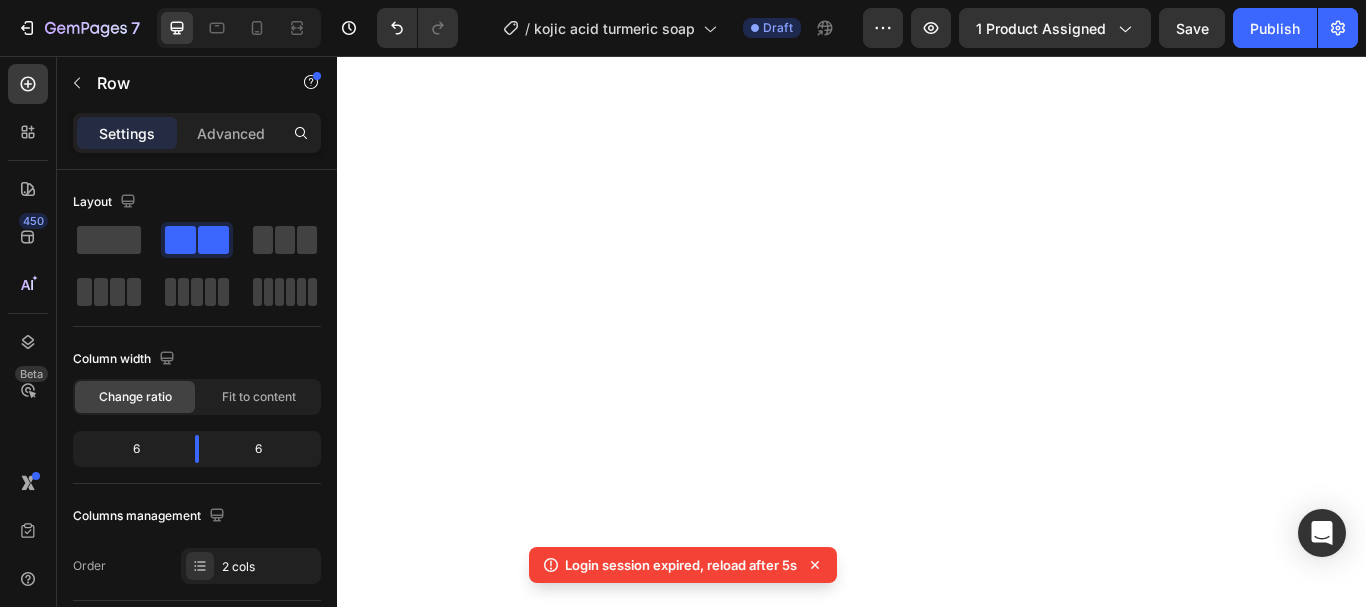 scroll, scrollTop: 0, scrollLeft: 0, axis: both 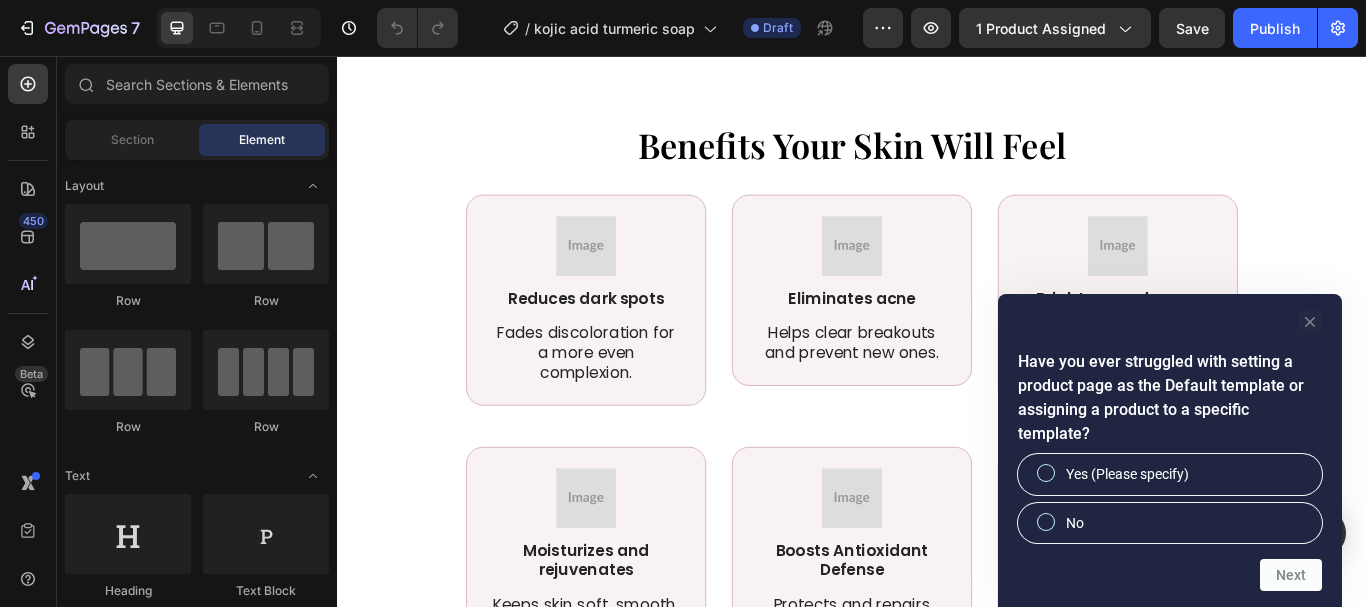click 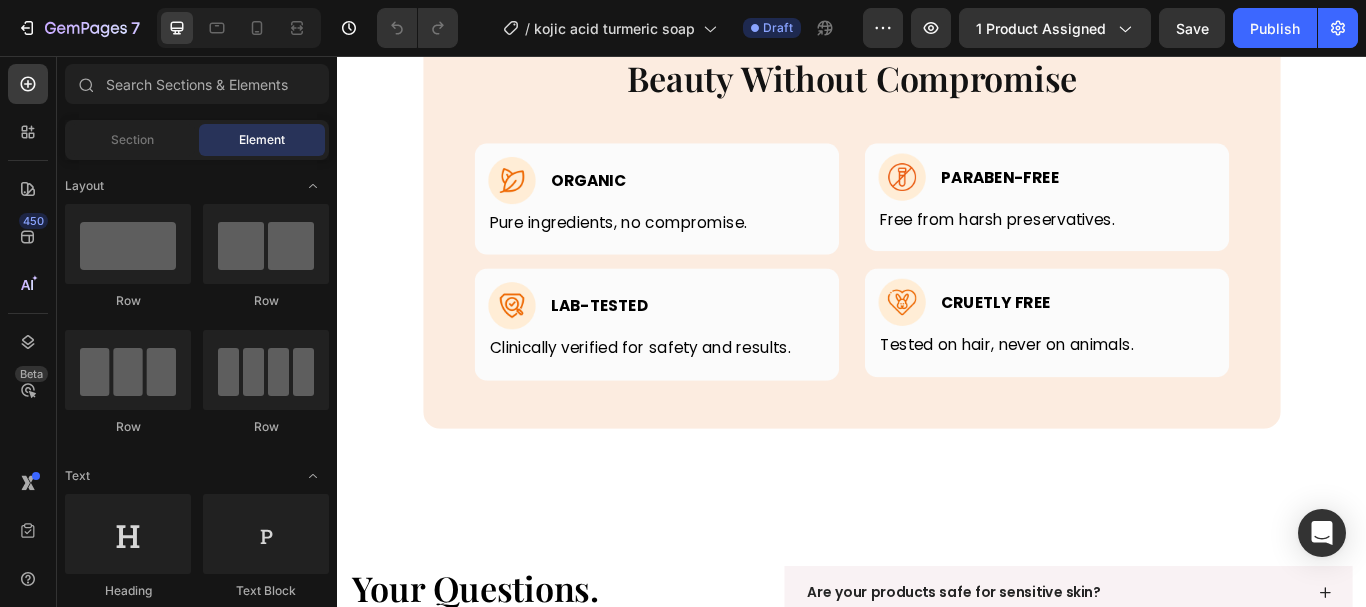 scroll, scrollTop: 4656, scrollLeft: 0, axis: vertical 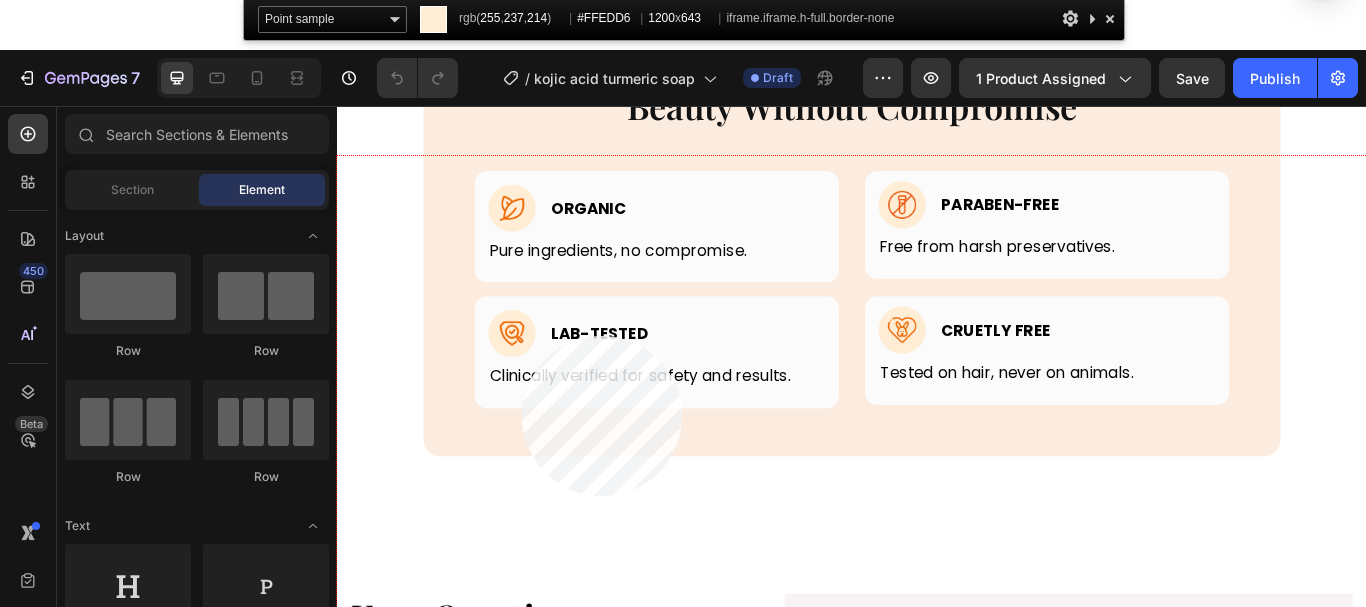 click 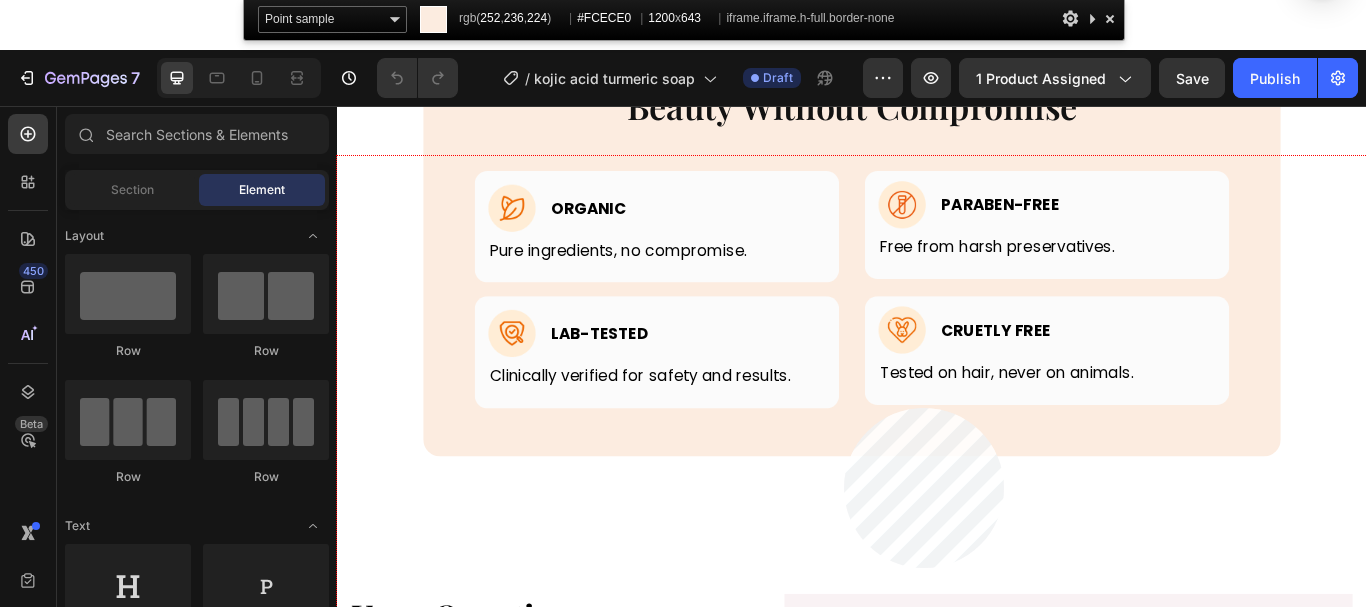 click 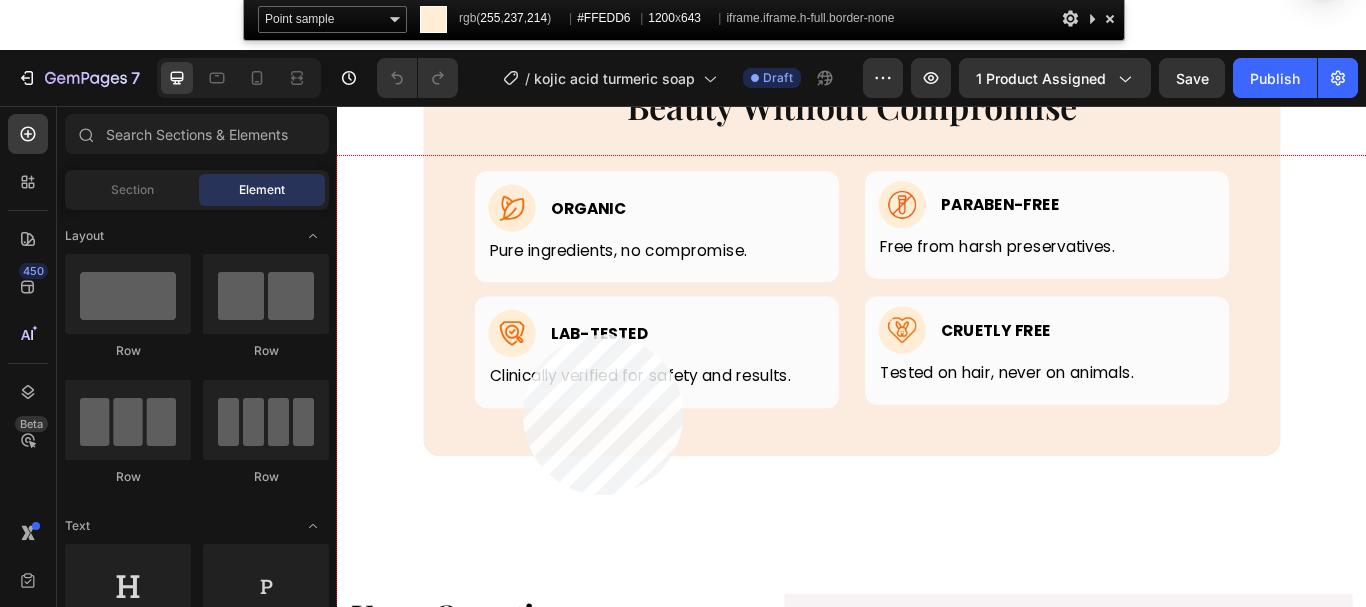 click 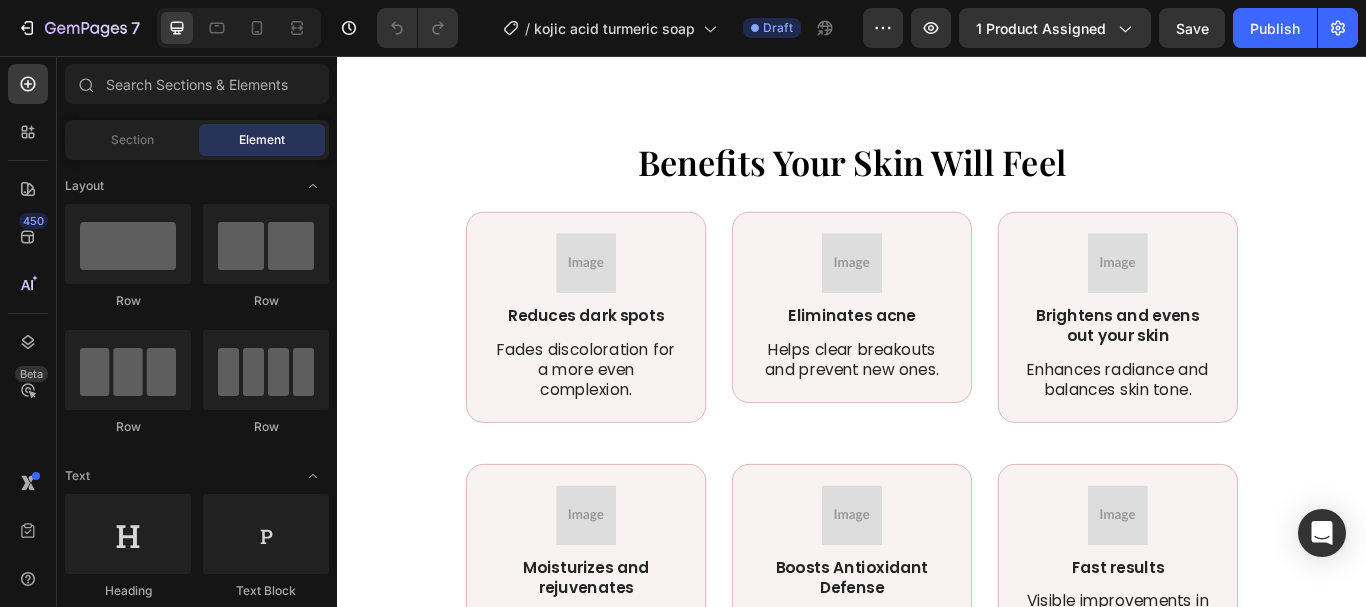 scroll, scrollTop: 1987, scrollLeft: 0, axis: vertical 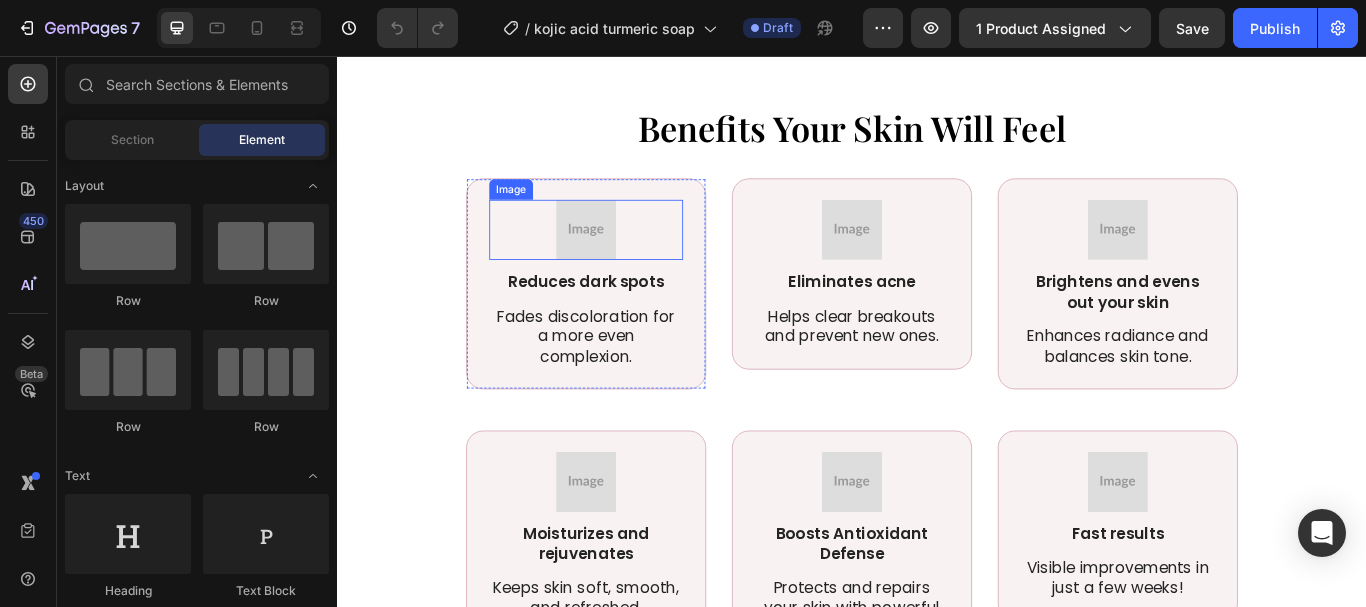 click at bounding box center (627, 259) 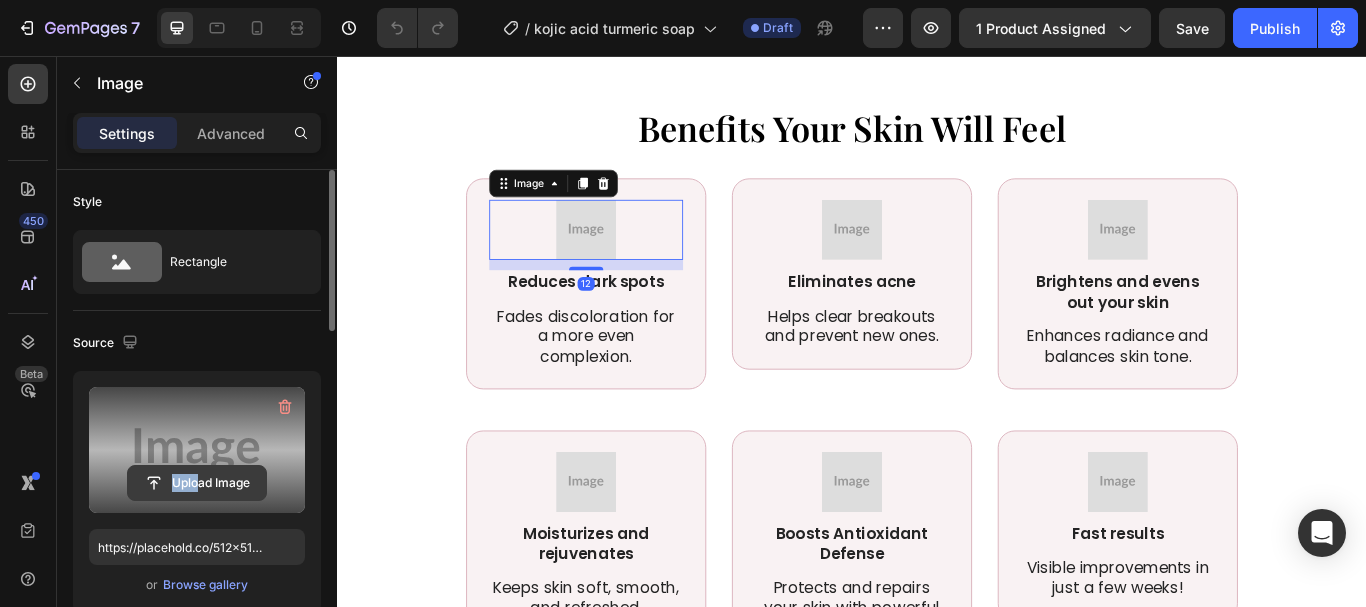 click on "Upload Image" at bounding box center [197, 450] 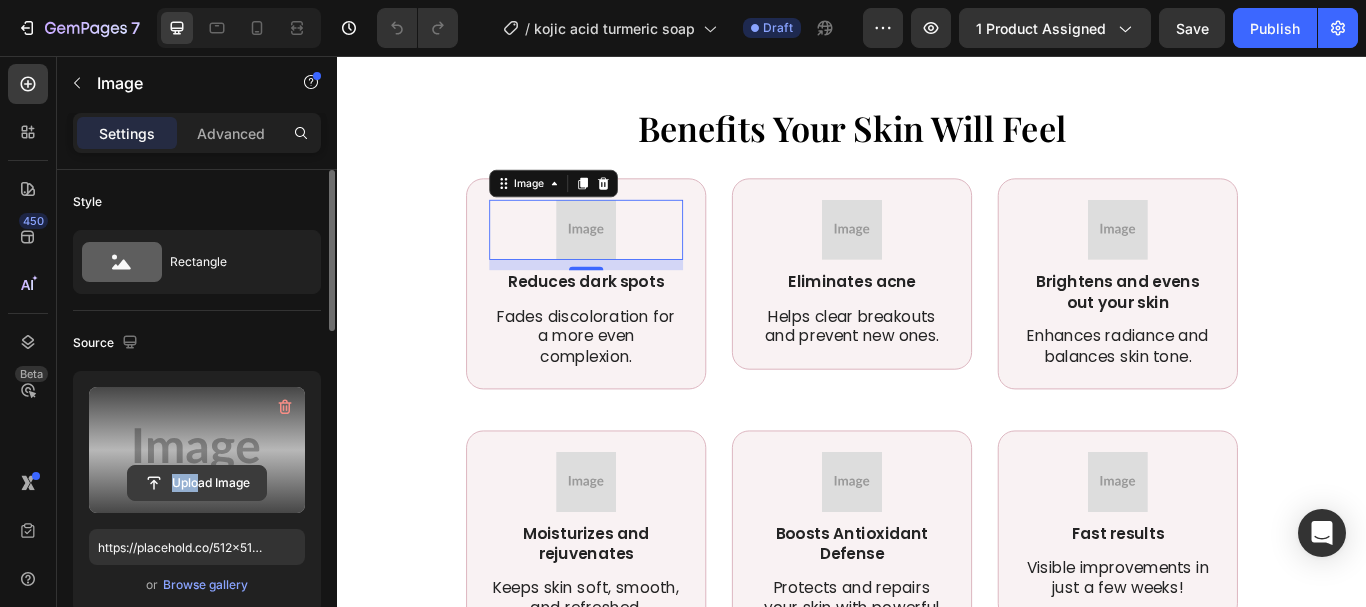 click 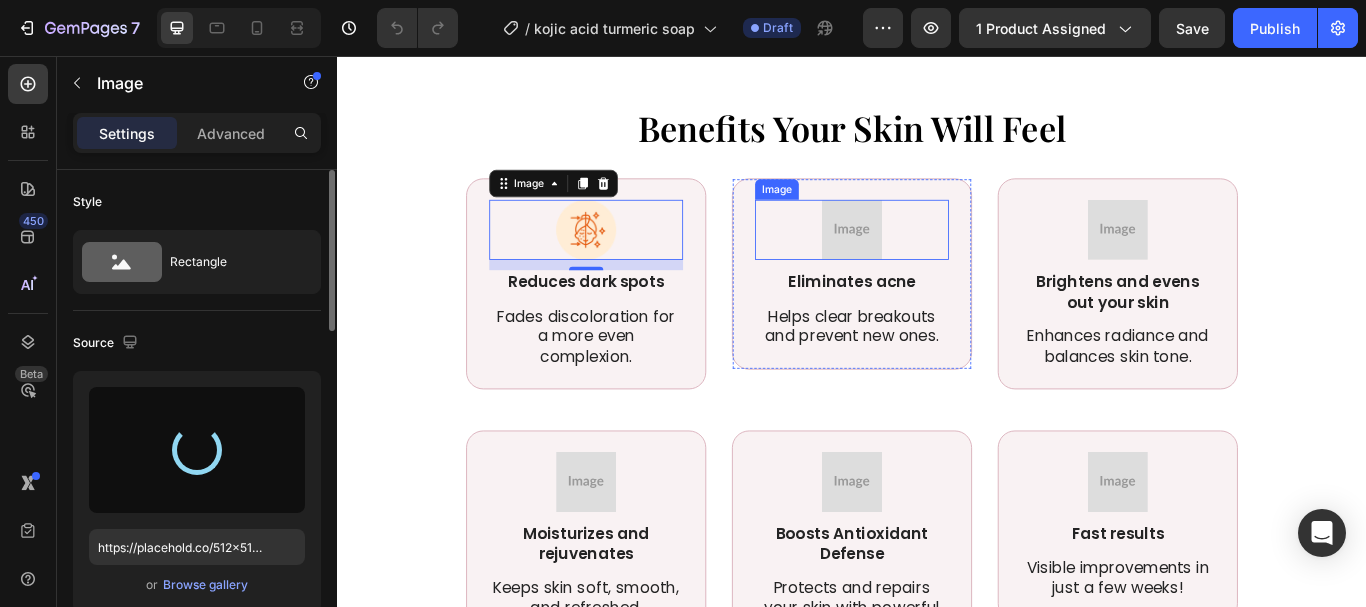 type on "https://cdn.shopify.com/s/files/1/0957/7467/1138/files/gempages_578069000072725008-43abd1ed-6f4d-450b-b995-0067e913188a.webp" 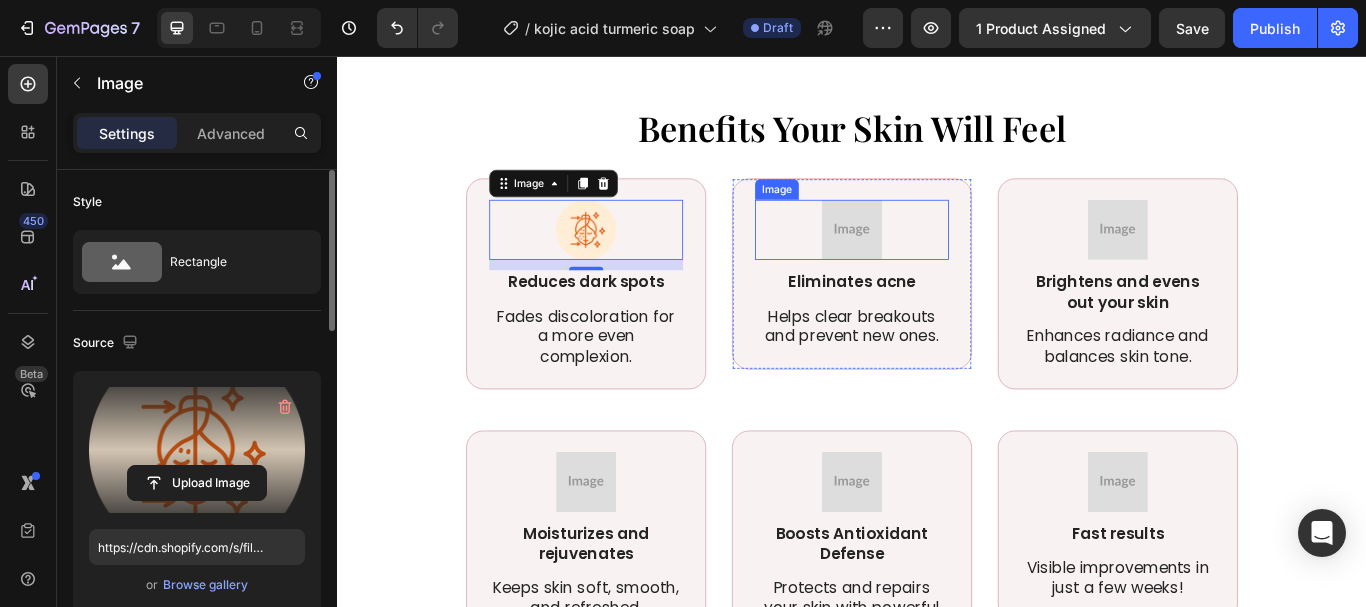 click at bounding box center [937, 259] 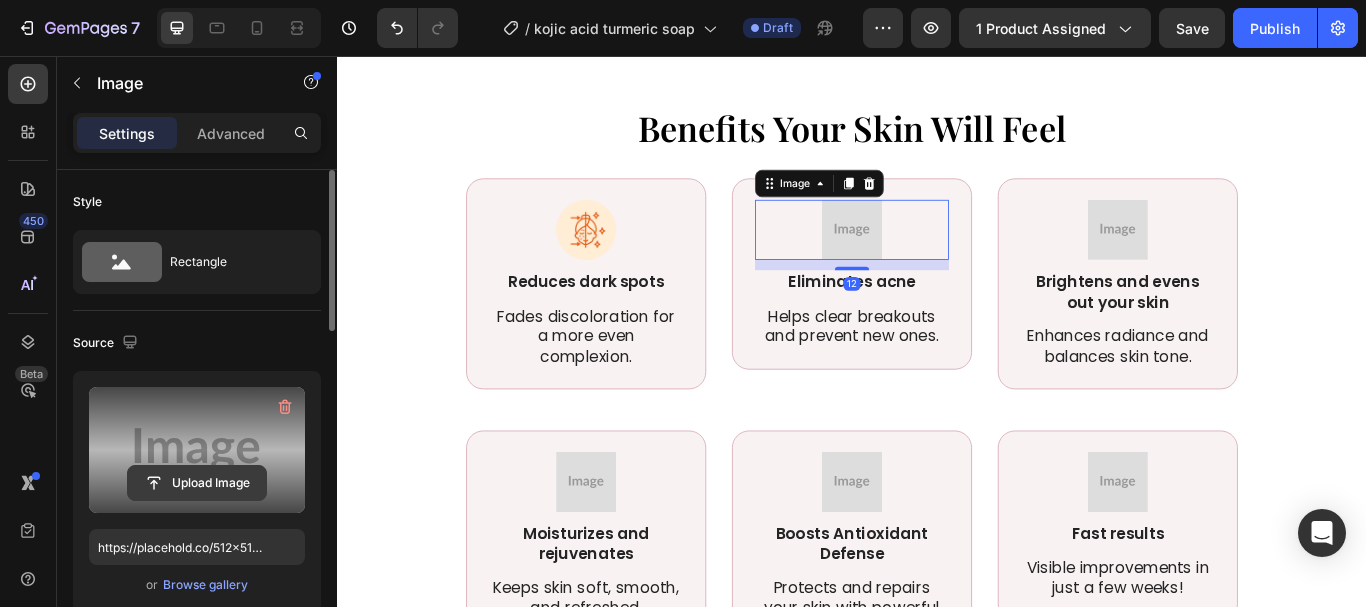 click 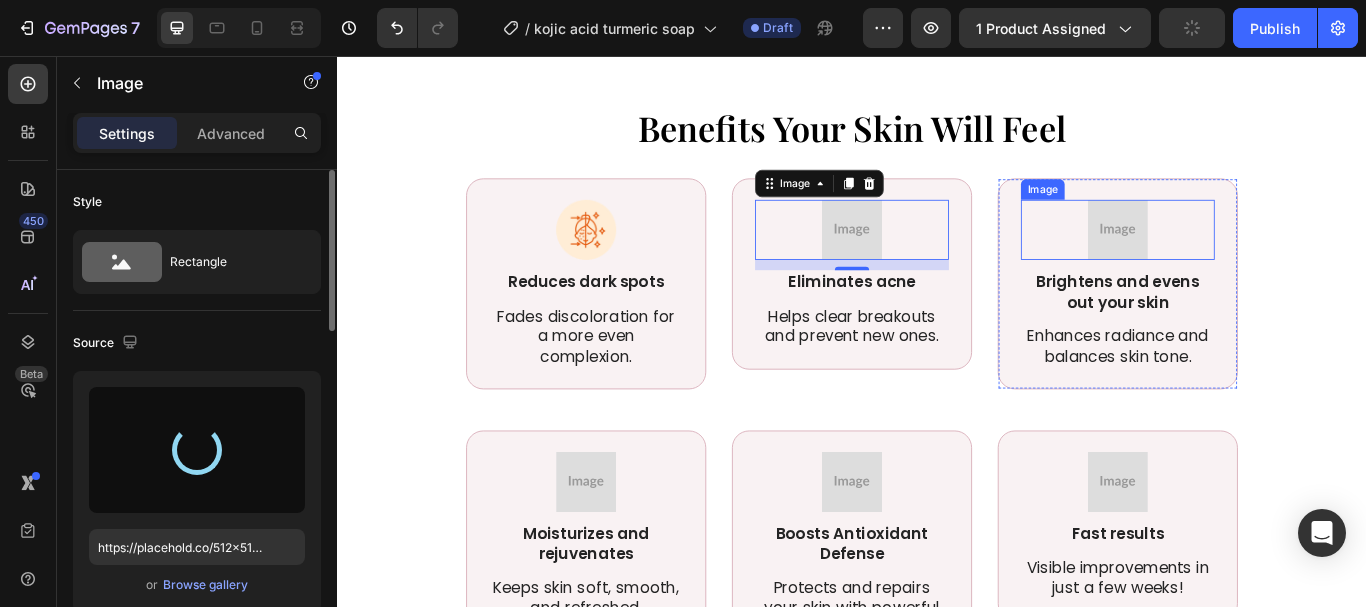type on "https://cdn.shopify.com/s/files/1/0957/7467/1138/files/gempages_578069000072725008-2767534a-1352-4b8d-a15a-6c1a8563efd6.webp" 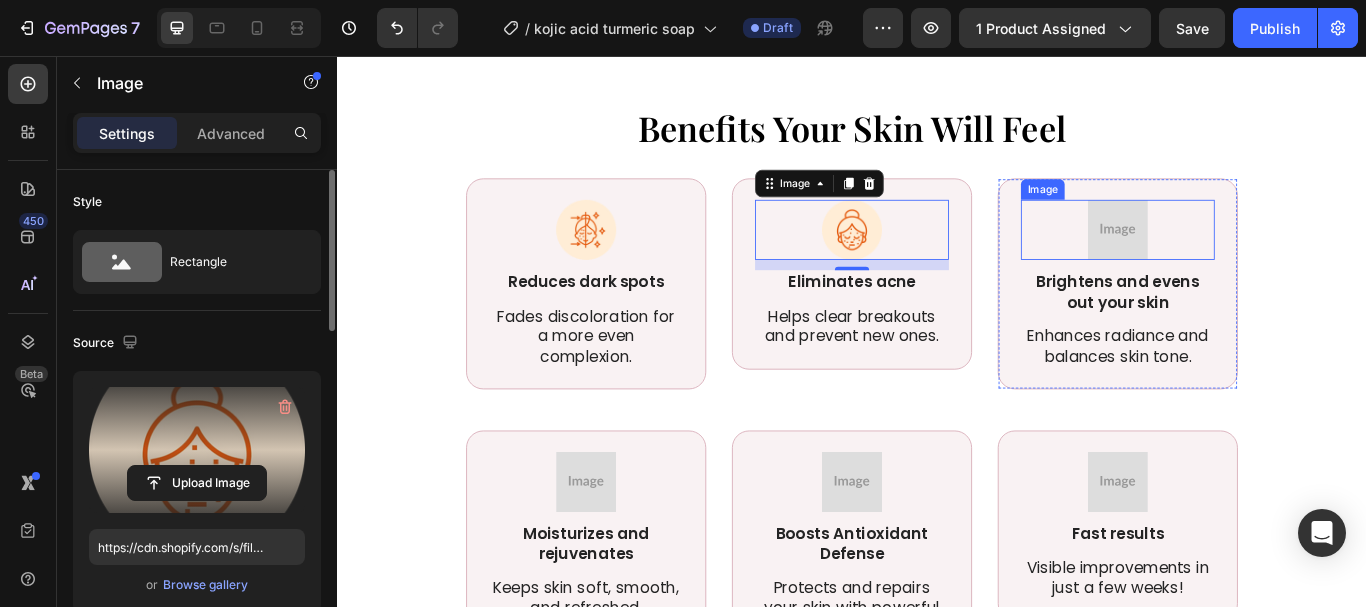 click at bounding box center [1247, 259] 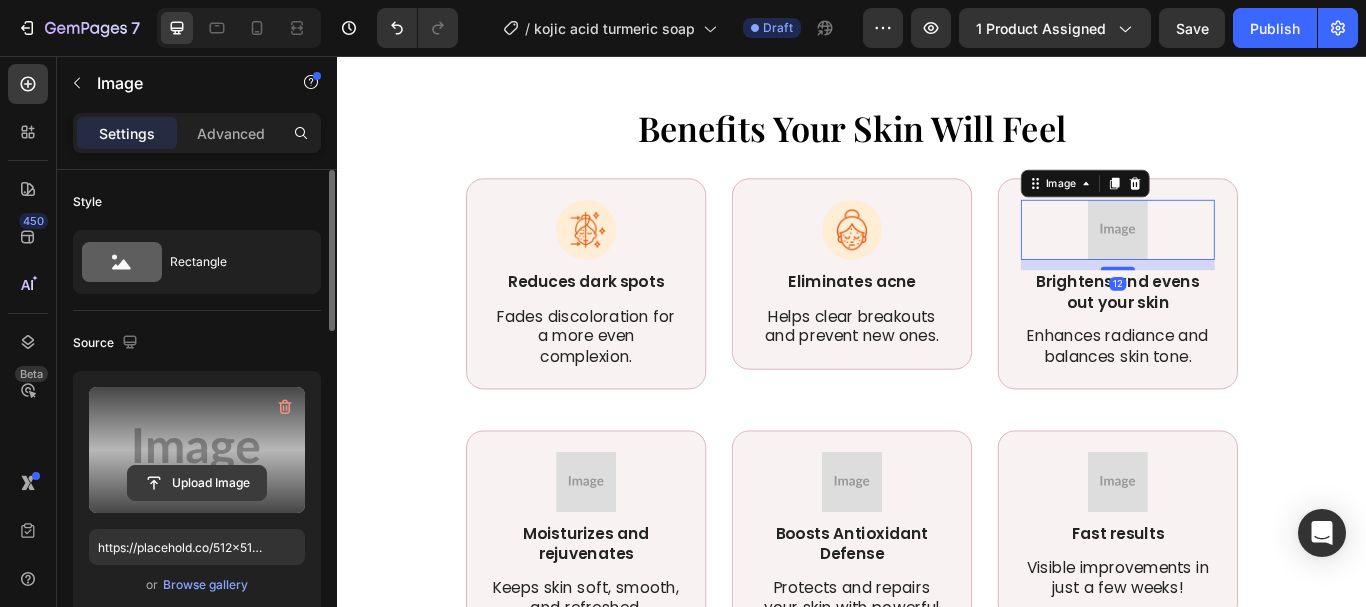 click 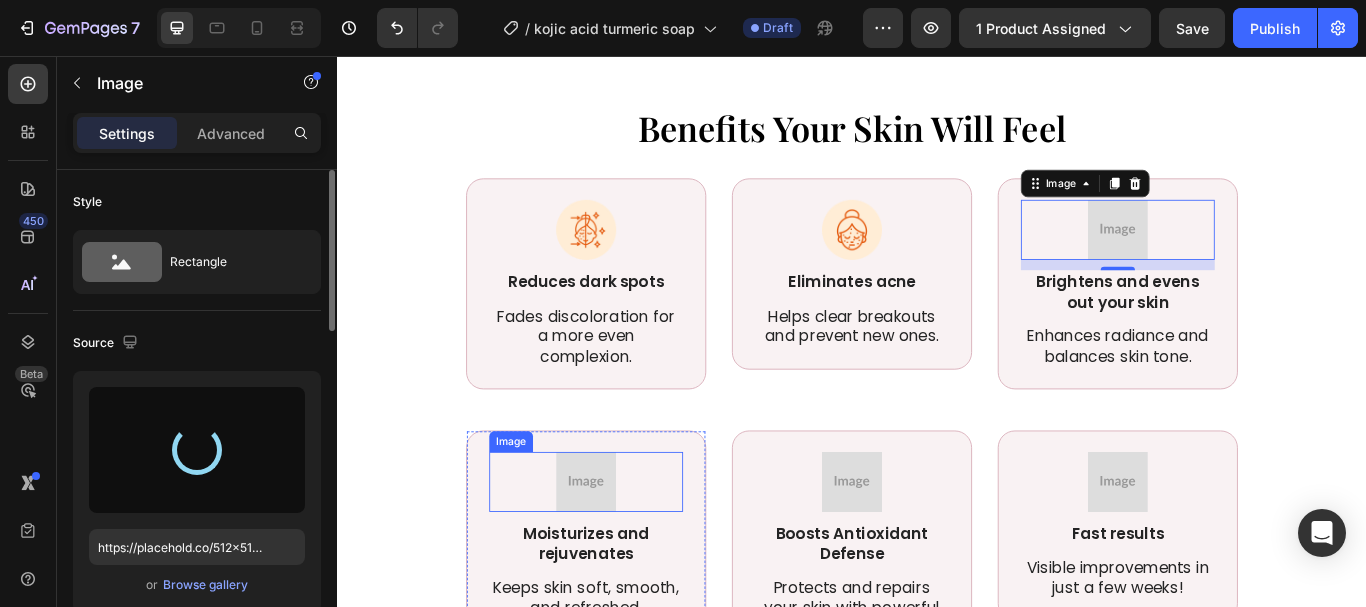 type on "https://cdn.shopify.com/s/files/1/0957/7467/1138/files/gempages_578069000072725008-845a9f95-627d-4805-87b3-6f012a1f7181.webp" 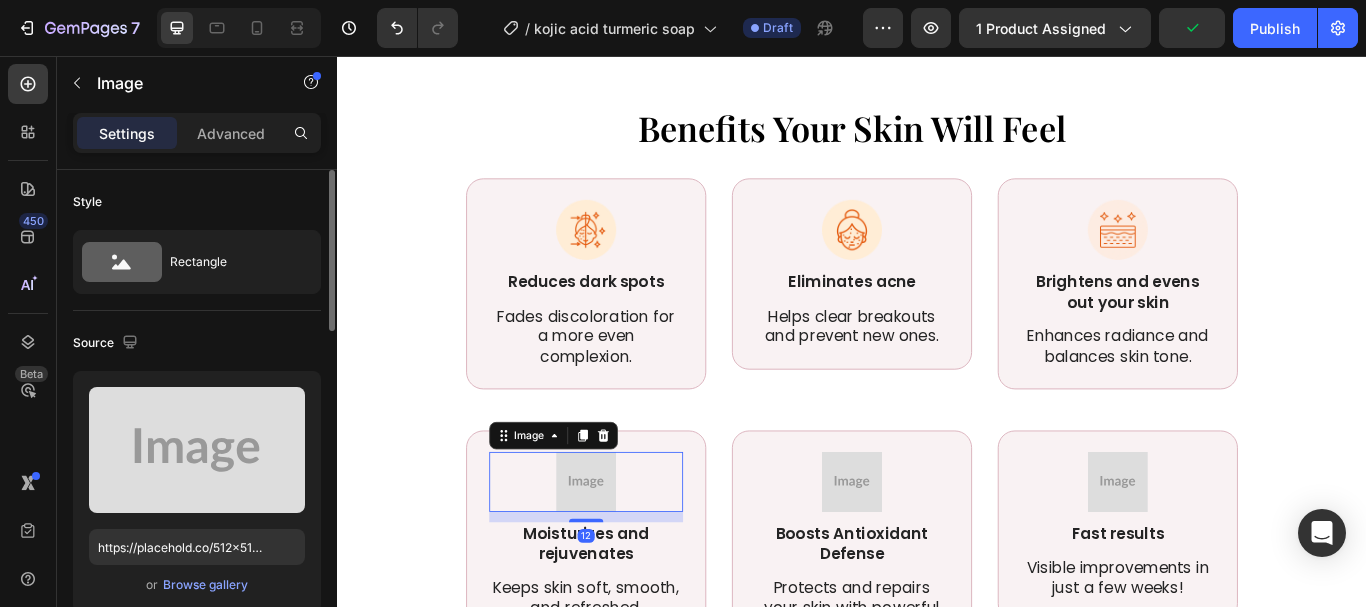 click at bounding box center [627, 553] 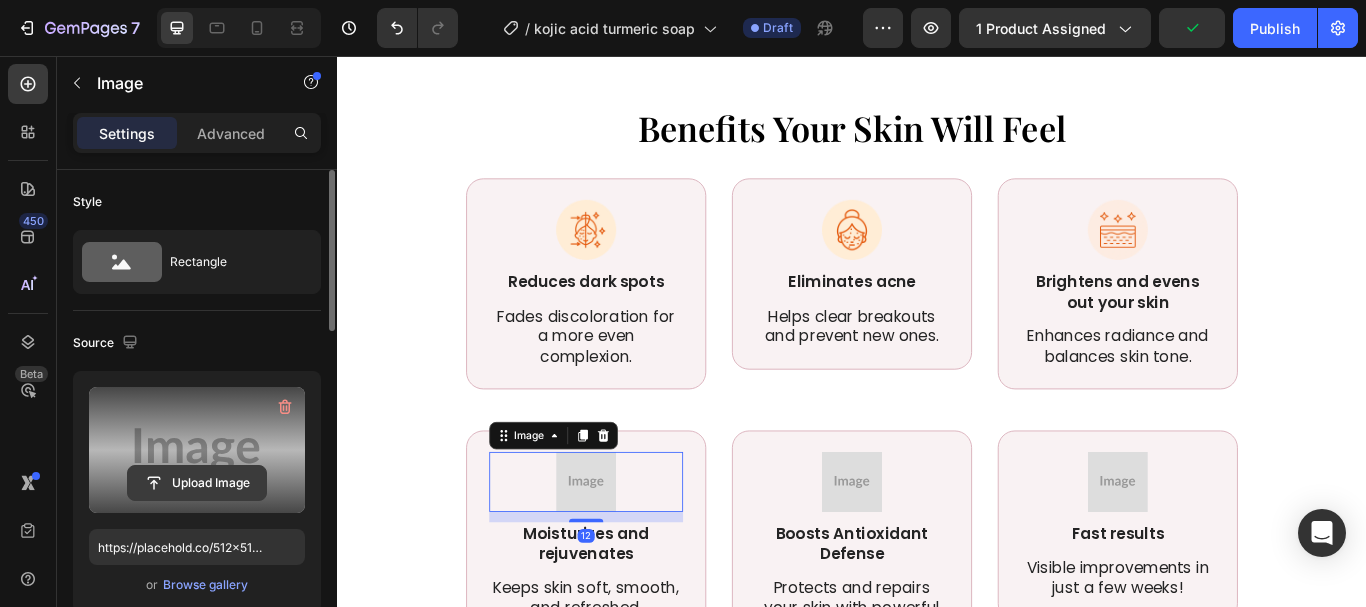 click 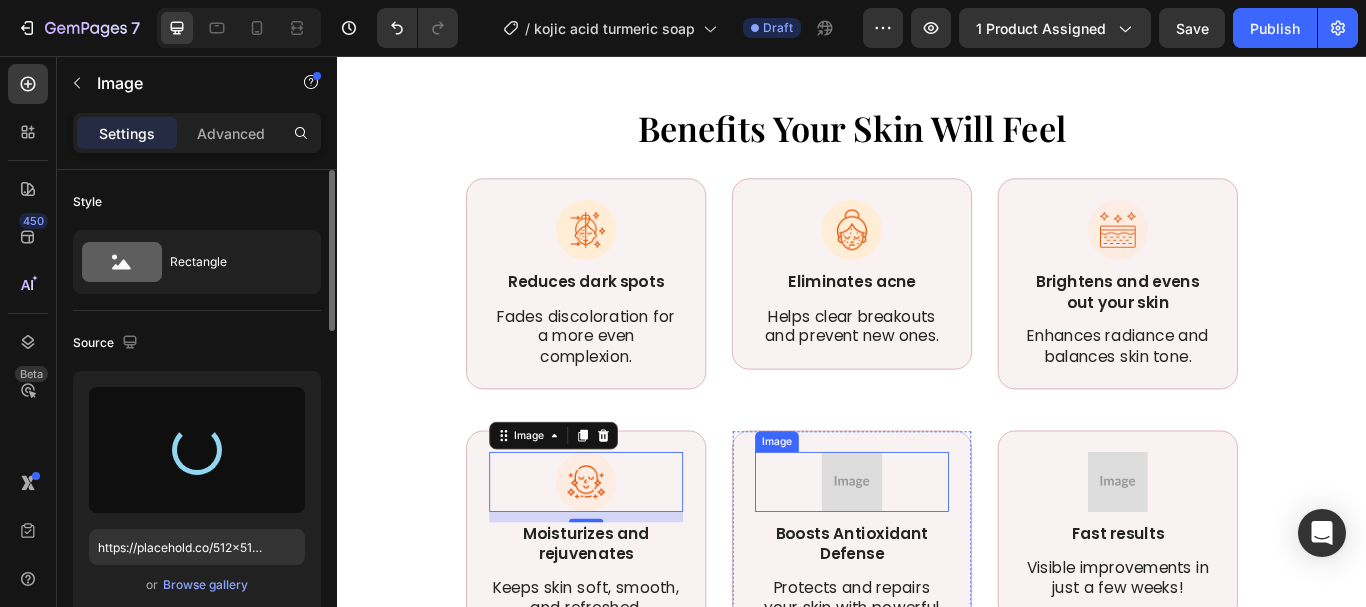 type on "https://cdn.shopify.com/s/files/1/0957/7467/1138/files/gempages_578069000072725008-a1a3e874-f566-4802-88bc-2e0a5619e511.webp" 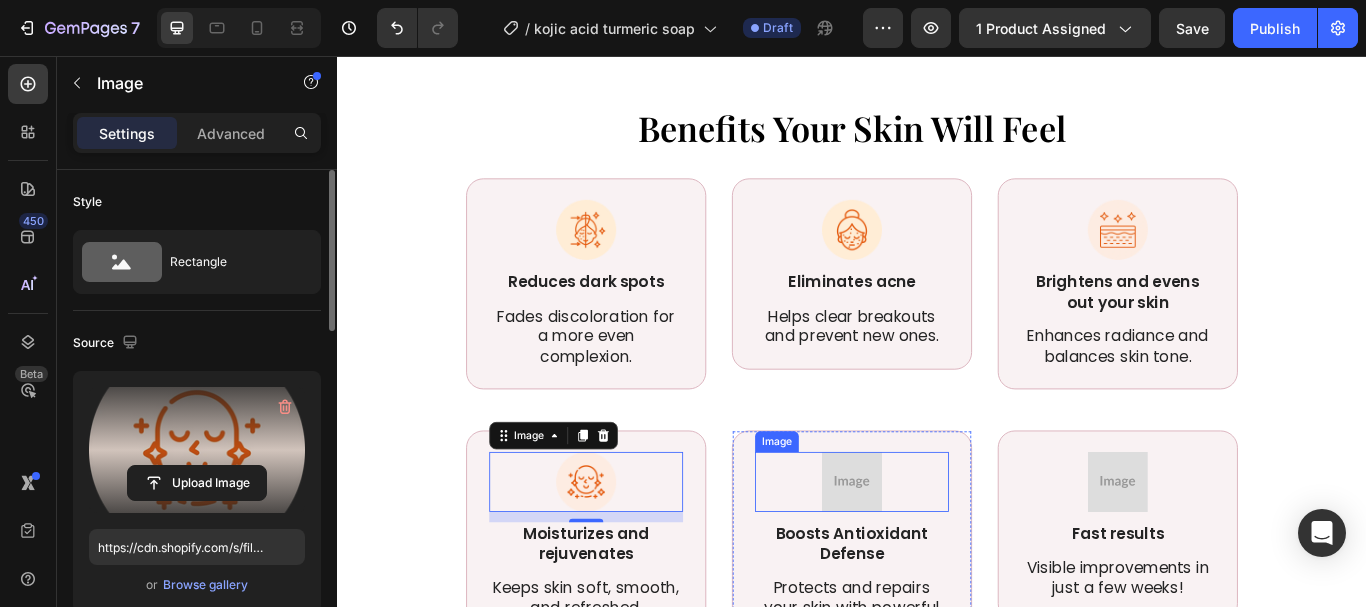 click at bounding box center (937, 553) 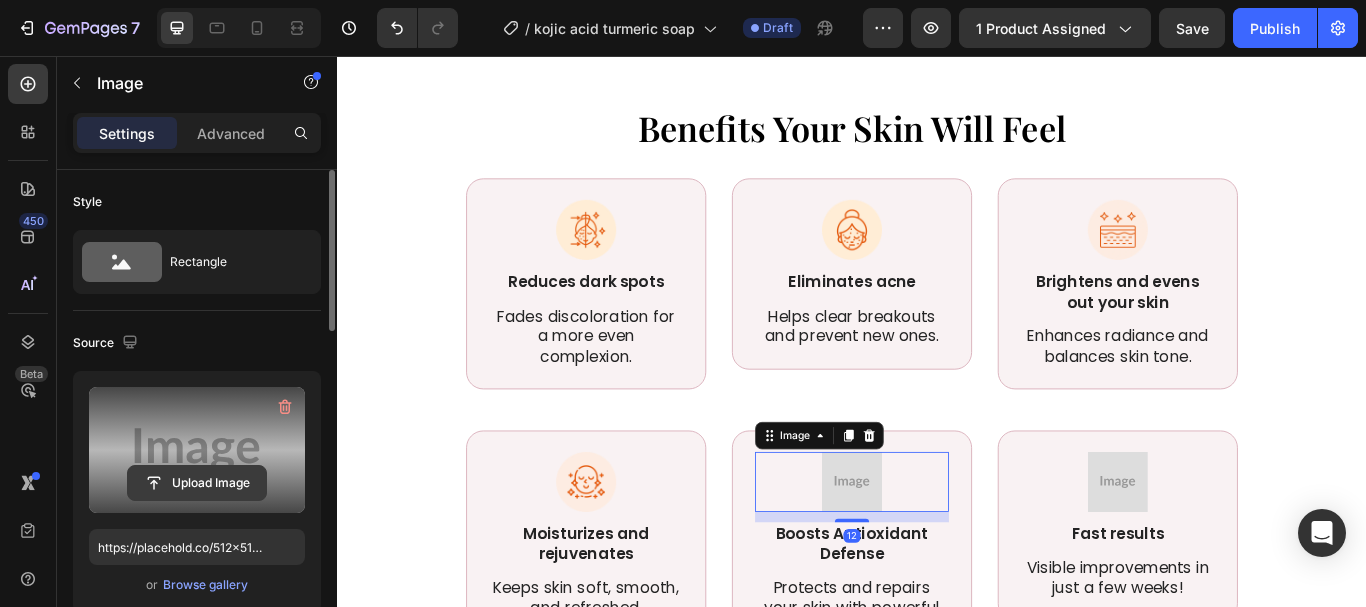 click 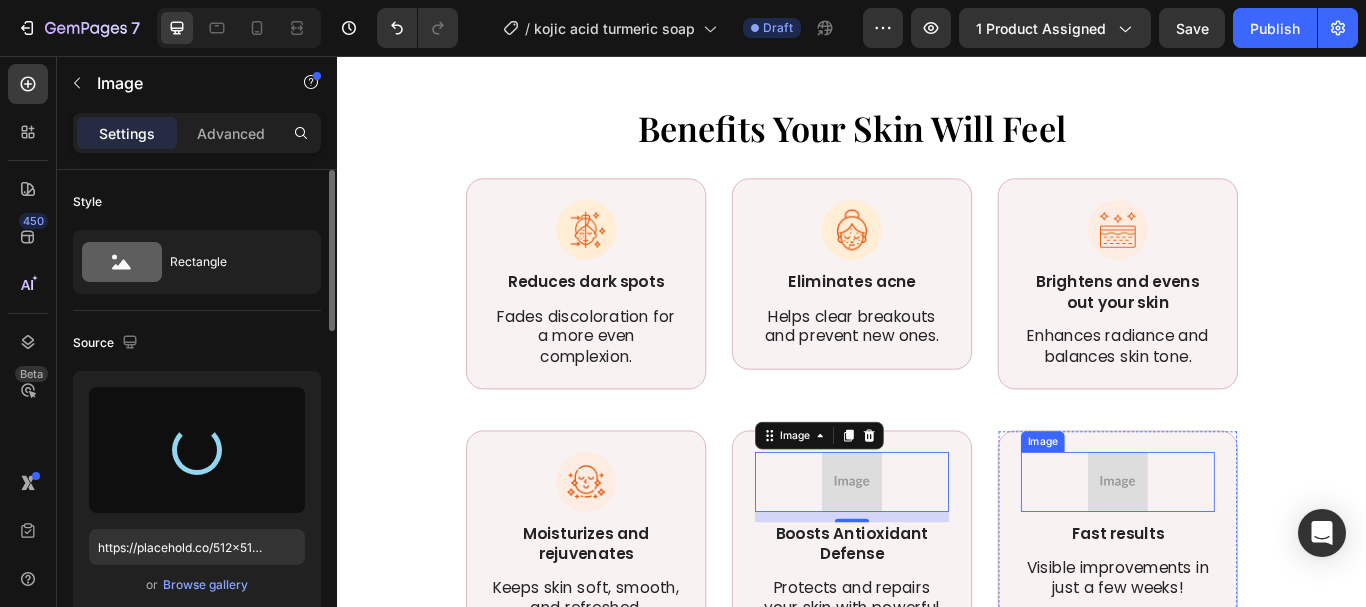 type on "https://cdn.shopify.com/s/files/1/0957/7467/1138/files/gempages_578069000072725008-a598726b-a755-4dc6-a313-951a2eda1307.webp" 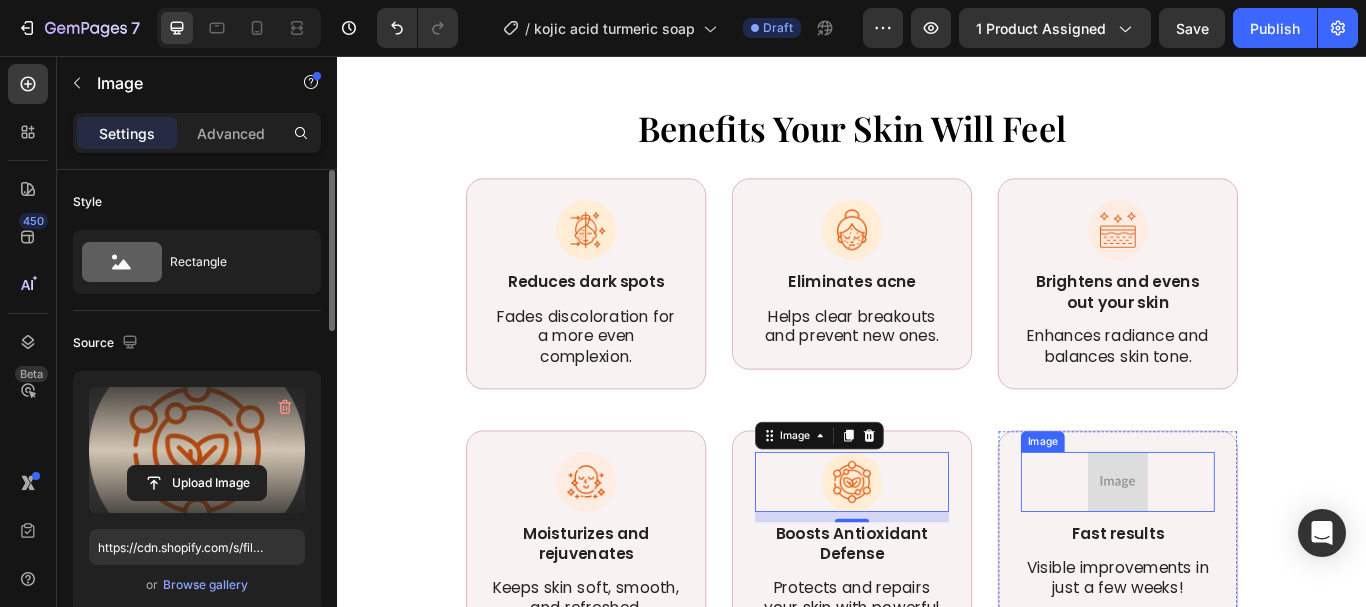 click at bounding box center (1247, 553) 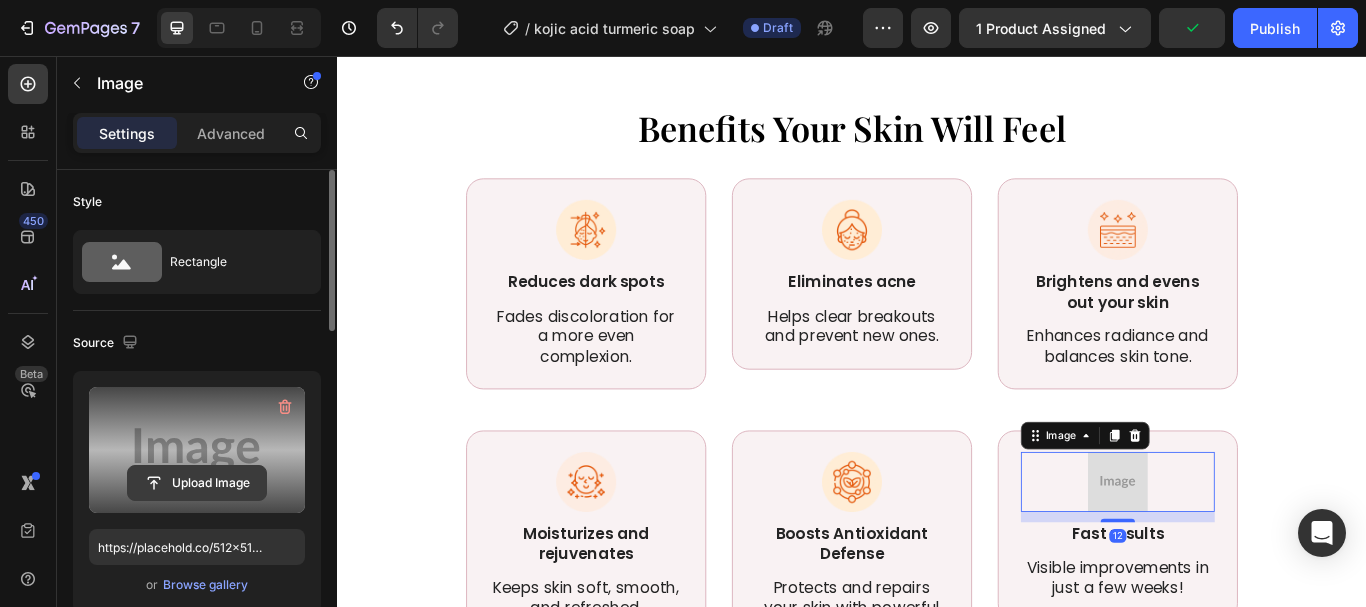 click 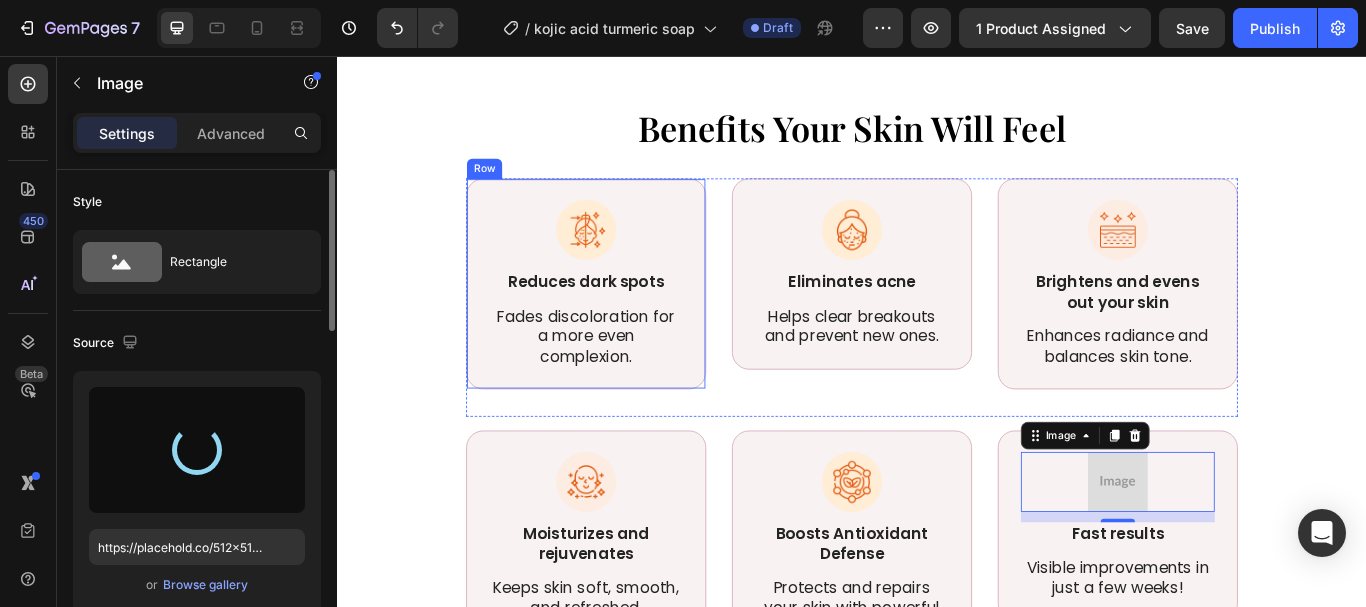 type on "https://cdn.shopify.com/s/files/1/0957/7467/1138/files/gempages_578069000072725008-c07e0980-295b-4ad1-8c18-ee07cbf4f83d.webp" 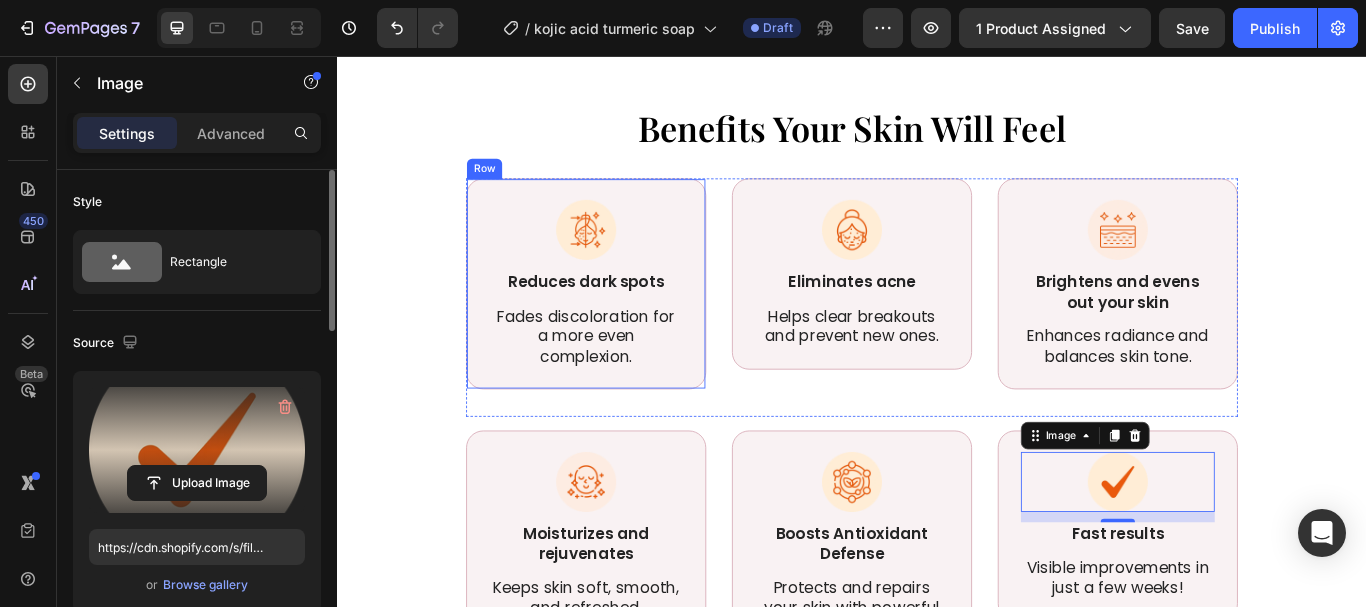 click on "Image Reduces dark spots Text Block Fades discoloration for a more even complexion. Text Block Row" at bounding box center [627, 322] 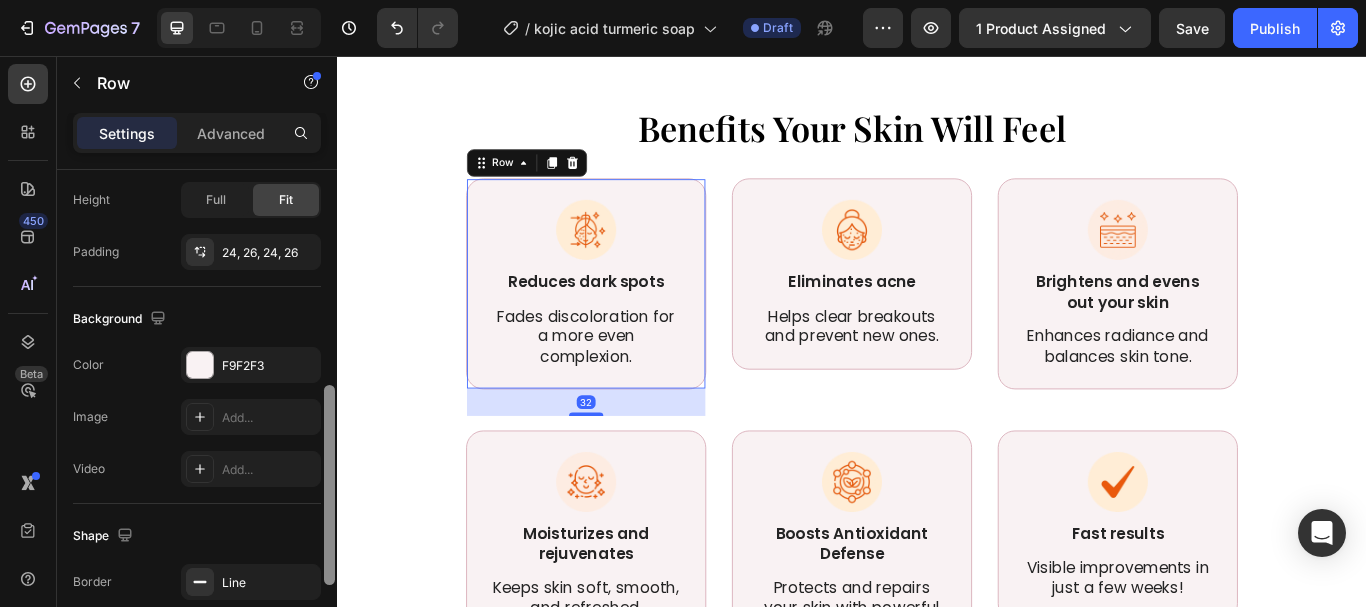 scroll, scrollTop: 524, scrollLeft: 0, axis: vertical 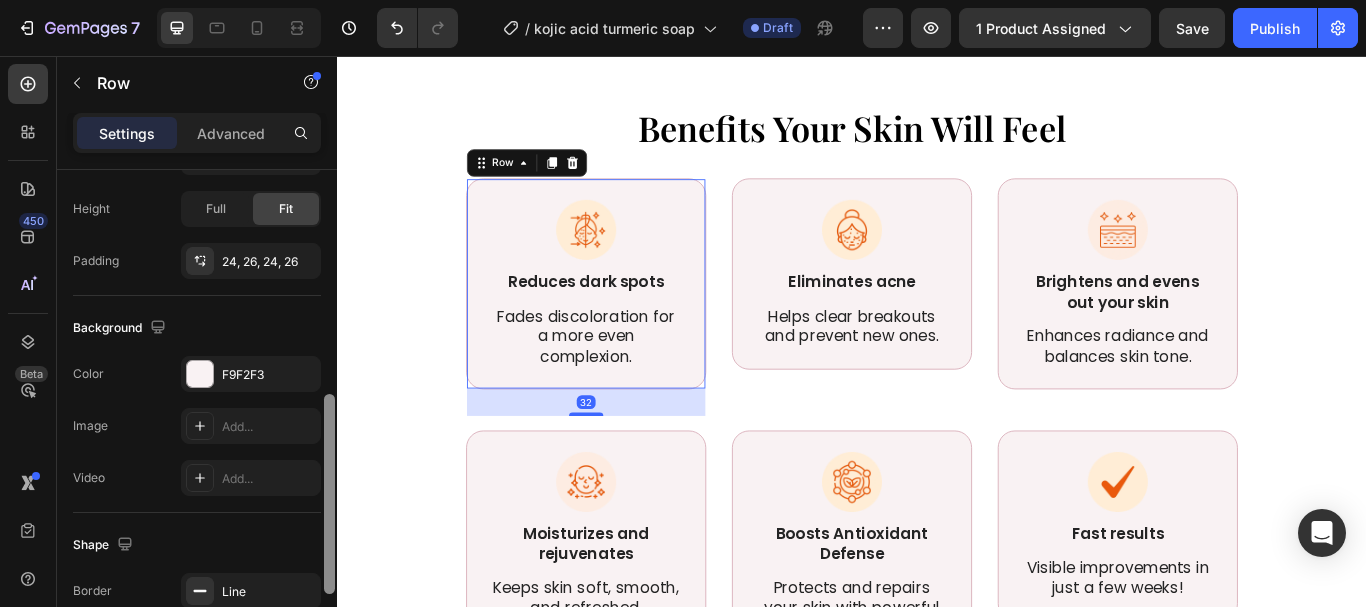 drag, startPoint x: 330, startPoint y: 234, endPoint x: 292, endPoint y: 440, distance: 209.47554 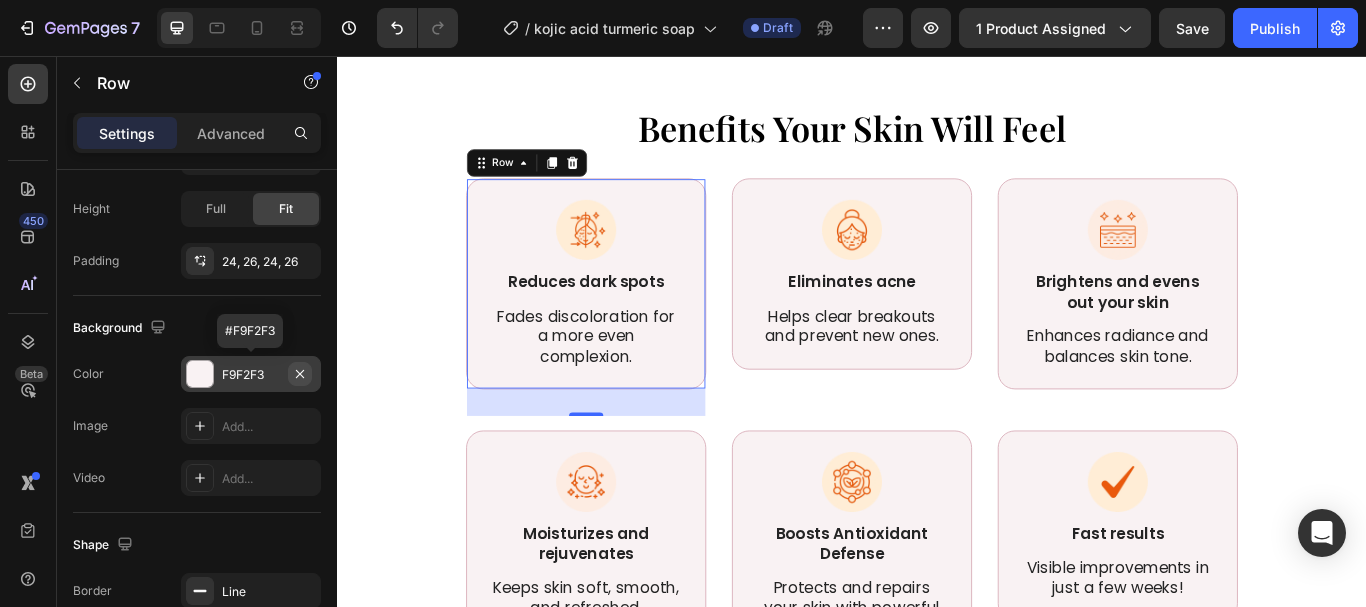 click 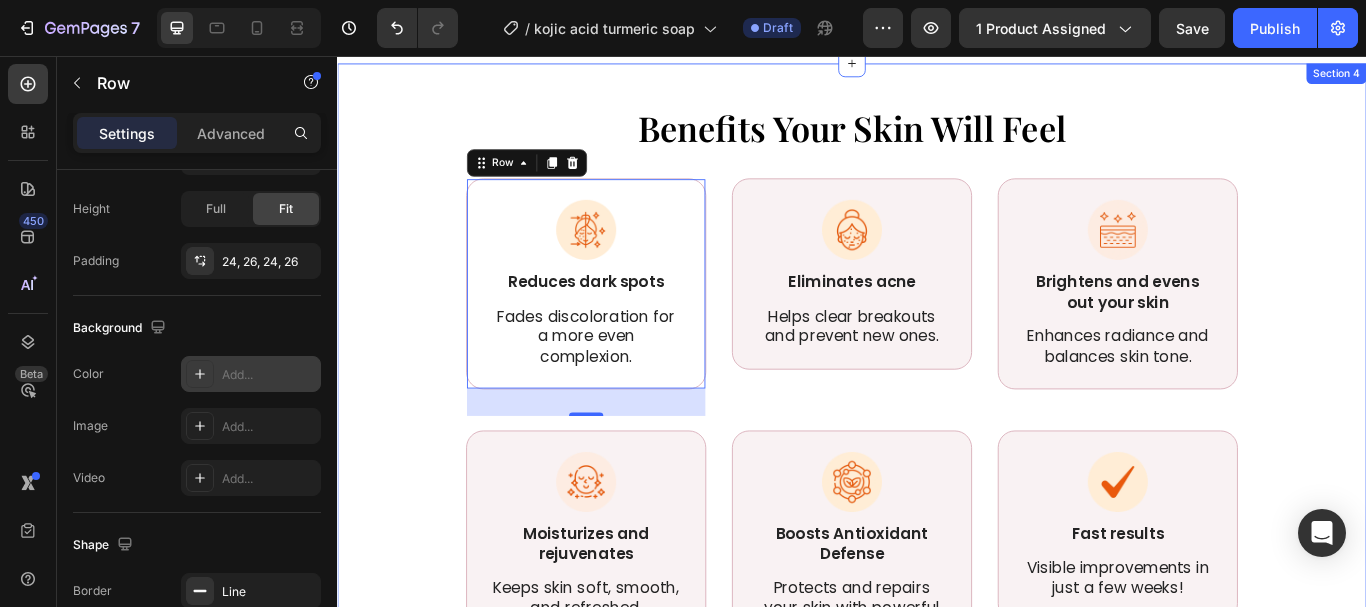 click on "Benefits Your Skin Will Feel Heading Image Reduces dark spots Text Block Fades discoloration for a more even complexion. Text Block Row   32 Image Eliminates acne Text Block  Helps clear breakouts and prevent new ones. Text Block Row Image Brightens and evens out your skin Text Block  Enhances radiance and balances skin tone. Text Block Row Row Image Moisturizes and rejuvenates Text Block Keeps skin soft, smooth, and refreshed. Text Block Row Image Boosts Antioxidant Defense Text Block Protects and repairs your skin with powerful antioxidants Text Block Row Image Fast results Text Block Visible improvements in just a few weeks! Text Block Row Row" at bounding box center (937, 461) 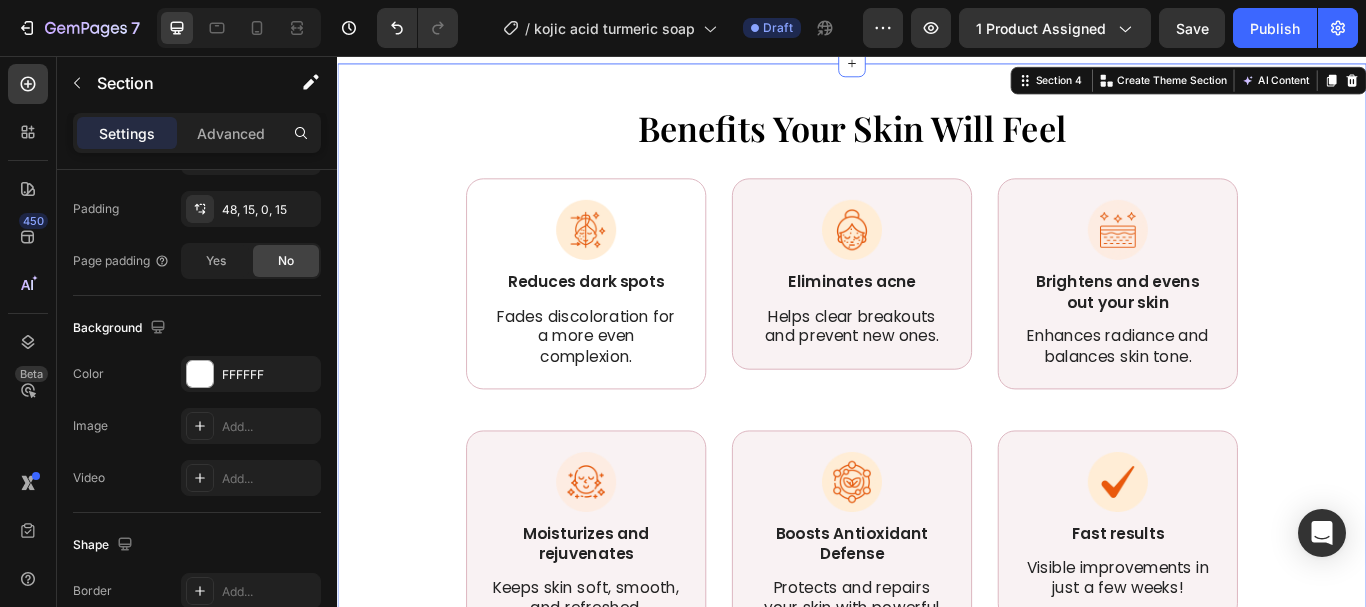 scroll, scrollTop: 0, scrollLeft: 0, axis: both 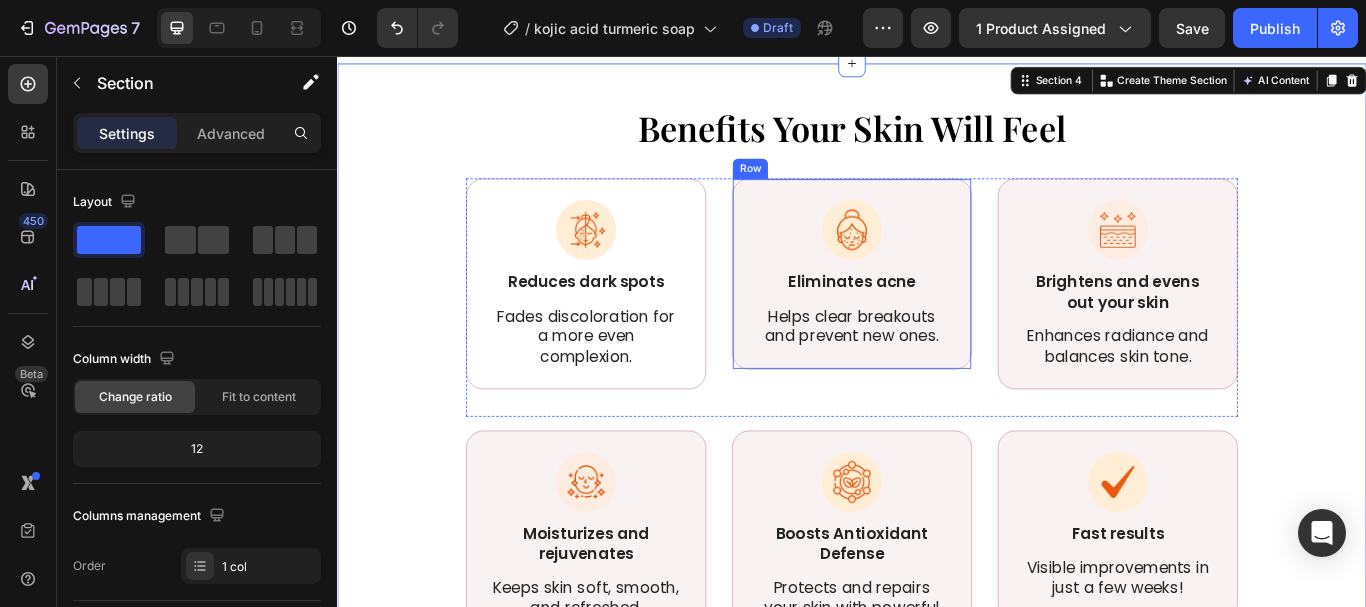 click on "Image Eliminates acne Text Block  Helps clear breakouts and prevent new ones. Text Block Row" at bounding box center [937, 310] 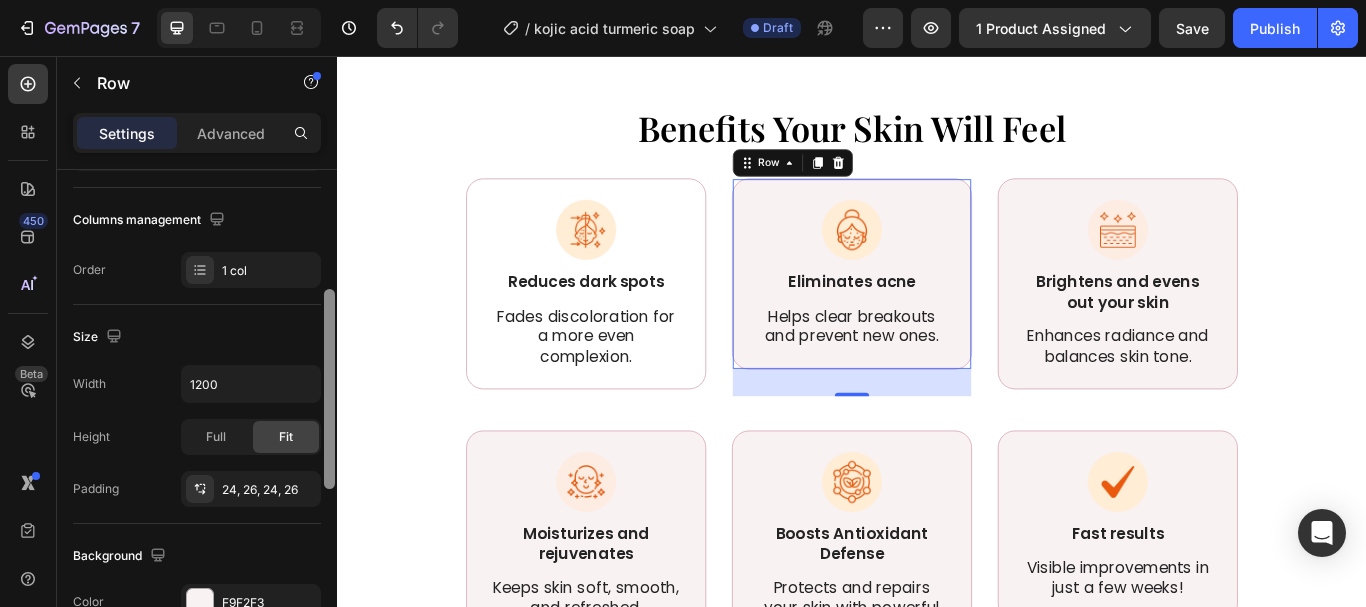 drag, startPoint x: 329, startPoint y: 293, endPoint x: 299, endPoint y: 403, distance: 114.01754 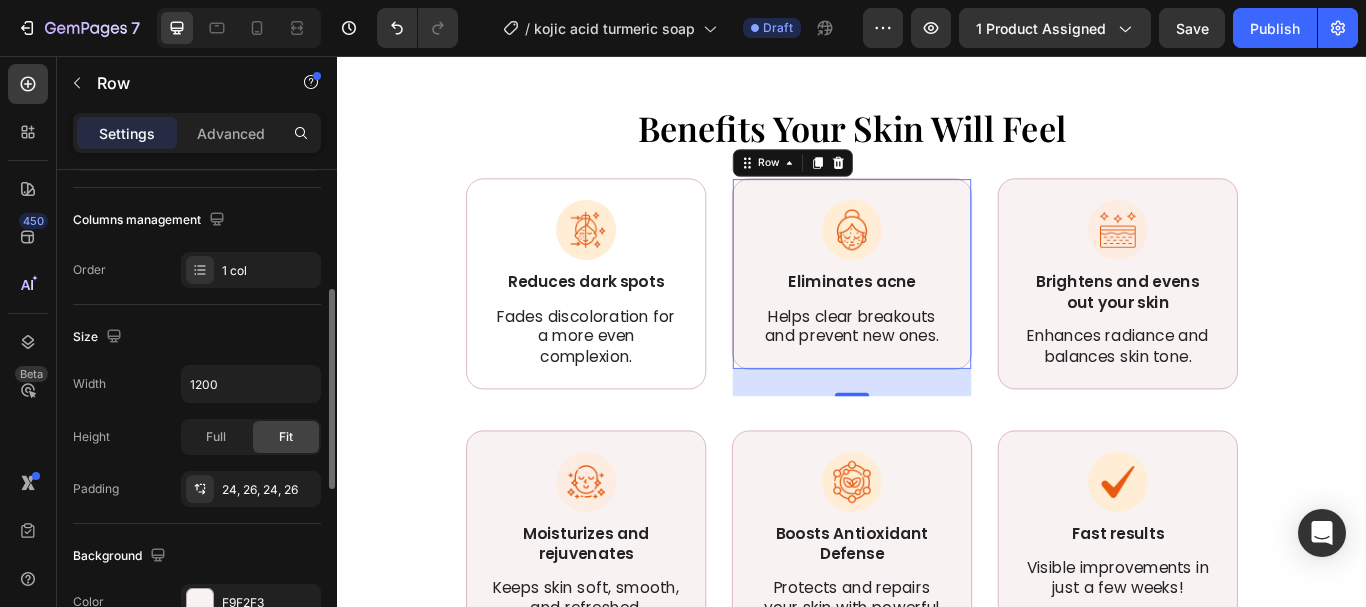 scroll, scrollTop: 726, scrollLeft: 0, axis: vertical 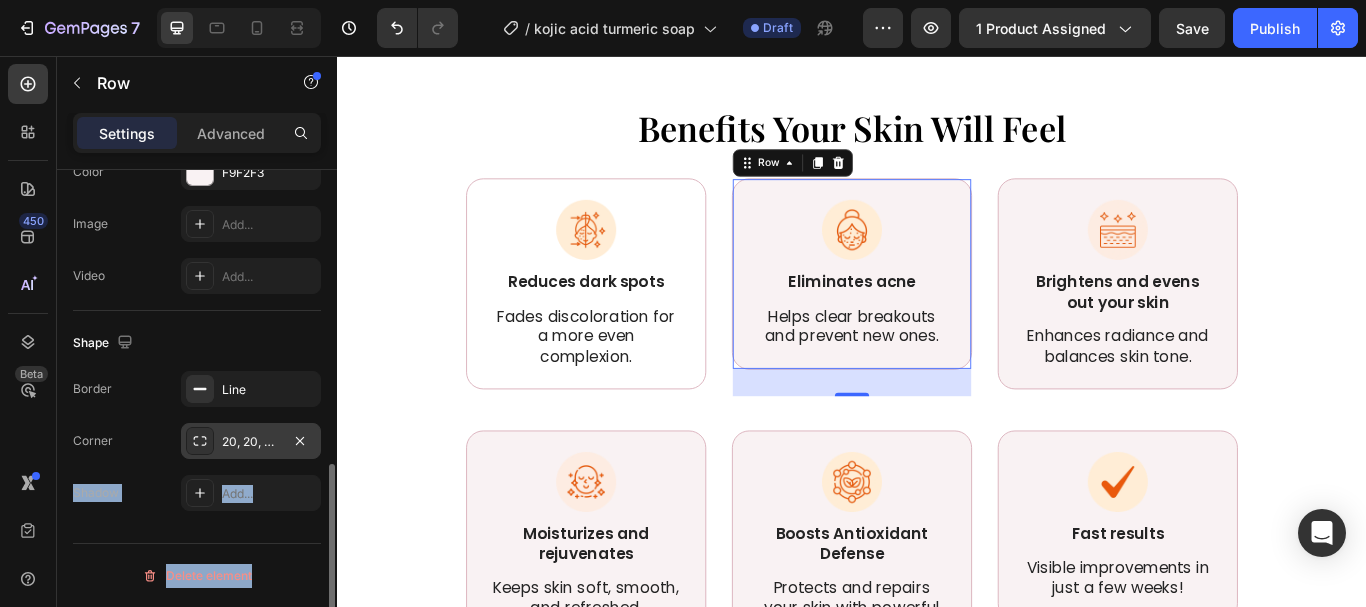 drag, startPoint x: 323, startPoint y: 384, endPoint x: 286, endPoint y: 432, distance: 60.60528 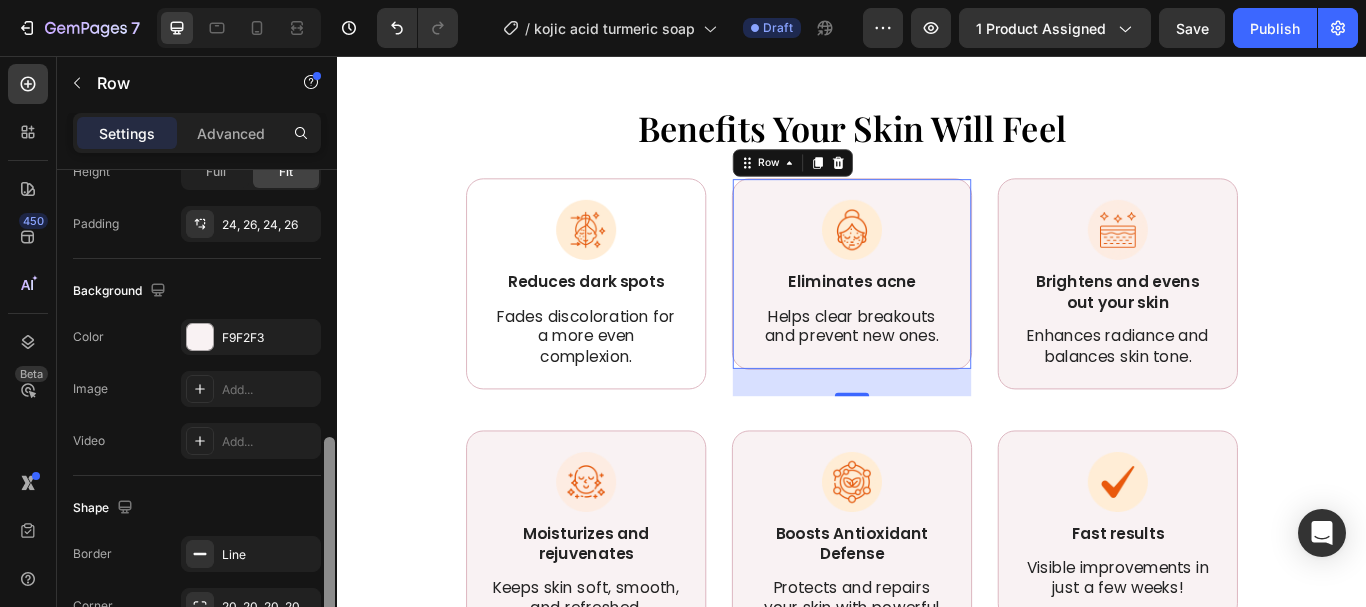 drag, startPoint x: 333, startPoint y: 494, endPoint x: 321, endPoint y: 426, distance: 69.050705 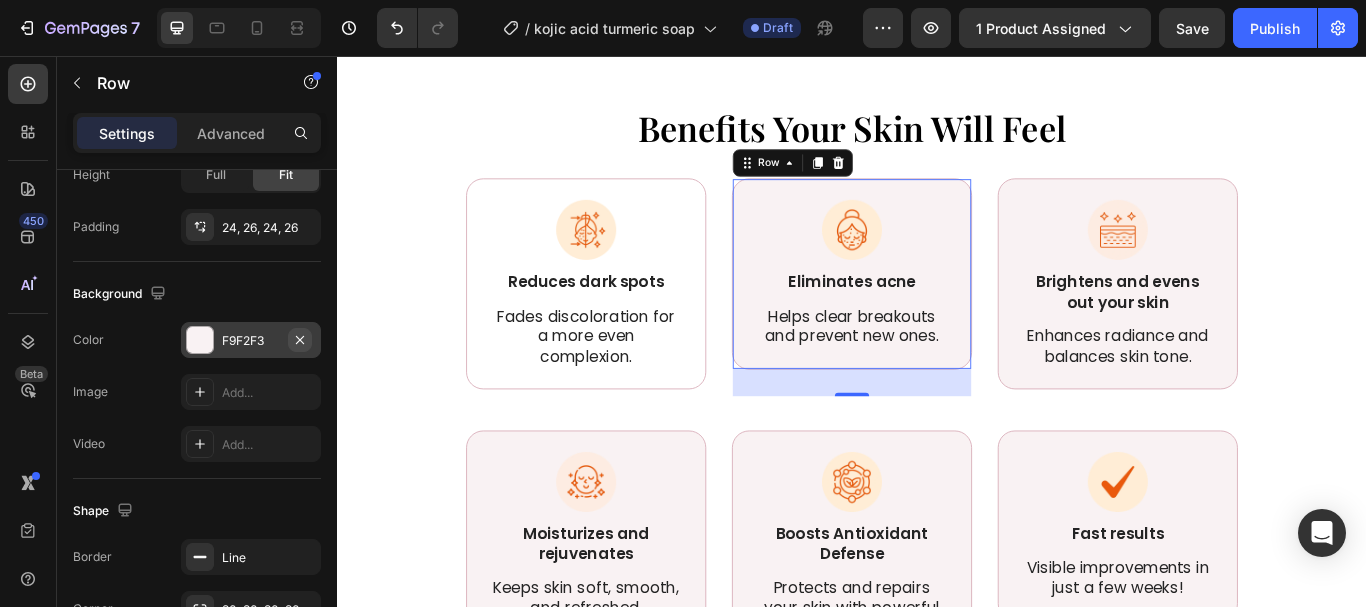 click 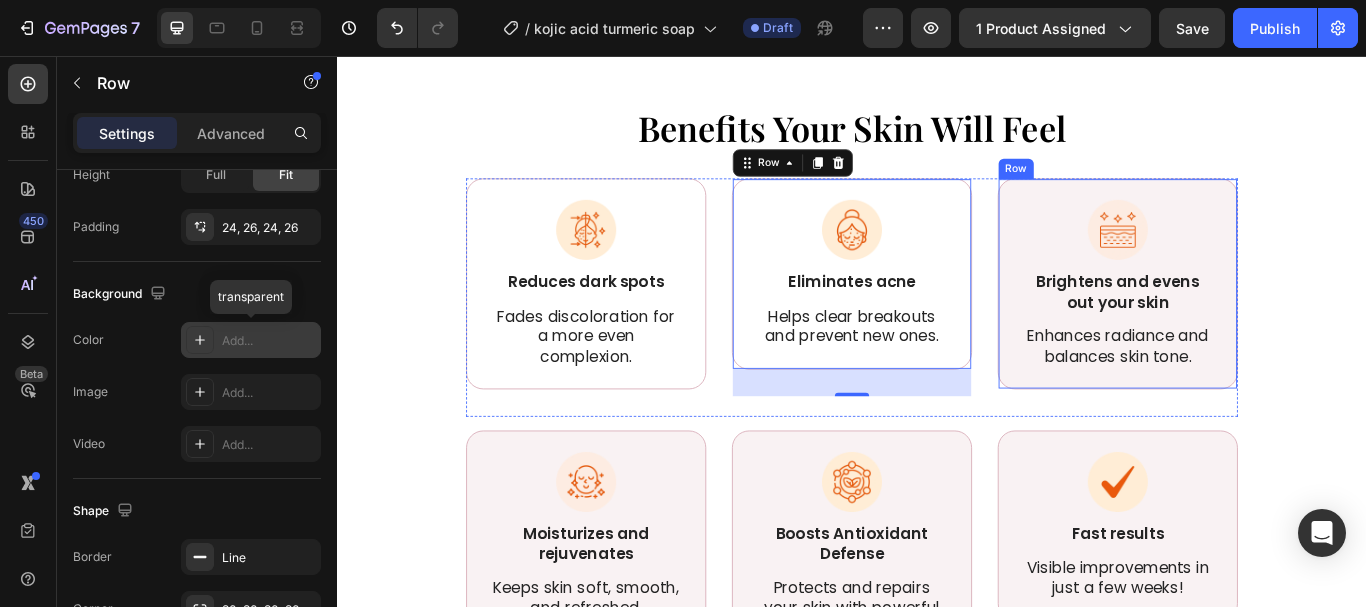 click on "Image Brightens and evens out your skin Text Block  Enhances radiance and balances skin tone. Text Block Row" at bounding box center [1247, 322] 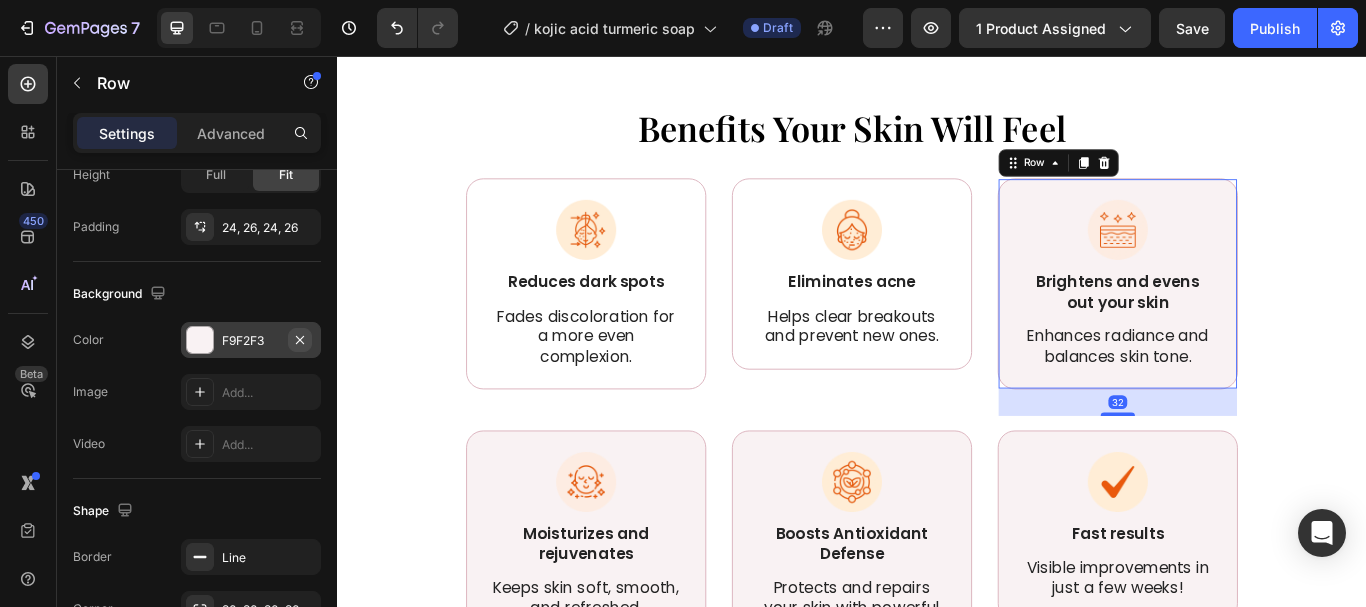 click 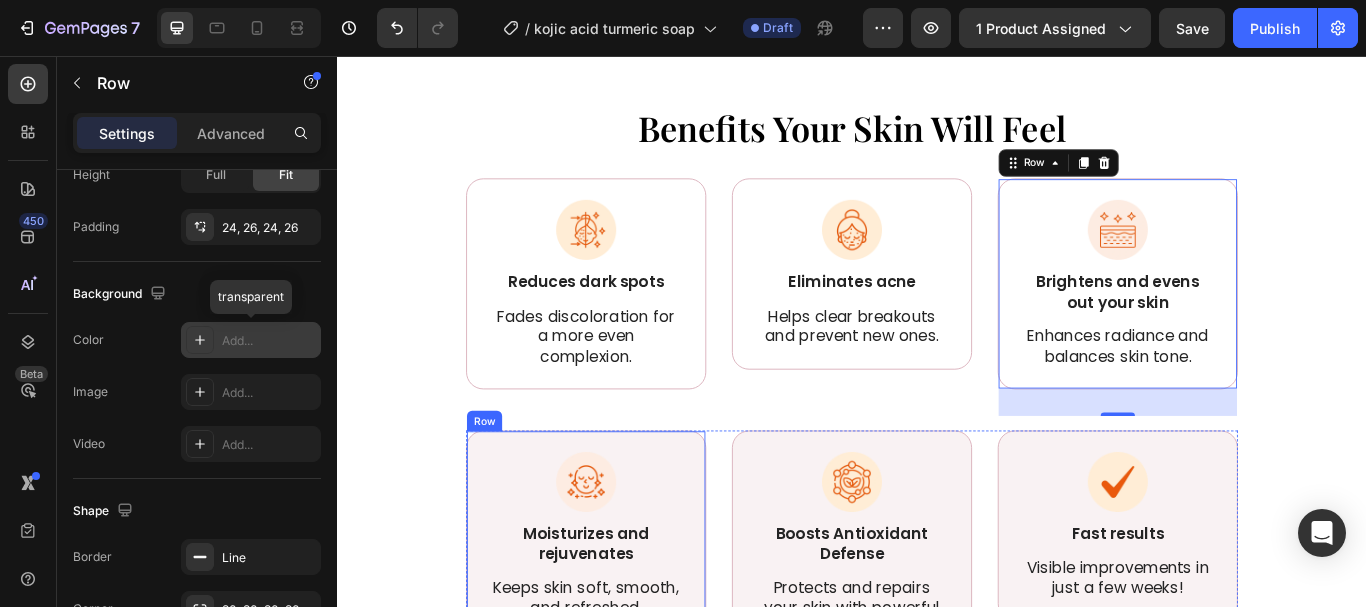 click on "Image Moisturizes and rejuvenates Text Block Keeps skin soft, smooth, and refreshed. Text Block Row" at bounding box center (627, 616) 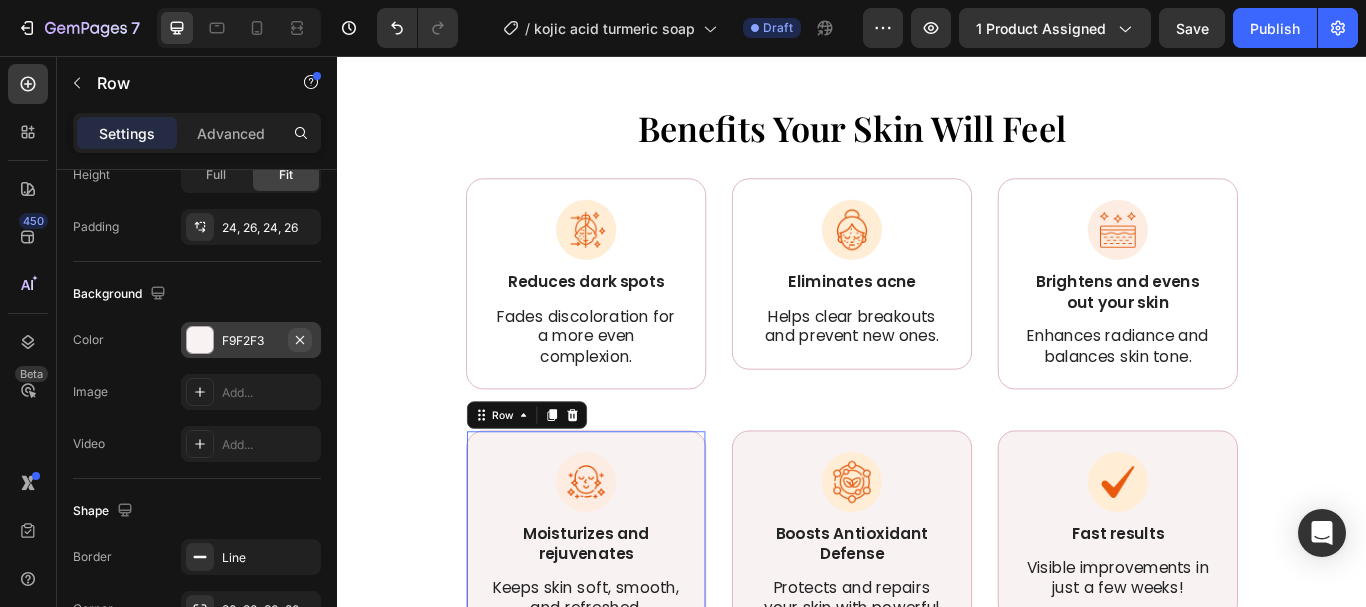 click 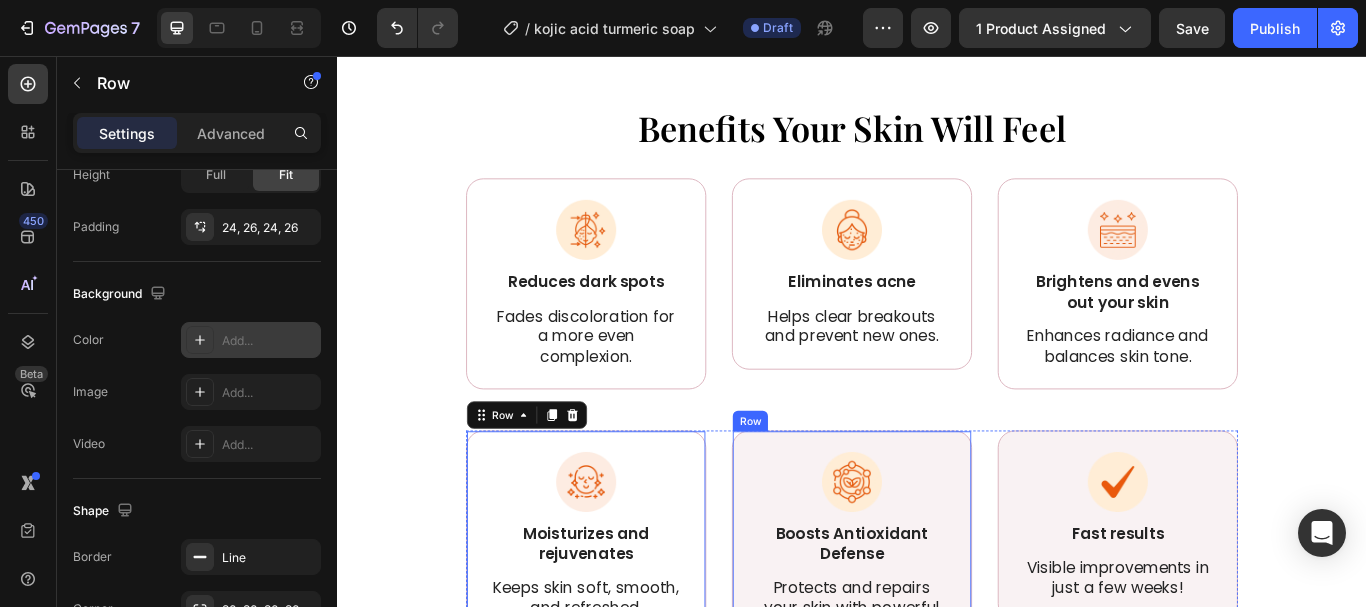 click on "Image Boosts Antioxidant Defense Text Block Protects and repairs your skin with powerful antioxidants Text Block Row" at bounding box center [937, 627] 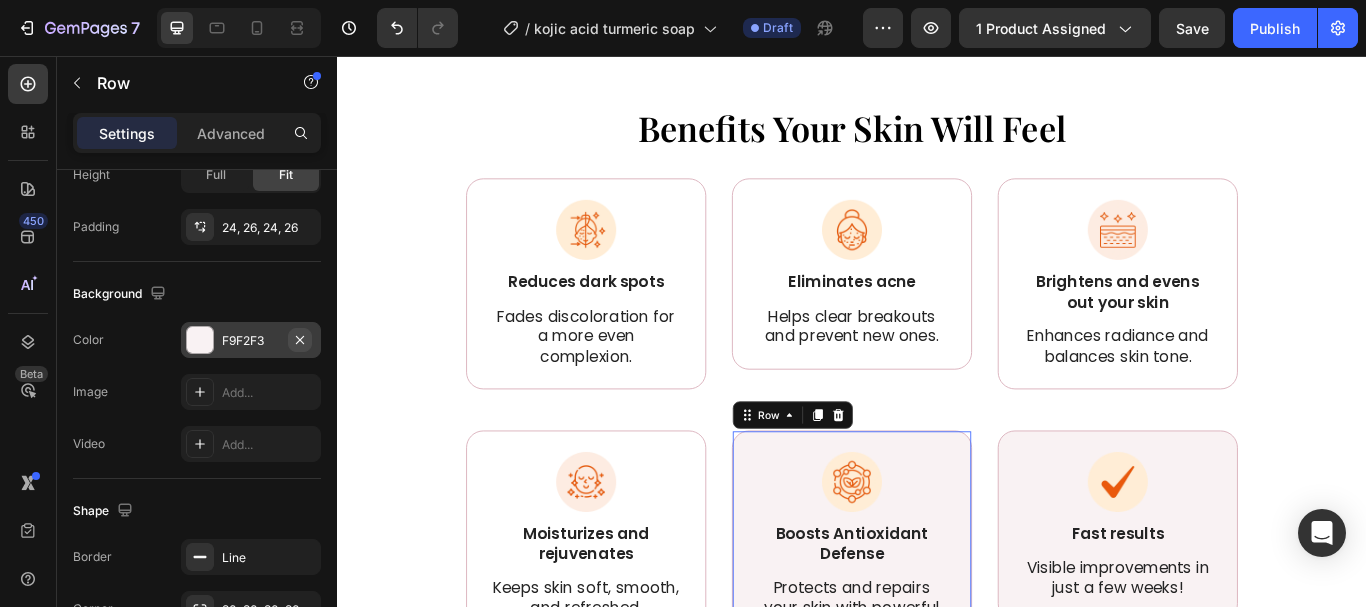 click 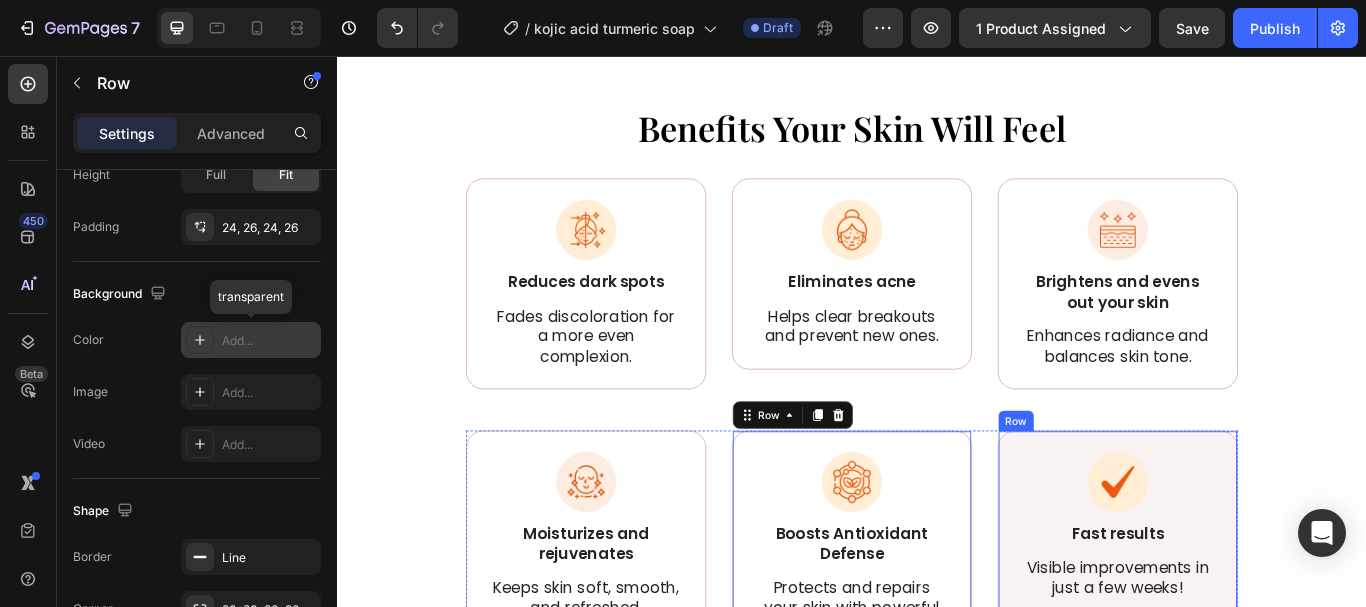 click on "Image Fast results Text Block Visible improvements in just a few weeks! Text Block Row" at bounding box center (1247, 604) 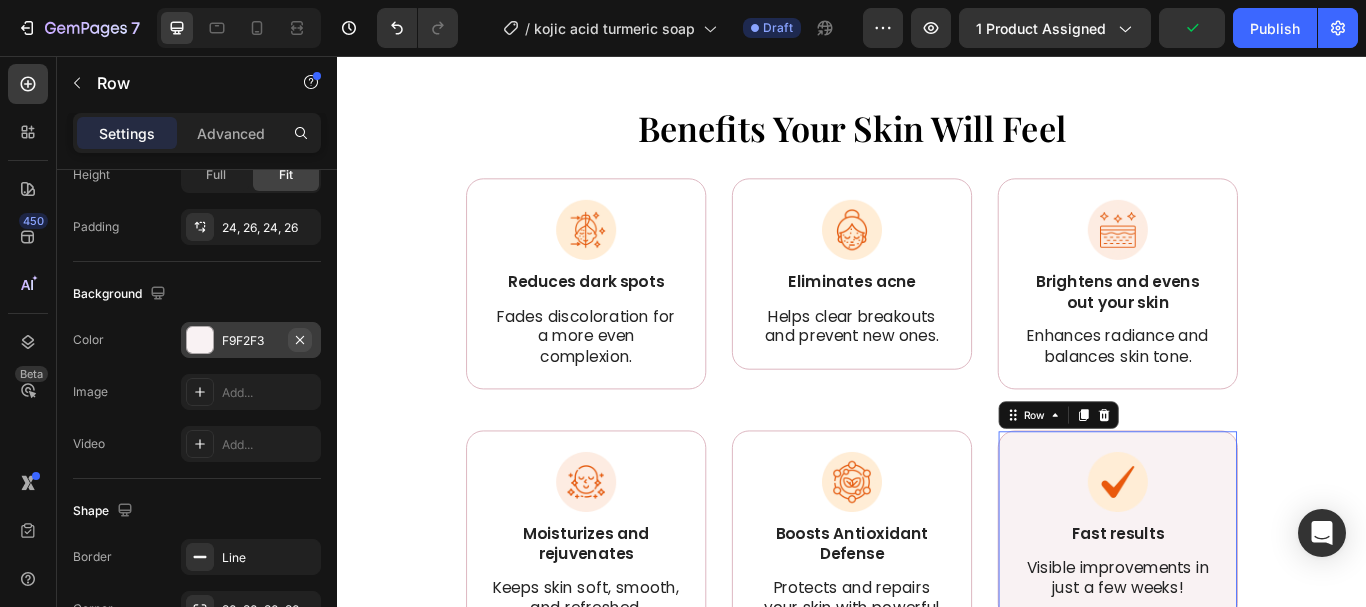 drag, startPoint x: 304, startPoint y: 335, endPoint x: 54, endPoint y: 239, distance: 267.79843 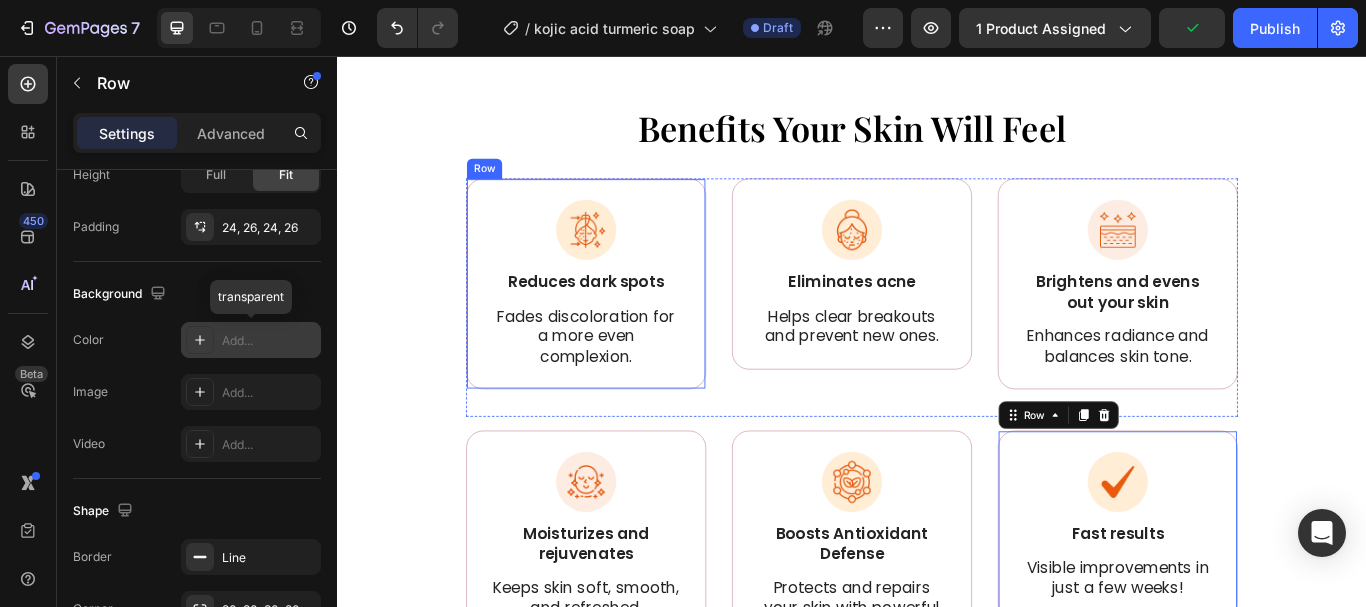 click on "Image Reduces dark spots Text Block Fades discoloration for a more even complexion. Text Block Row" at bounding box center [627, 322] 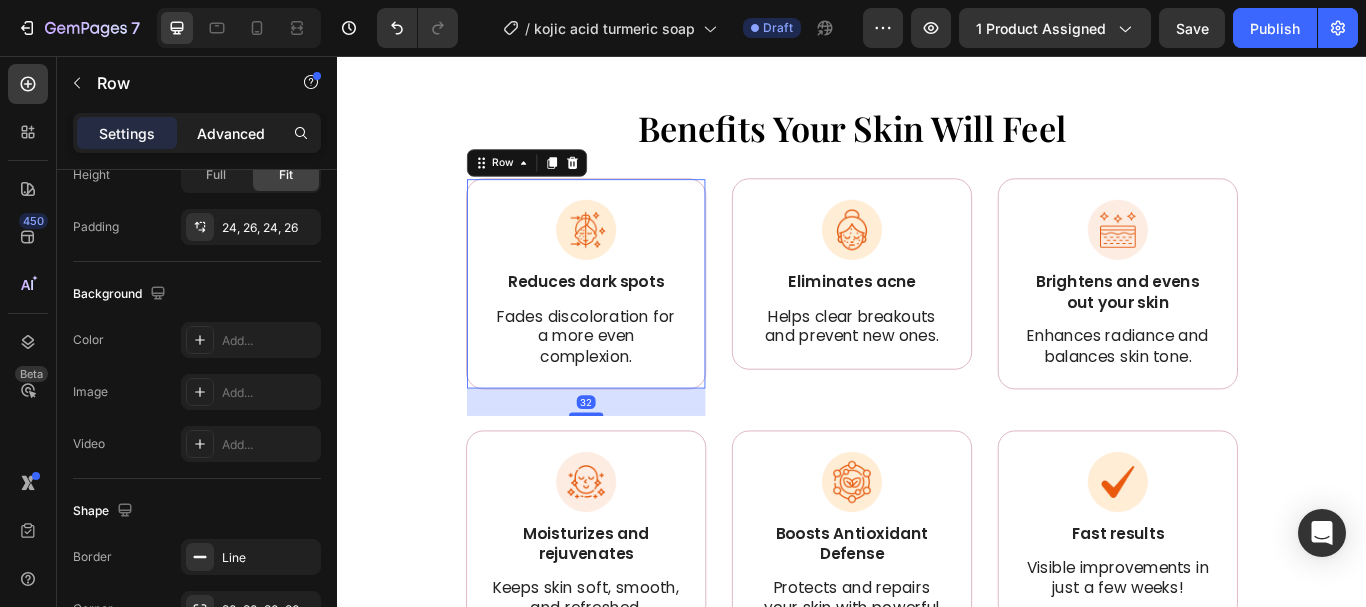 click on "Advanced" 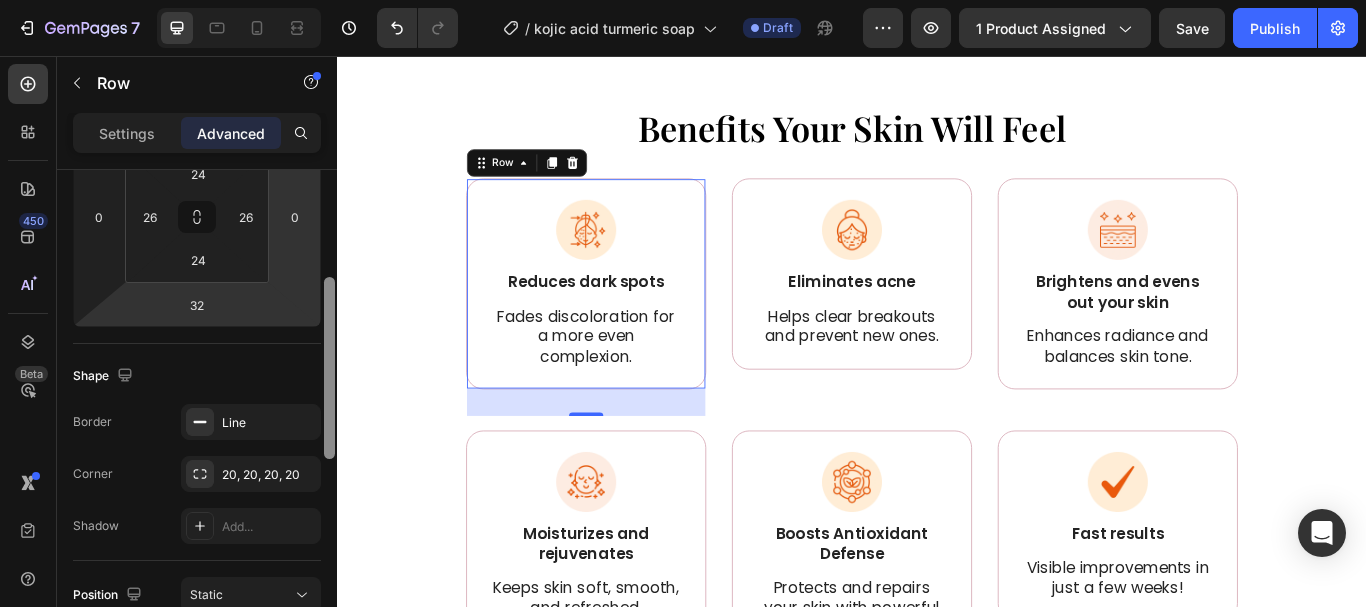 drag, startPoint x: 326, startPoint y: 422, endPoint x: 318, endPoint y: 336, distance: 86.37129 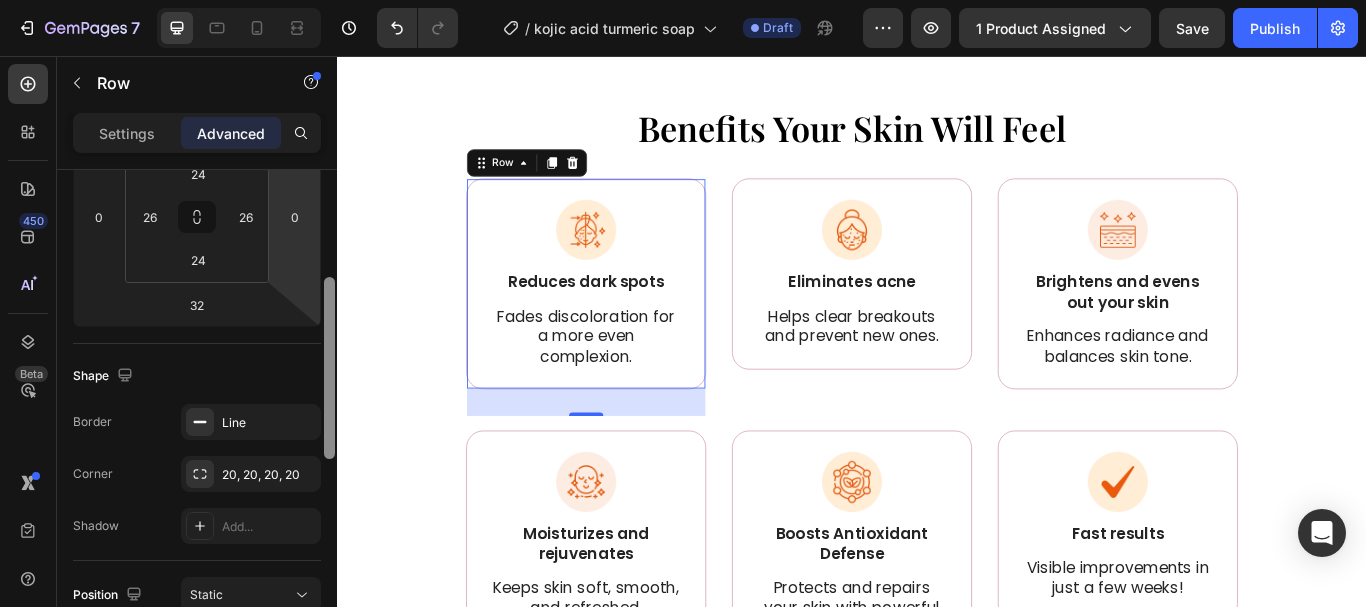 scroll, scrollTop: 326, scrollLeft: 0, axis: vertical 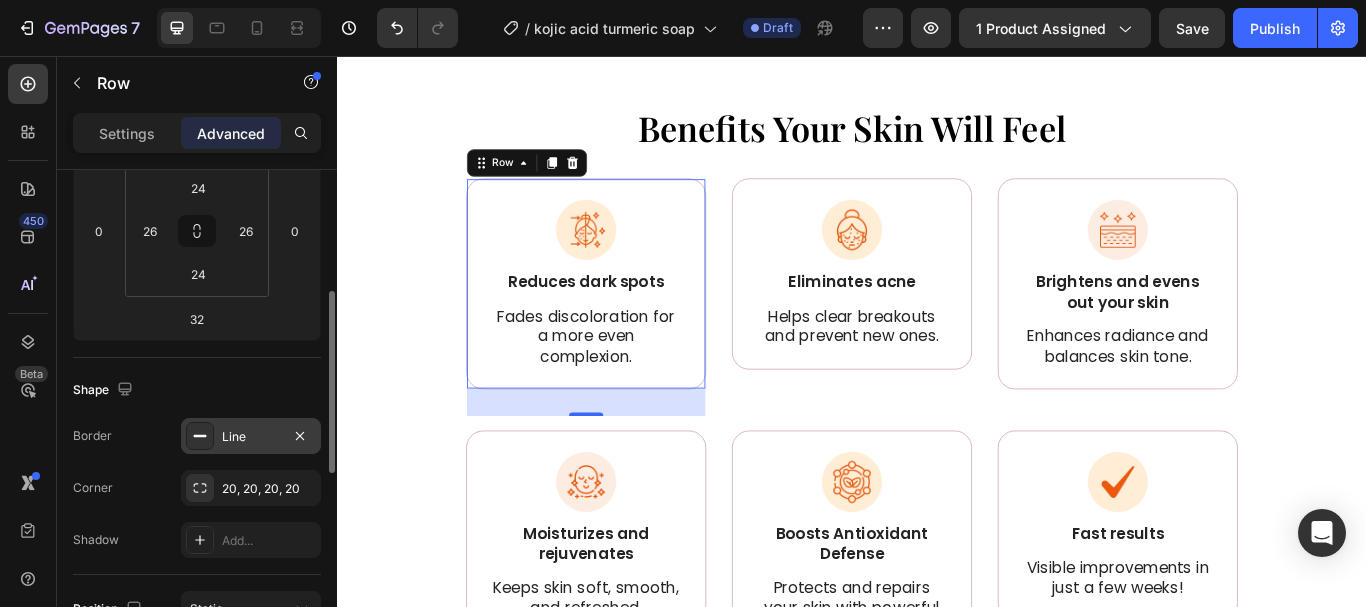 click on "Line" at bounding box center [251, 437] 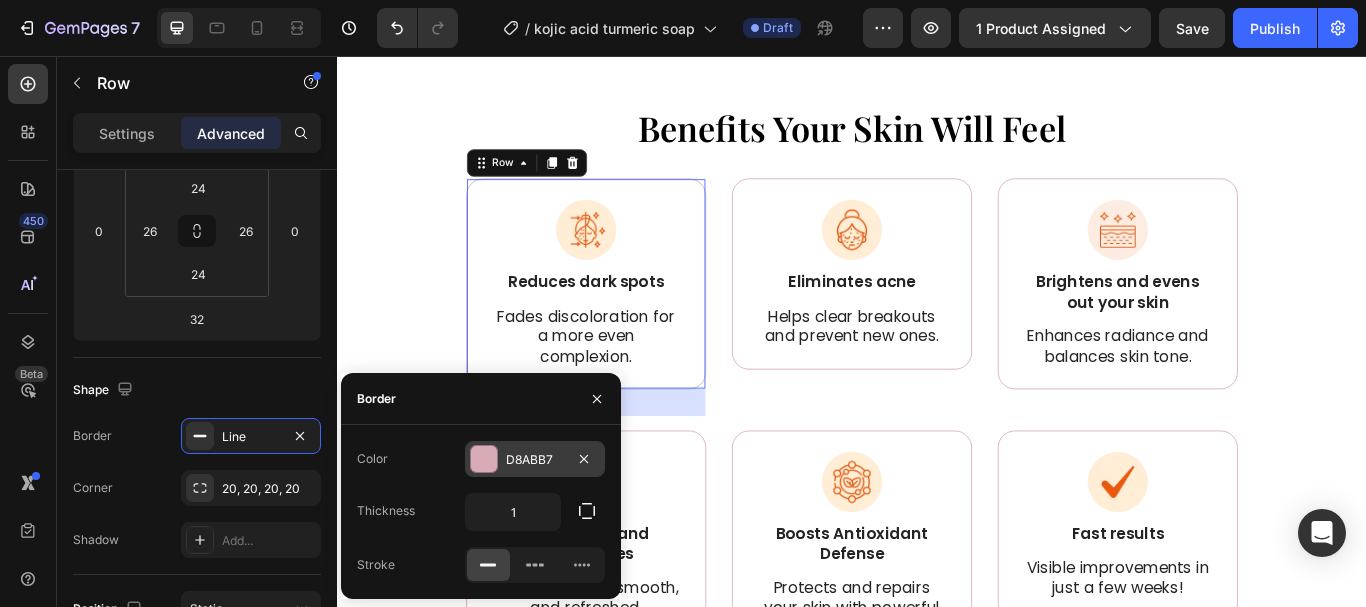 click at bounding box center [484, 459] 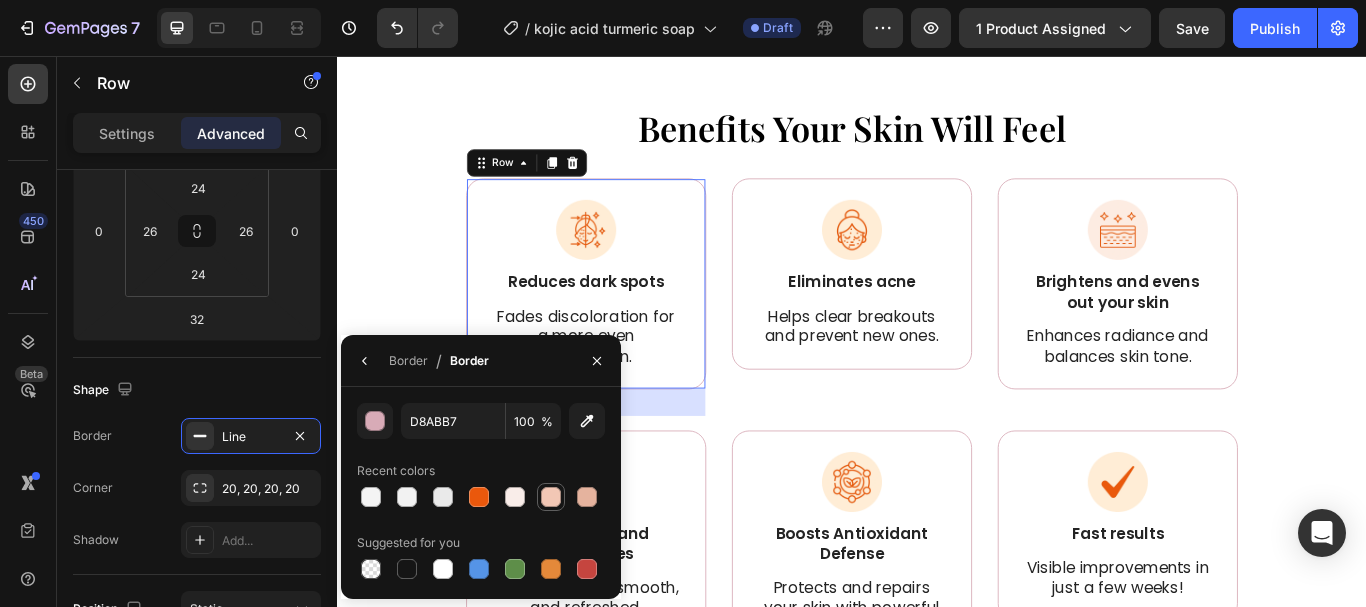 click at bounding box center (551, 497) 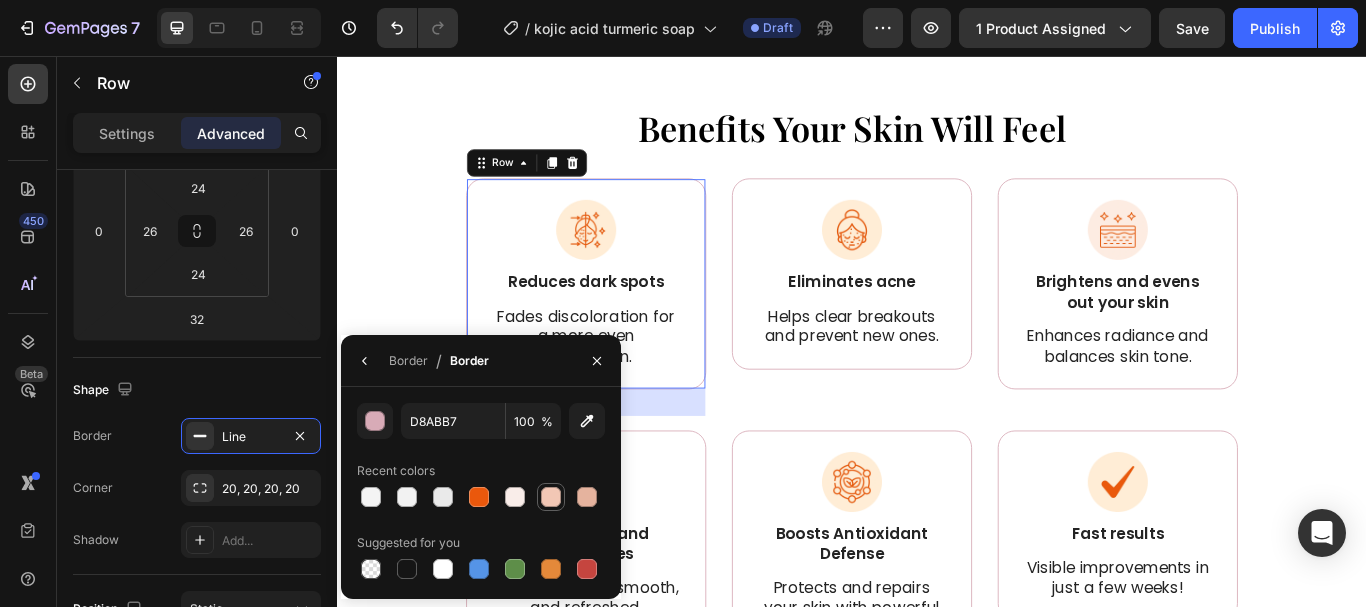 type on "F2C7B5" 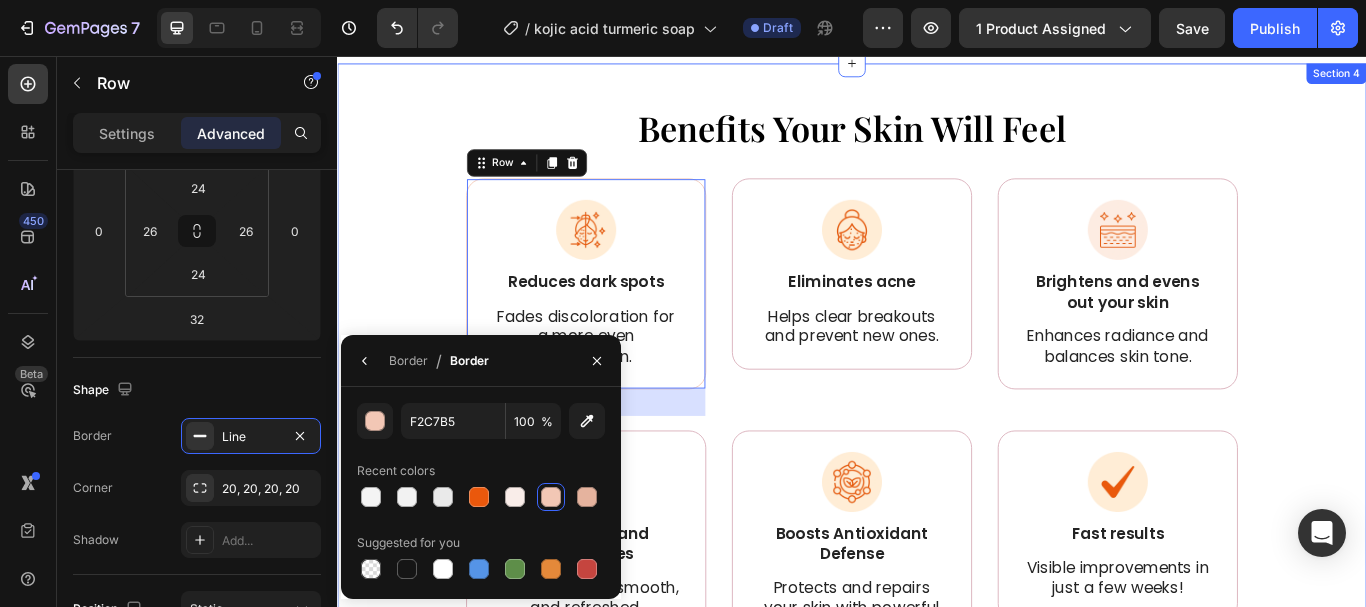 click on "Benefits Your Skin Will Feel Heading Image Reduces dark spots Text Block Fades discoloration for a more even complexion. Text Block Row   32 Image Eliminates acne Text Block  Helps clear breakouts and prevent new ones. Text Block Row Image Brightens and evens out your skin Text Block  Enhances radiance and balances skin tone. Text Block Row Row Image Moisturizes and rejuvenates Text Block Keeps skin soft, smooth, and refreshed. Text Block Row Image Boosts Antioxidant Defense Text Block Protects and repairs your skin with powerful antioxidants Text Block Row Image Fast results Text Block Visible improvements in just a few weeks! Text Block Row Row" at bounding box center [937, 461] 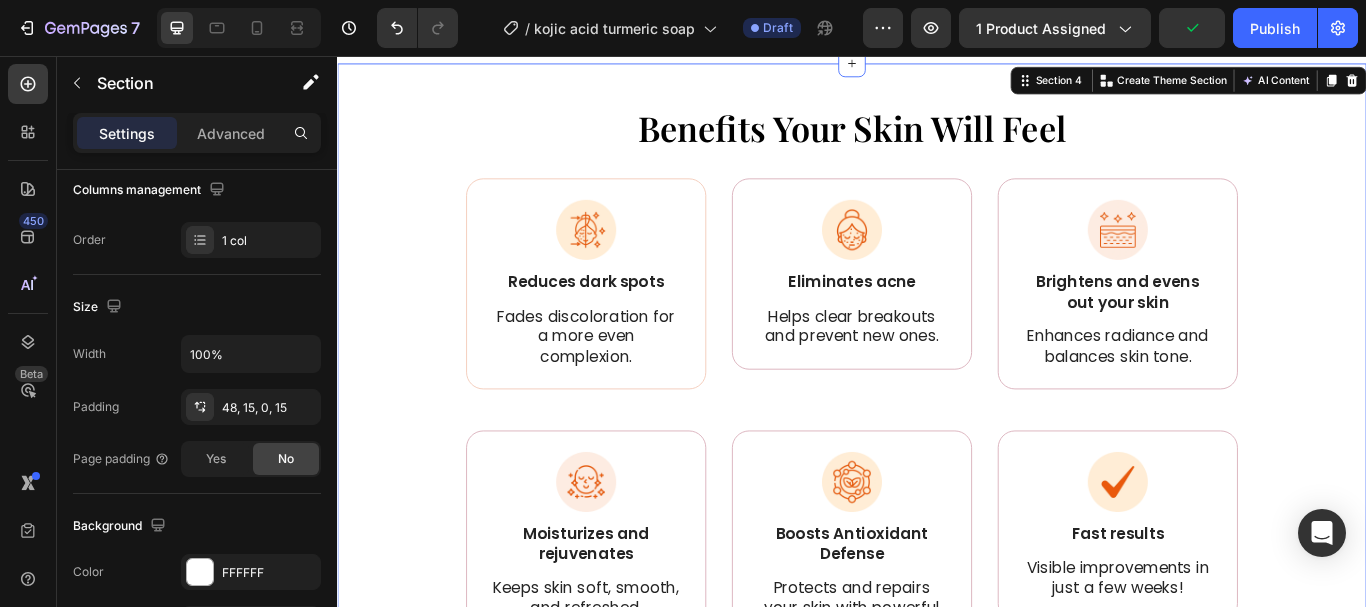 scroll, scrollTop: 0, scrollLeft: 0, axis: both 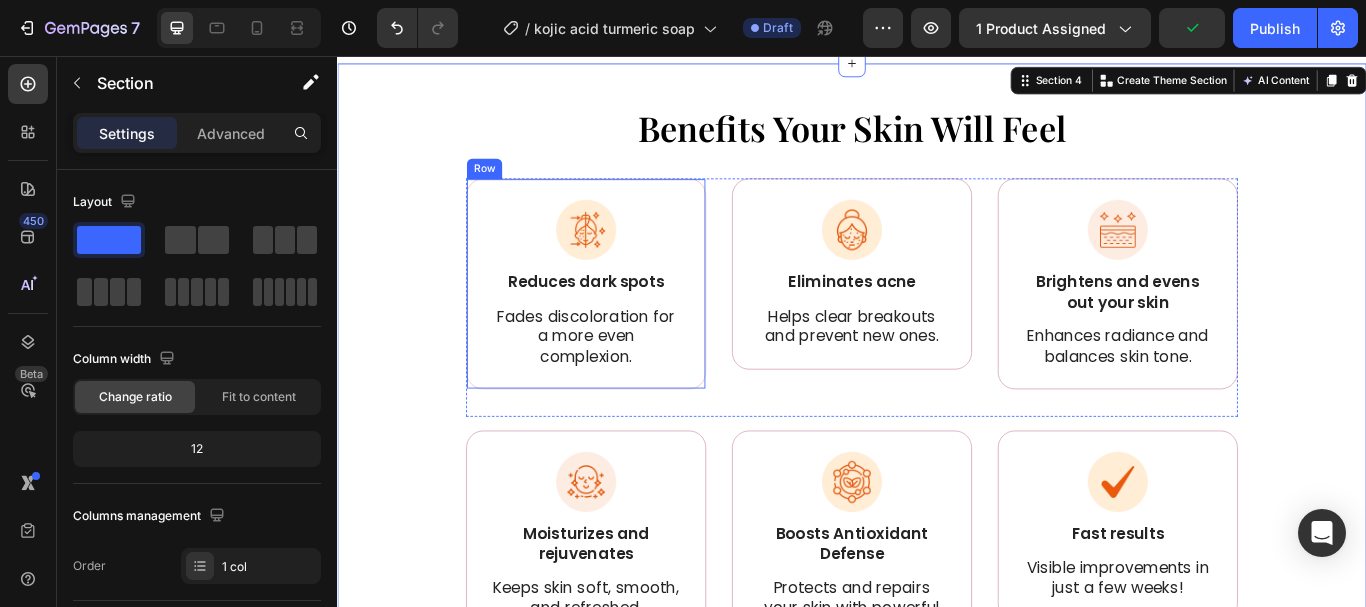 click on "Image Reduces dark spots Text Block Fades discoloration for a more even complexion. Text Block Row" at bounding box center (627, 322) 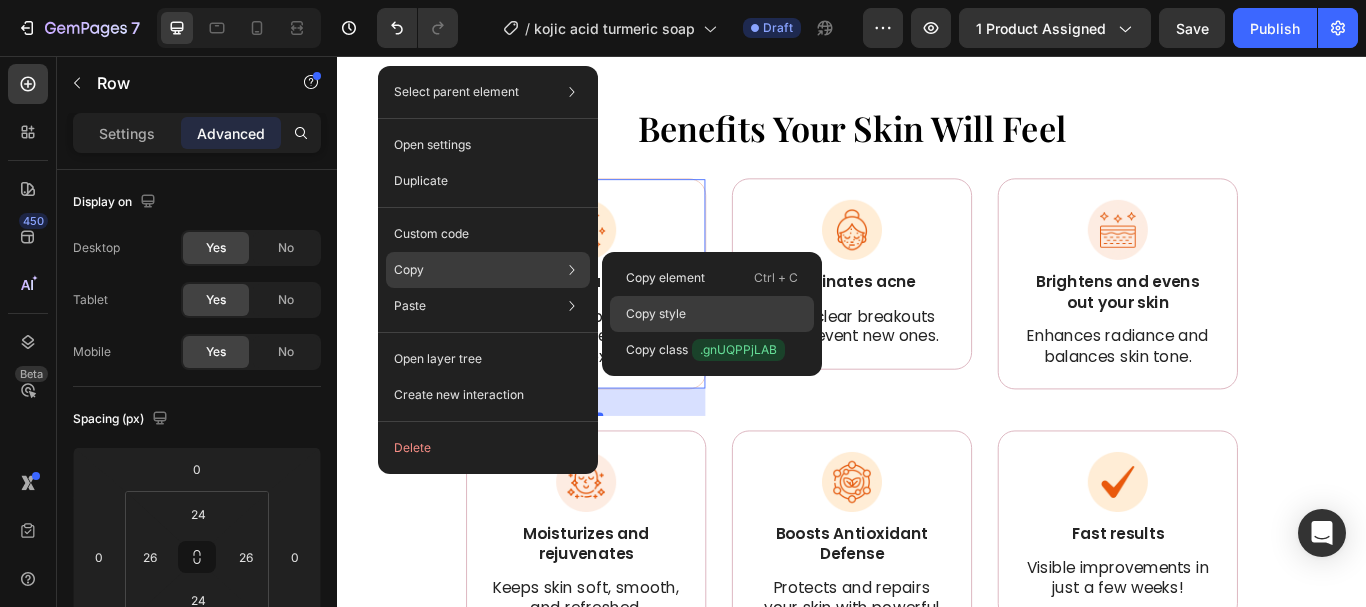 click on "Copy style" at bounding box center [656, 314] 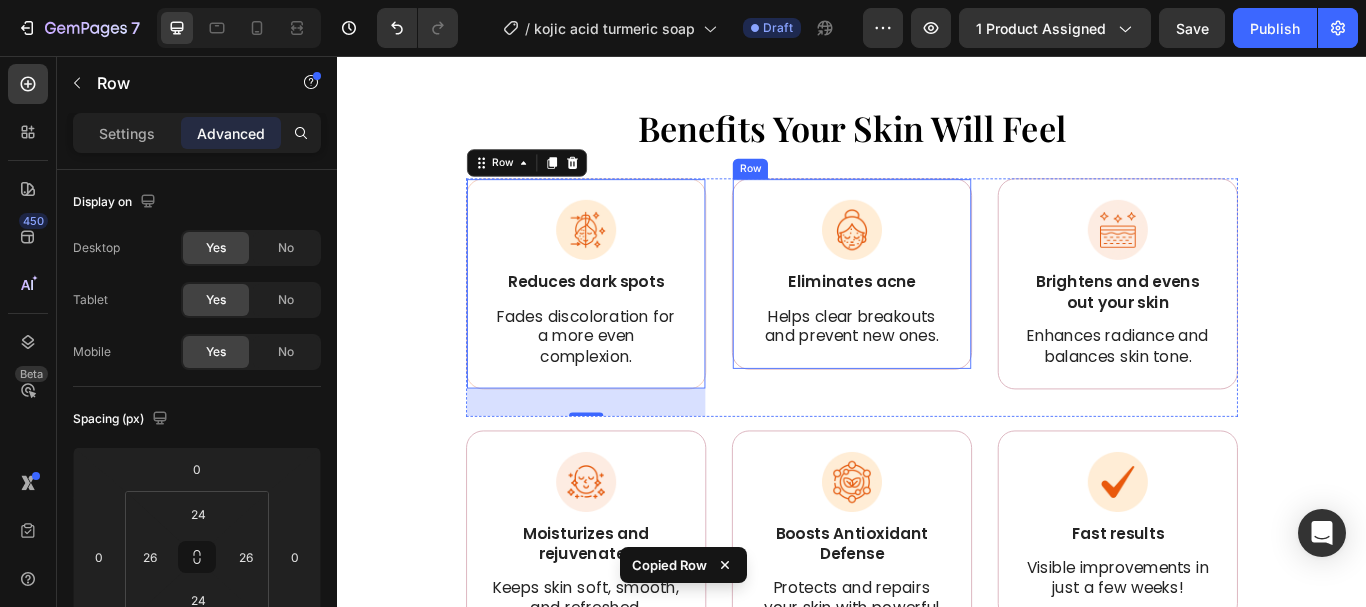 click on "Image Eliminates acne Text Block  Helps clear breakouts and prevent new ones. Text Block Row" at bounding box center [937, 310] 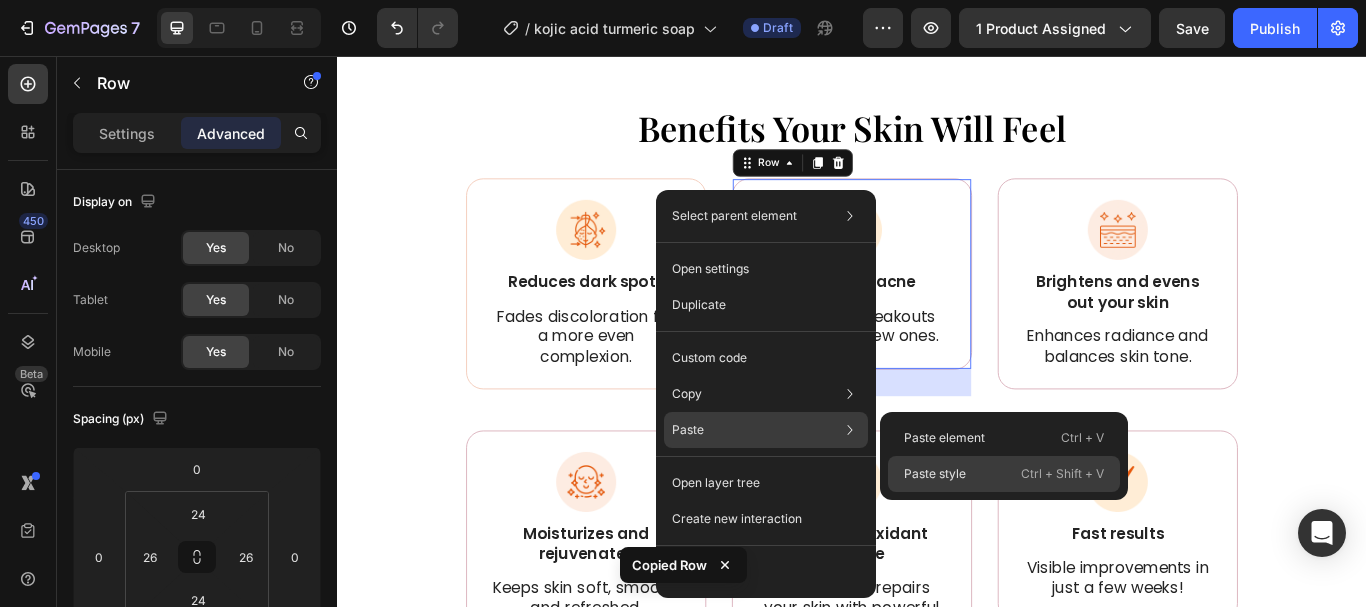 click on "Paste style  Ctrl + Shift + V" 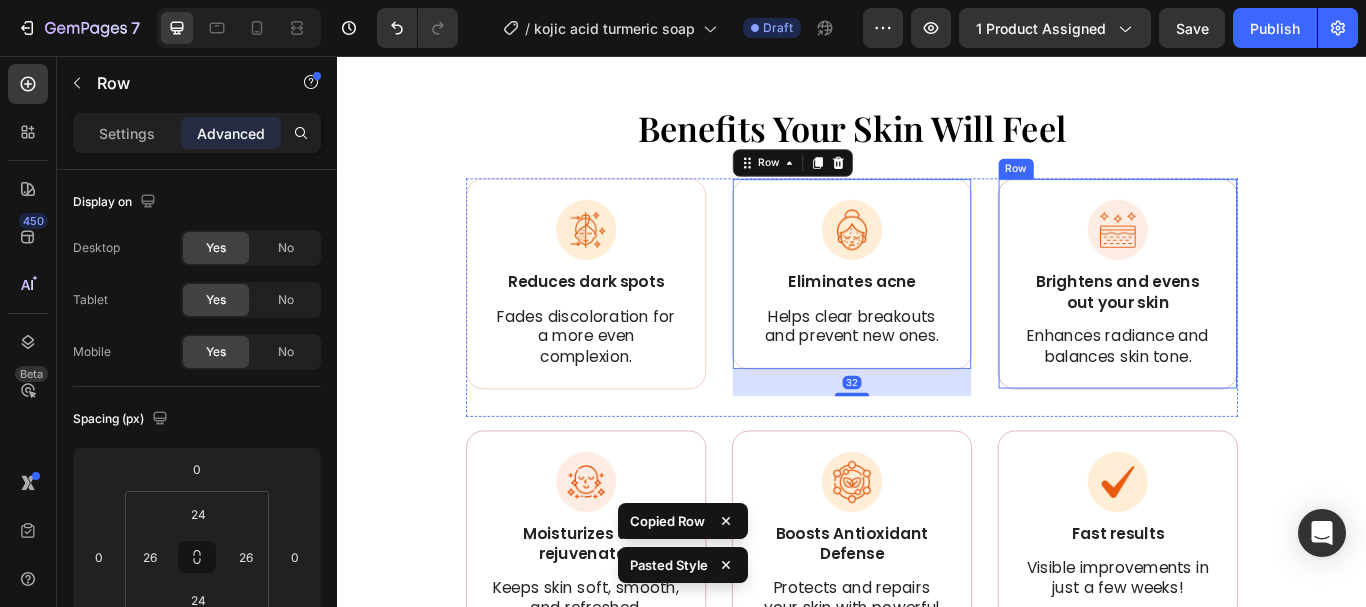 click on "Image Brightens and evens out your skin Text Block  Enhances radiance and balances skin tone. Text Block Row" at bounding box center [1247, 322] 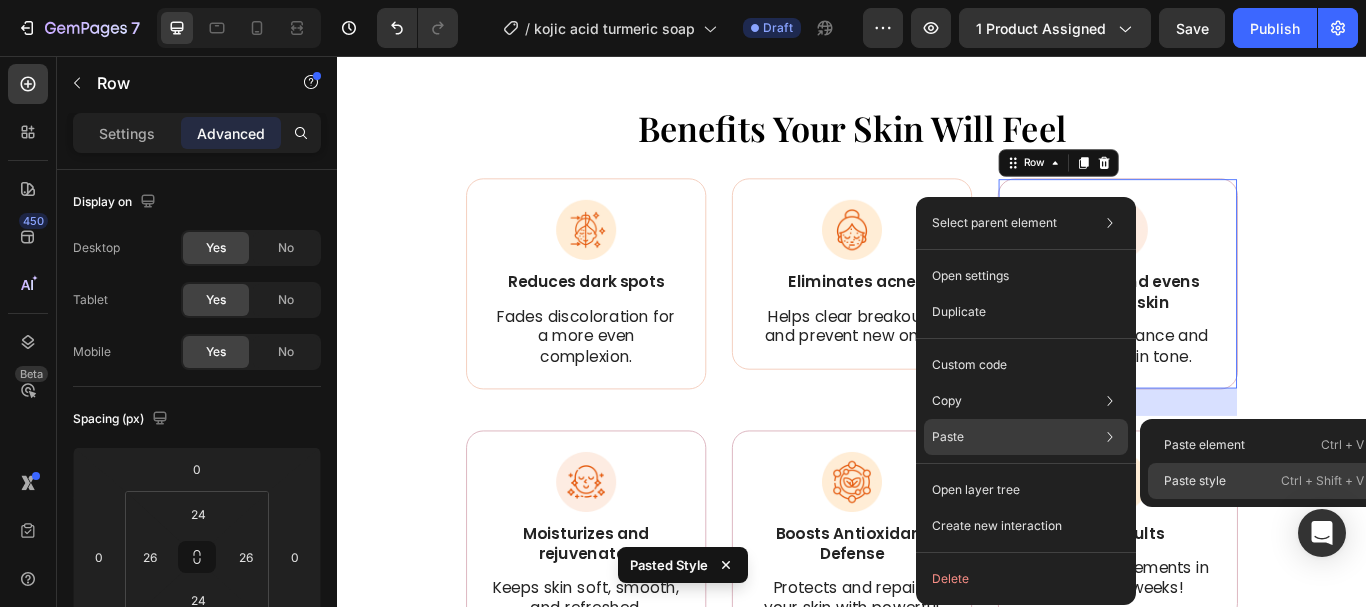 click on "Paste style  Ctrl + Shift + V" 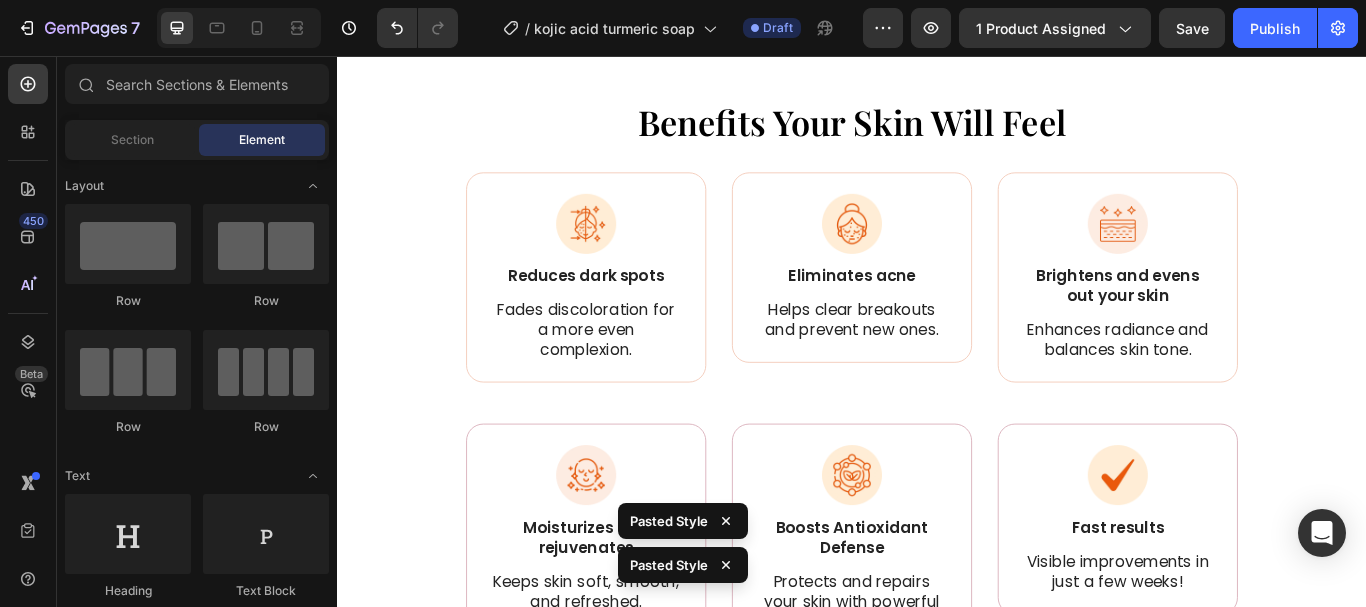 scroll, scrollTop: 2223, scrollLeft: 0, axis: vertical 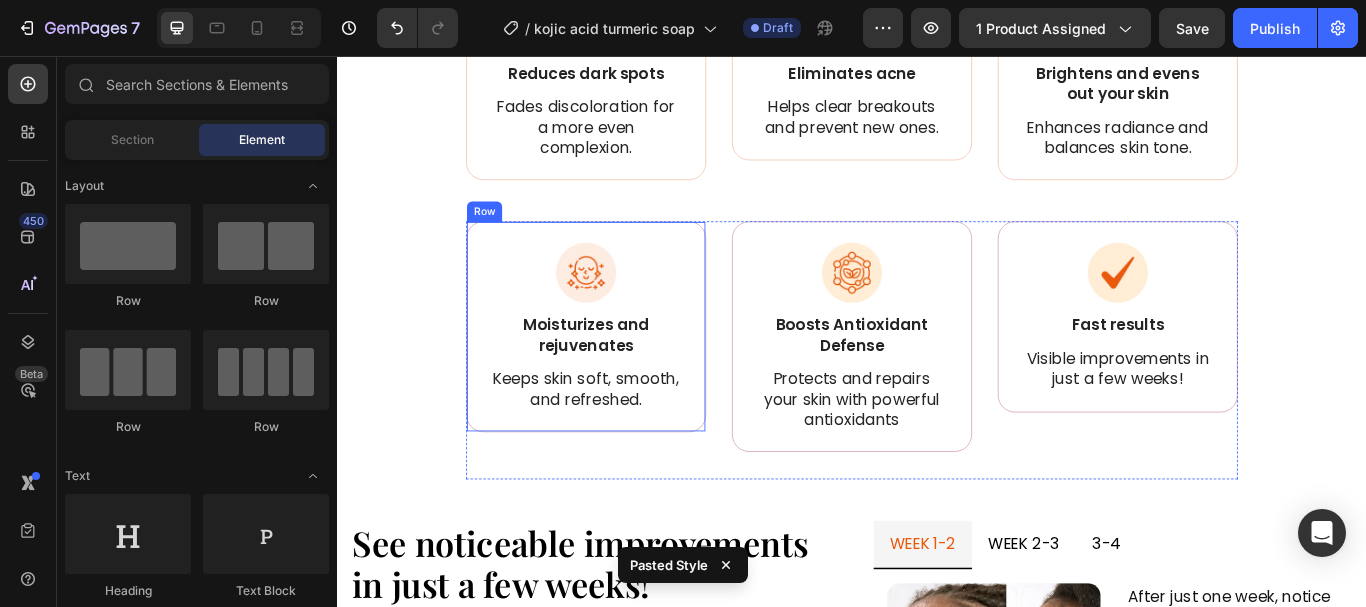 click on "Image Moisturizes and rejuvenates Text Block Keeps skin soft, smooth, and refreshed. Text Block Row" at bounding box center (627, 372) 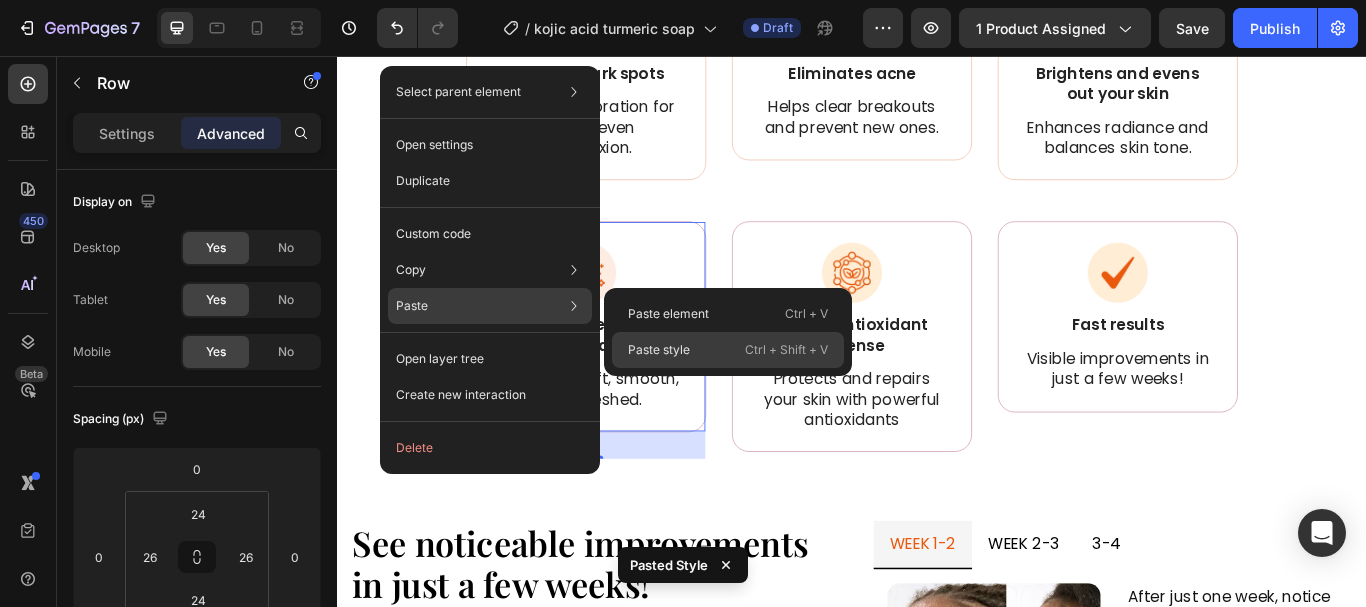 click on "Paste style  Ctrl + Shift + V" 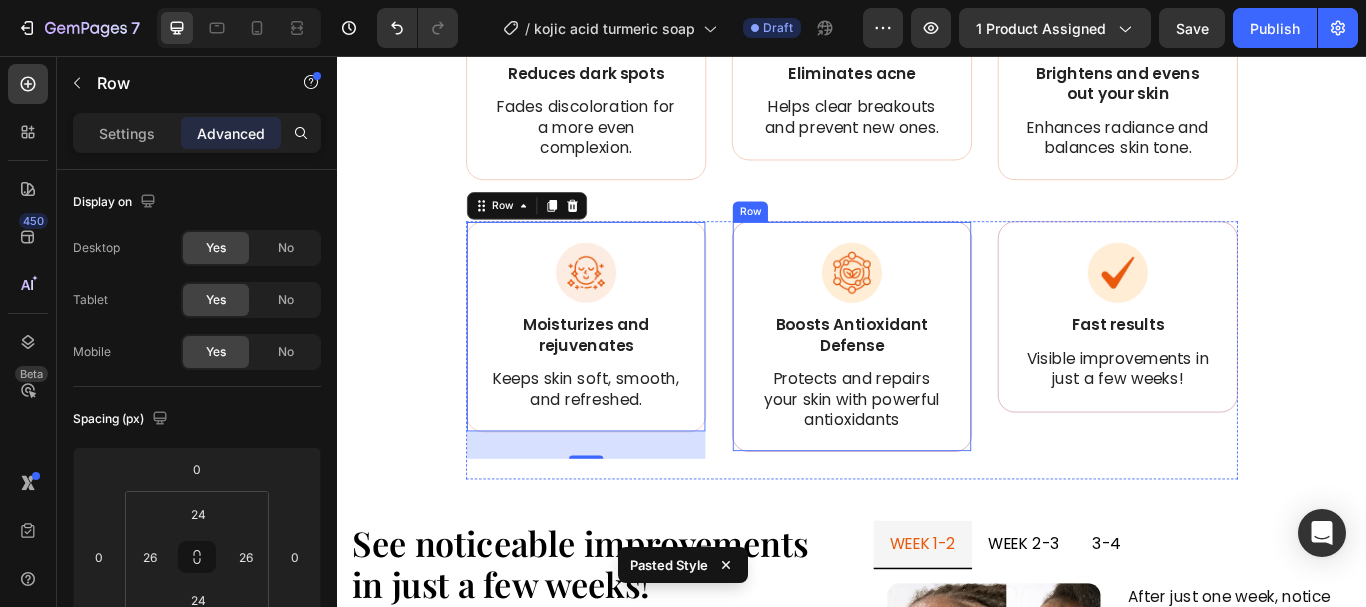 click on "Image Boosts Antioxidant Defense Text Block Protects and repairs your skin with powerful antioxidants Text Block Row" at bounding box center [937, 383] 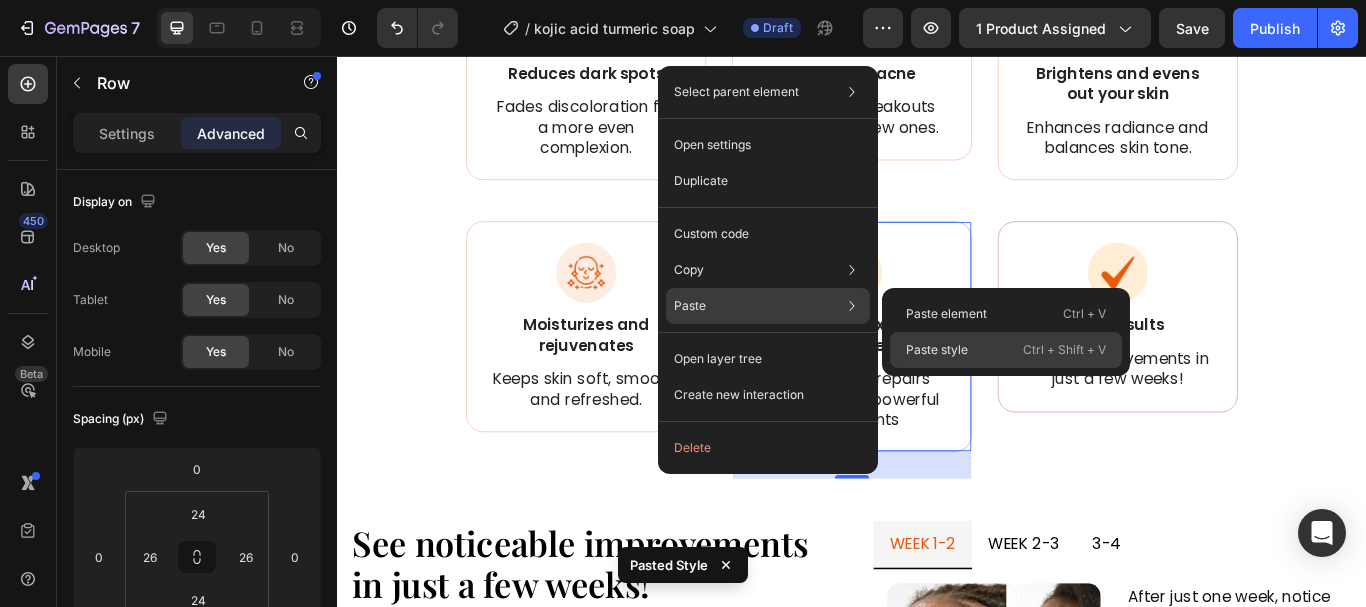 click on "Paste style  Ctrl + Shift + V" 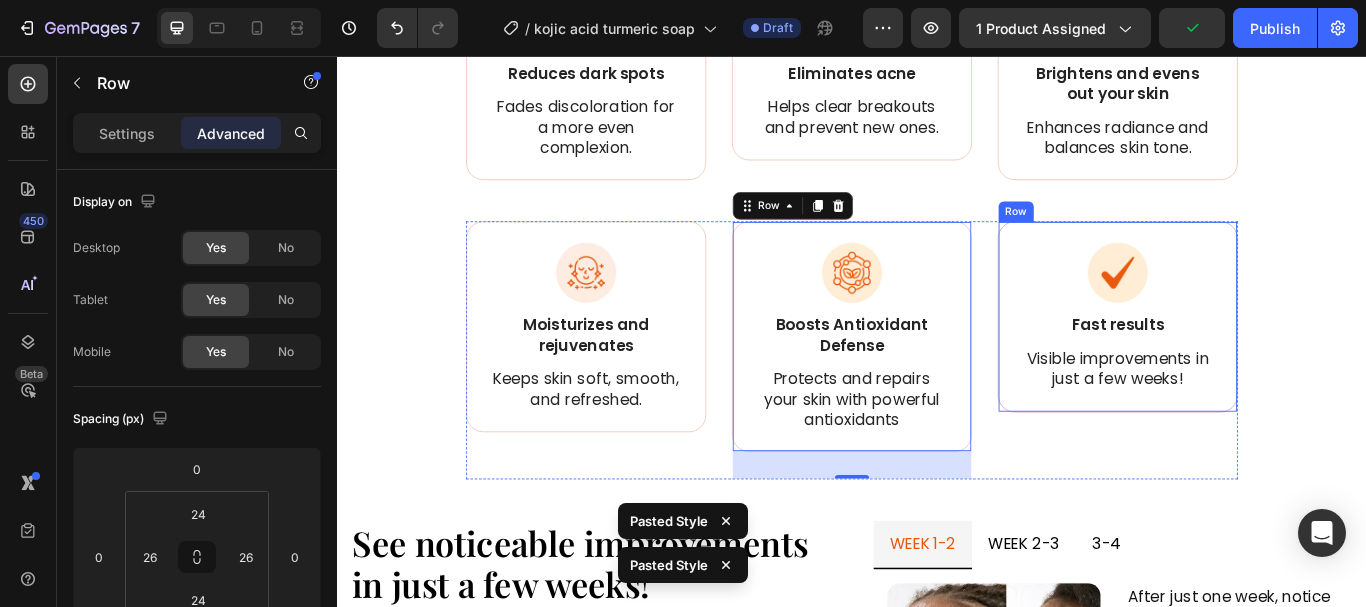 click on "Image Fast results Text Block Visible improvements in just a few weeks! Text Block Row" at bounding box center [1247, 360] 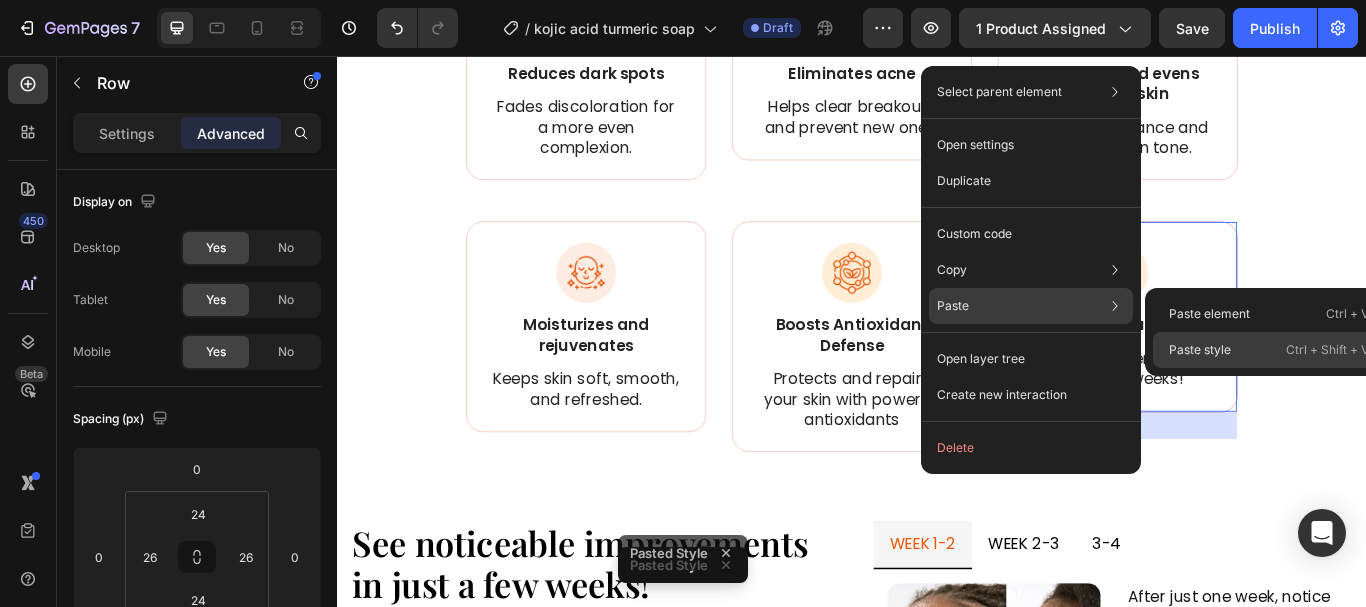 click on "Paste style" at bounding box center (1200, 350) 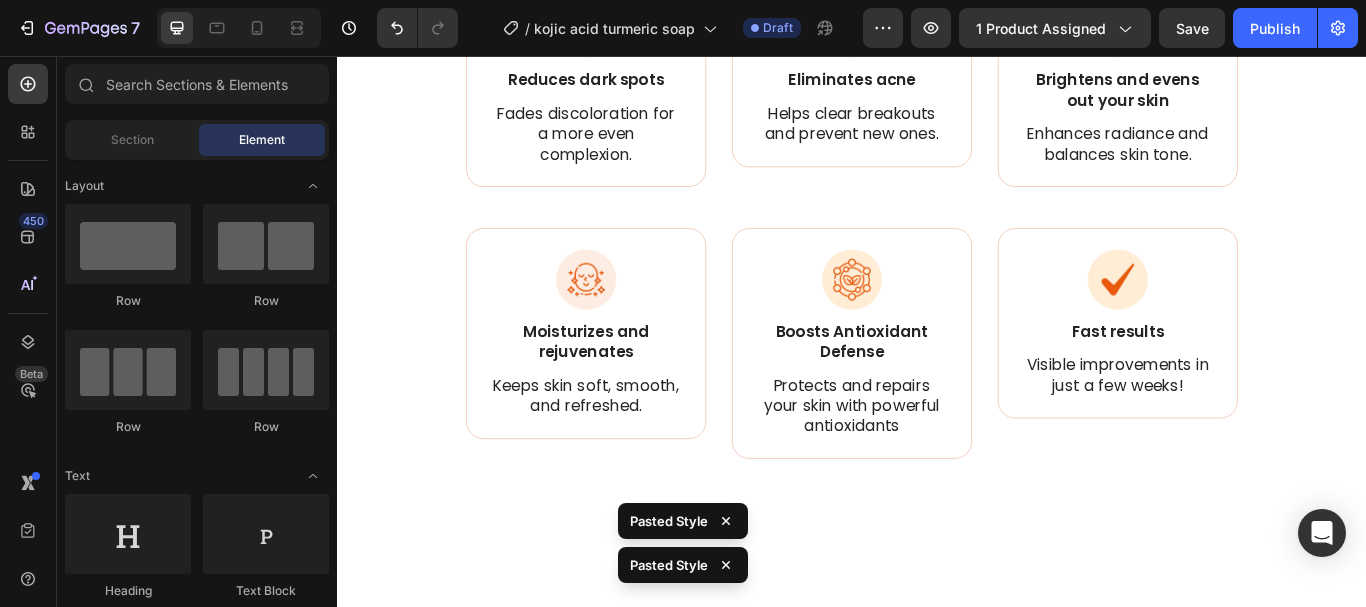 scroll, scrollTop: 1961, scrollLeft: 0, axis: vertical 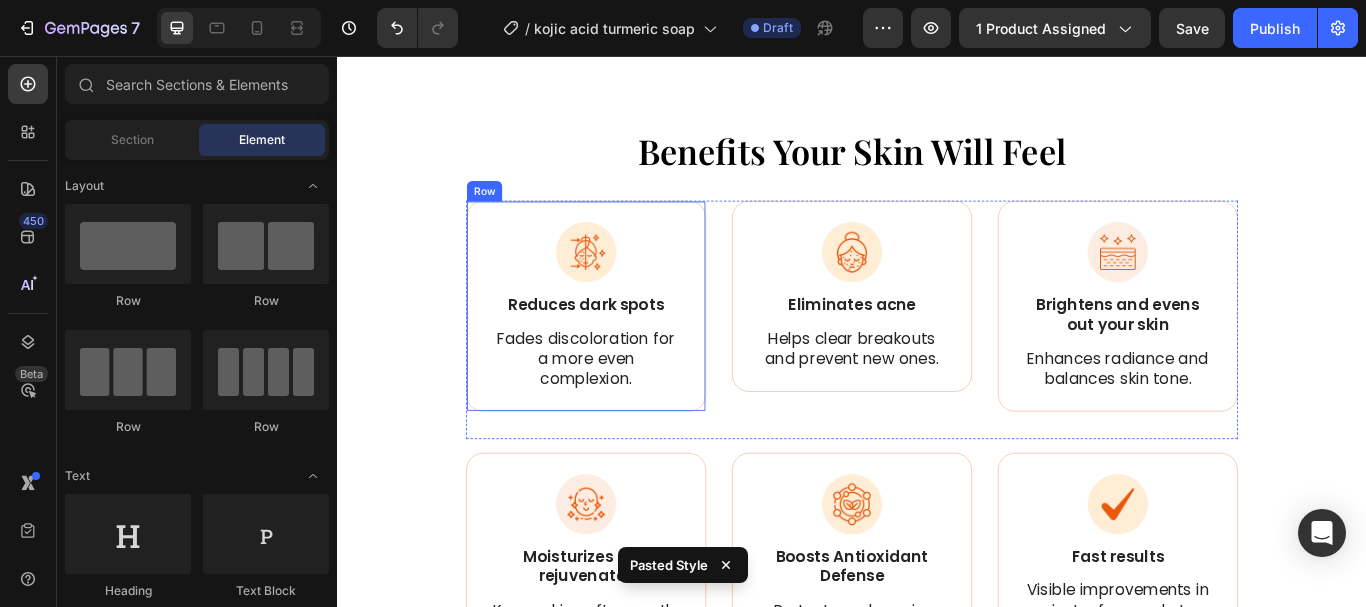 click on "Image Reduces dark spots Text Block Fades discoloration for a more even complexion. Text Block Row" at bounding box center (627, 348) 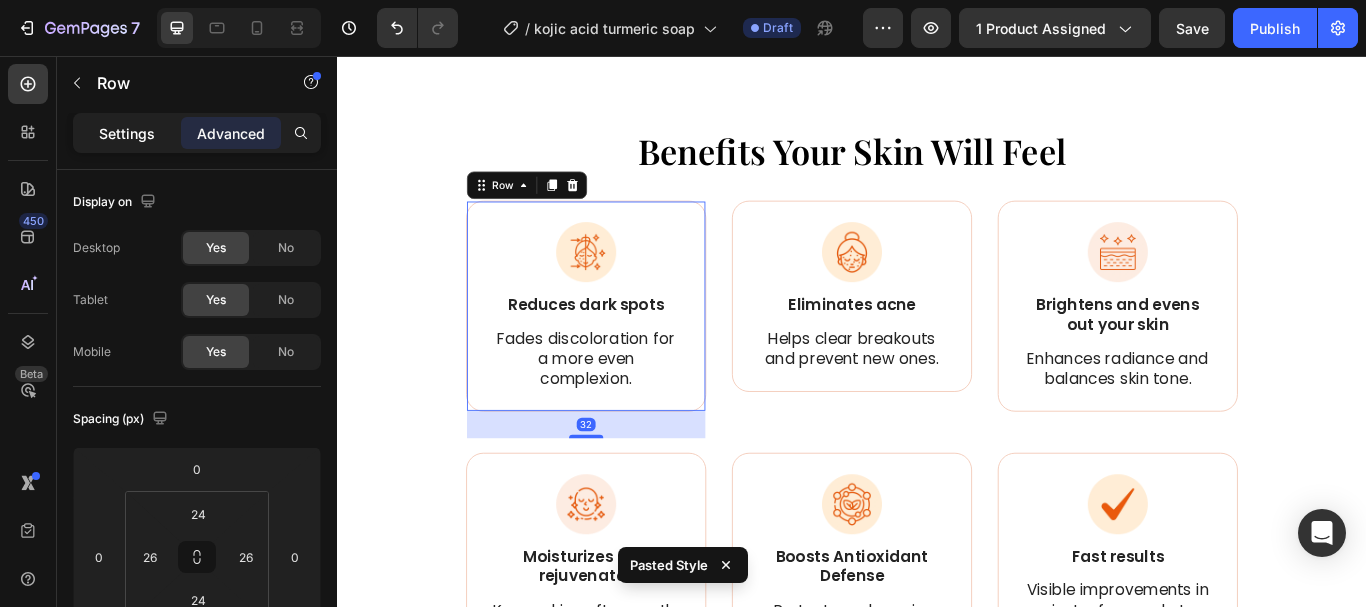 click on "Settings" at bounding box center [127, 133] 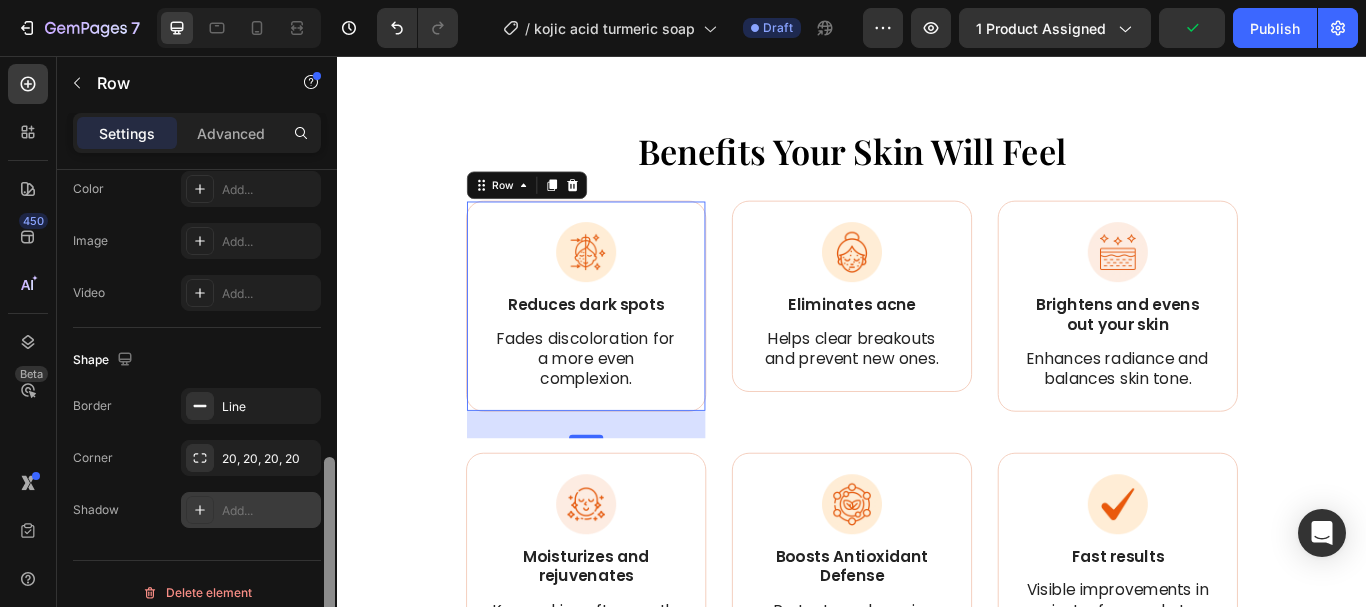 scroll, scrollTop: 726, scrollLeft: 0, axis: vertical 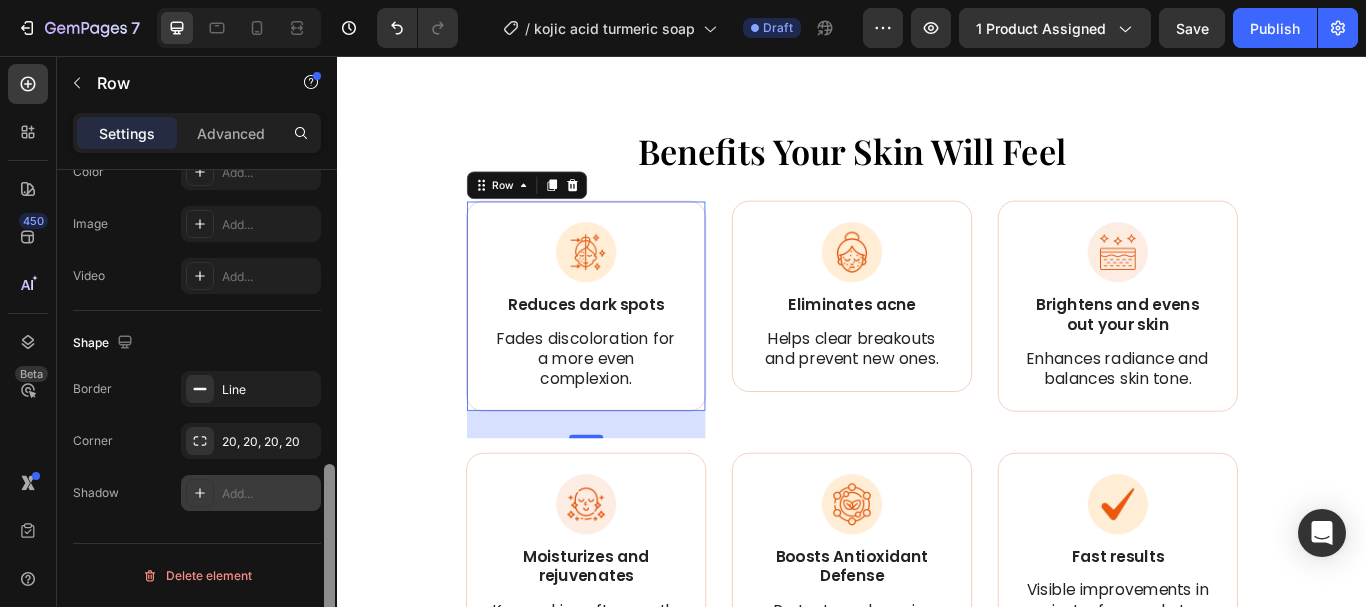 drag, startPoint x: 329, startPoint y: 191, endPoint x: 232, endPoint y: 496, distance: 320.05313 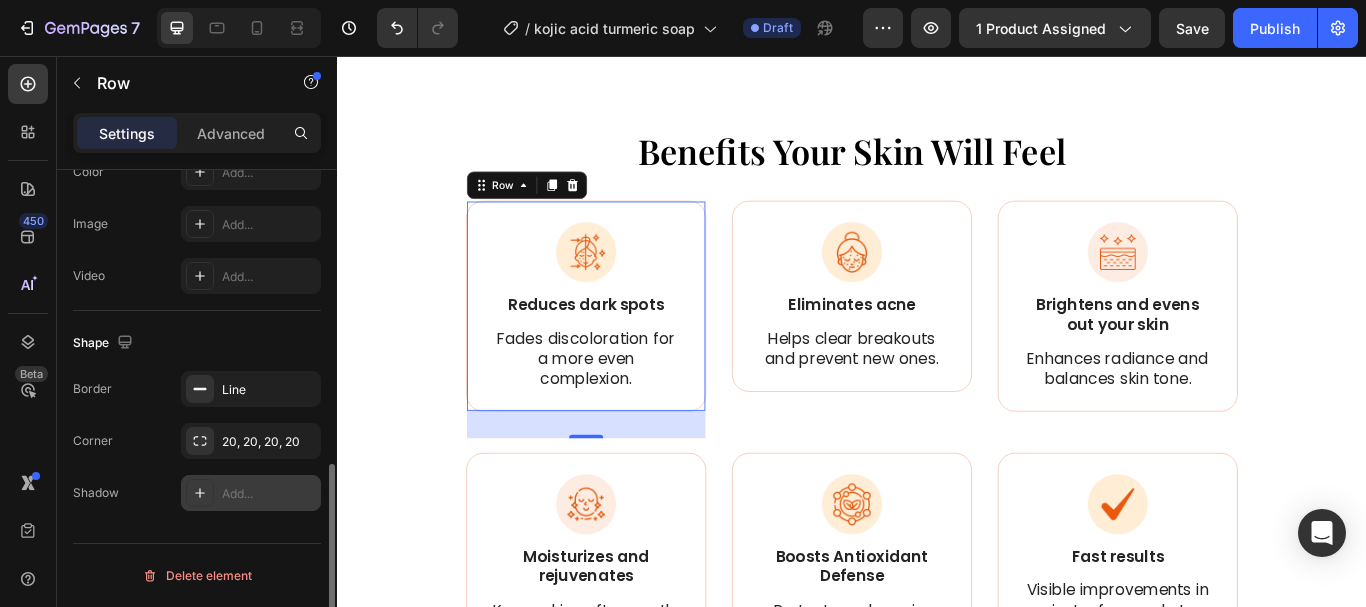 click on "Add..." at bounding box center [269, 494] 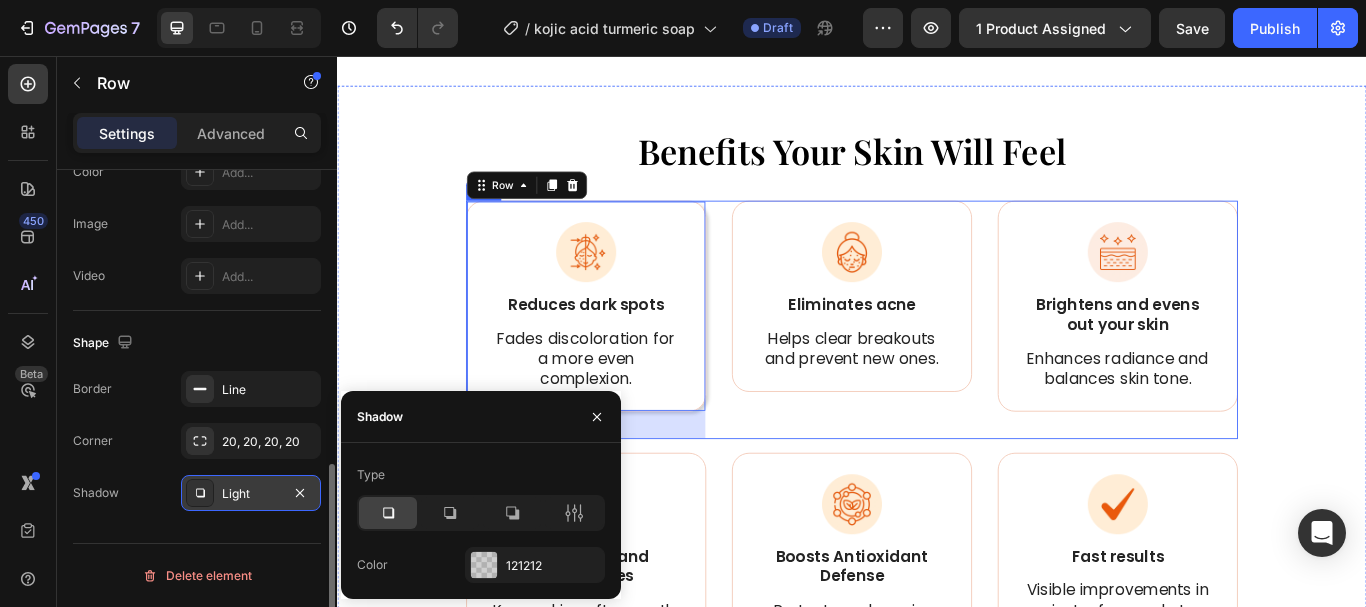 click on "Image Eliminates acne Text Block  Helps clear breakouts and prevent new ones. Text Block Row" at bounding box center [937, 364] 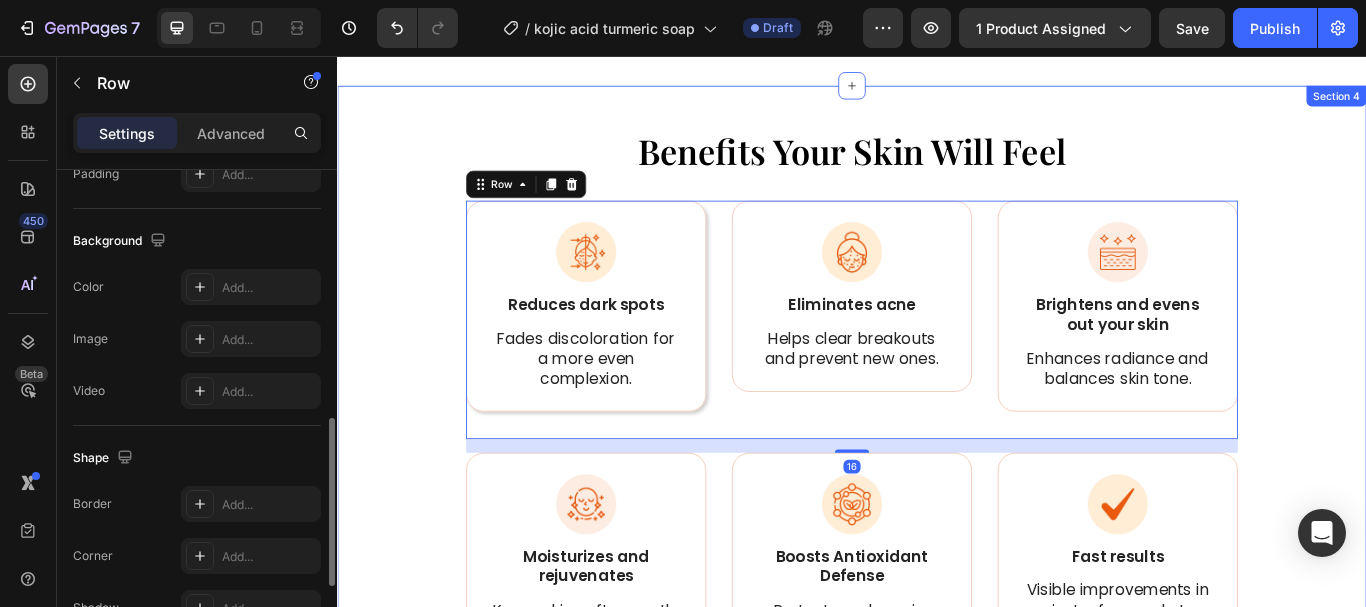 click on "Benefits Your Skin Will Feel Heading Image Reduces dark spots Text Block Fades discoloration for a more even complexion. Text Block Row Image Eliminates acne Text Block  Helps clear breakouts and prevent new ones. Text Block Row Image Brightens and evens out your skin Text Block  Enhances radiance and balances skin tone. Text Block Row Row   16 Image Moisturizes and rejuvenates Text Block Keeps skin soft, smooth, and refreshed. Text Block Row Image Boosts Antioxidant Defense Text Block Protects and repairs your skin with powerful antioxidants Text Block Row Image Fast results Text Block Visible improvements in just a few weeks! Text Block Row Row" at bounding box center [937, 487] 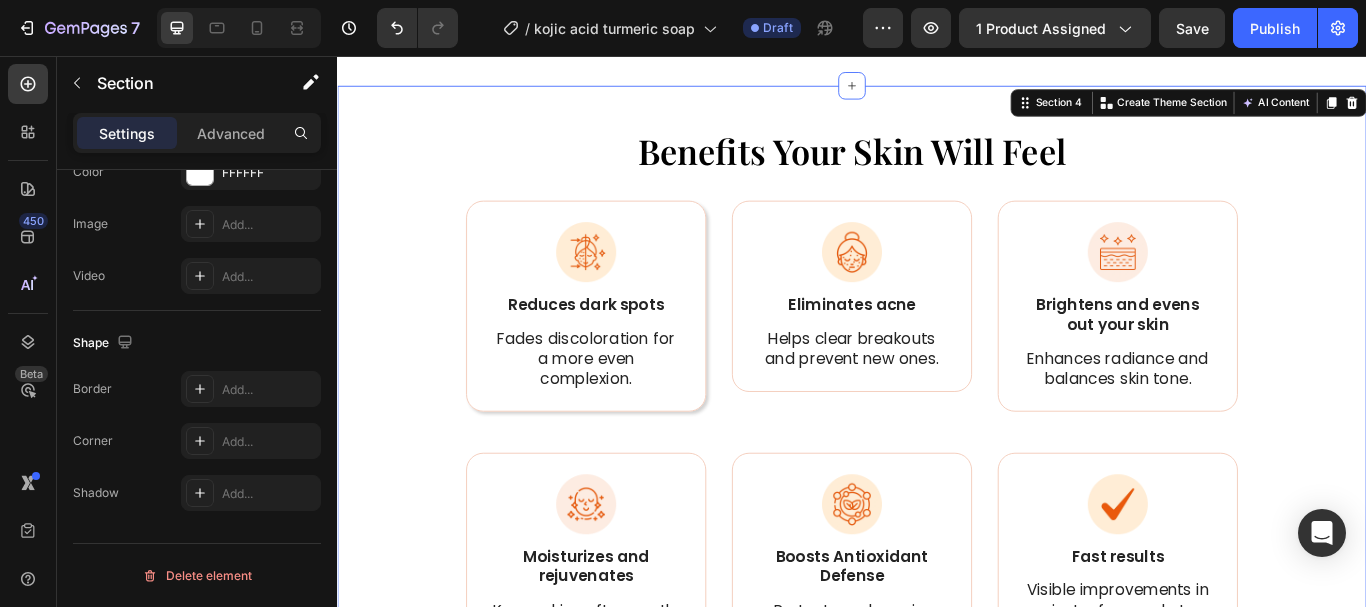 scroll, scrollTop: 0, scrollLeft: 0, axis: both 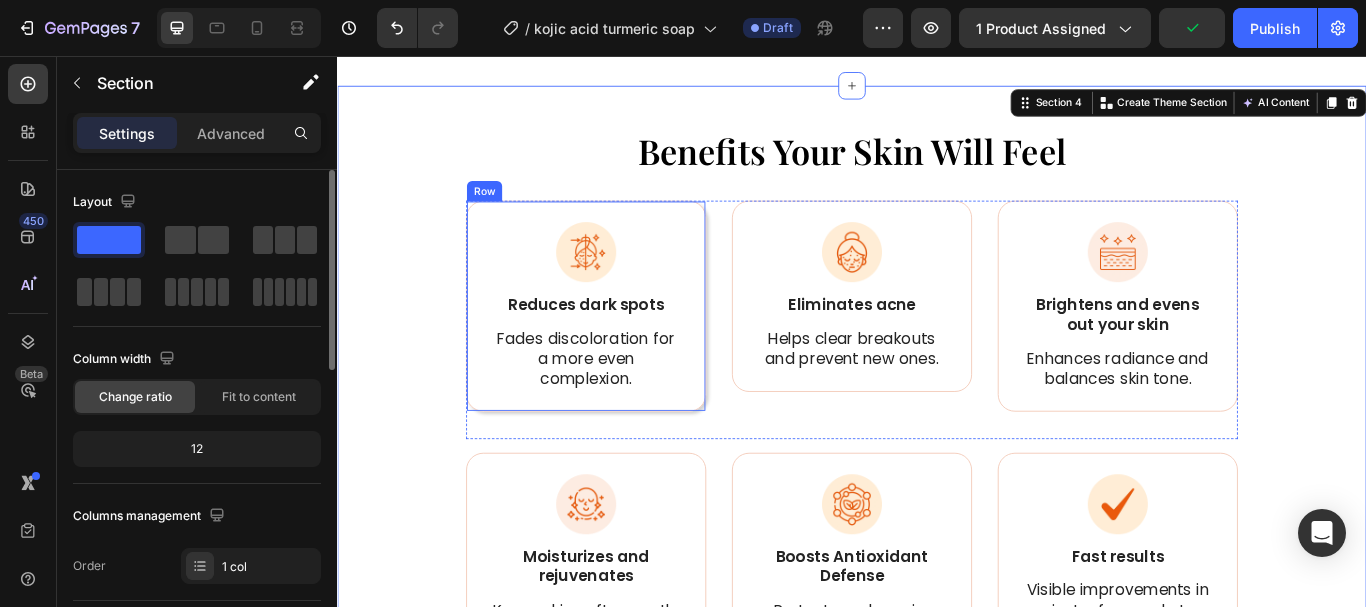 click on "Image Reduces dark spots Text Block Fades discoloration for a more even complexion. Text Block Row" at bounding box center [627, 348] 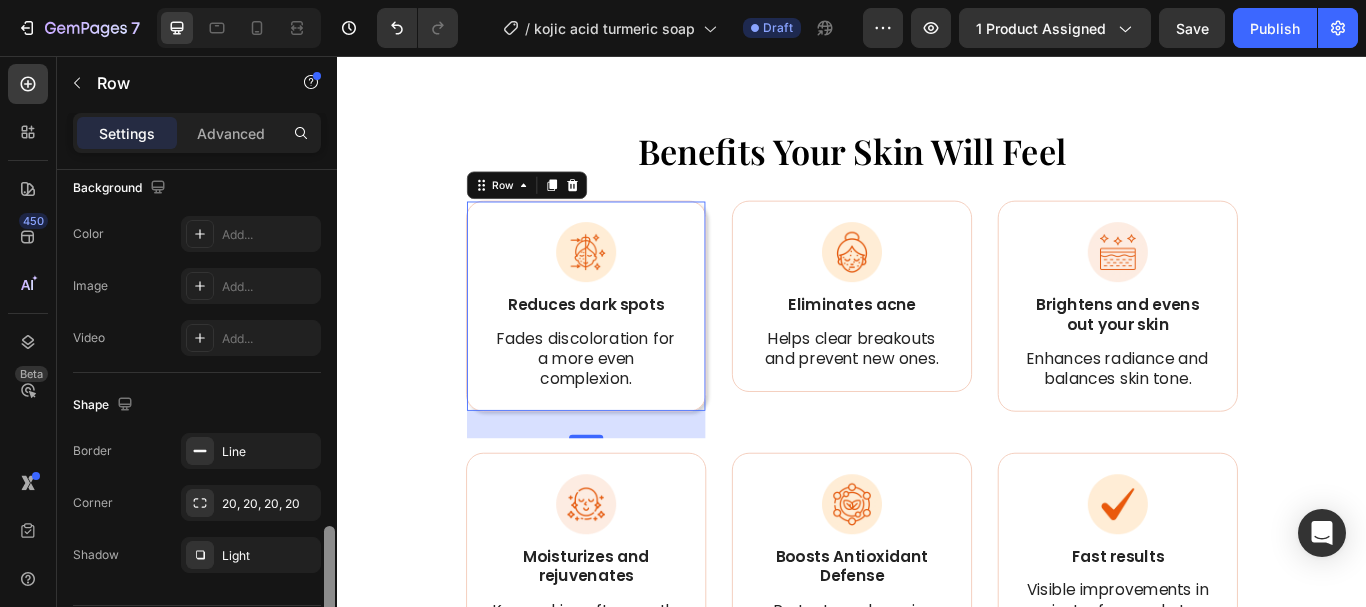 scroll, scrollTop: 726, scrollLeft: 0, axis: vertical 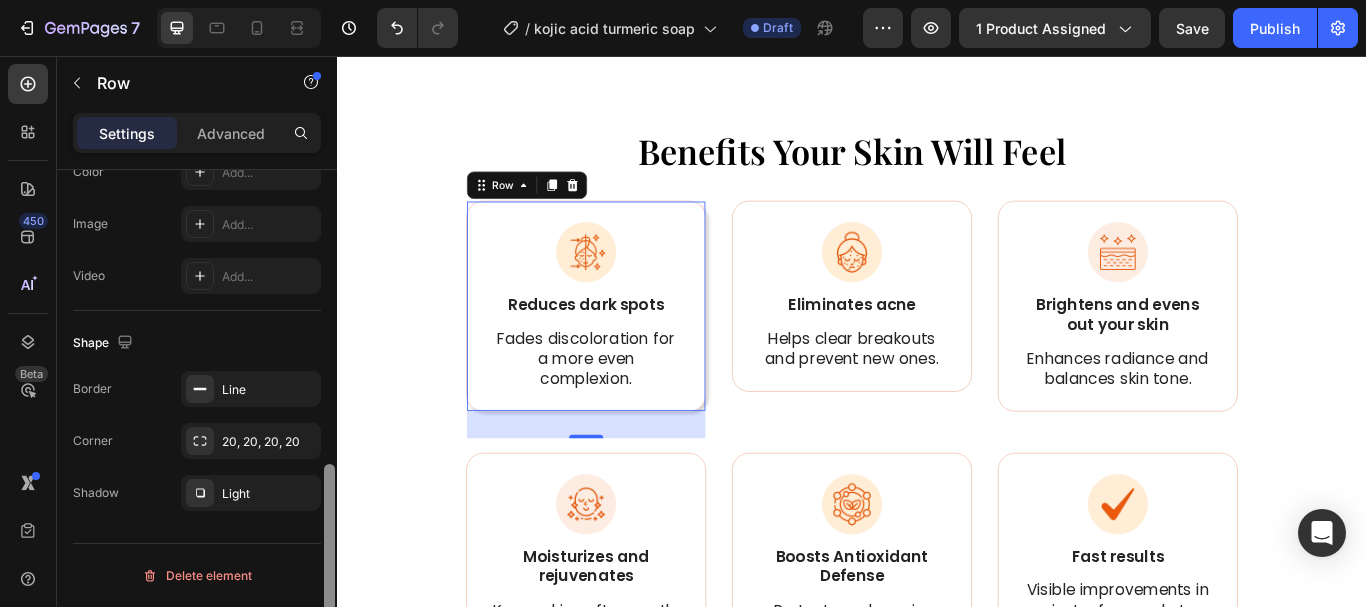 drag, startPoint x: 329, startPoint y: 344, endPoint x: 191, endPoint y: 636, distance: 322.9675 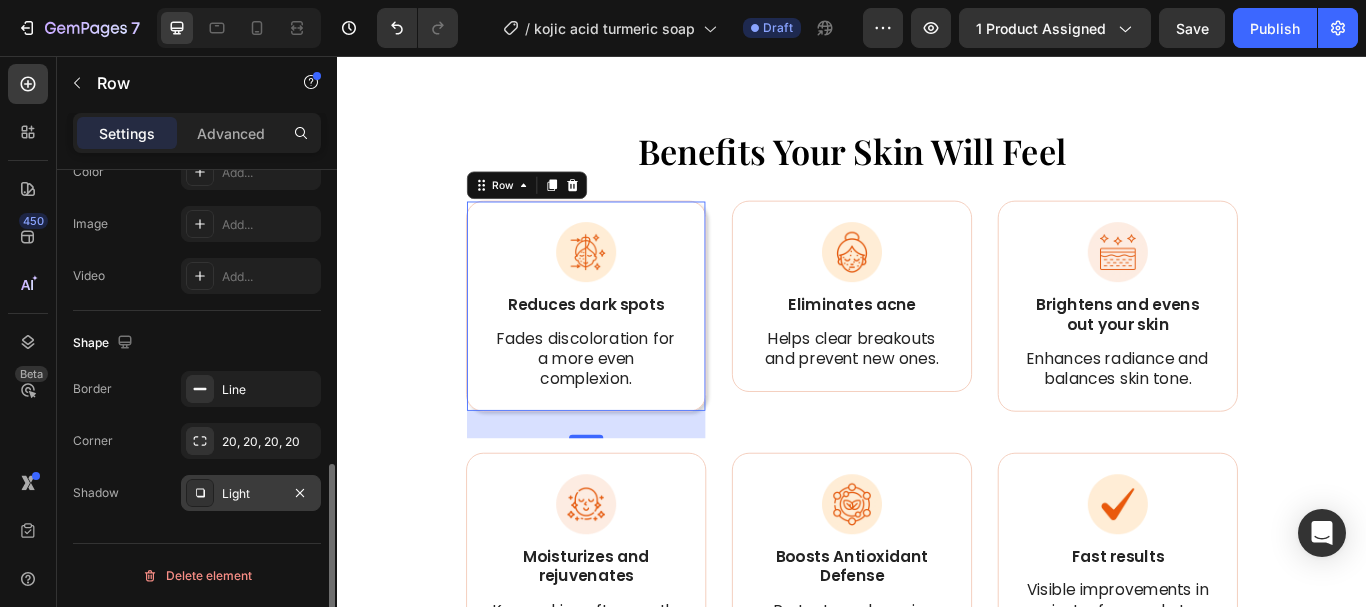 click on "Light" at bounding box center (251, 494) 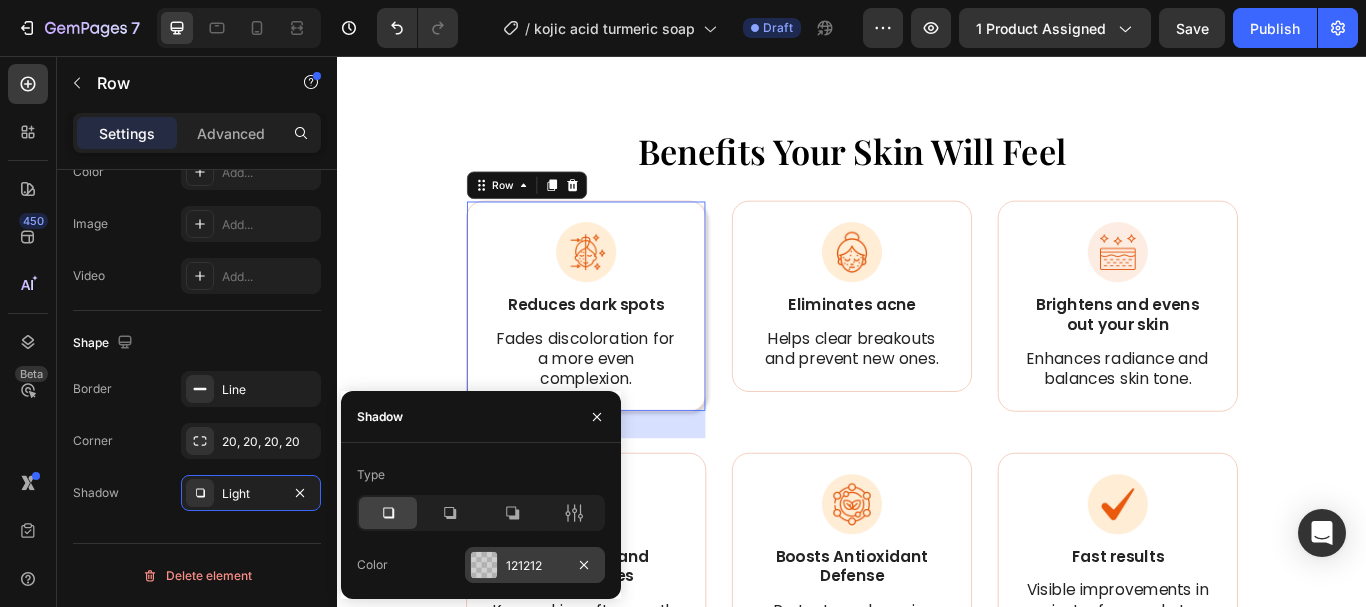click at bounding box center (484, 565) 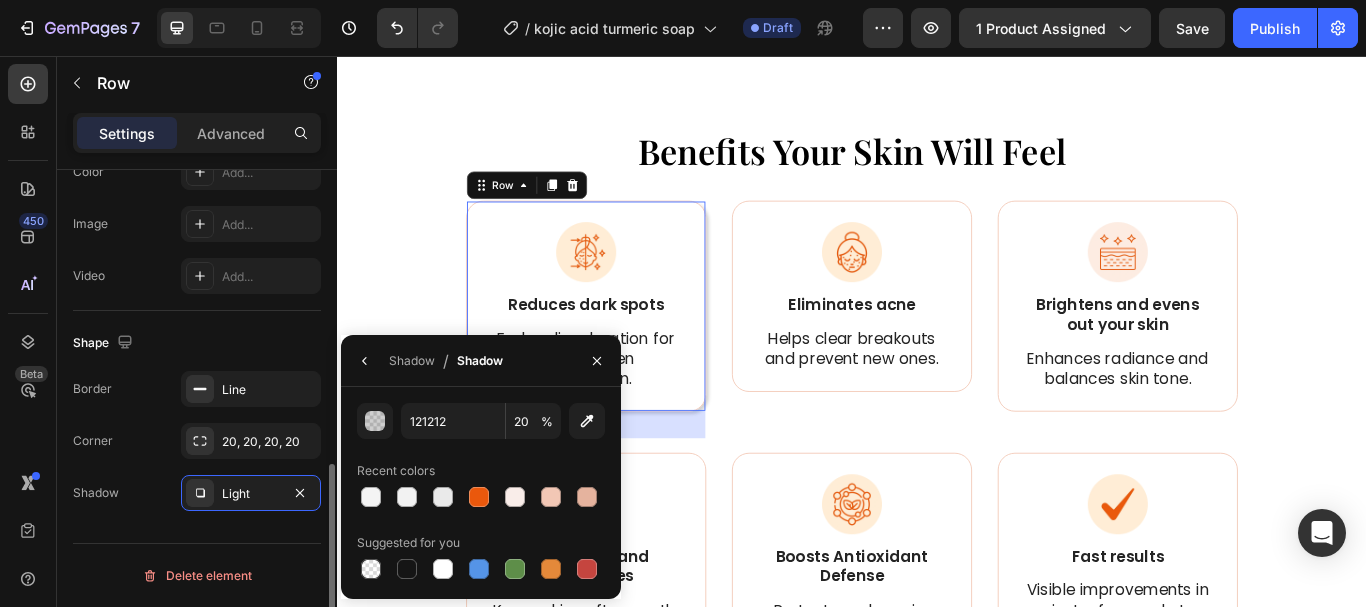 click on "Layout Column width Change ratio Fit to content 12 Columns management Order 1 col Size Width 1200 Height Full Fit Padding 24, 26, 24, 26 Background The changes might be hidden by  the video. Color Add... Image Add... Video Add... Shape Border Line Corner 20, 20, 20, 20 Shadow Light Delete element" at bounding box center (197, 54) 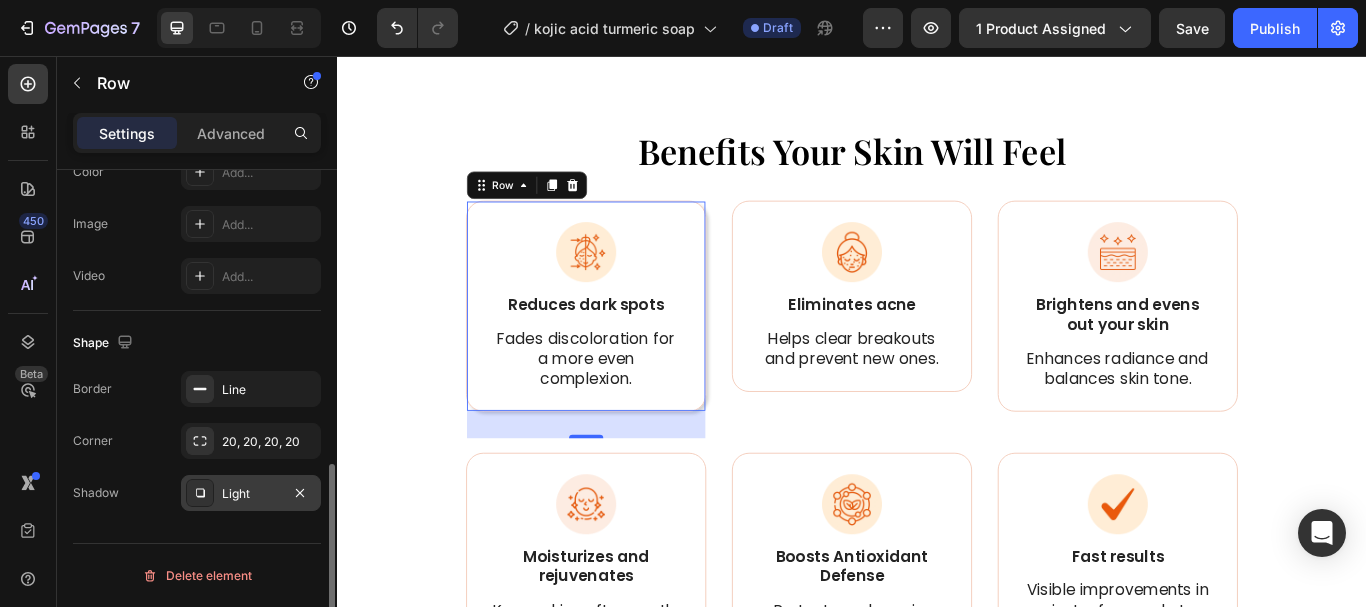 click on "Light" at bounding box center (251, 494) 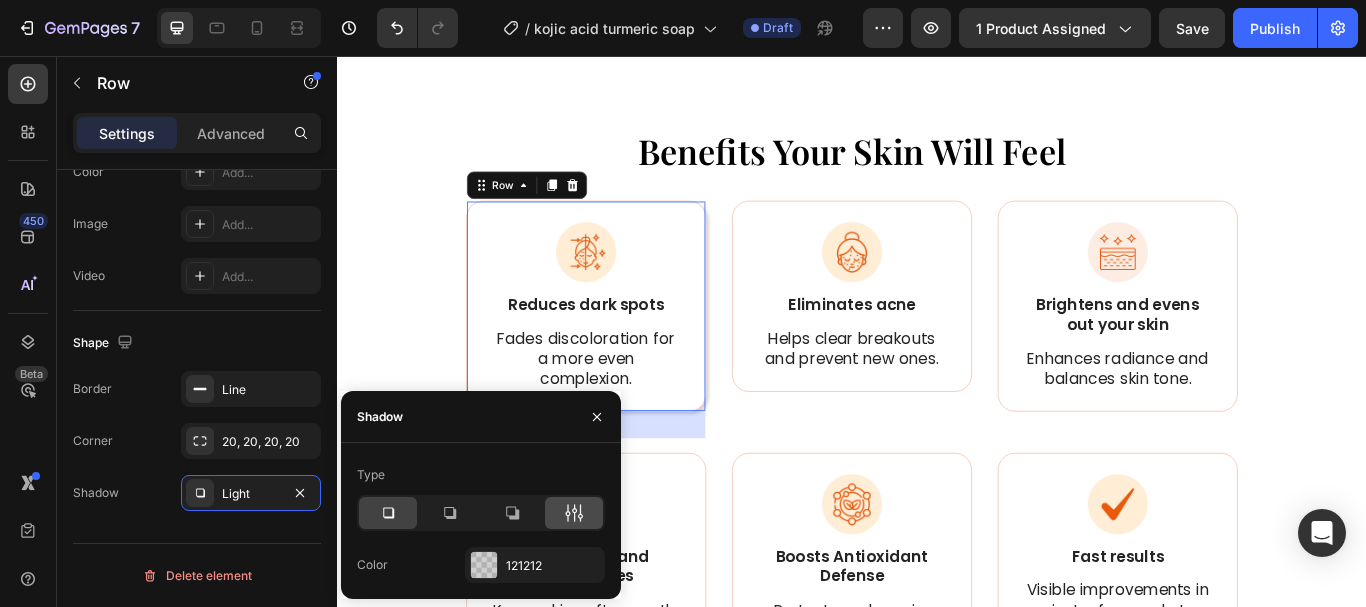 click 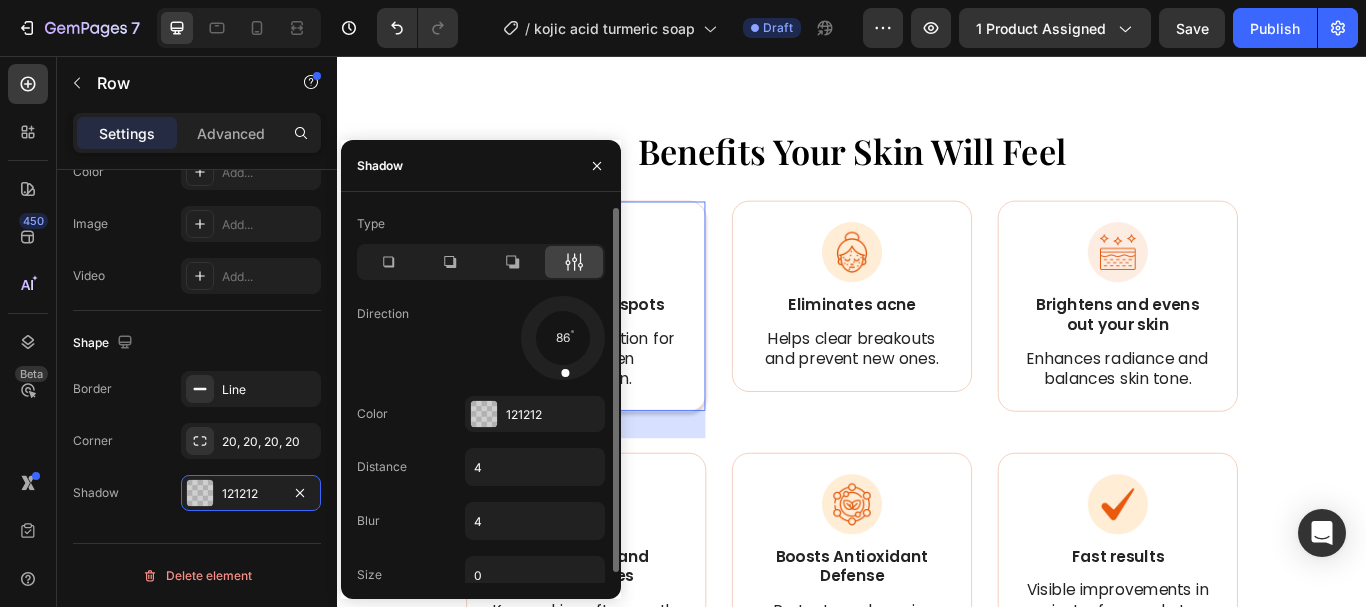 drag, startPoint x: 586, startPoint y: 362, endPoint x: 562, endPoint y: 369, distance: 25 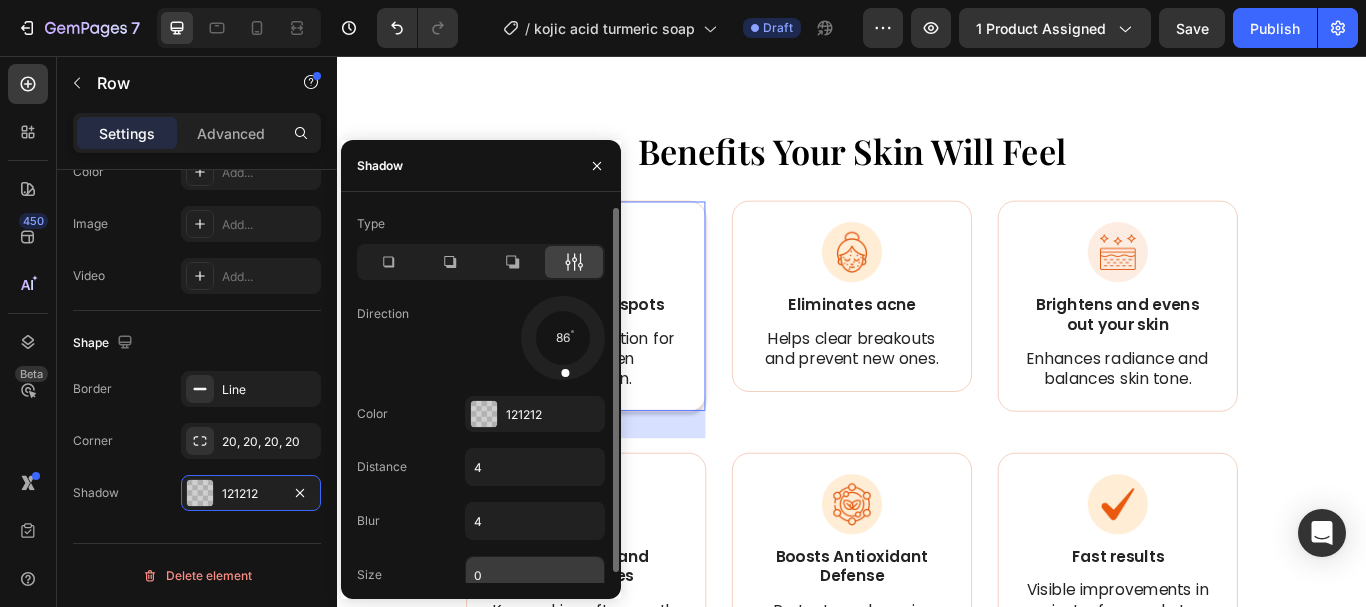click on "0" at bounding box center [535, 575] 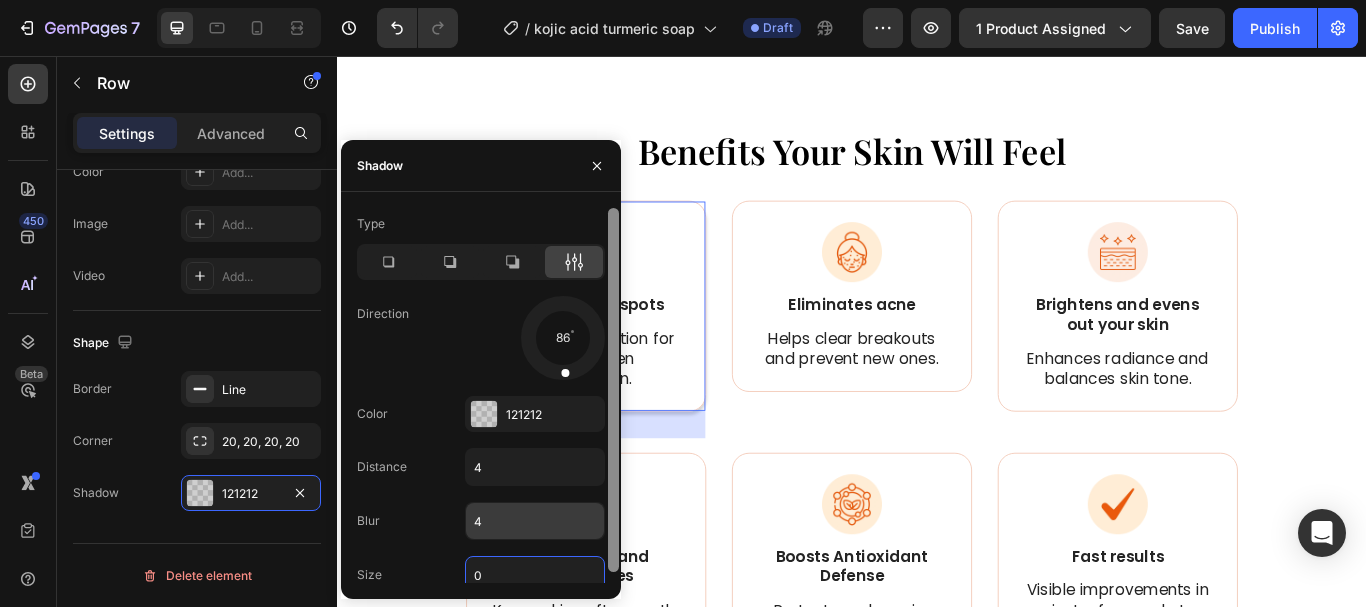 scroll, scrollTop: 11, scrollLeft: 0, axis: vertical 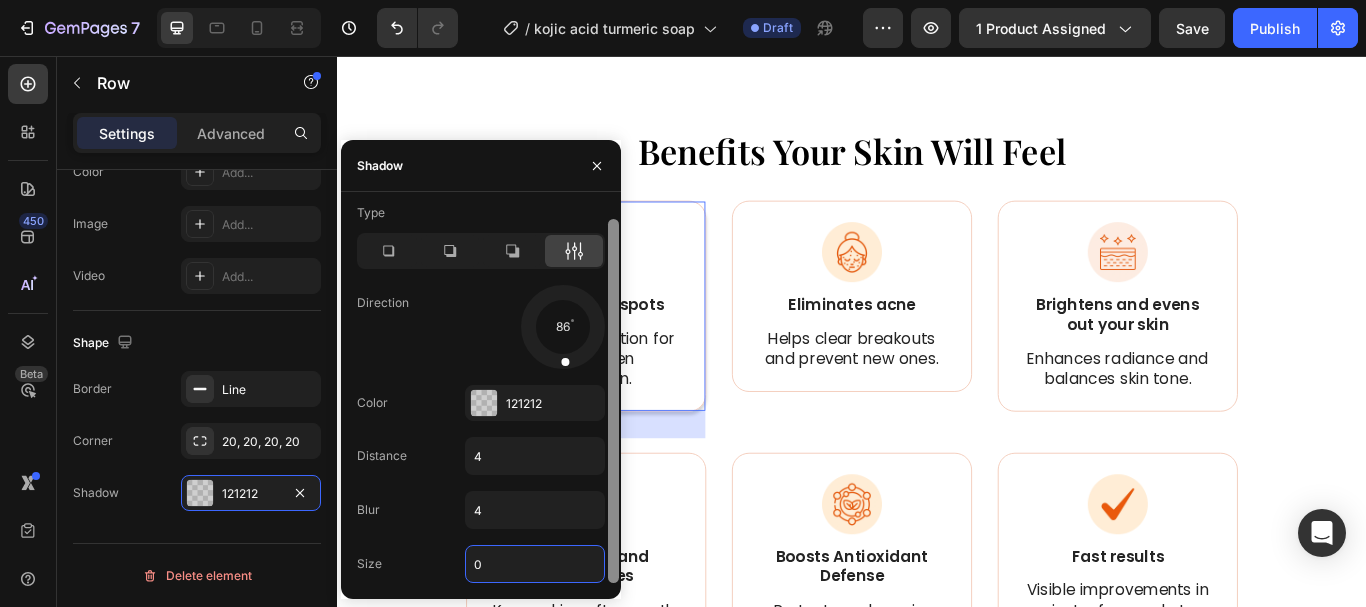 drag, startPoint x: 615, startPoint y: 457, endPoint x: 592, endPoint y: 534, distance: 80.36168 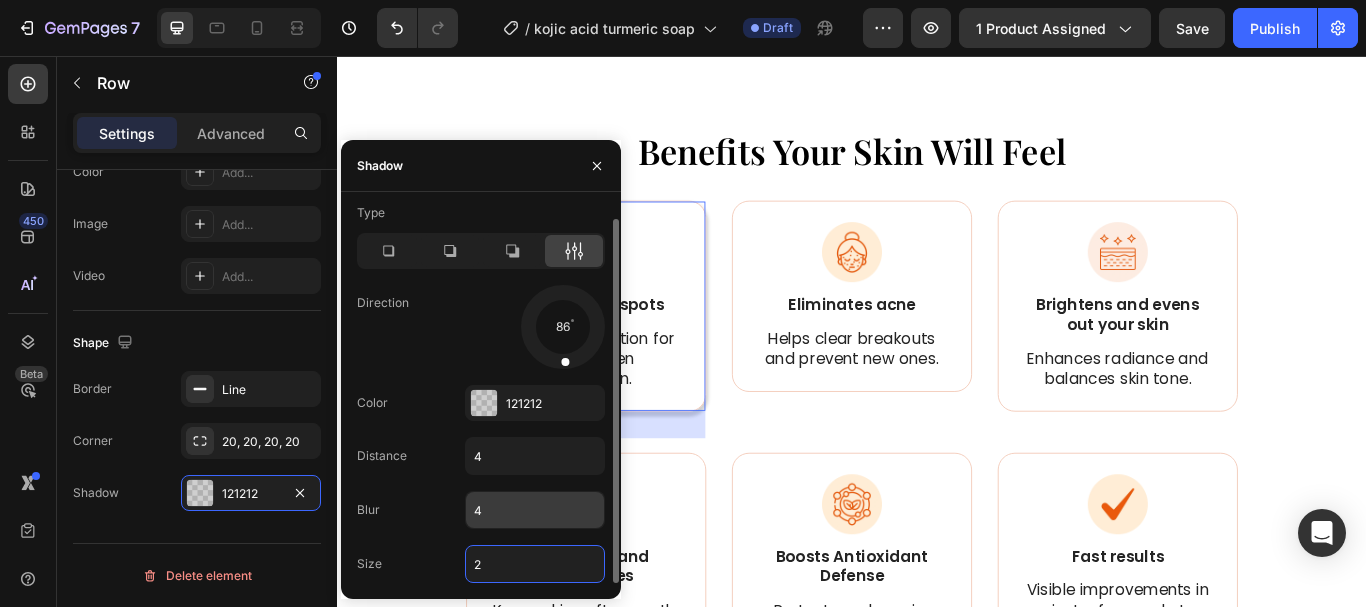 type on "2" 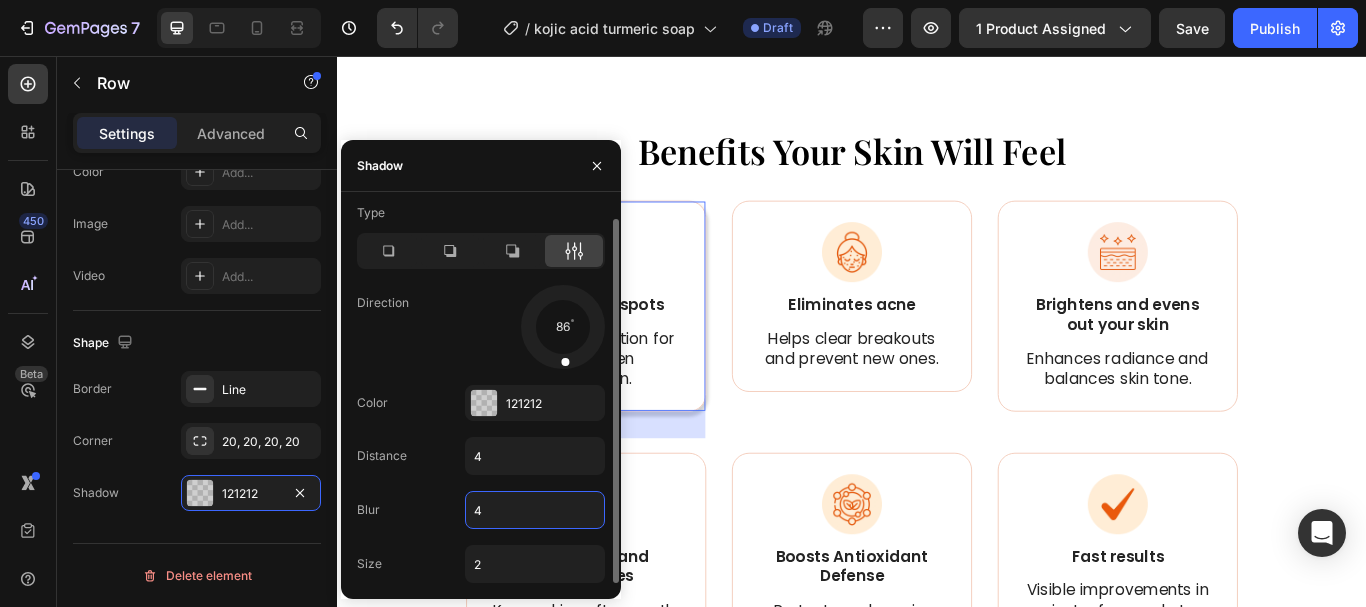 type on "6" 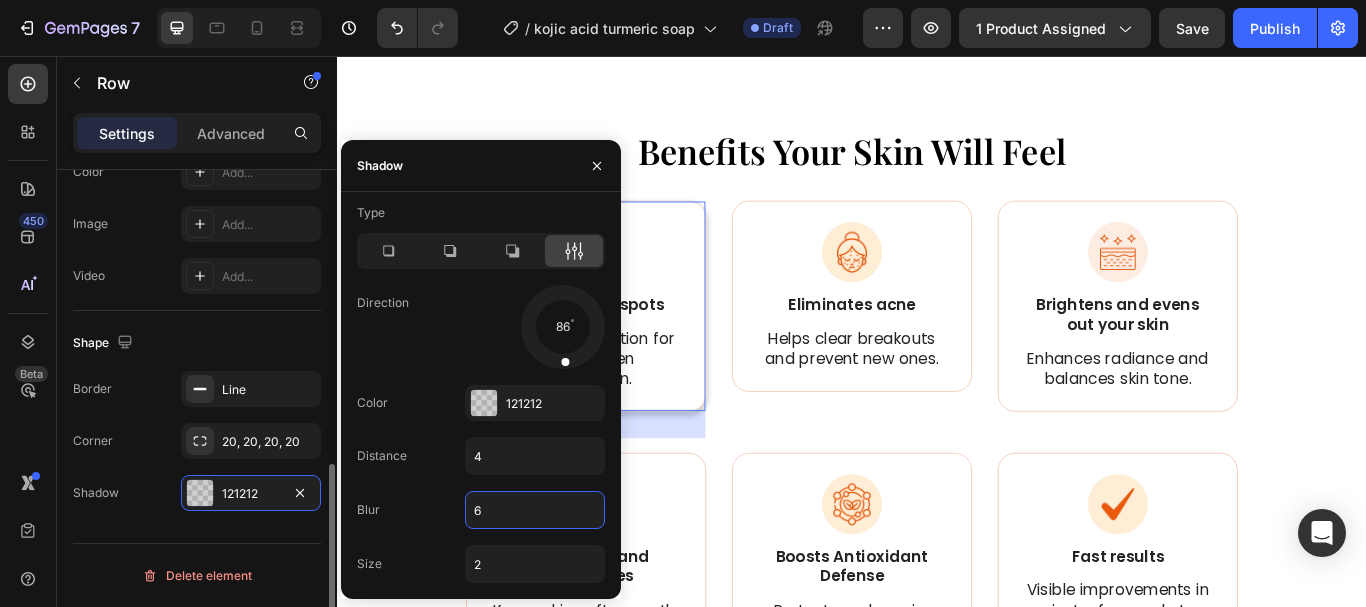 click on "Delete element" at bounding box center [197, 575] 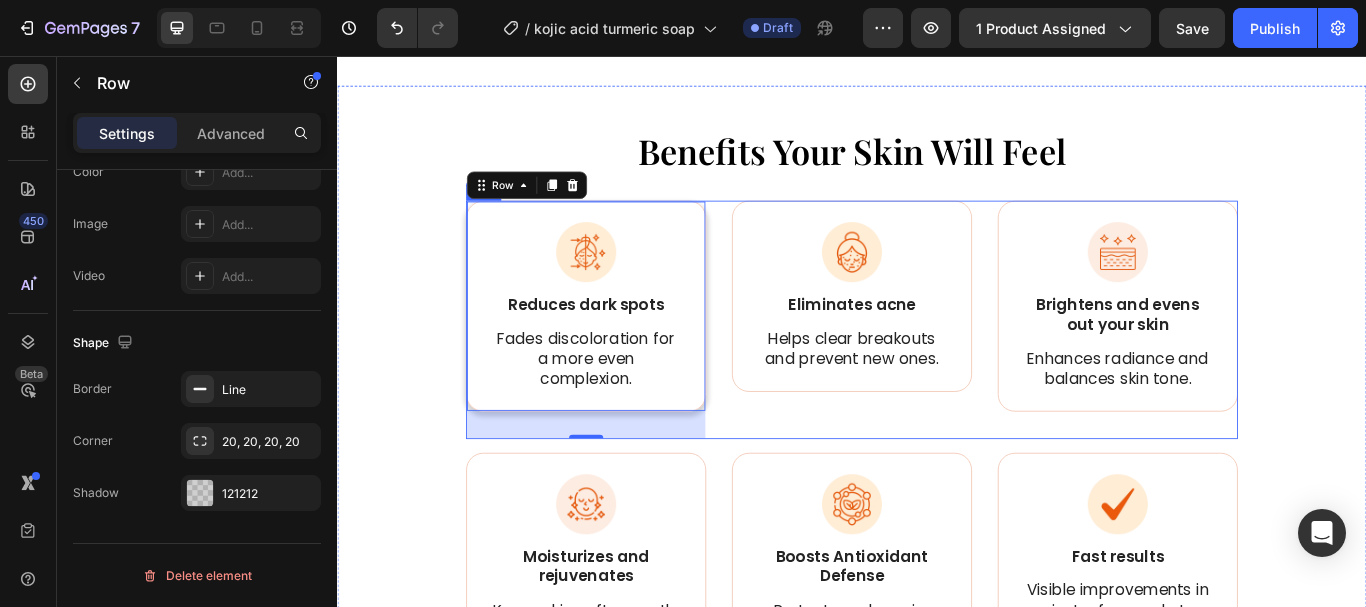 click on "Image Eliminates acne Text Block  Helps clear breakouts and prevent new ones. Text Block Row" at bounding box center (937, 364) 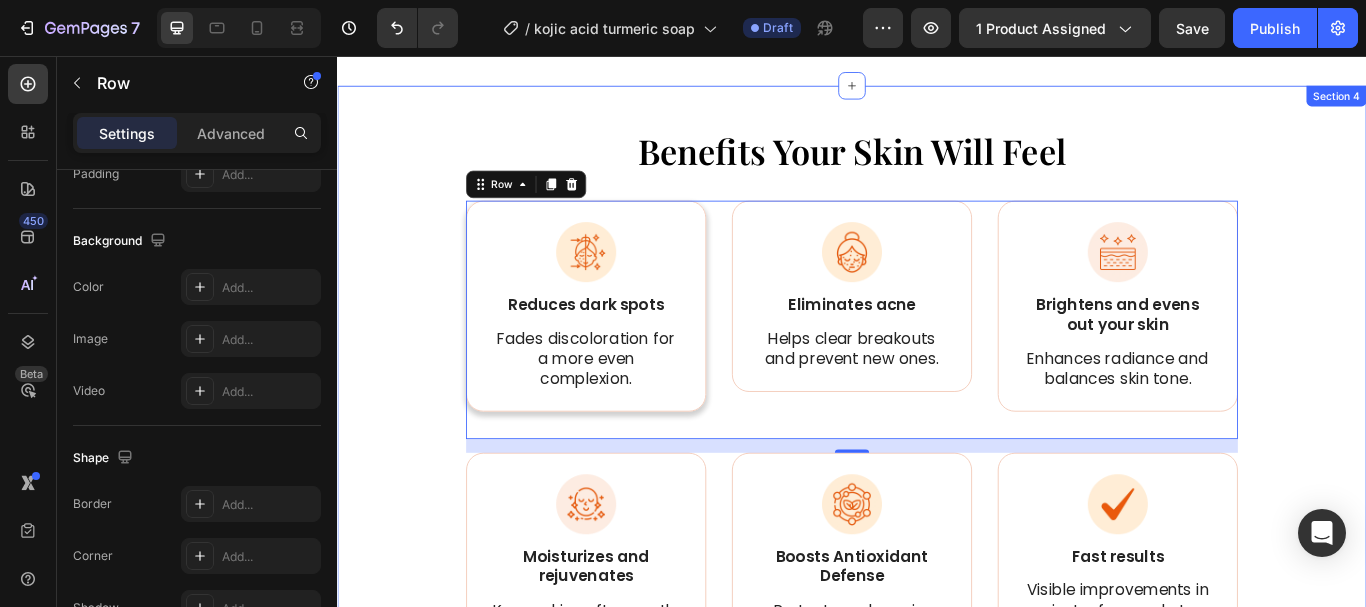 click on "Benefits Your Skin Will Feel Heading Image Reduces dark spots Text Block Fades discoloration for a more even complexion. Text Block Row Image Eliminates acne Text Block  Helps clear breakouts and prevent new ones. Text Block Row Image Brightens and evens out your skin Text Block  Enhances radiance and balances skin tone. Text Block Row Row   16 Image Moisturizes and rejuvenates Text Block Keeps skin soft, smooth, and refreshed. Text Block Row Image Boosts Antioxidant Defense Text Block Protects and repairs your skin with powerful antioxidants Text Block Row Image Fast results Text Block Visible improvements in just a few weeks! Text Block Row Row" at bounding box center [937, 487] 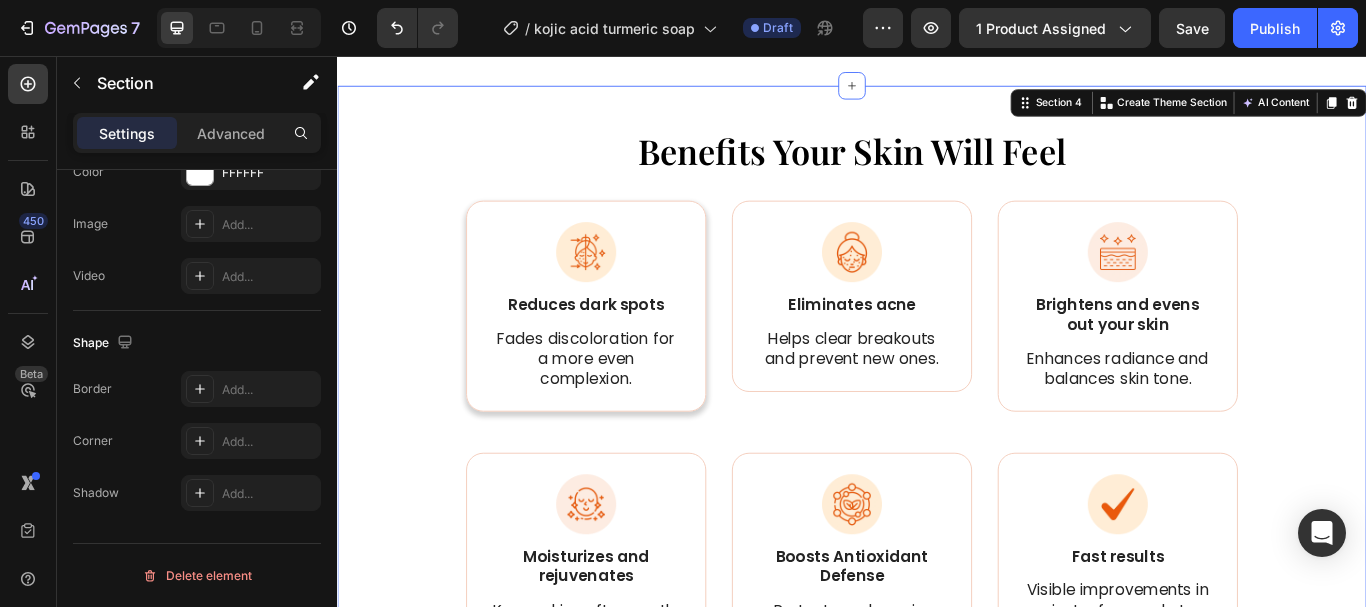 scroll, scrollTop: 0, scrollLeft: 0, axis: both 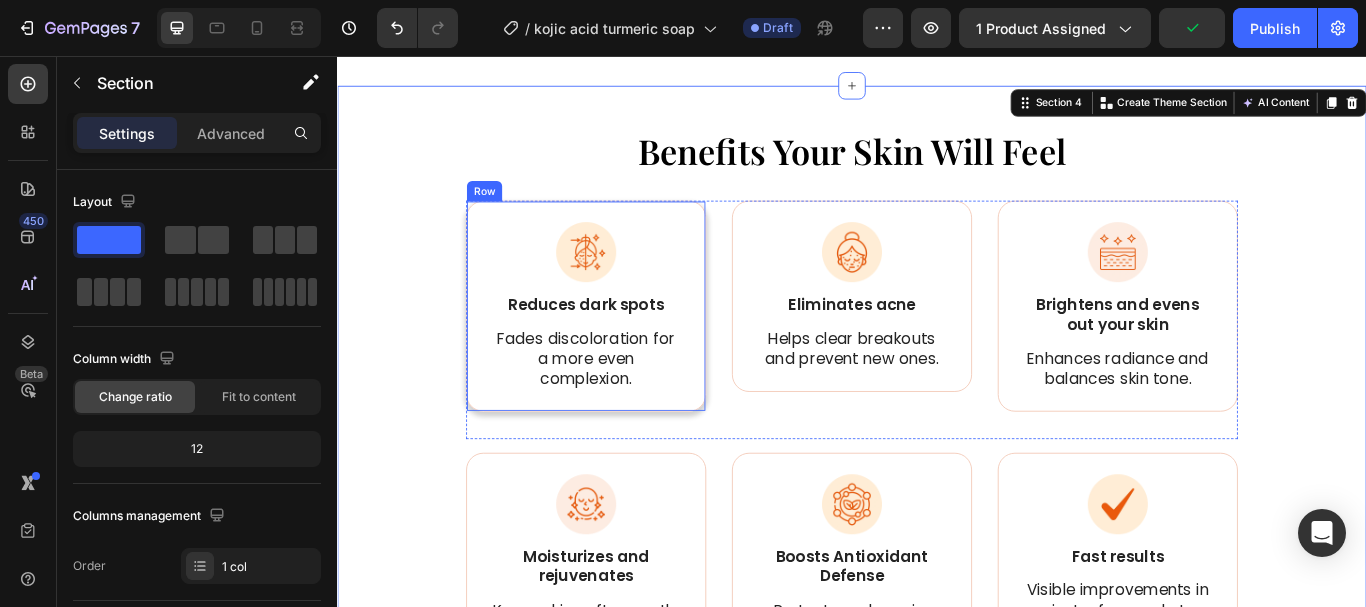 click on "Image Reduces dark spots Text Block Fades discoloration for a more even complexion. Text Block Row" at bounding box center [627, 348] 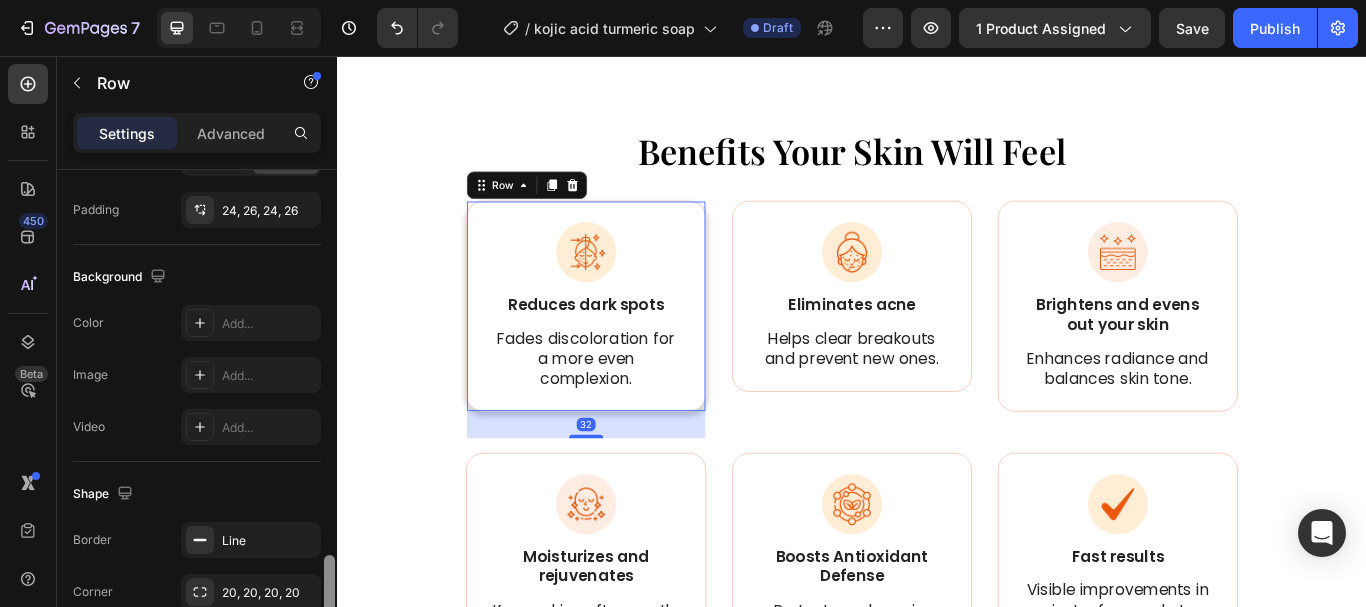 scroll, scrollTop: 726, scrollLeft: 0, axis: vertical 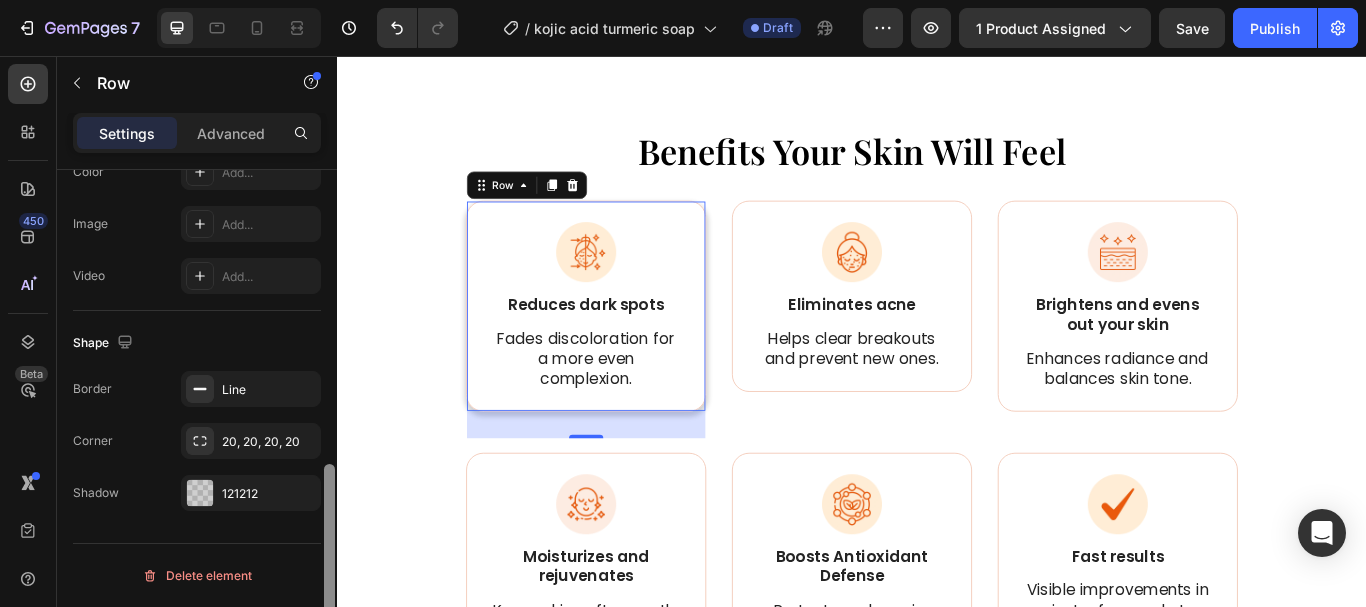 drag, startPoint x: 328, startPoint y: 320, endPoint x: 222, endPoint y: 646, distance: 342.80023 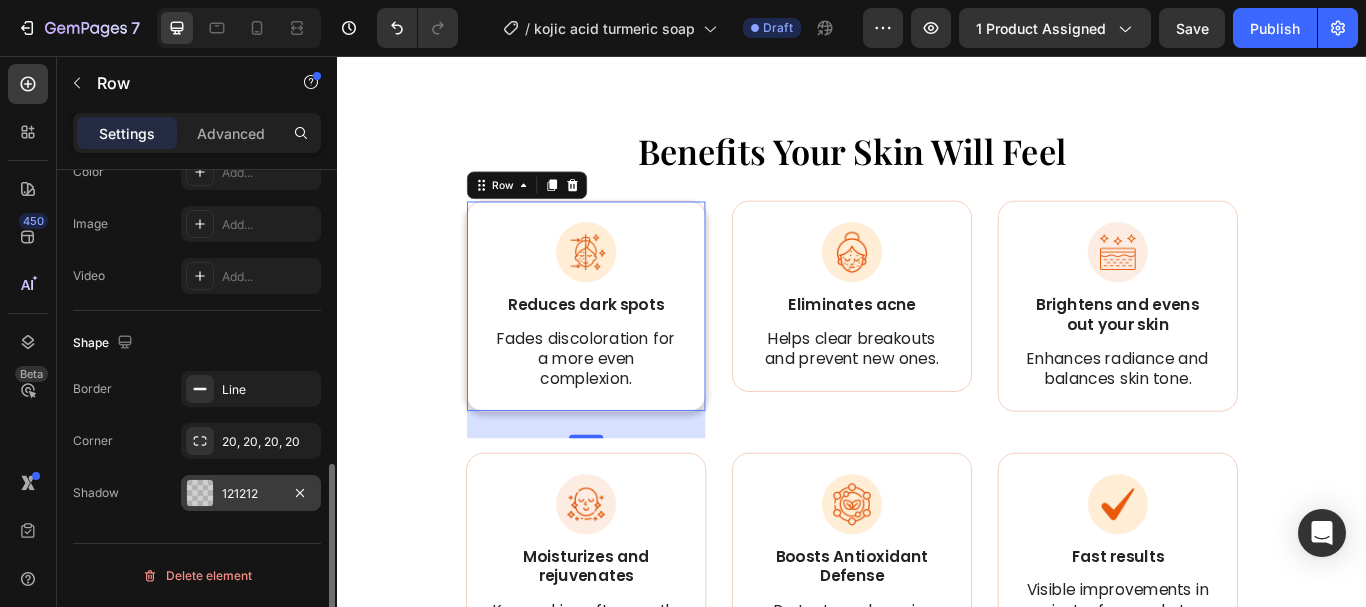 drag, startPoint x: 243, startPoint y: 517, endPoint x: 243, endPoint y: 505, distance: 12 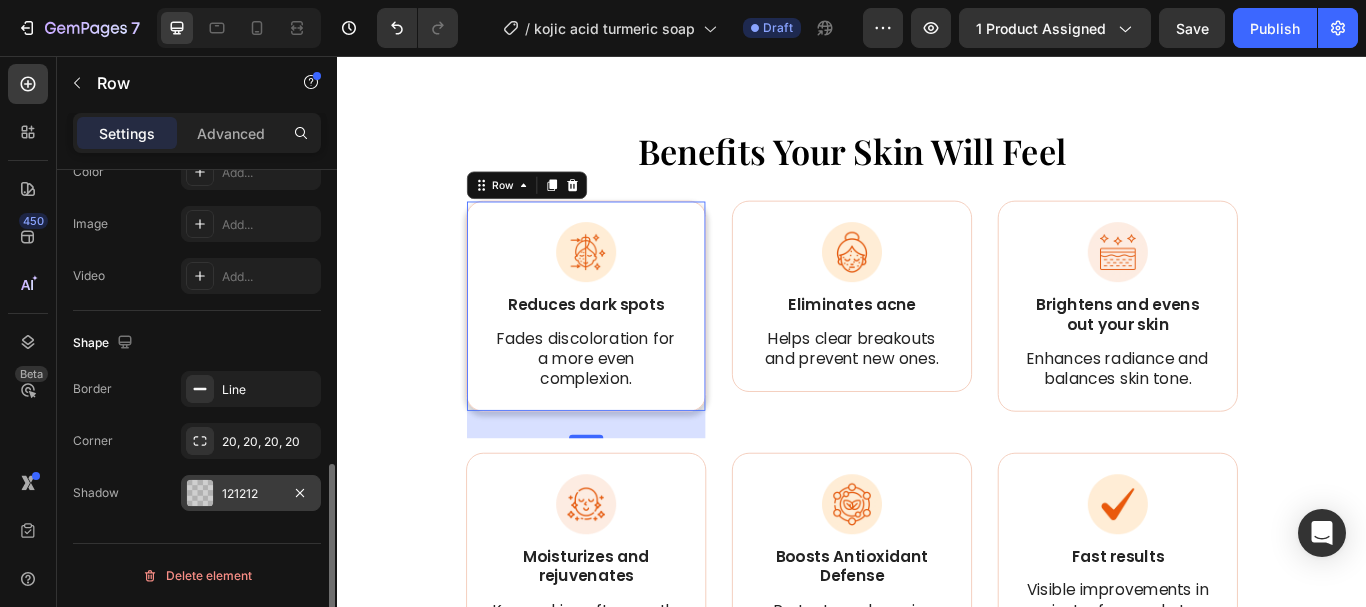click on "121212" at bounding box center [251, 493] 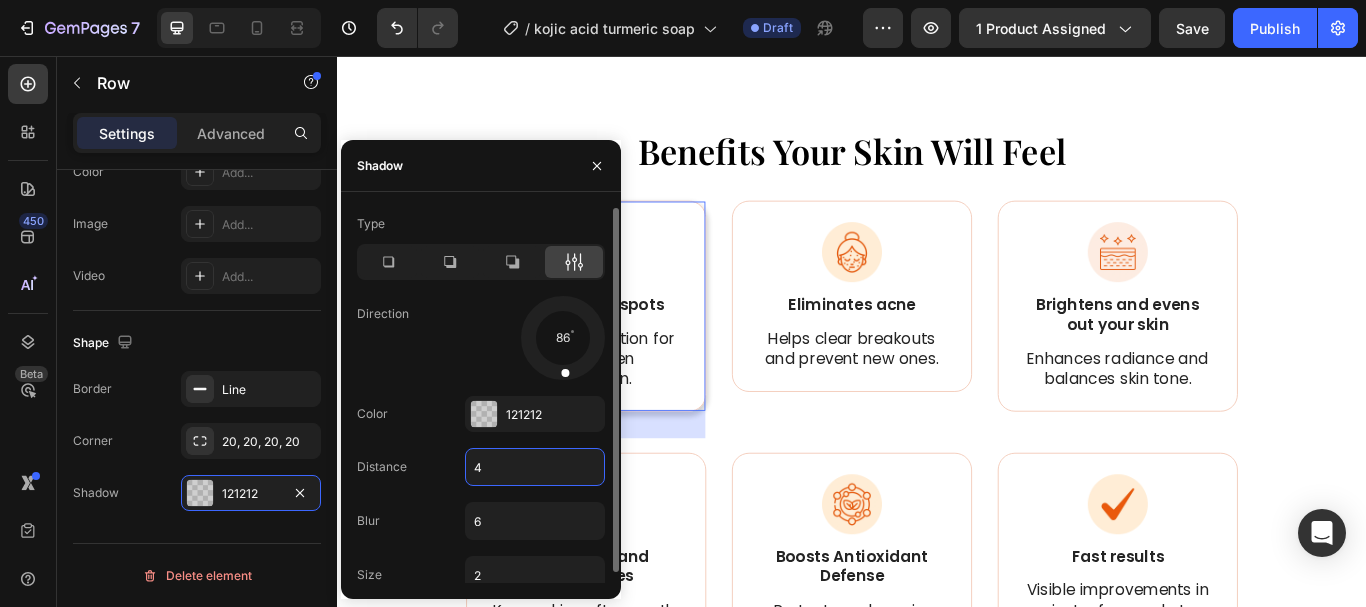 click on "4" at bounding box center [535, 467] 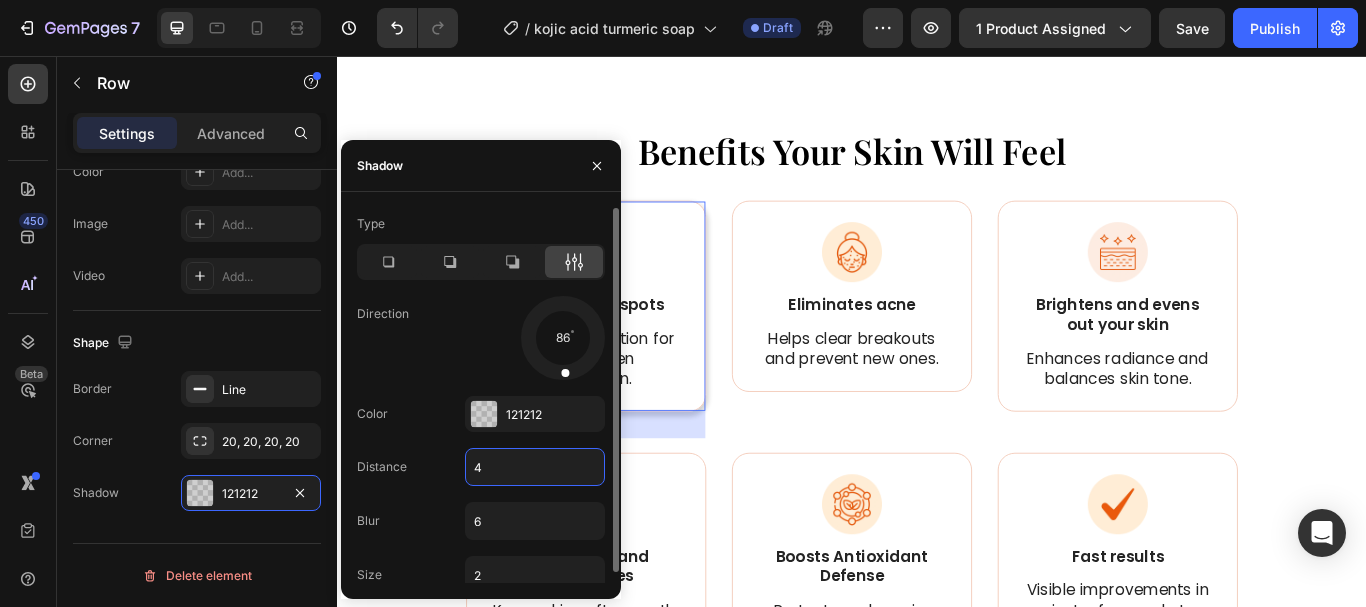 type on "2" 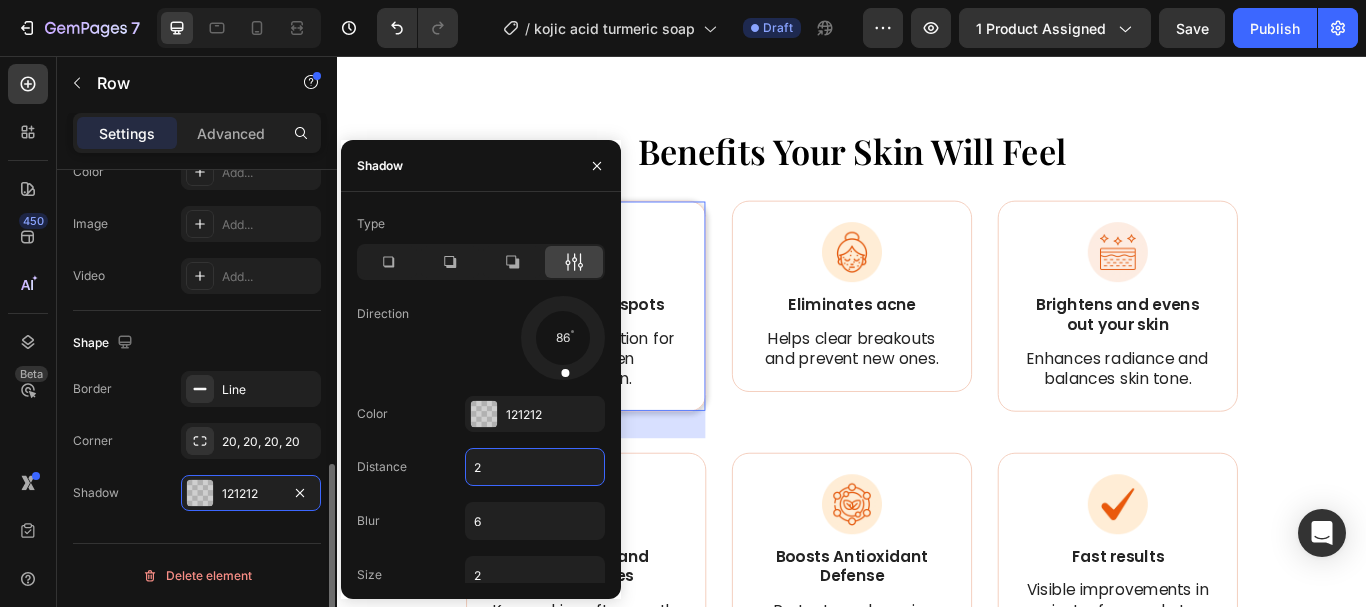 click on "Layout Column width Change ratio Fit to content 12 Columns management Order 1 col Size Width 1200 Height Full Fit Padding 24, 26, 24, 26 Background The changes might be hidden by  the video. Color Add... Image Add... Video Add... Shape Border Line Corner 20, 20, 20, 20 Shadow 121212 Delete element" at bounding box center (197, 54) 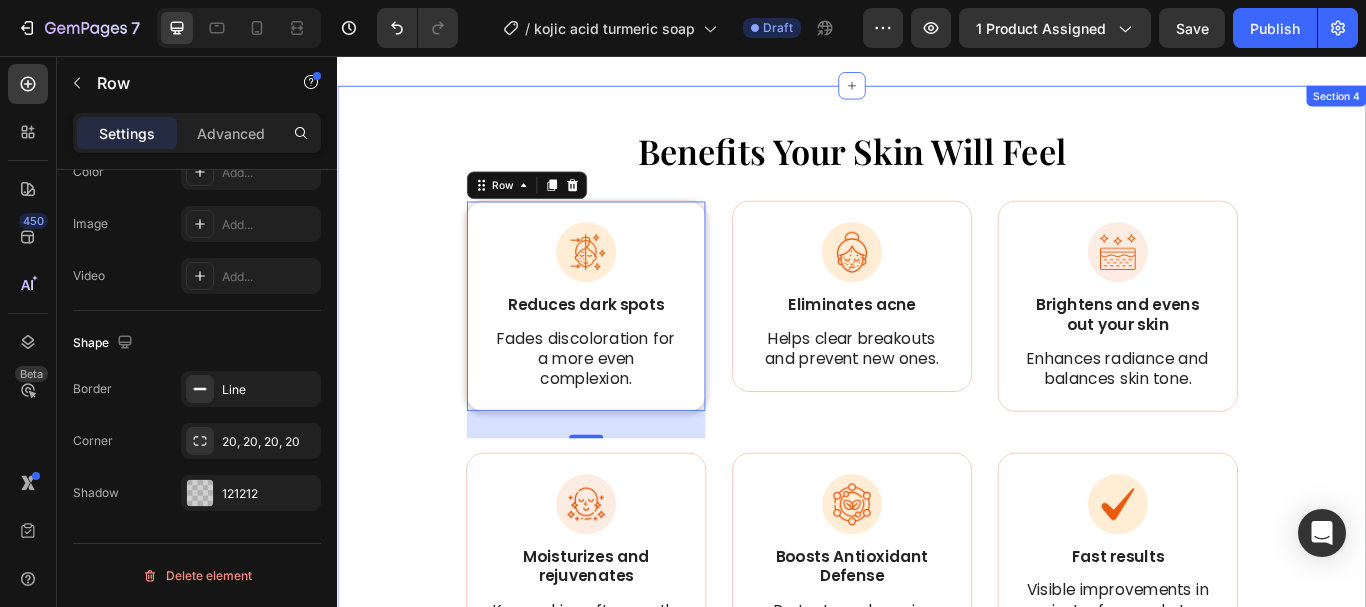 click on "Benefits Your Skin Will Feel Heading Image Reduces dark spots Text Block Fades discoloration for a more even complexion. Text Block Row   32 Image Eliminates acne Text Block  Helps clear breakouts and prevent new ones. Text Block Row Image Brightens and evens out your skin Text Block  Enhances radiance and balances skin tone. Text Block Row Row Image Moisturizes and rejuvenates Text Block Keeps skin soft, smooth, and refreshed. Text Block Row Image Boosts Antioxidant Defense Text Block Protects and repairs your skin with powerful antioxidants Text Block Row Image Fast results Text Block Visible improvements in just a few weeks! Text Block Row Row" at bounding box center [937, 487] 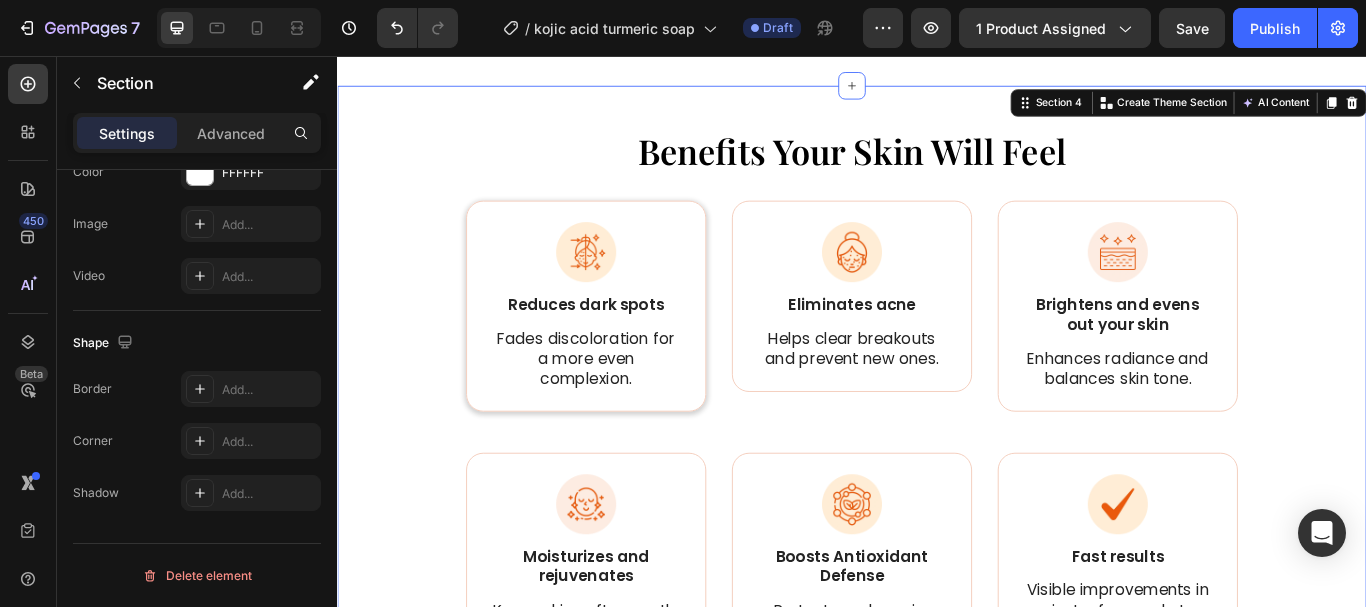 scroll, scrollTop: 0, scrollLeft: 0, axis: both 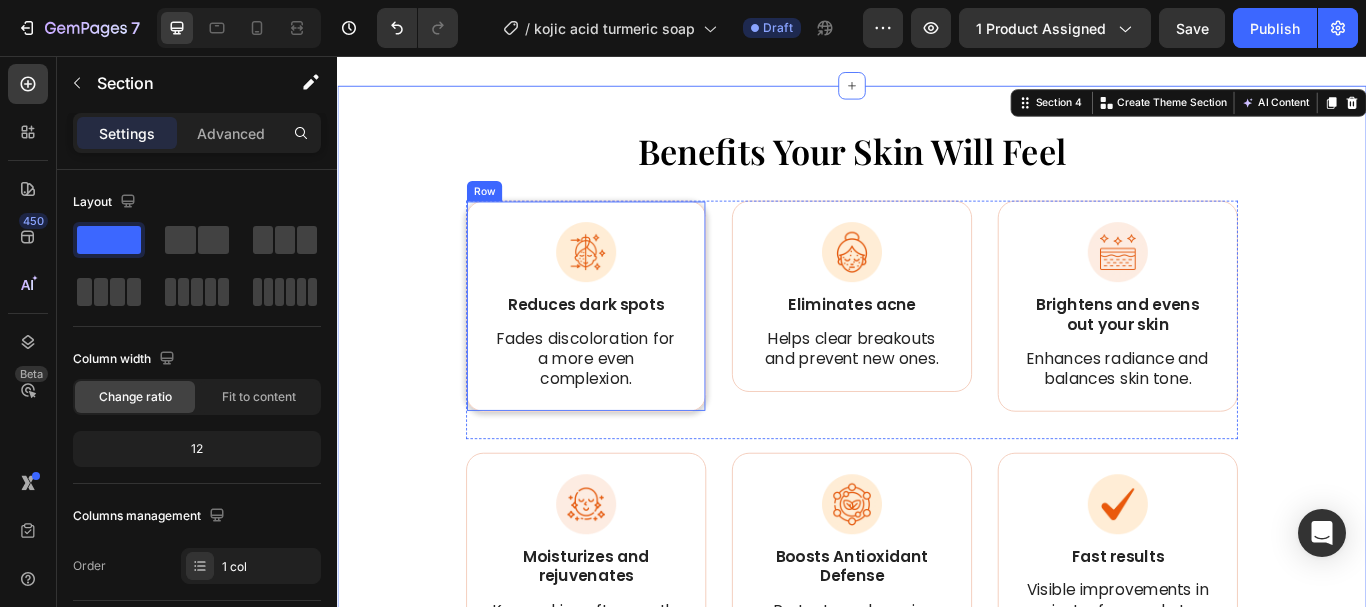 click on "Image Reduces dark spots Text Block Fades discoloration for a more even complexion. Text Block Row" at bounding box center (627, 348) 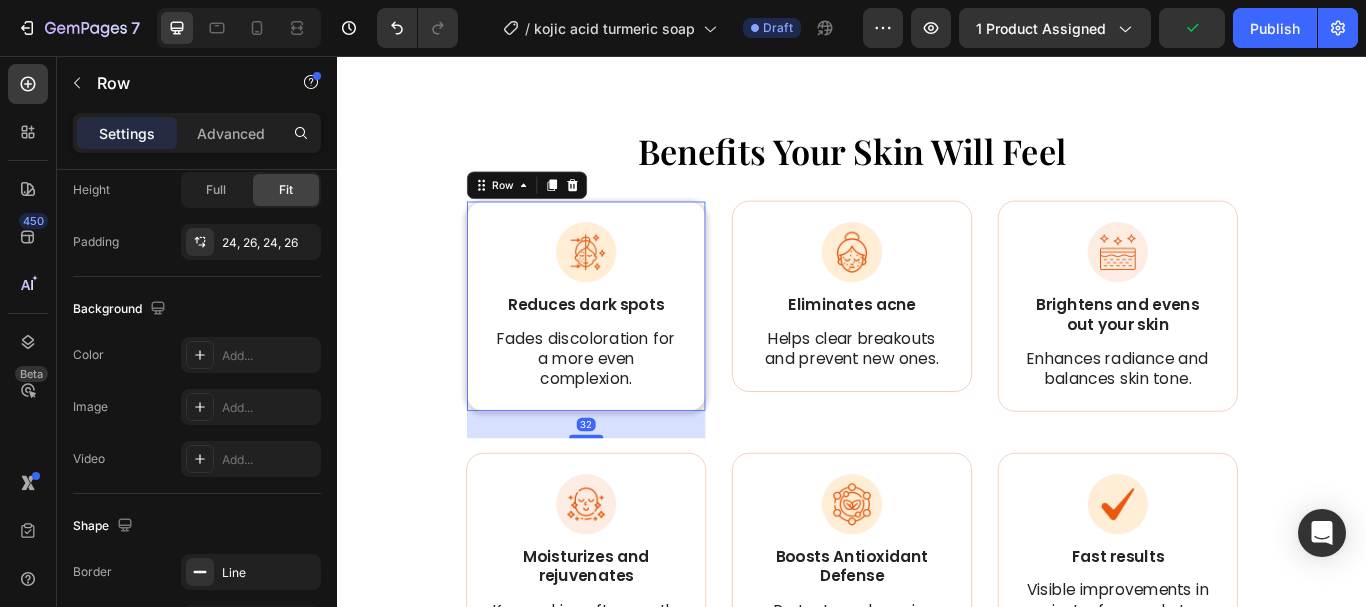 scroll, scrollTop: 726, scrollLeft: 0, axis: vertical 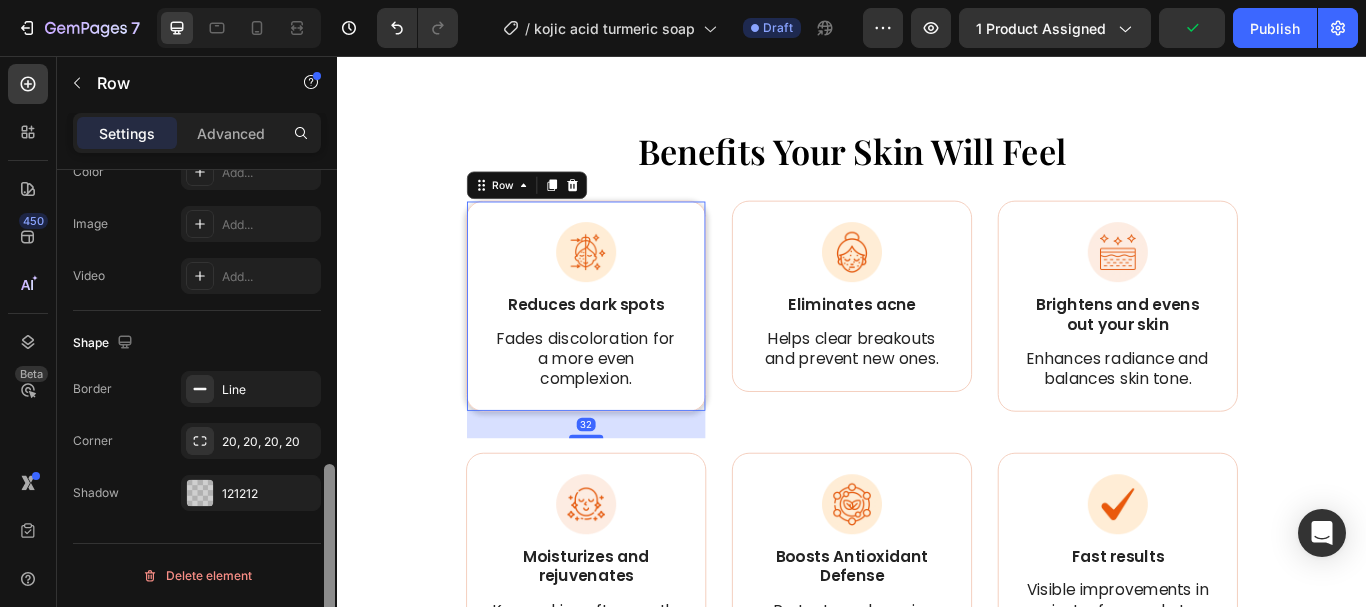 drag, startPoint x: 332, startPoint y: 304, endPoint x: 239, endPoint y: 545, distance: 258.3215 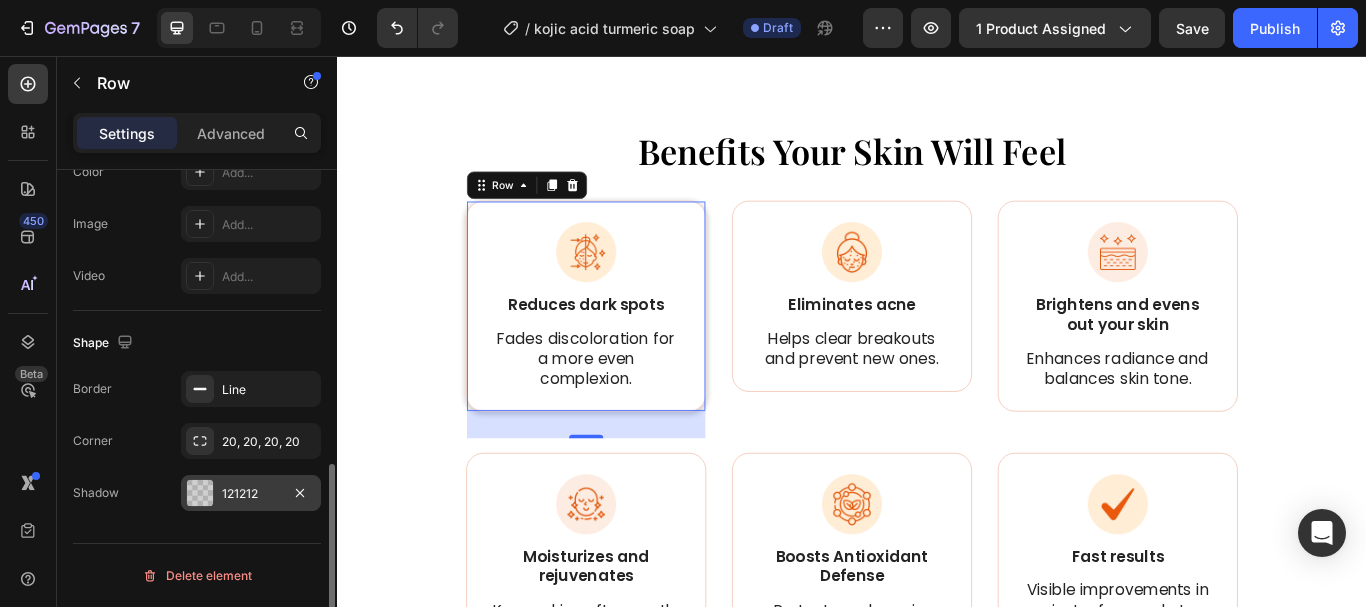 click on "121212" at bounding box center (251, 494) 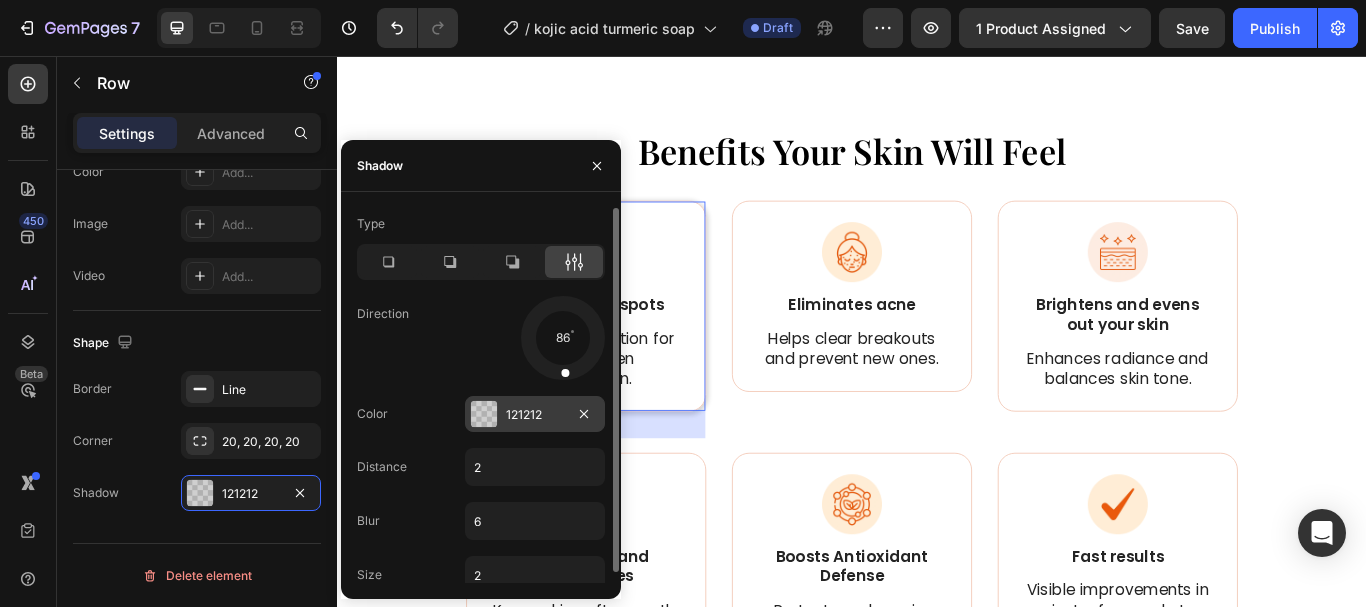 click on "121212" at bounding box center (535, 415) 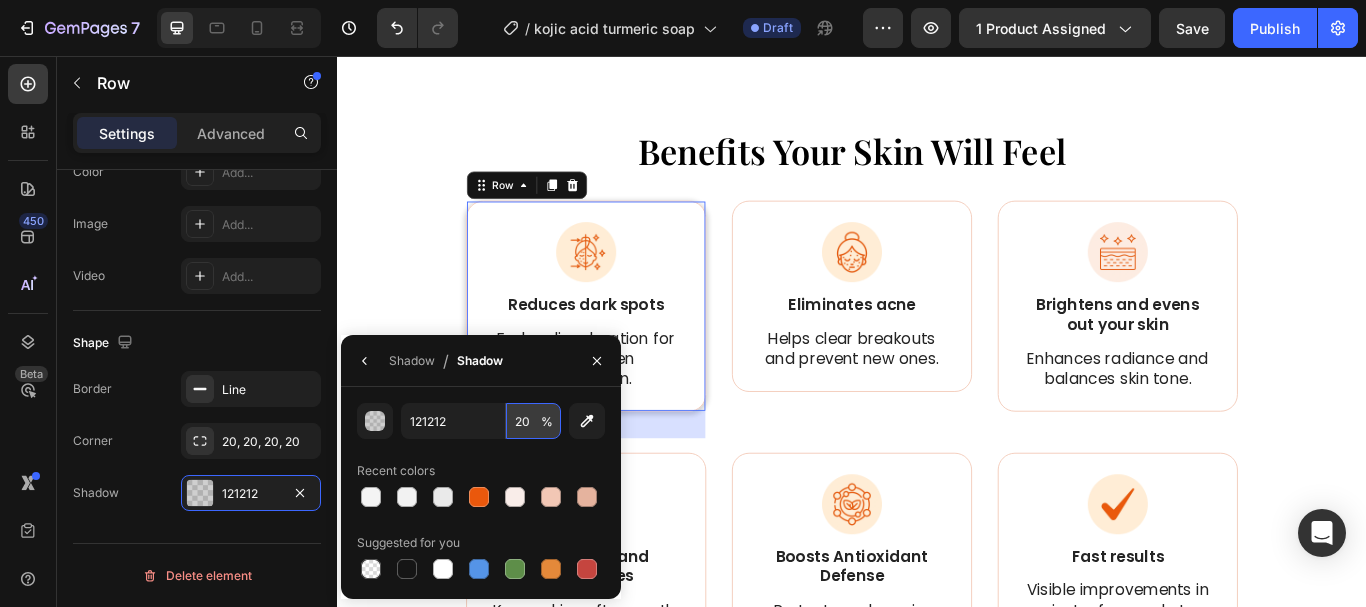 click on "20" at bounding box center [533, 421] 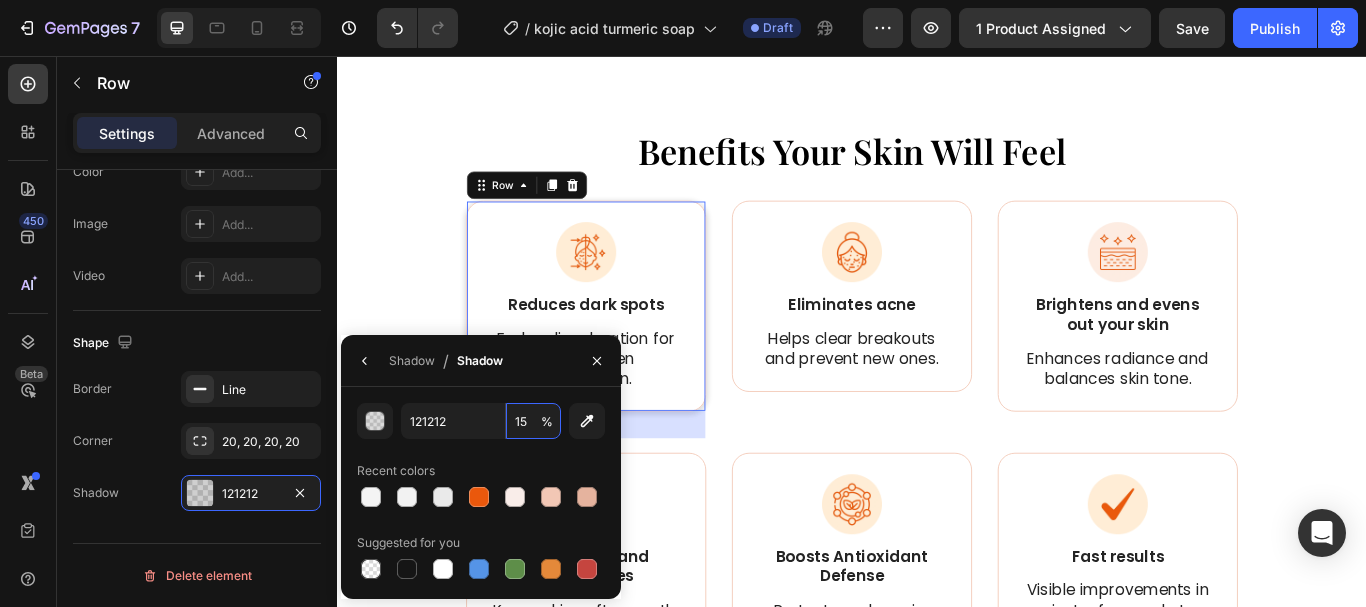 type on "15" 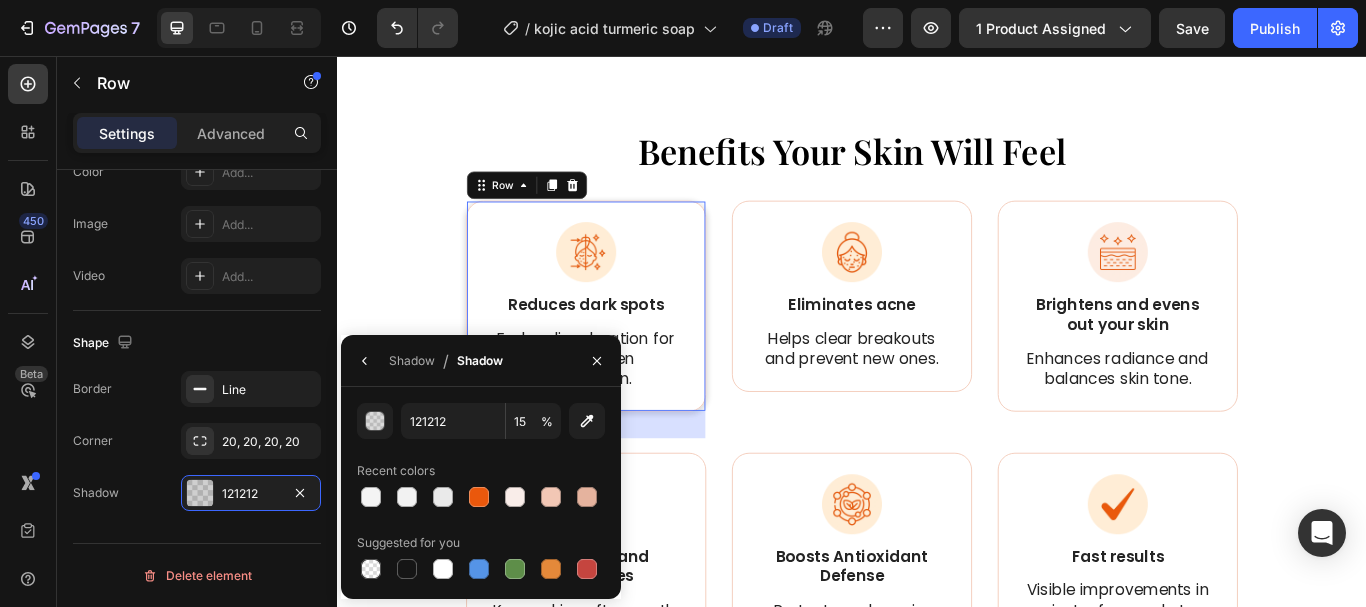 click on "121212 15 % Recent colors Suggested for you" at bounding box center (481, 493) 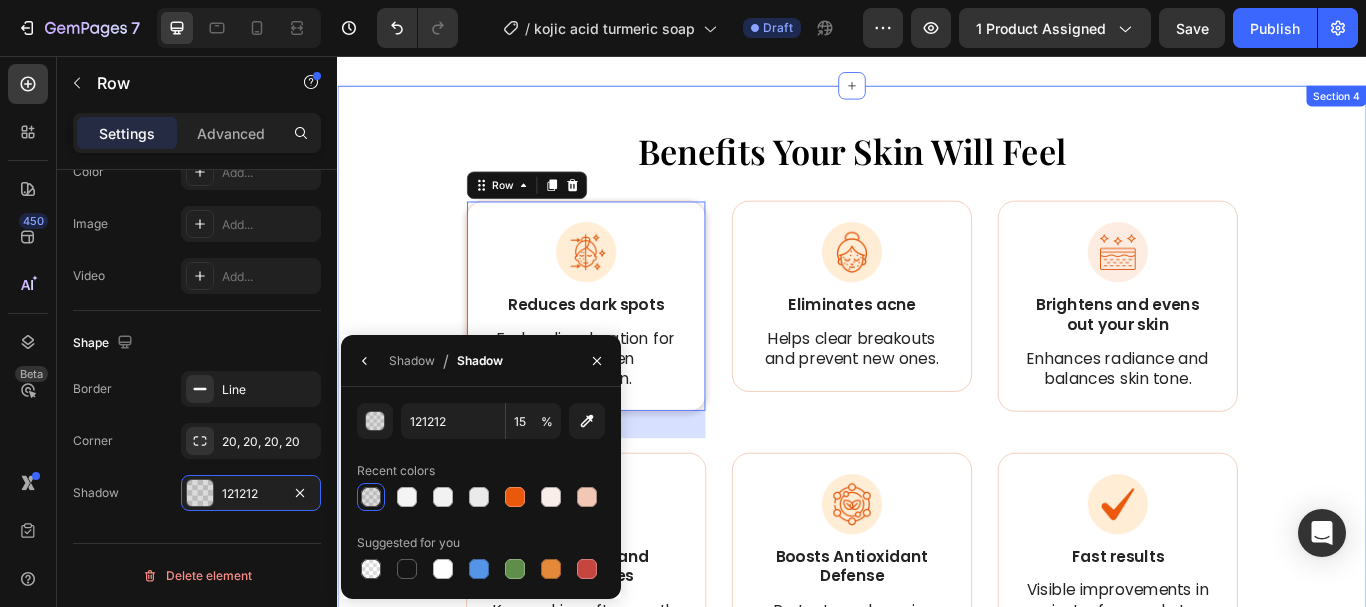 click on "Benefits Your Skin Will Feel Heading Image Reduces dark spots Text Block Fades discoloration for a more even complexion. Text Block Row   32 Image Eliminates acne Text Block  Helps clear breakouts and prevent new ones. Text Block Row Image Brightens and evens out your skin Text Block  Enhances radiance and balances skin tone. Text Block Row Row Image Moisturizes and rejuvenates Text Block Keeps skin soft, smooth, and refreshed. Text Block Row Image Boosts Antioxidant Defense Text Block Protects and repairs your skin with powerful antioxidants Text Block Row Image Fast results Text Block Visible improvements in just a few weeks! Text Block Row Row" at bounding box center [937, 487] 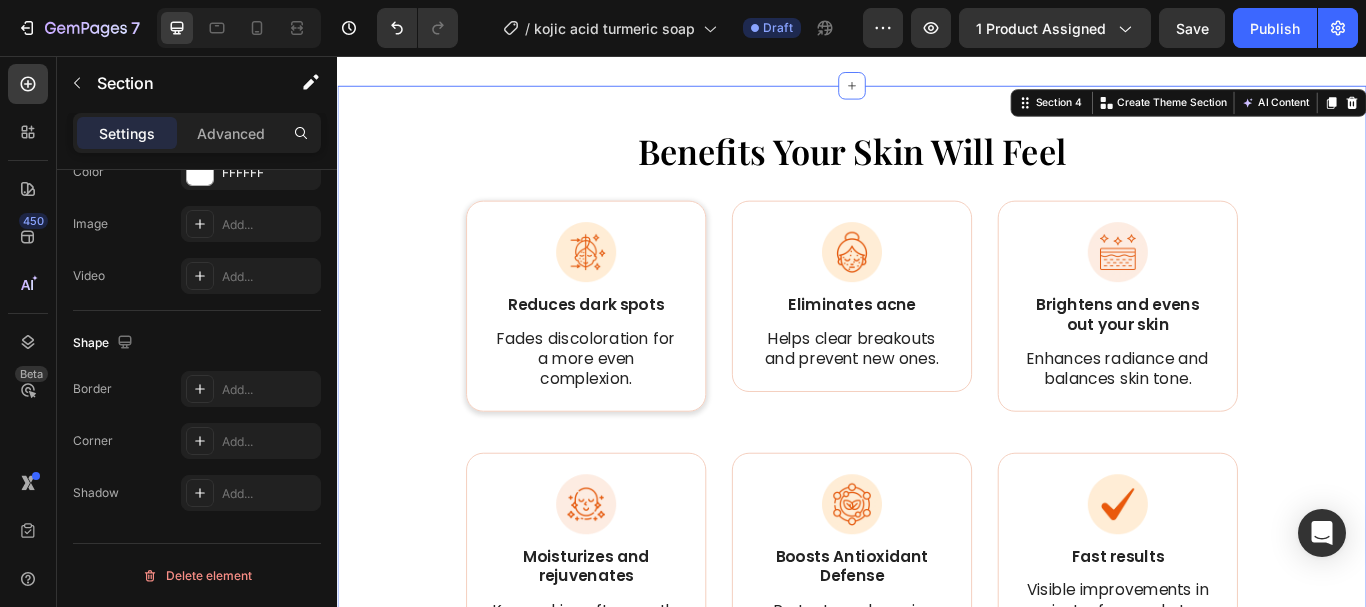 scroll, scrollTop: 0, scrollLeft: 0, axis: both 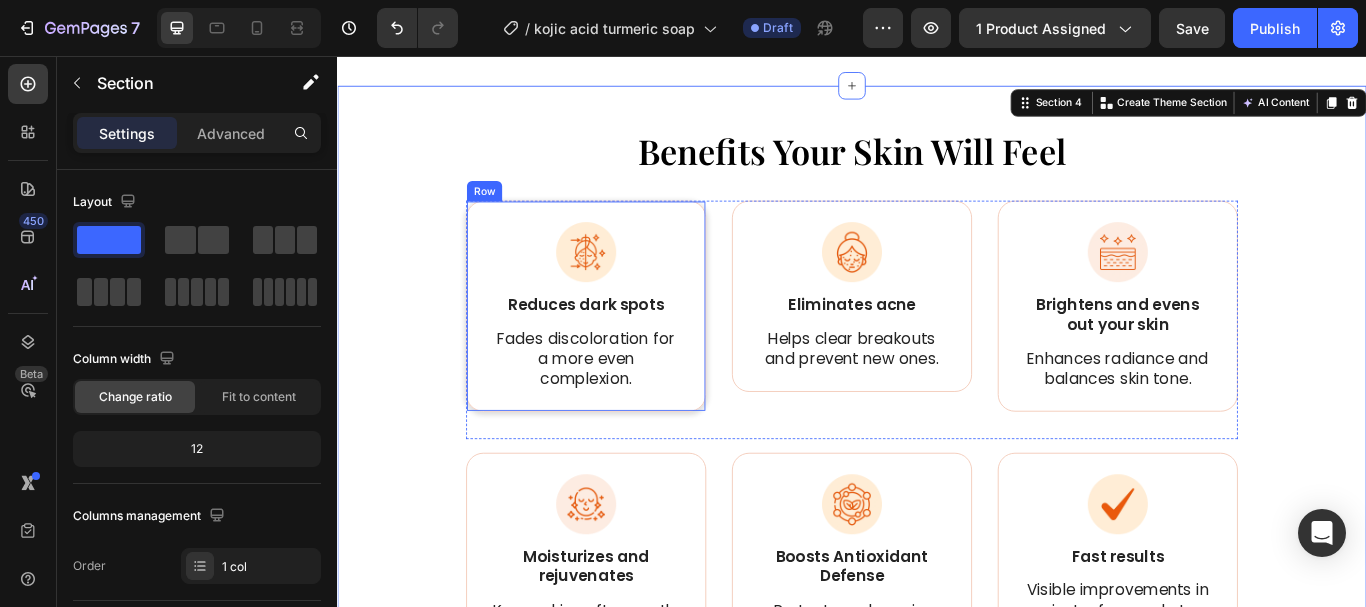 click on "Image Reduces dark spots Text Block Fades discoloration for a more even complexion. Text Block Row" at bounding box center [627, 348] 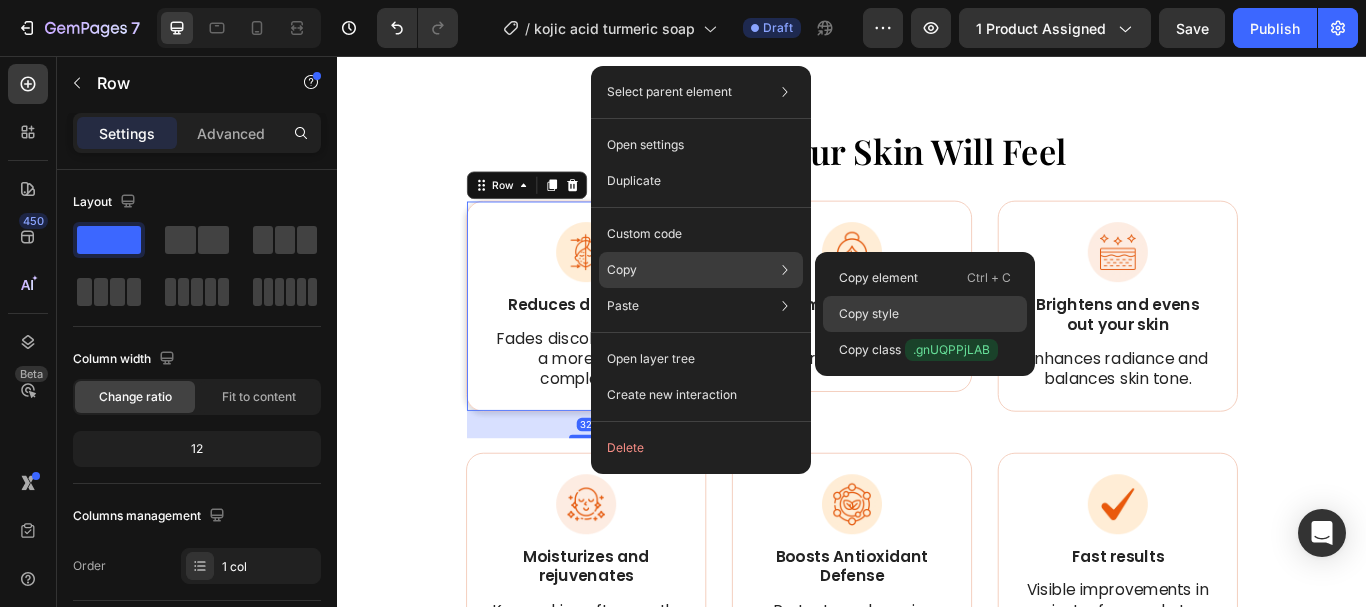 click on "Copy style" at bounding box center (869, 314) 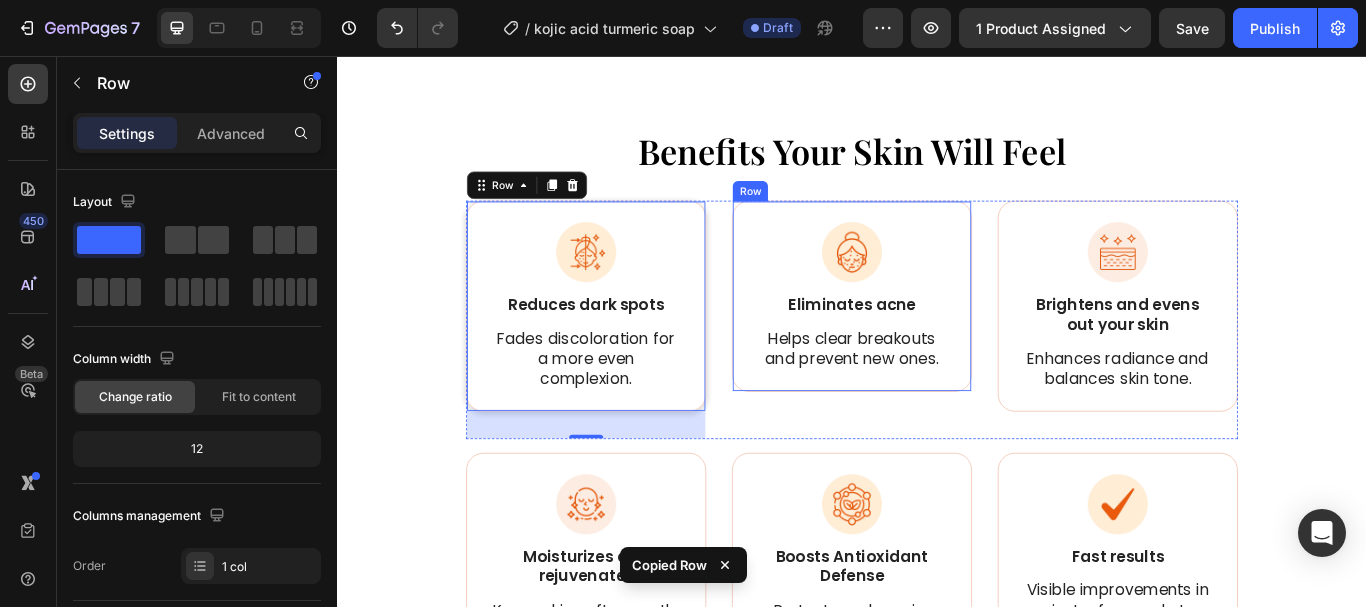 click on "Image Eliminates acne Text Block  Helps clear breakouts and prevent new ones. Text Block Row" at bounding box center [937, 336] 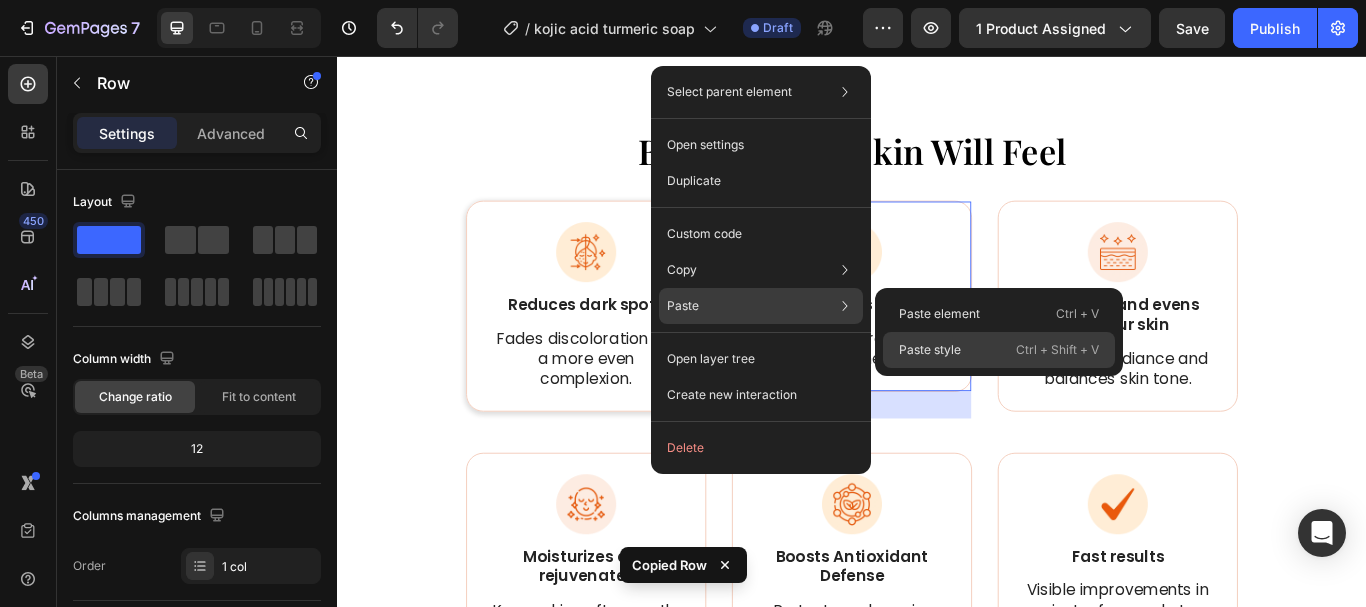 click on "Paste style" at bounding box center [930, 350] 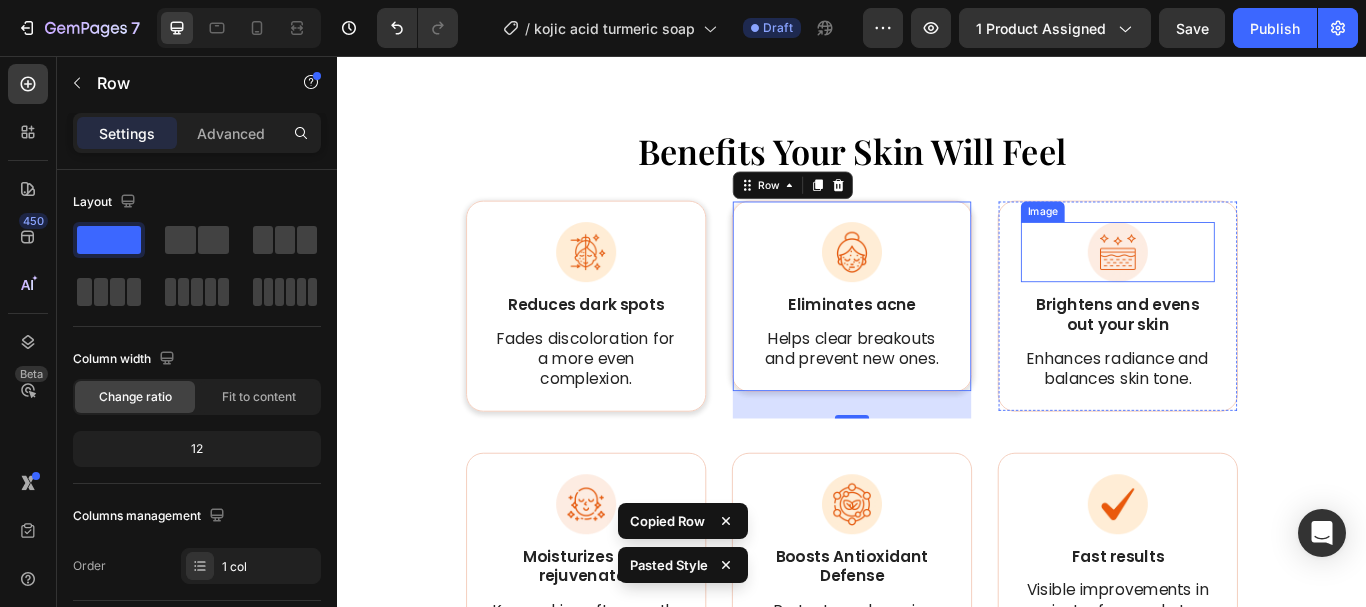 click on "Image" at bounding box center (1159, 238) 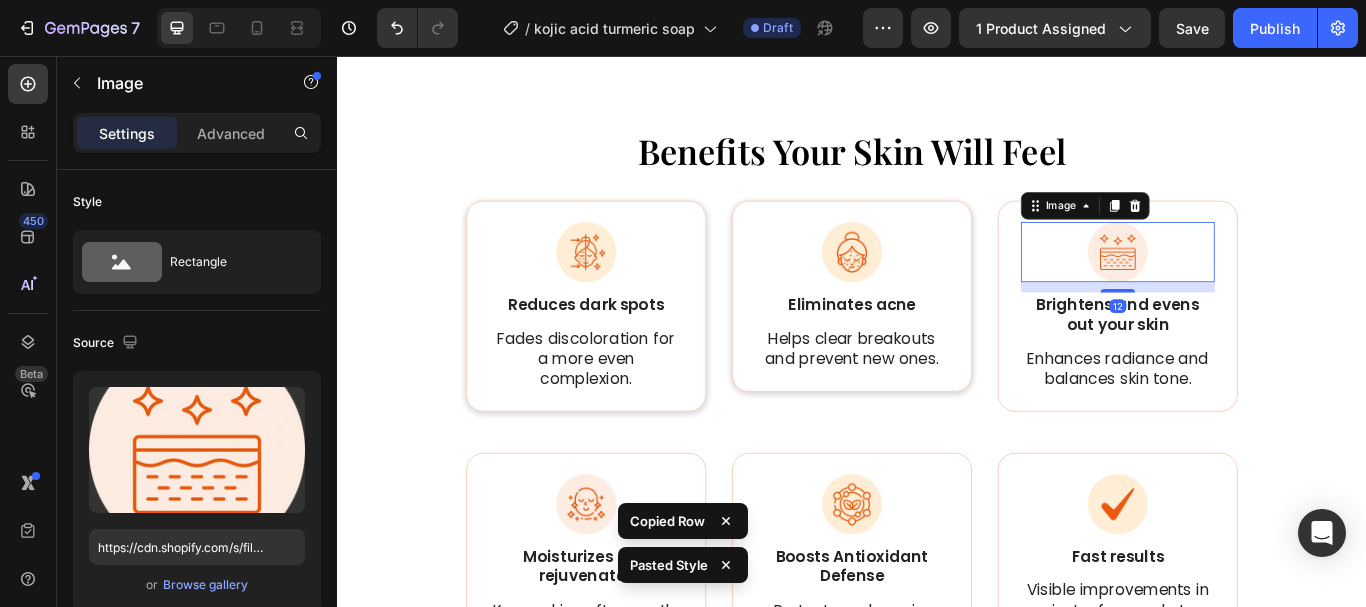 click on "Image   12 Brightens and evens out your skin Text Block  Enhances radiance and balances skin tone. Text Block Row" at bounding box center (1247, 348) 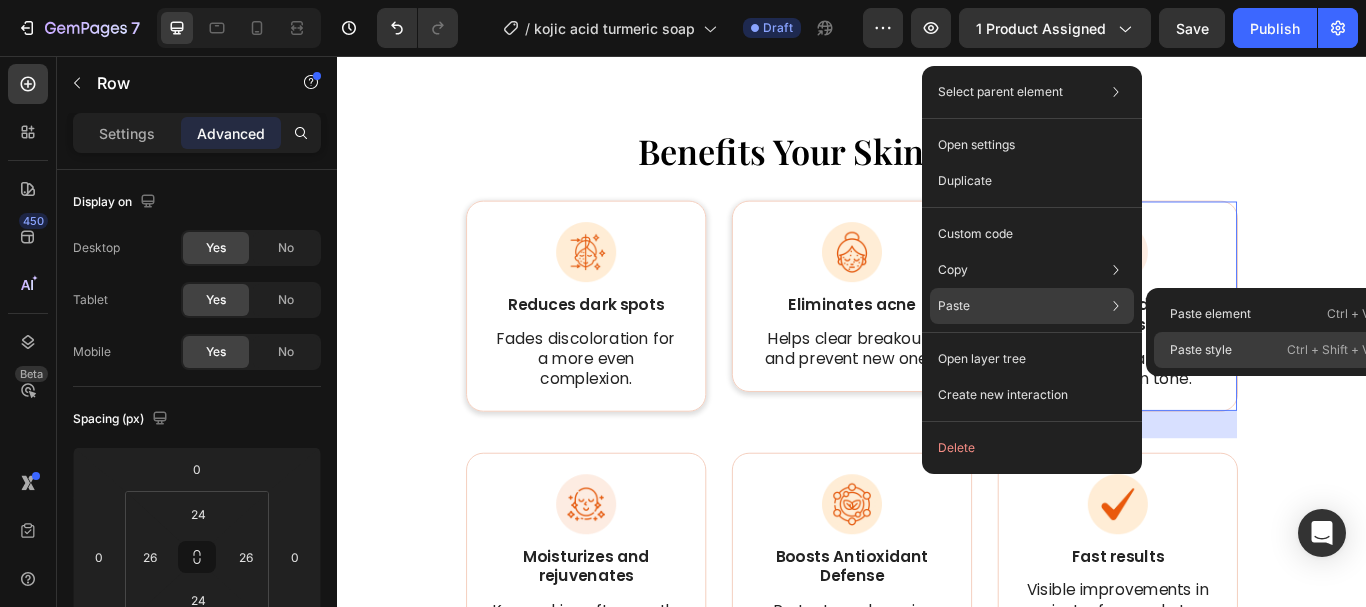 click on "Paste style" at bounding box center (1201, 350) 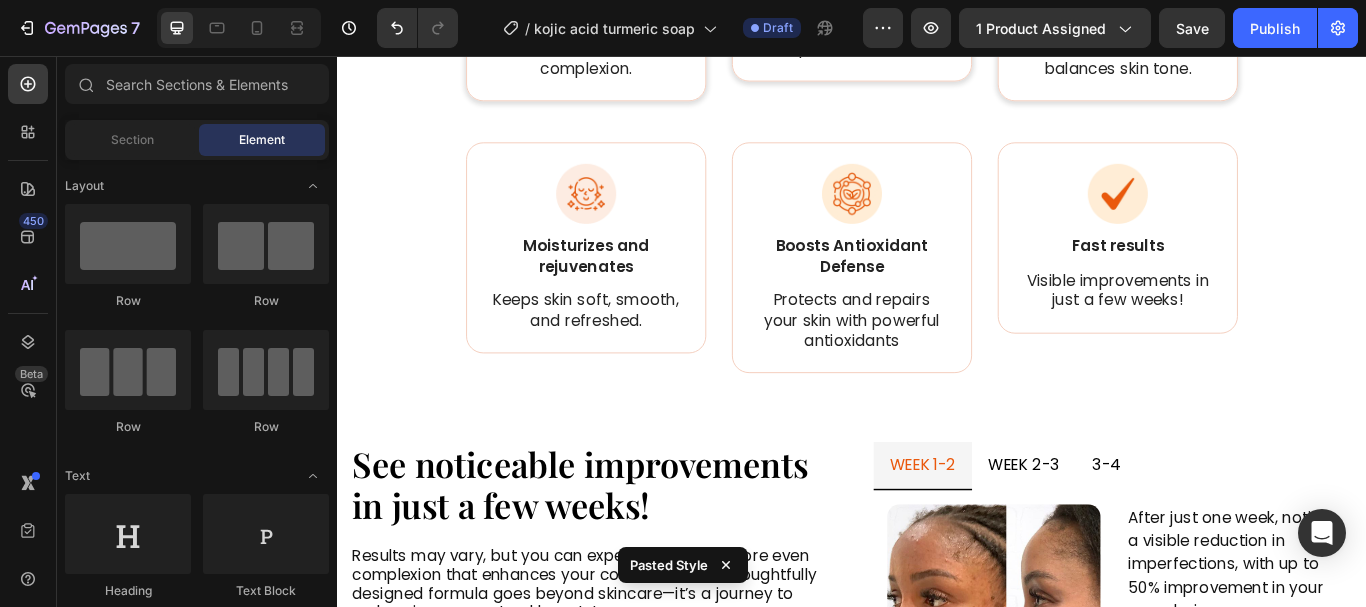scroll, scrollTop: 2328, scrollLeft: 0, axis: vertical 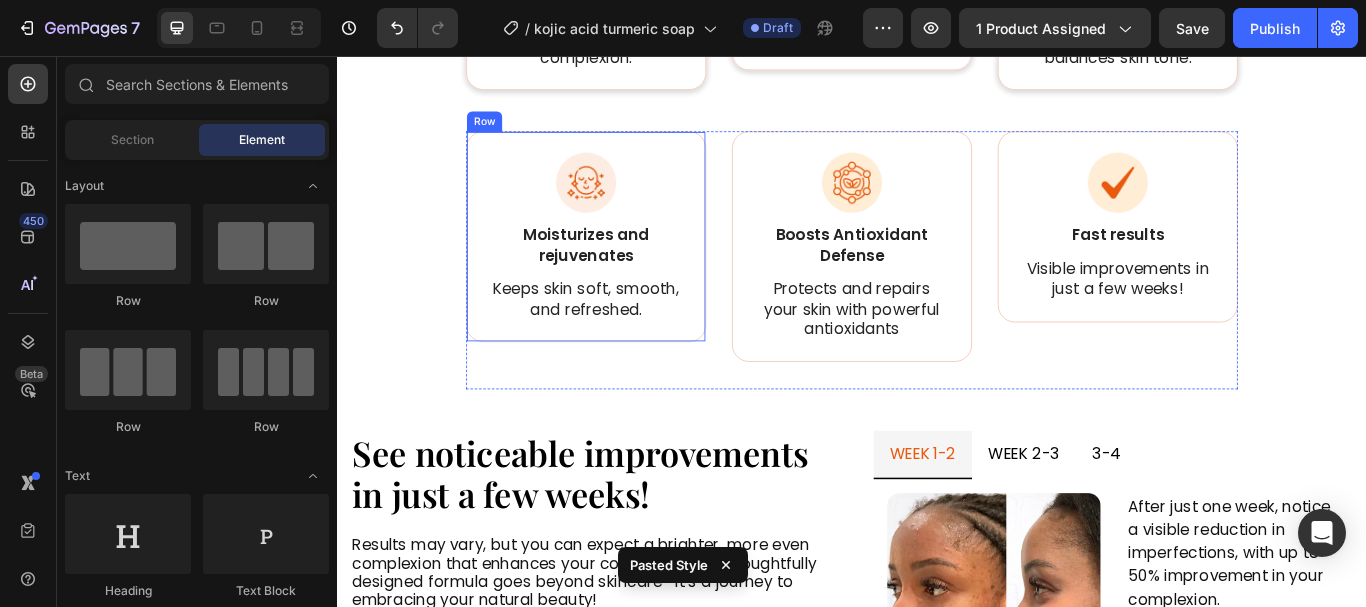 click on "Image Moisturizes and rejuvenates Text Block Keeps skin soft, smooth, and refreshed. Text Block Row" at bounding box center [627, 267] 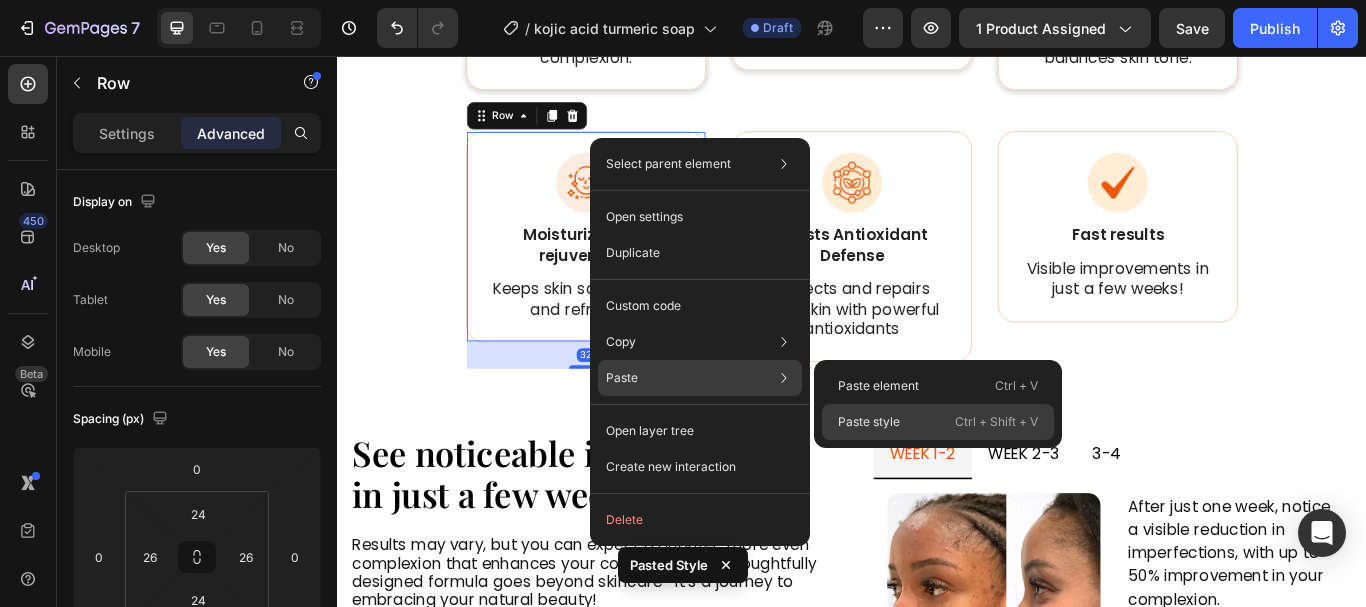 click on "Paste style" at bounding box center (869, 422) 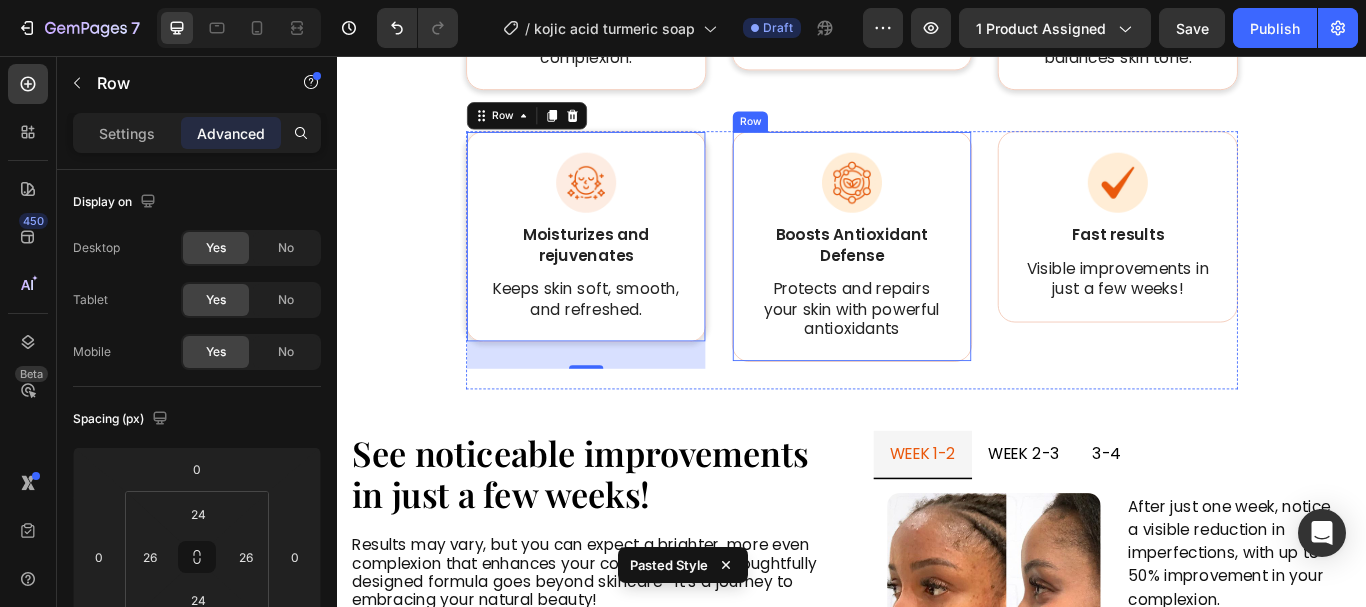 click on "Image Boosts Antioxidant Defense Text Block Protects and repairs your skin with powerful antioxidants Text Block Row" at bounding box center [937, 278] 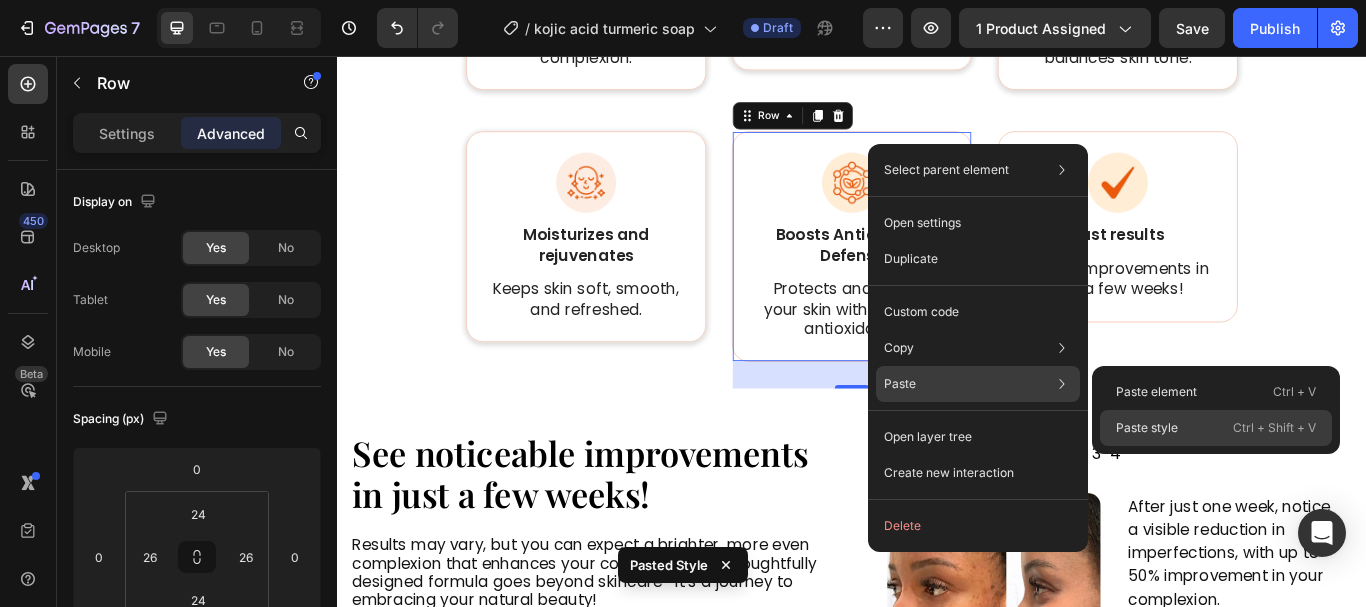 click on "Paste style" at bounding box center [1147, 428] 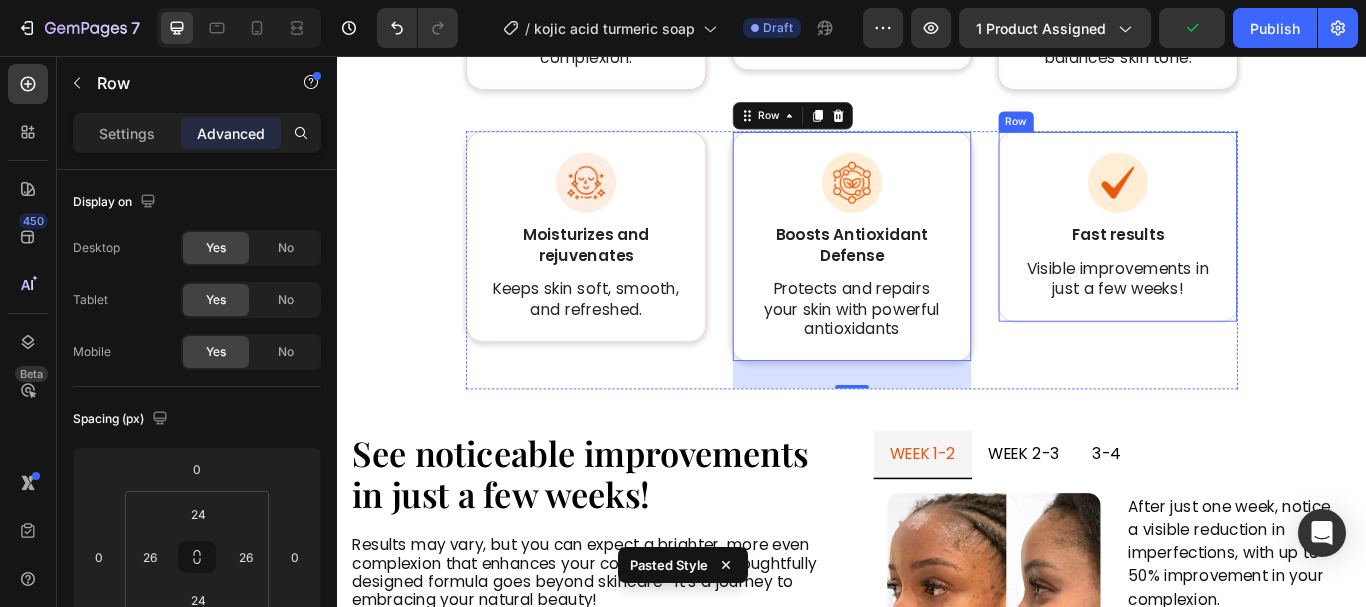 click on "Image Fast results Text Block Visible improvements in just a few weeks! Text Block Row" at bounding box center [1247, 255] 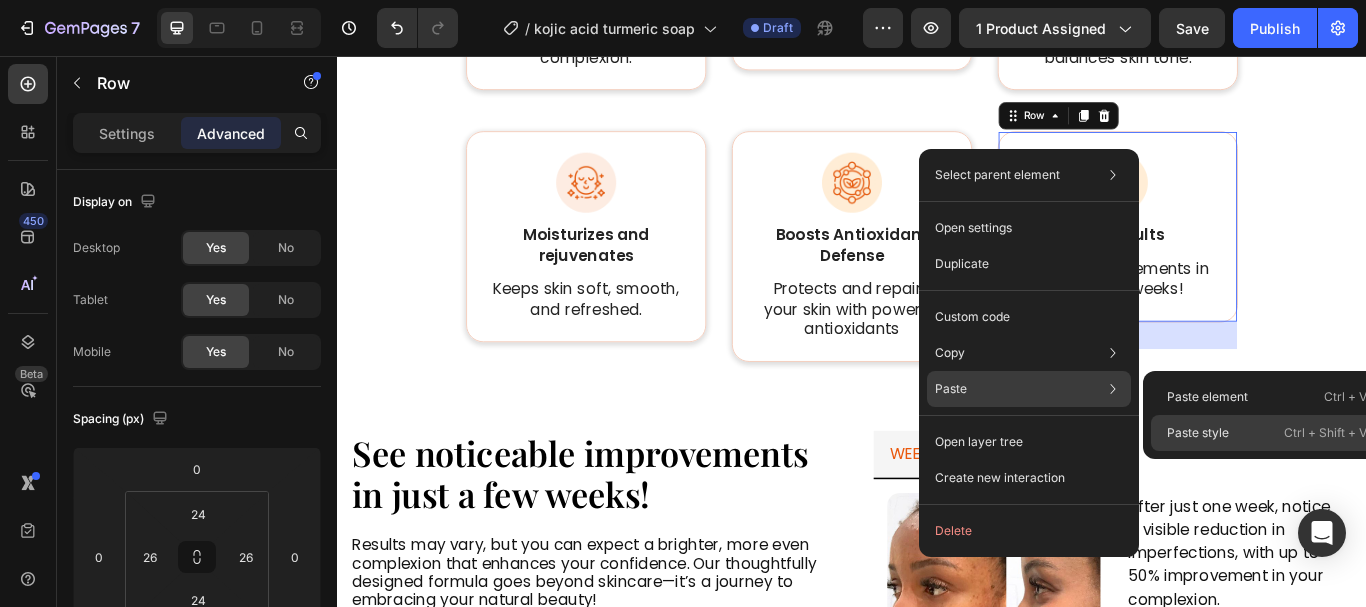 click on "Paste style  Ctrl + Shift + V" 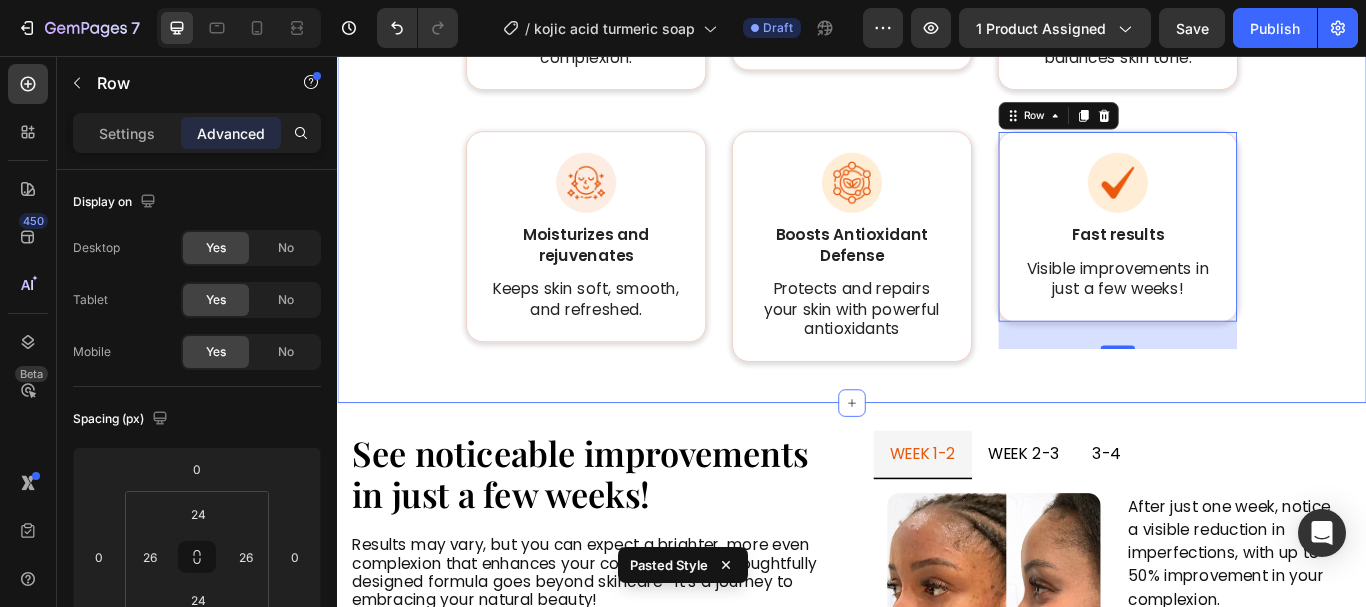 click on "Benefits Your Skin Will Feel Heading Image Reduces dark spots Text Block Fades discoloration for a more even complexion. Text Block Row Image Eliminates acne Text Block  Helps clear breakouts and prevent new ones. Text Block Row Image Brightens and evens out your skin Text Block  Enhances radiance and balances skin tone. Text Block Row Row Image Moisturizes and rejuvenates Text Block Keeps skin soft, smooth, and refreshed. Text Block Row Image Boosts Antioxidant Defense Text Block Protects and repairs your skin with powerful antioxidants Text Block Row Image Fast results Text Block Visible improvements in just a few weeks! Text Block Row   32 Row" at bounding box center [937, 113] 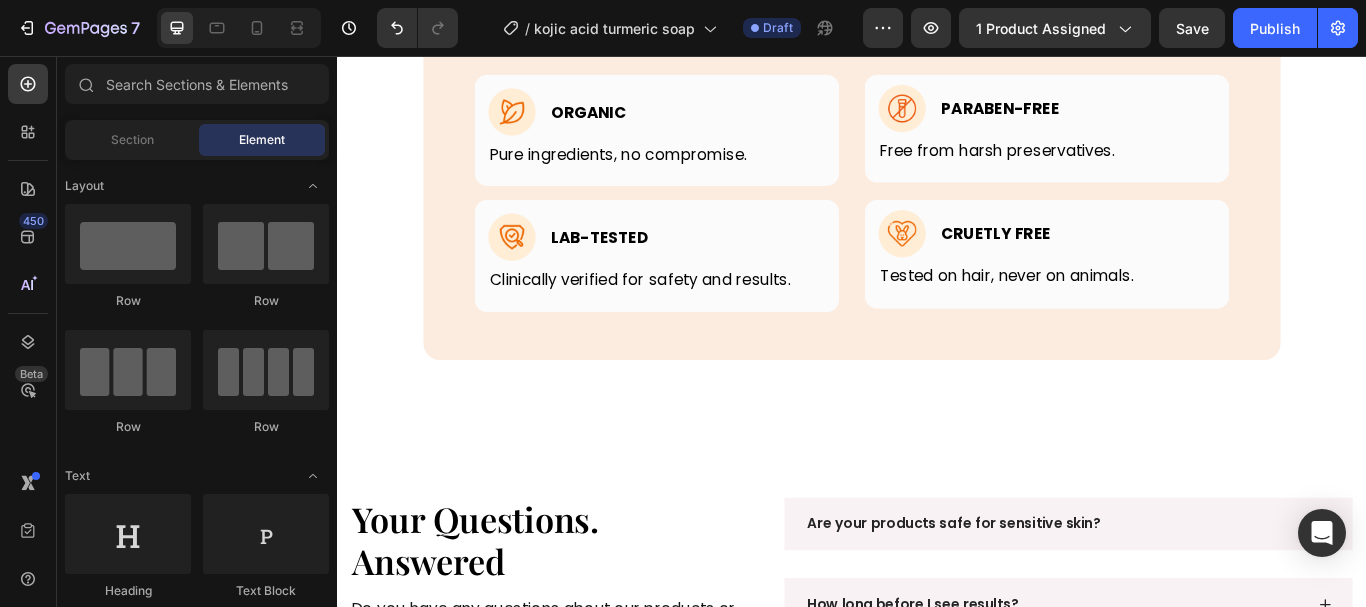 scroll, scrollTop: 4487, scrollLeft: 0, axis: vertical 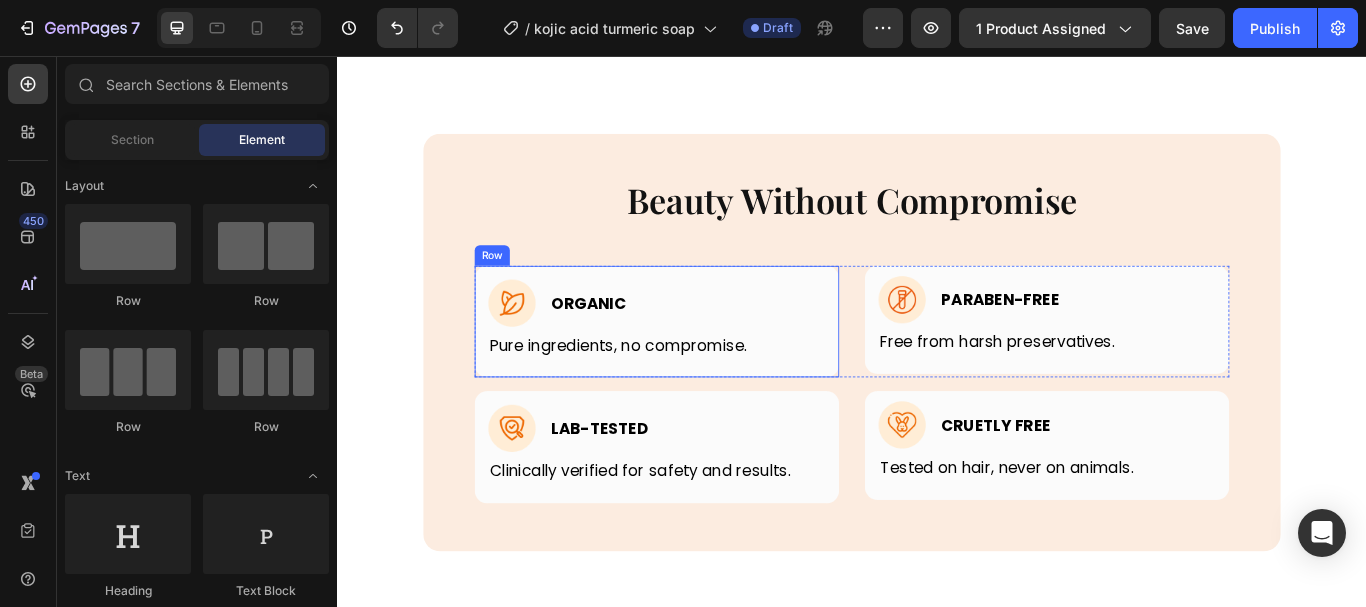 click on "Image Organic Heading Row Pure ingredients, no compromise. Text block Row" at bounding box center (709, 366) 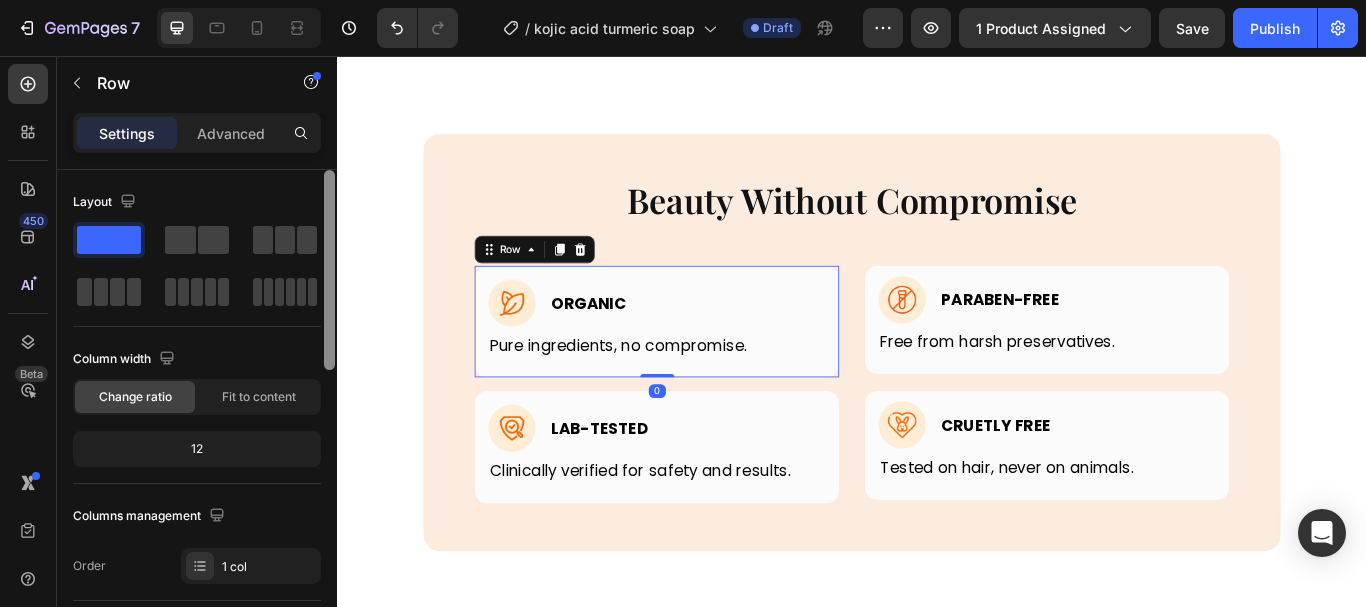 scroll, scrollTop: 726, scrollLeft: 0, axis: vertical 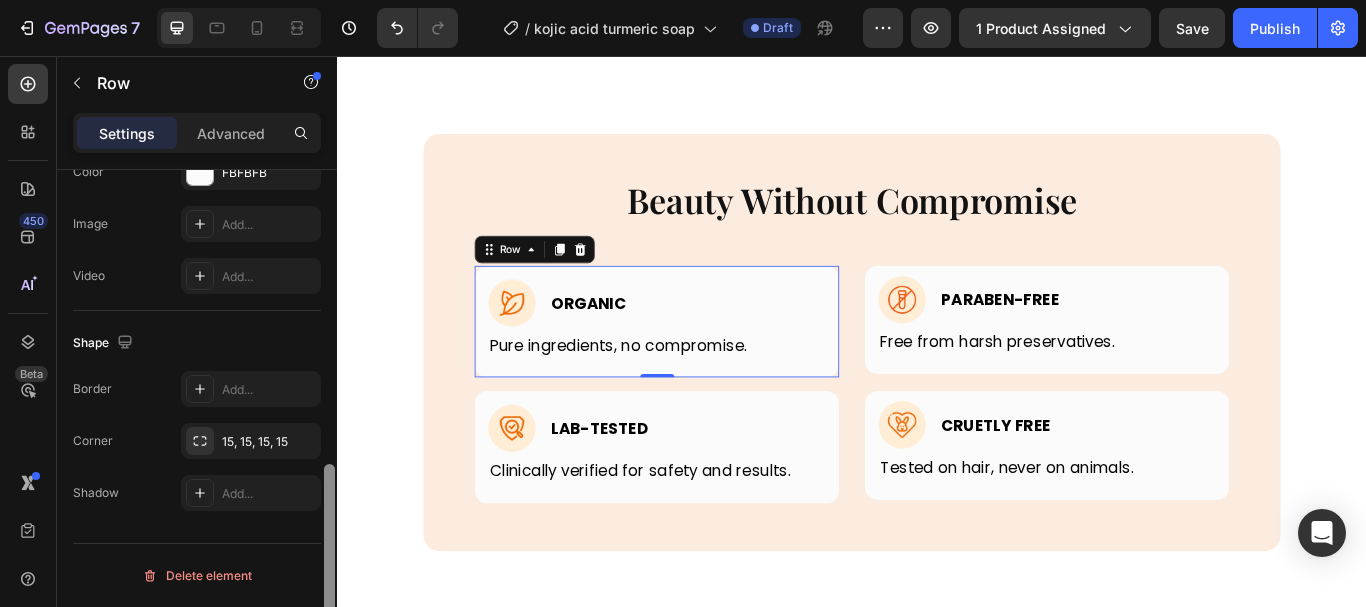 drag, startPoint x: 333, startPoint y: 218, endPoint x: 260, endPoint y: 597, distance: 385.9663 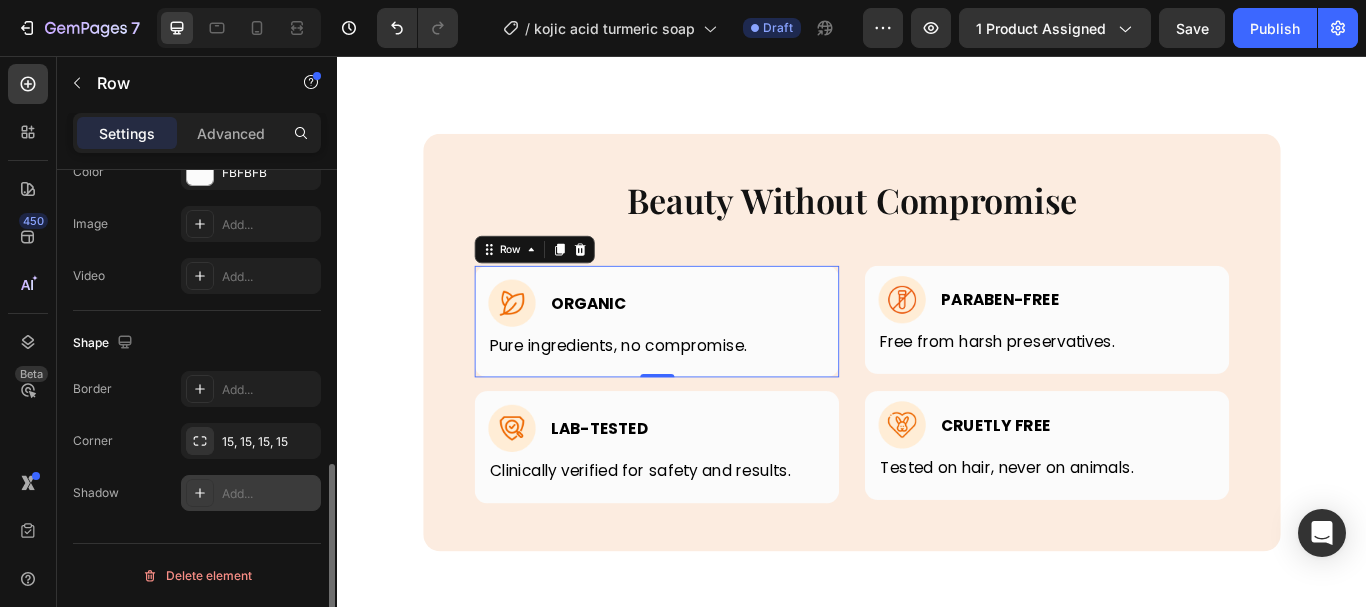 click on "Add..." at bounding box center [269, 494] 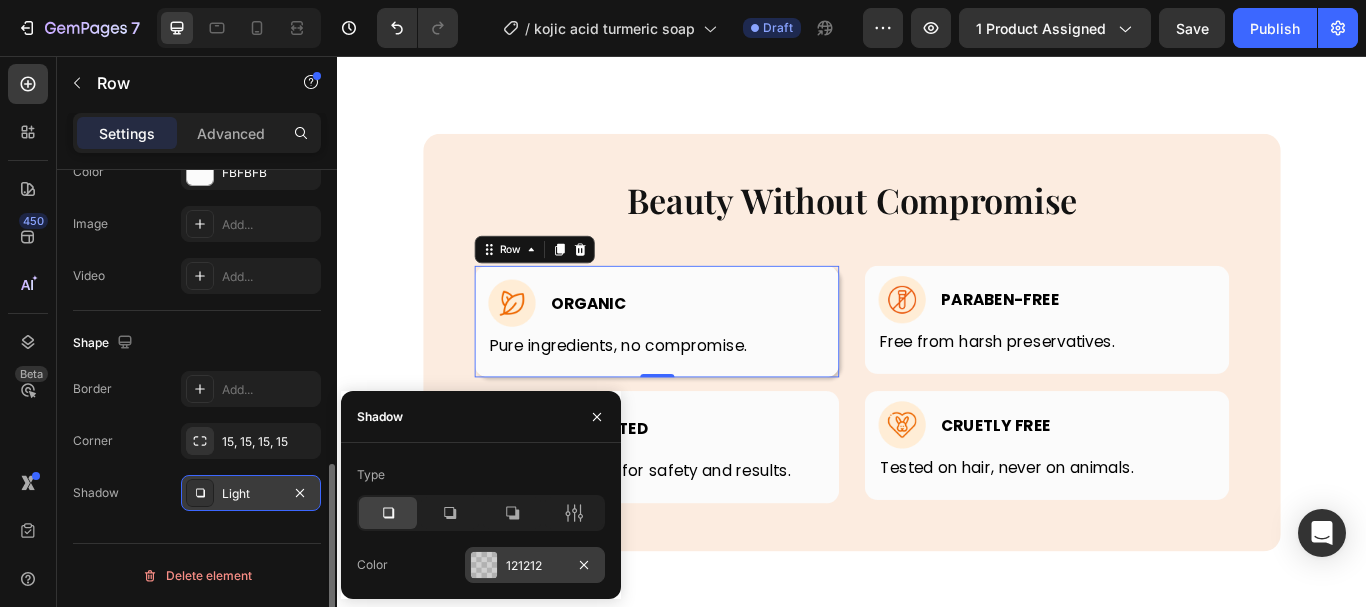 click on "121212" at bounding box center [535, 566] 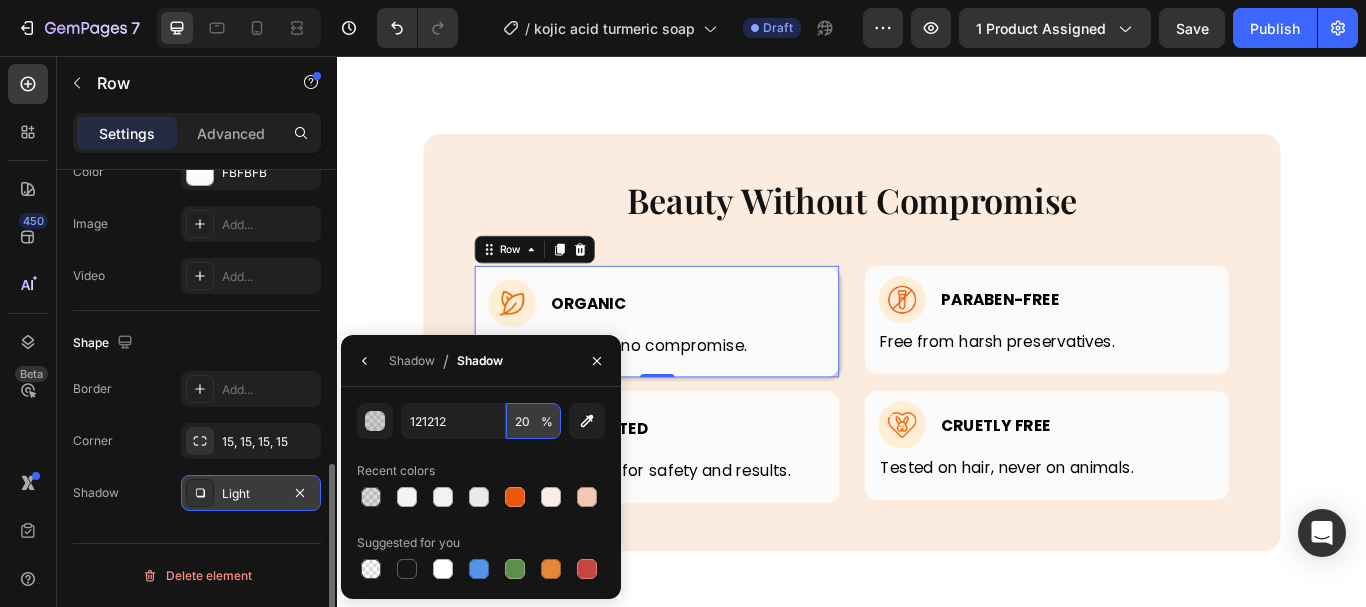 click on "20" at bounding box center [533, 421] 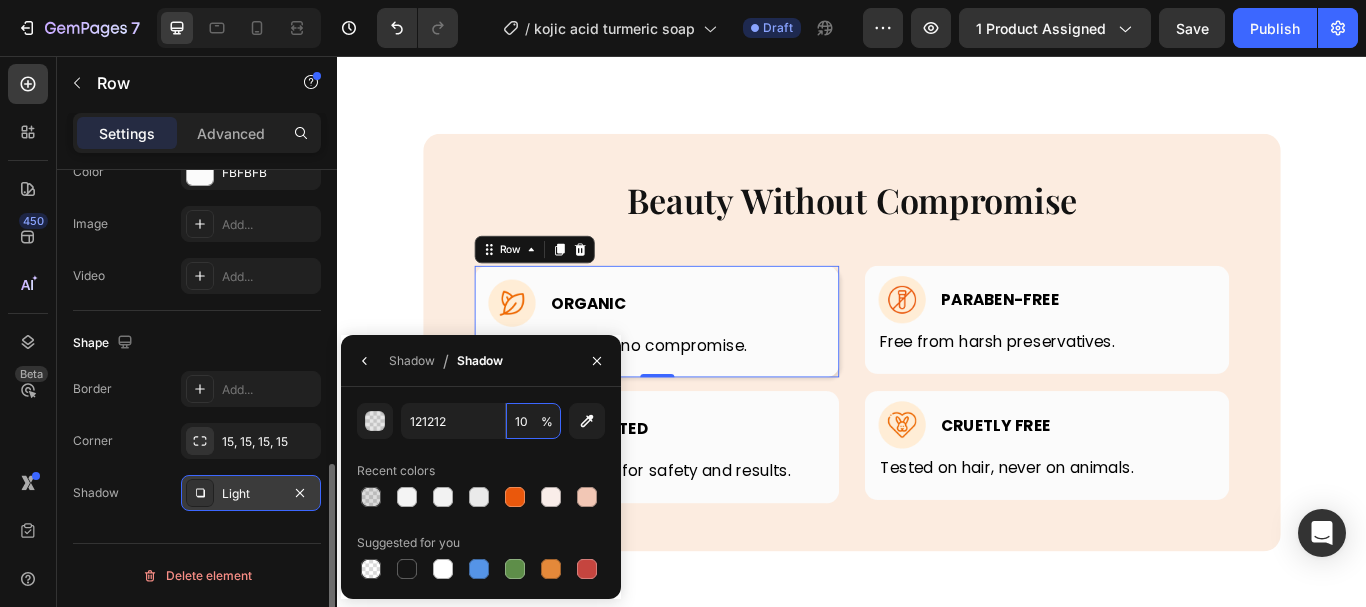 type on "10" 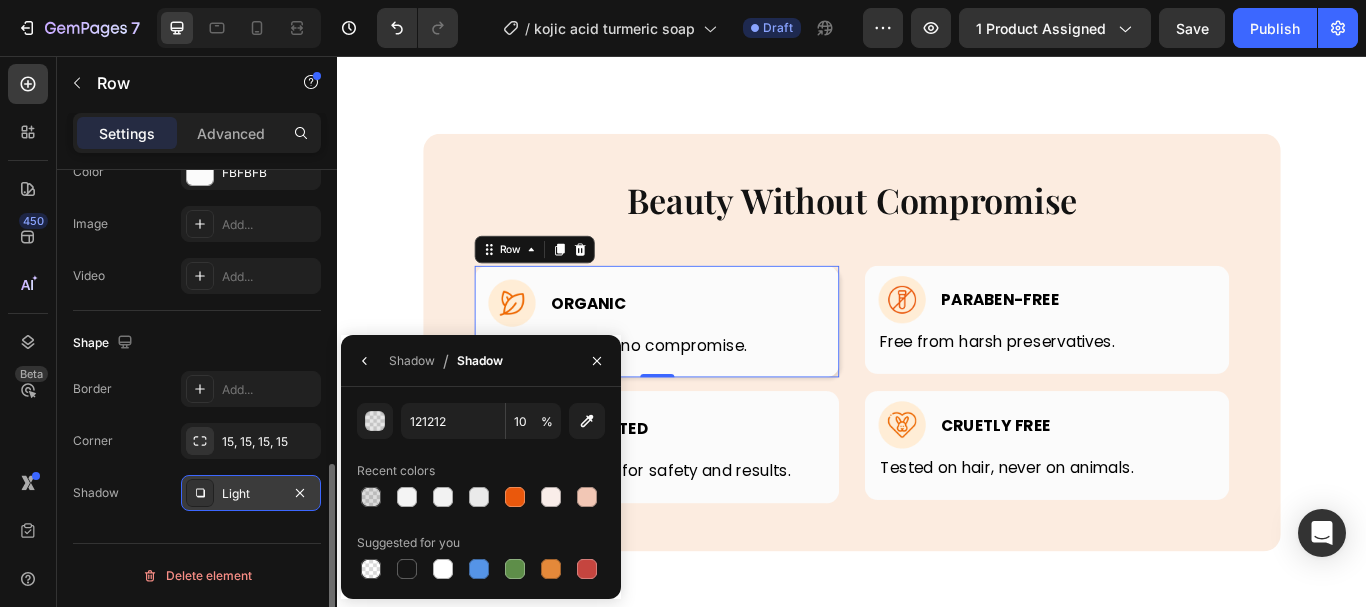 click on "Recent colors" at bounding box center (481, 471) 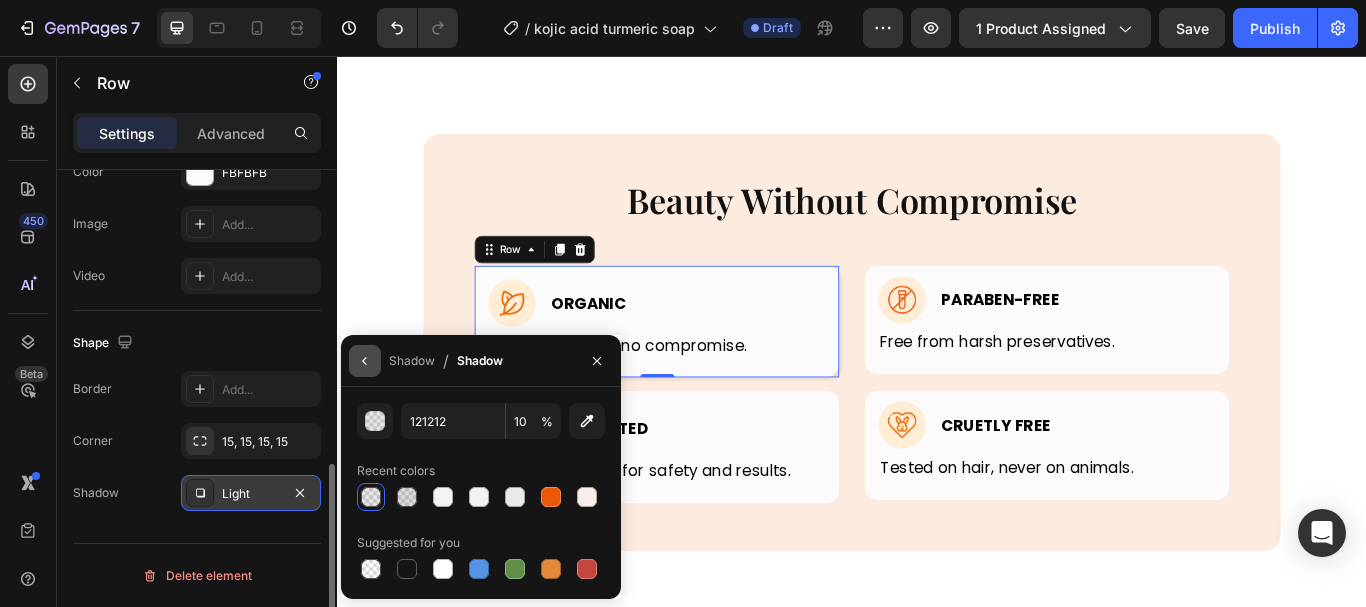 click 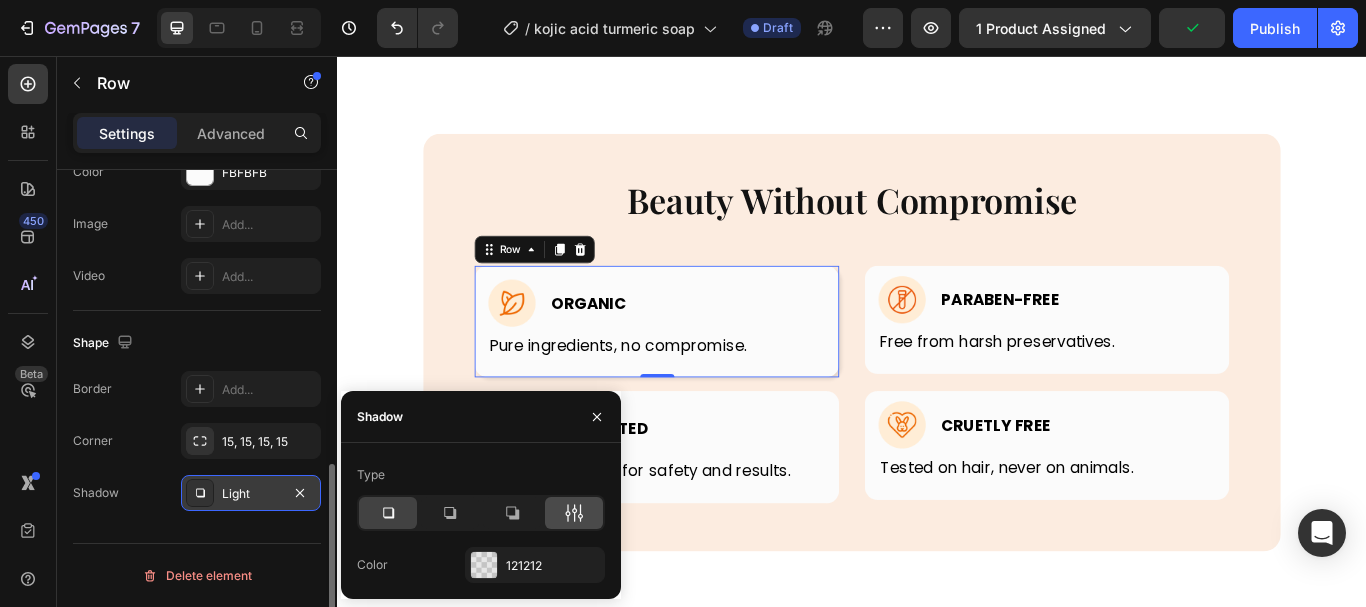 click 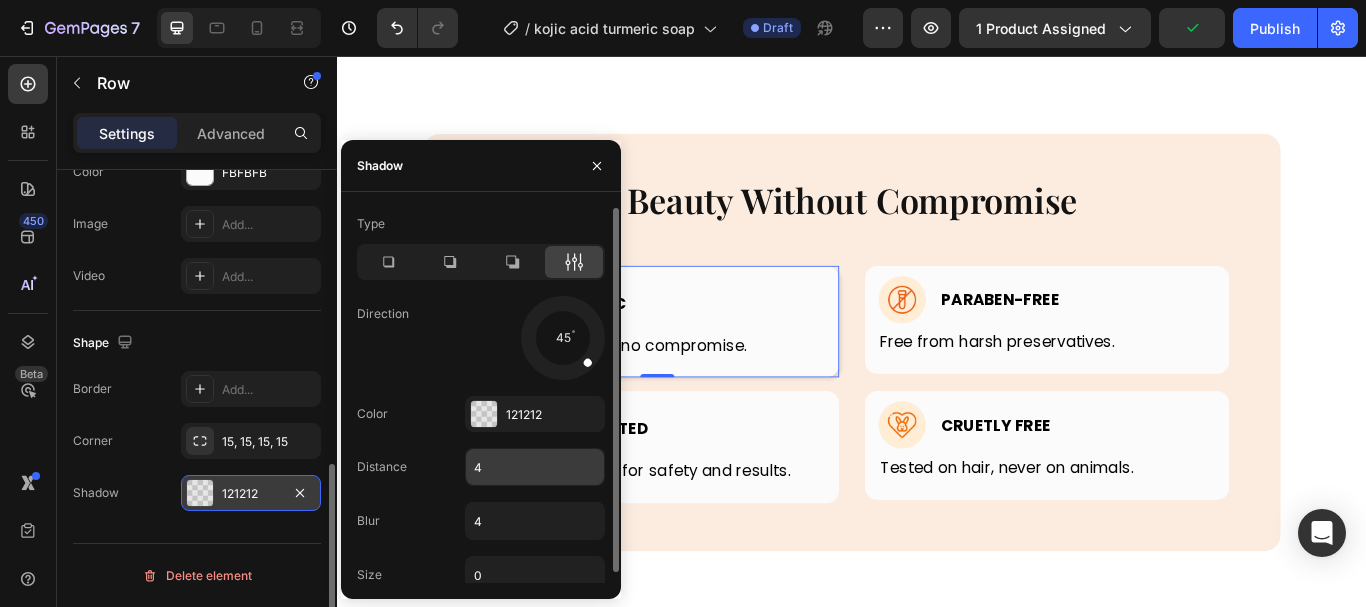 click on "4" at bounding box center (535, 467) 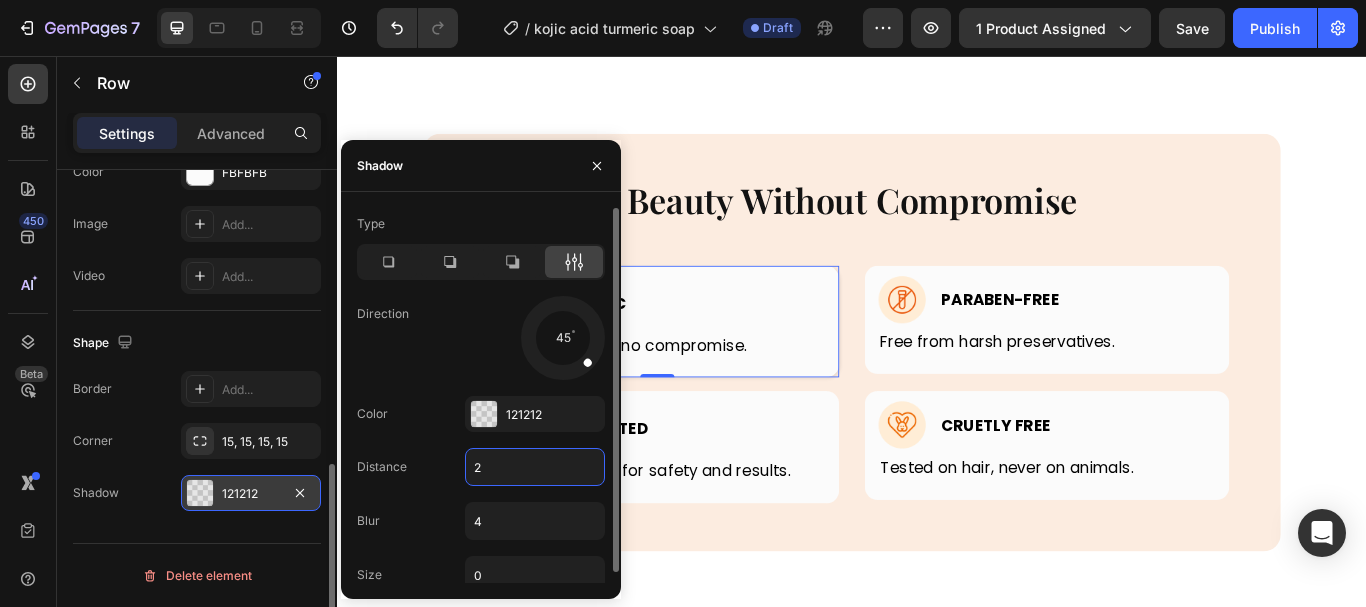 type on "2" 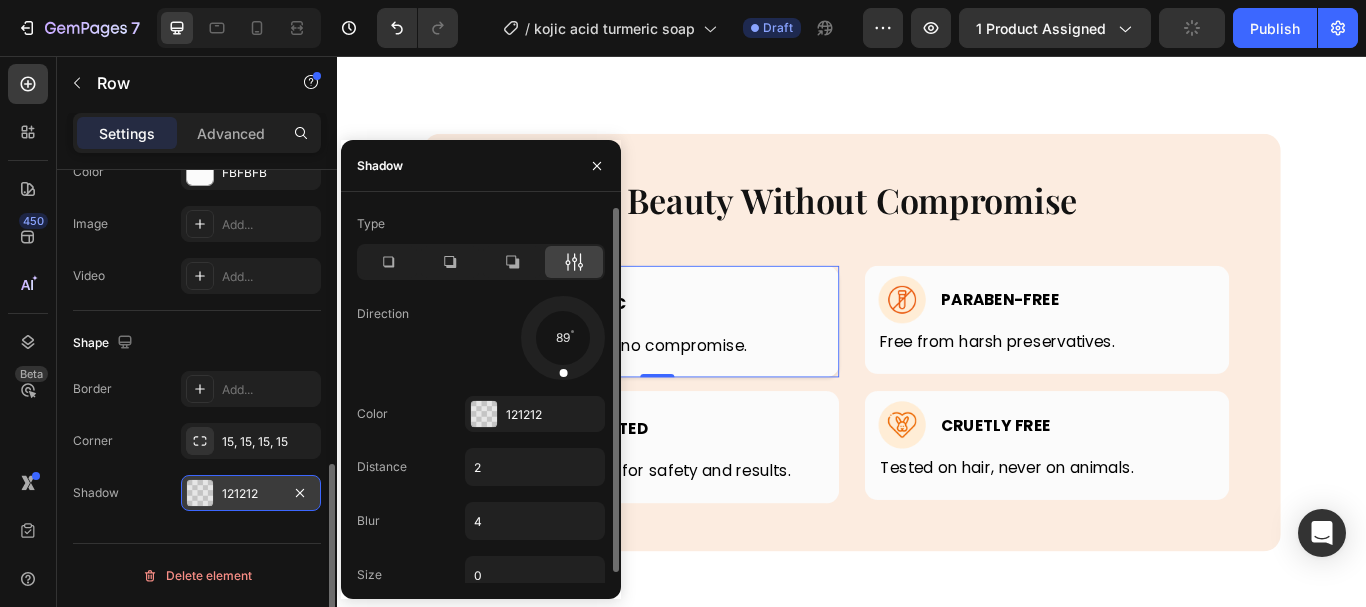drag, startPoint x: 578, startPoint y: 363, endPoint x: 560, endPoint y: 369, distance: 18.973665 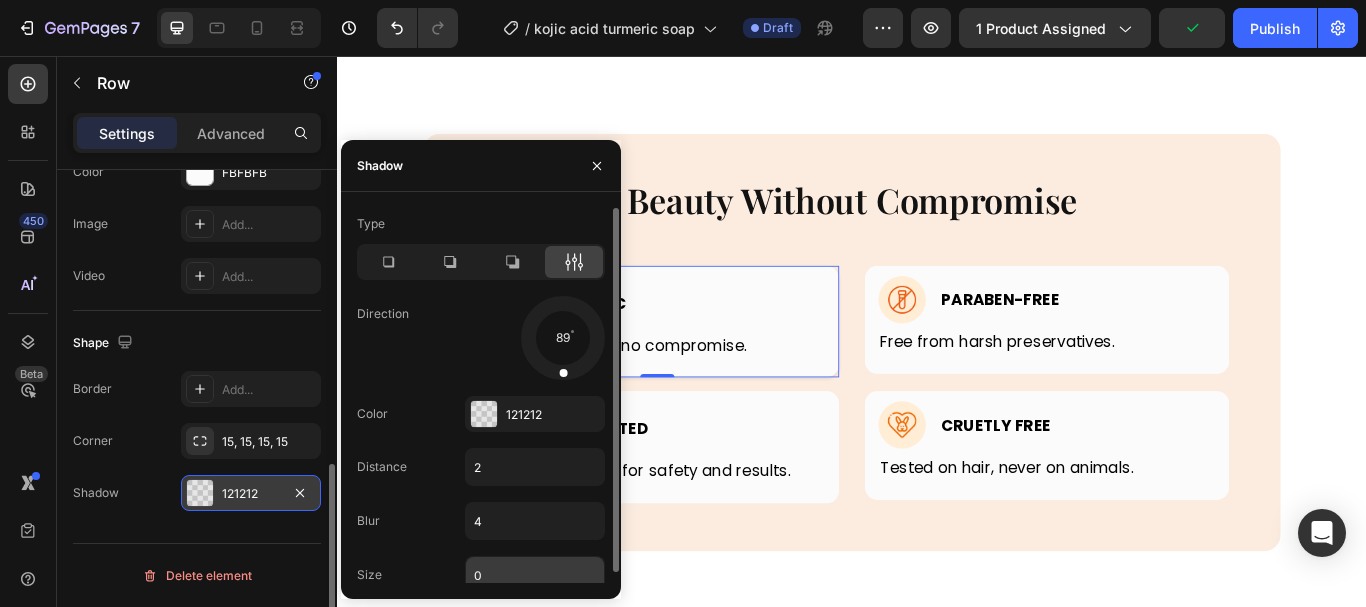 click on "0" at bounding box center (535, 575) 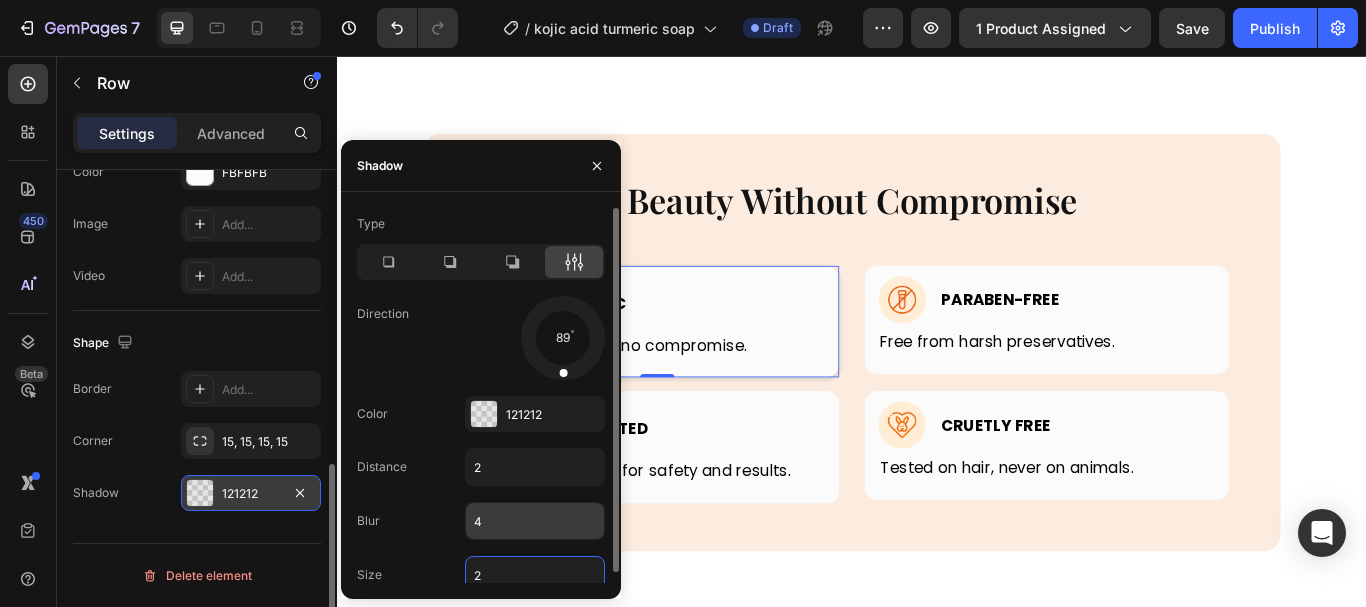 type on "2" 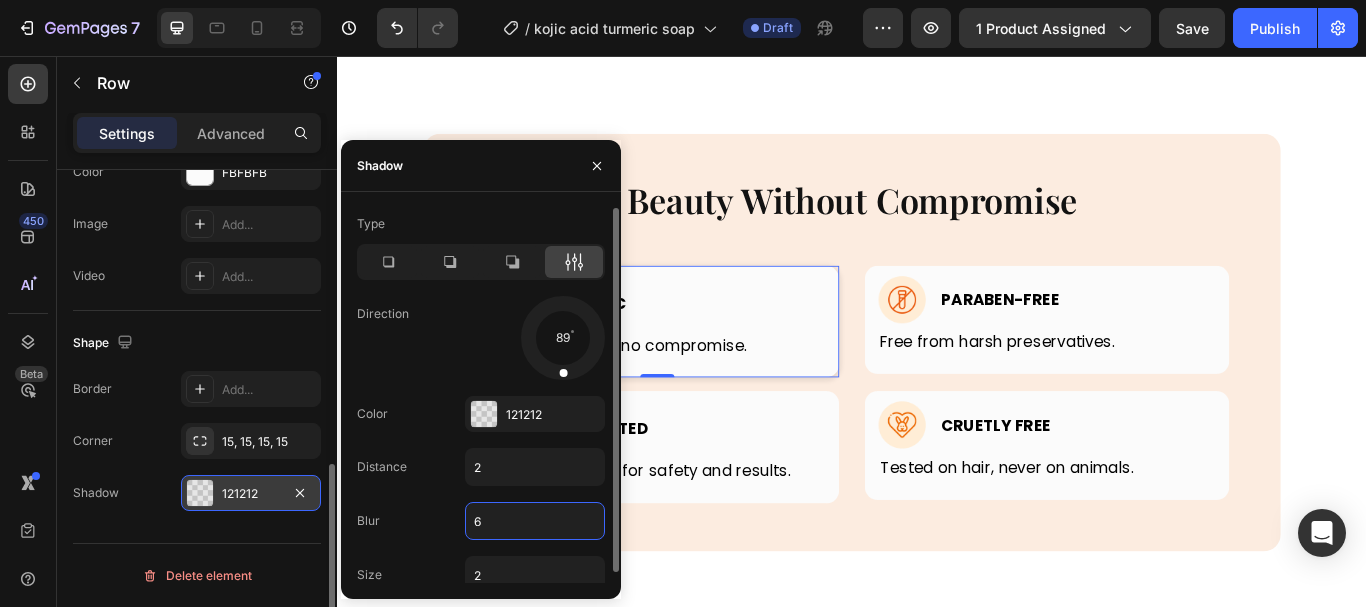 type on "6" 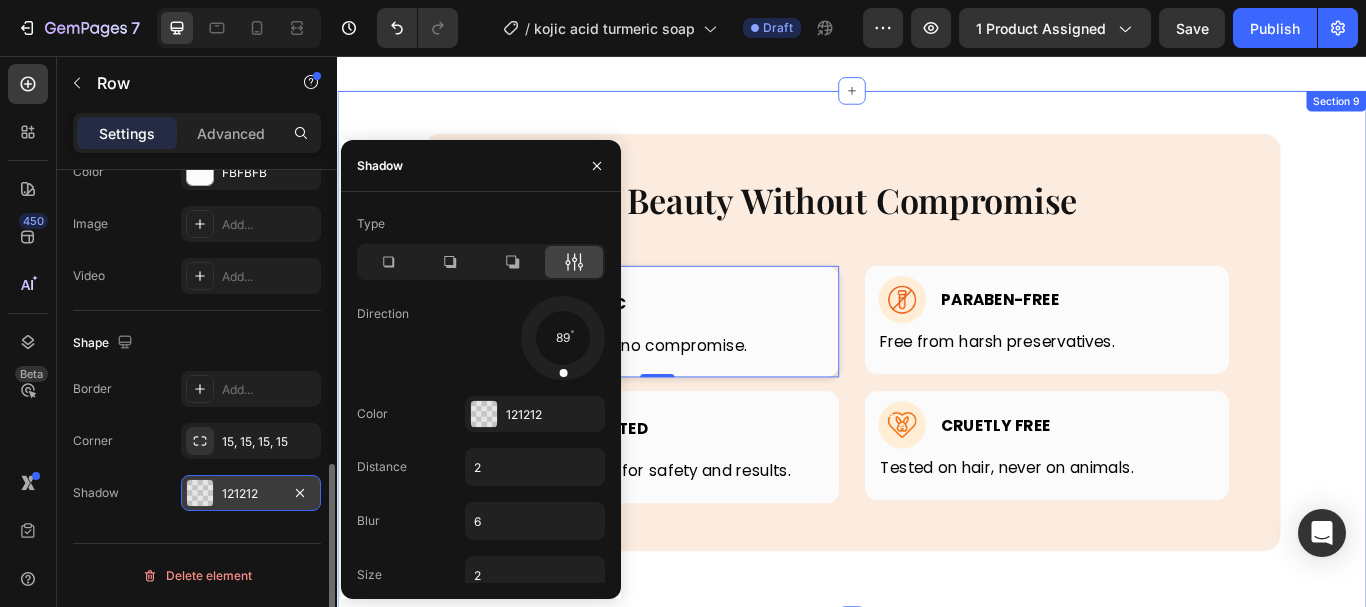 click on "Beauty Without Compromise Heading Row Image Organic Heading Row Pure ingredients, no compromise. Text block Row   0 Image Paraben-Free Heading Row Free from harsh preservatives. Text block Row Row Image Lab-Tested Heading Row Clinically verified for safety and results. Text block Row Image Cruetly free Heading Row Tested on hair, never on animals. Text block Row Row Row Product Section 9" at bounding box center [937, 405] 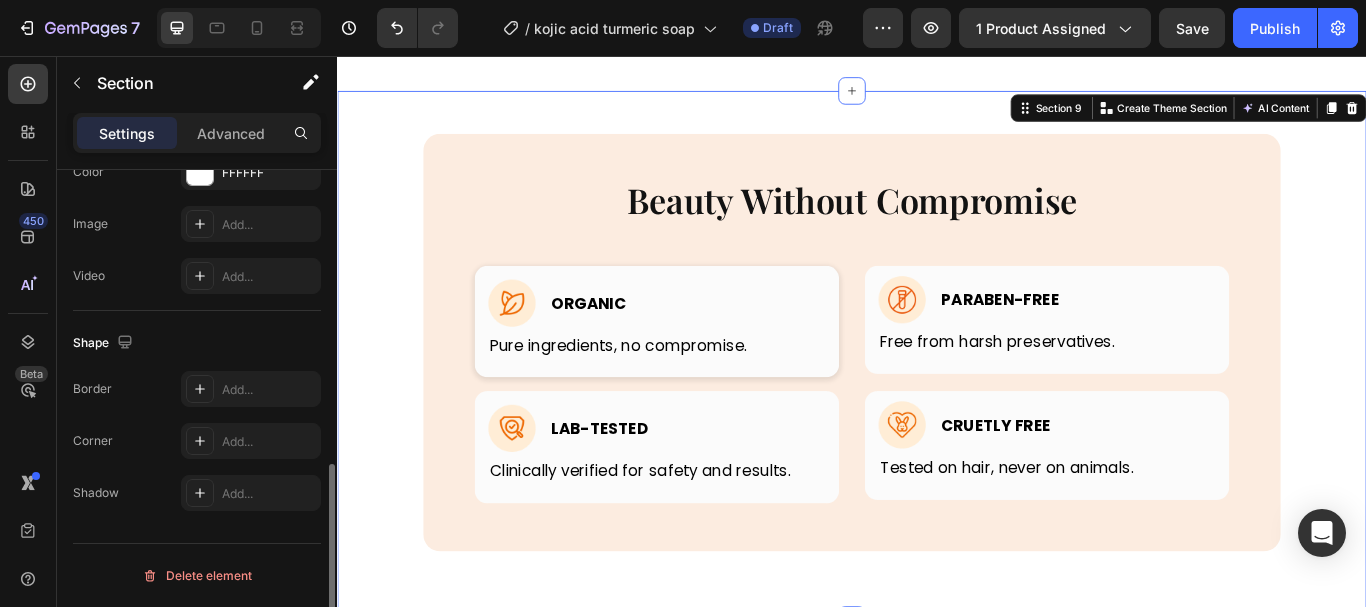 scroll, scrollTop: 0, scrollLeft: 0, axis: both 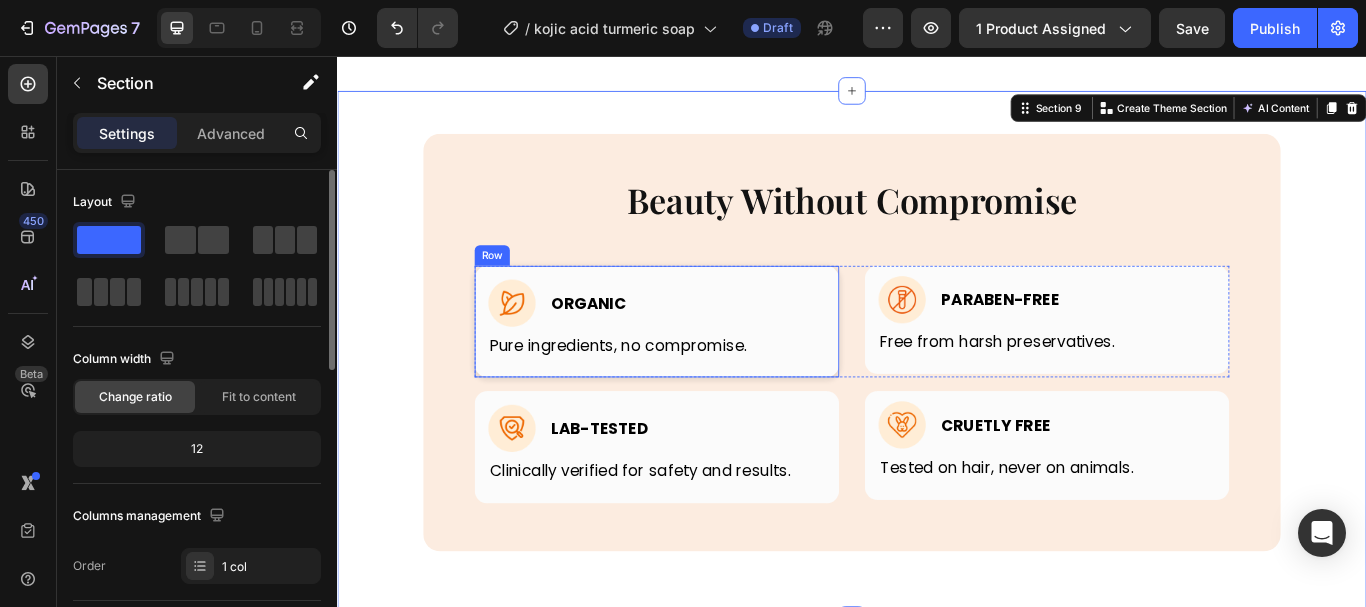 click on "Image Organic Heading Row Pure ingredients, no compromise. Text block Row" at bounding box center (709, 366) 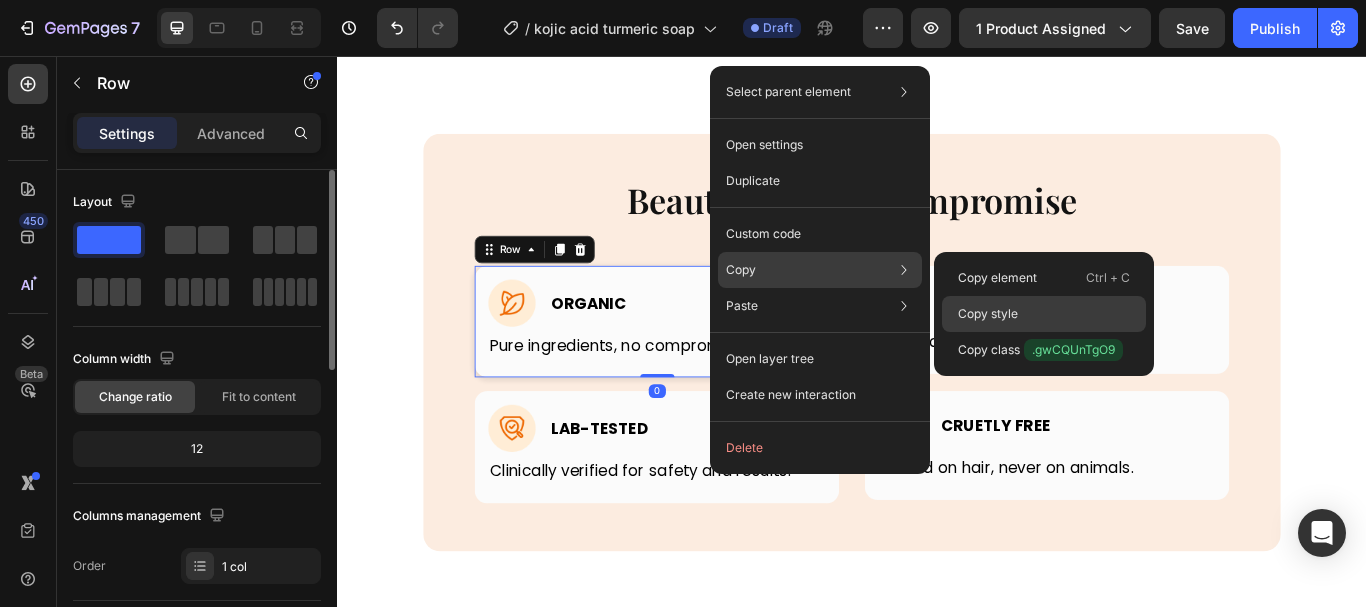 click on "Copy style" at bounding box center [988, 314] 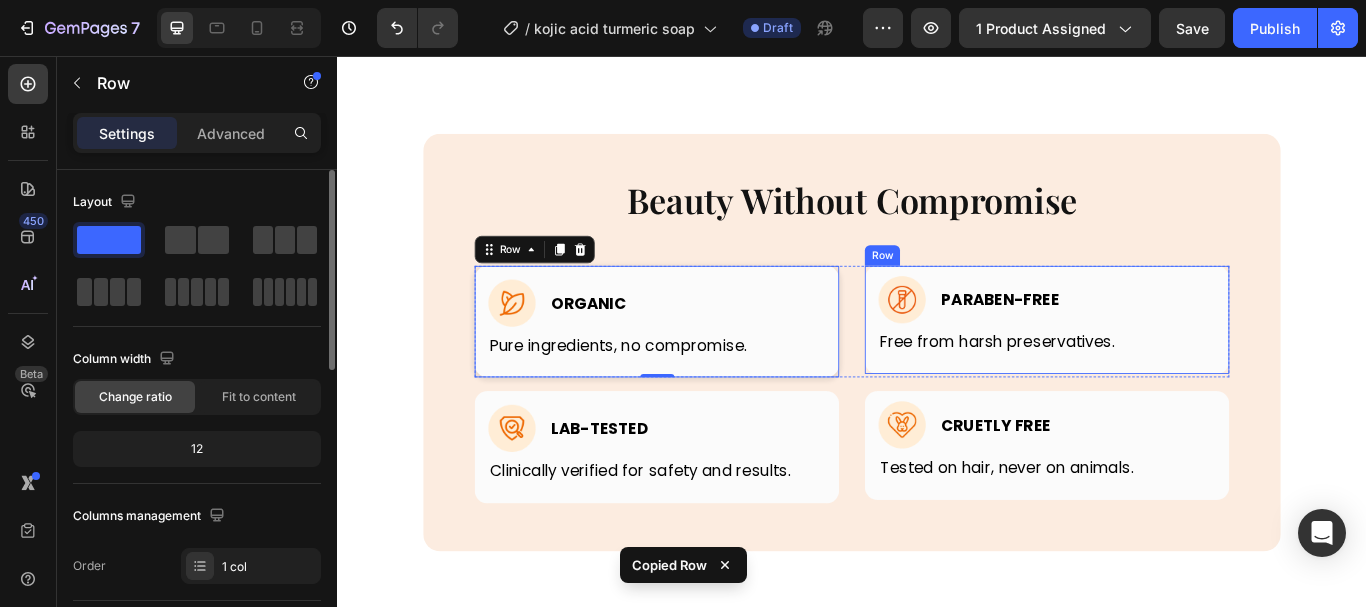 click on "Image Paraben-Free Heading Row Free from harsh preservatives. Text block Row" at bounding box center (1164, 364) 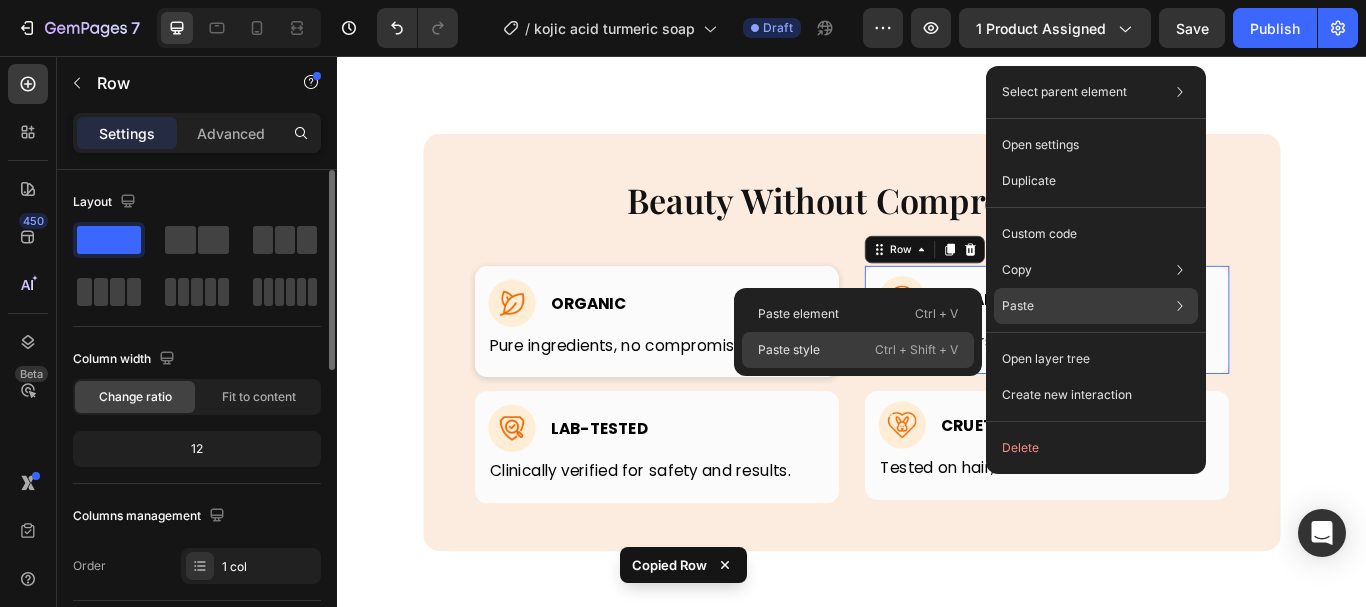 click on "Paste style  Ctrl + Shift + V" 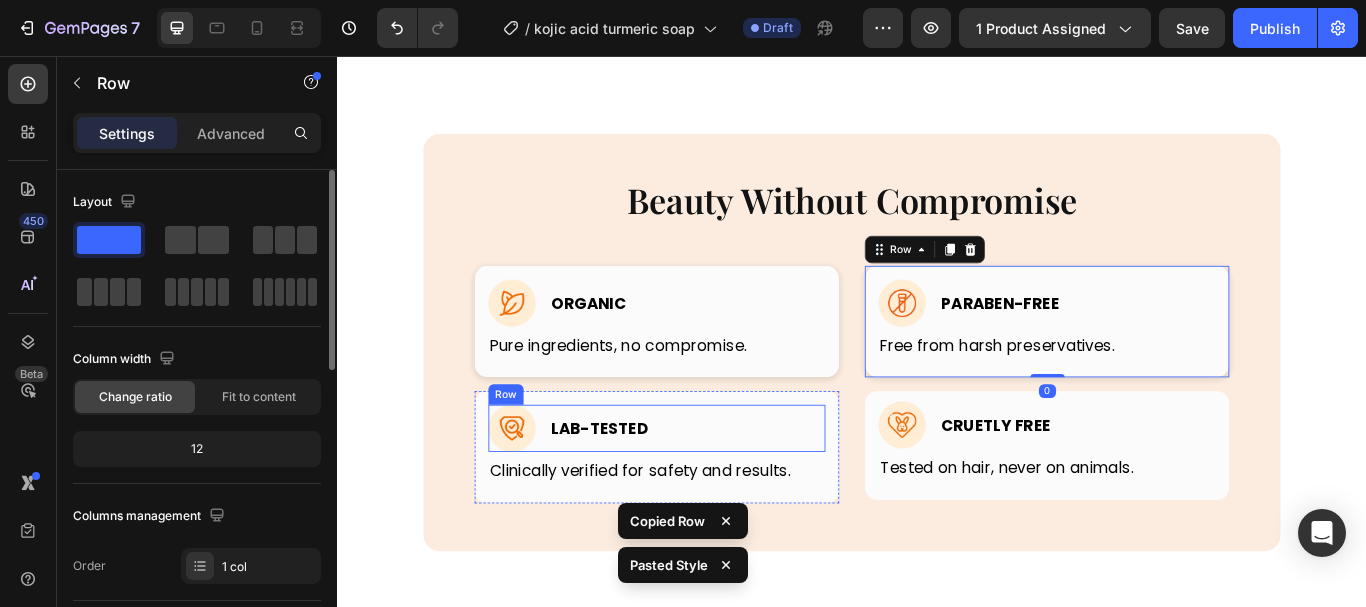 click on "Image Lab-Tested Heading Row" at bounding box center (709, 490) 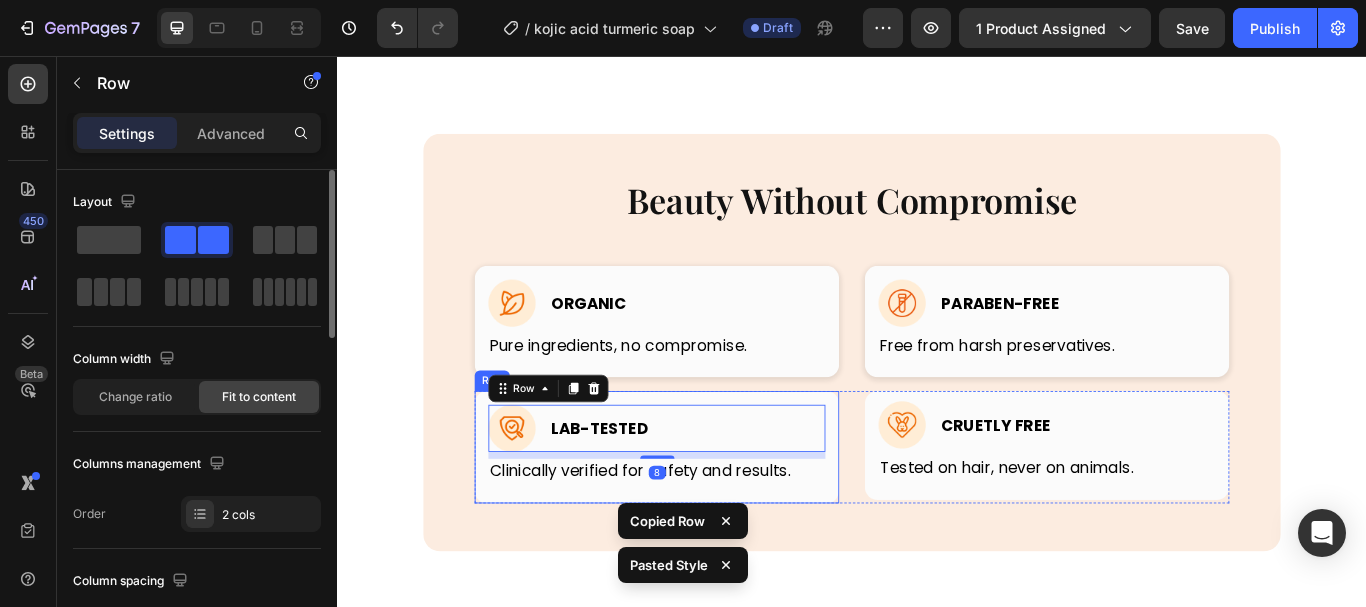 click on "Image Lab-Tested Heading Row   8 Clinically verified for safety and results. Text block Row" at bounding box center [709, 512] 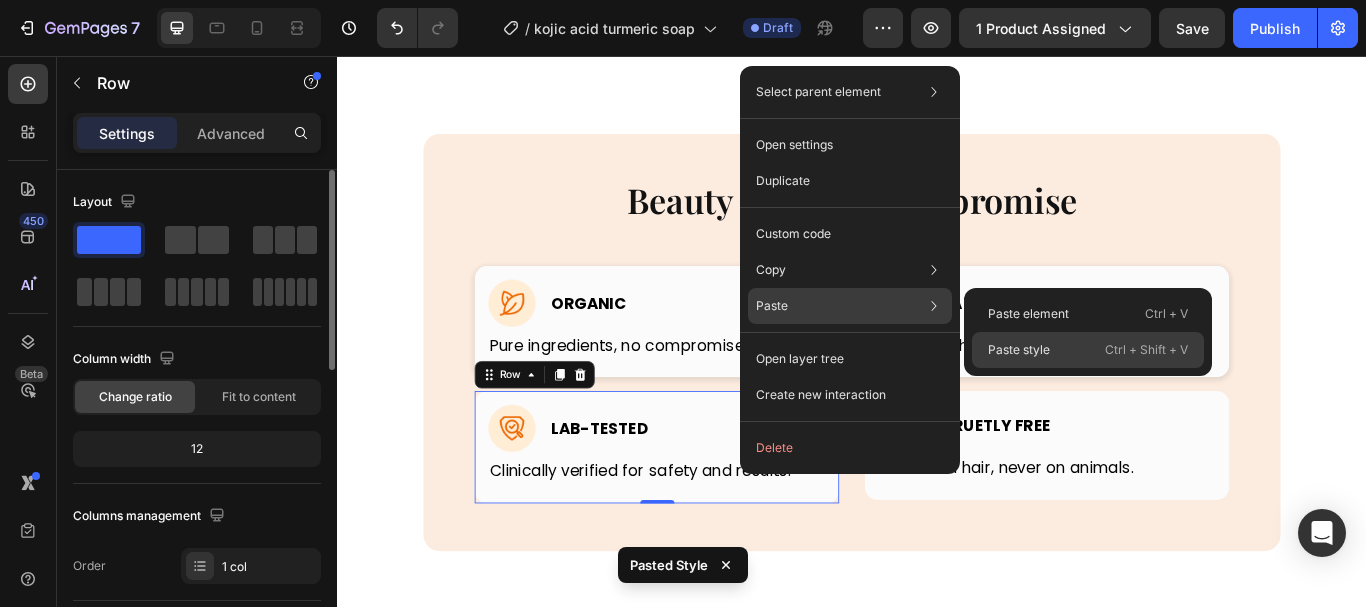 click on "Paste style" at bounding box center [1019, 350] 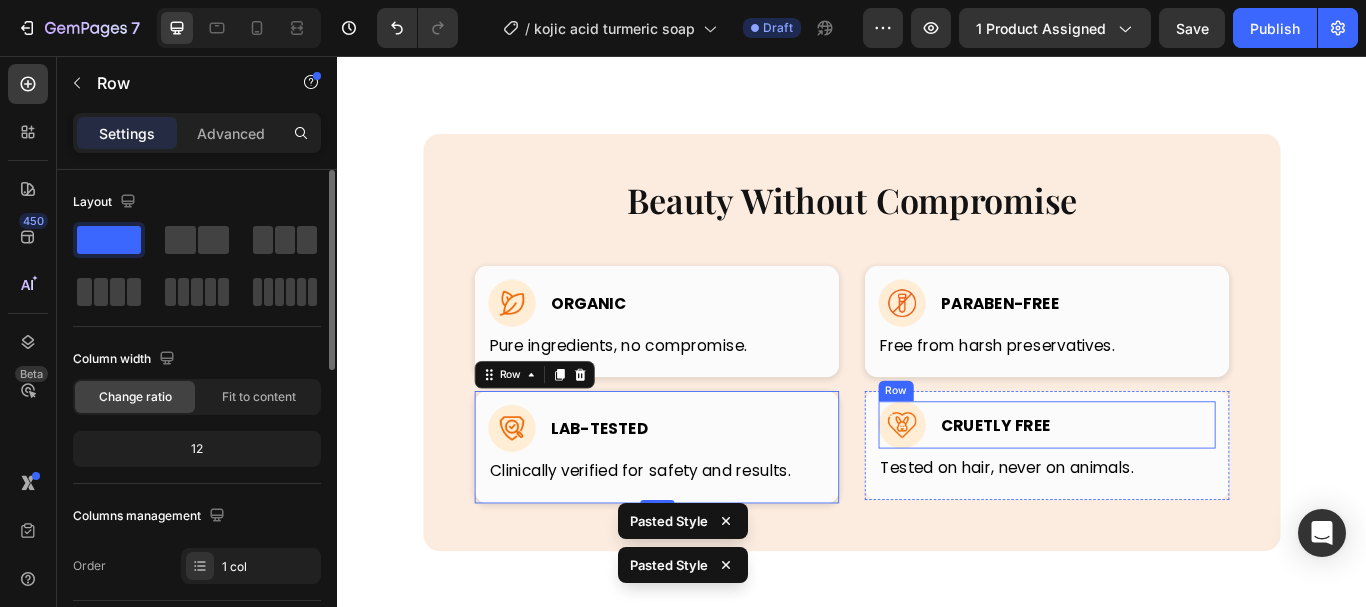 click on "Cruetly free Heading" at bounding box center [1105, 486] 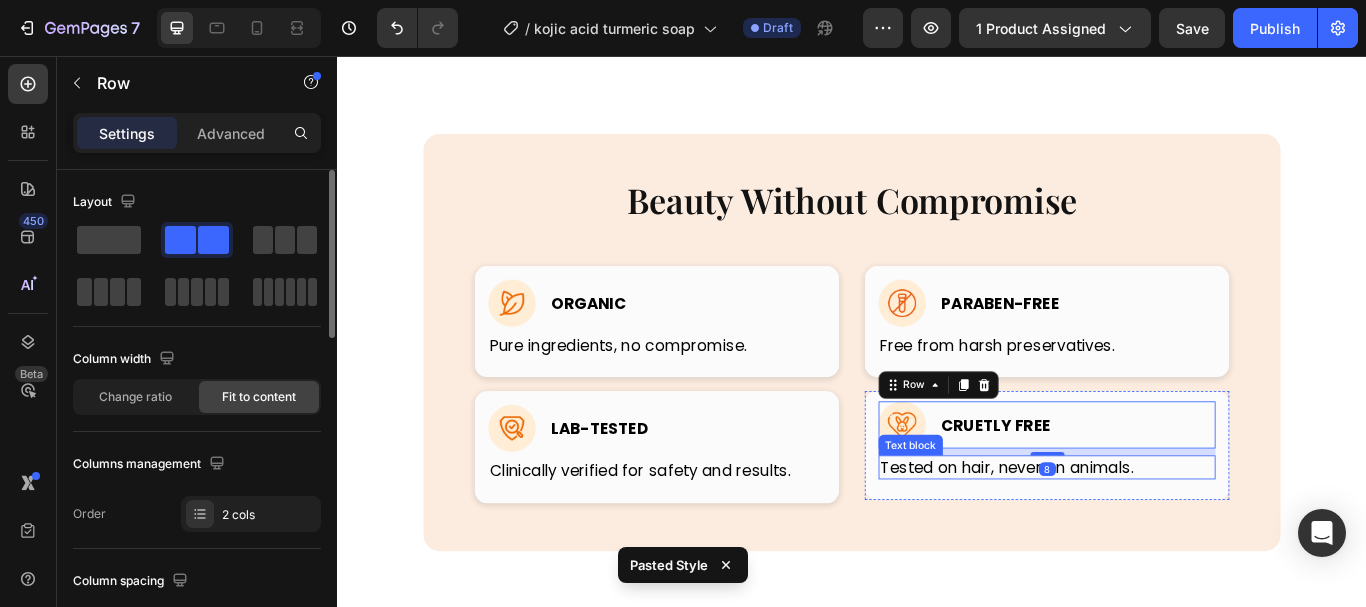 click on "Tested on hair, never on animals." at bounding box center [1164, 535] 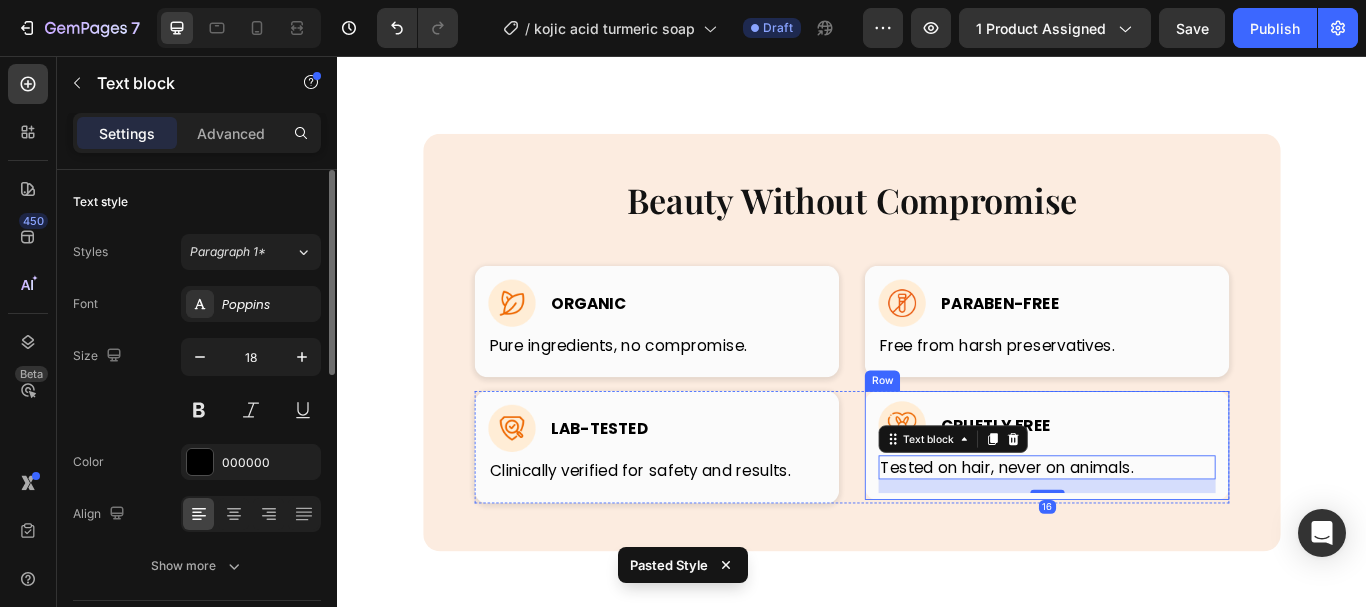 drag, startPoint x: 953, startPoint y: 553, endPoint x: 952, endPoint y: 530, distance: 23.021729 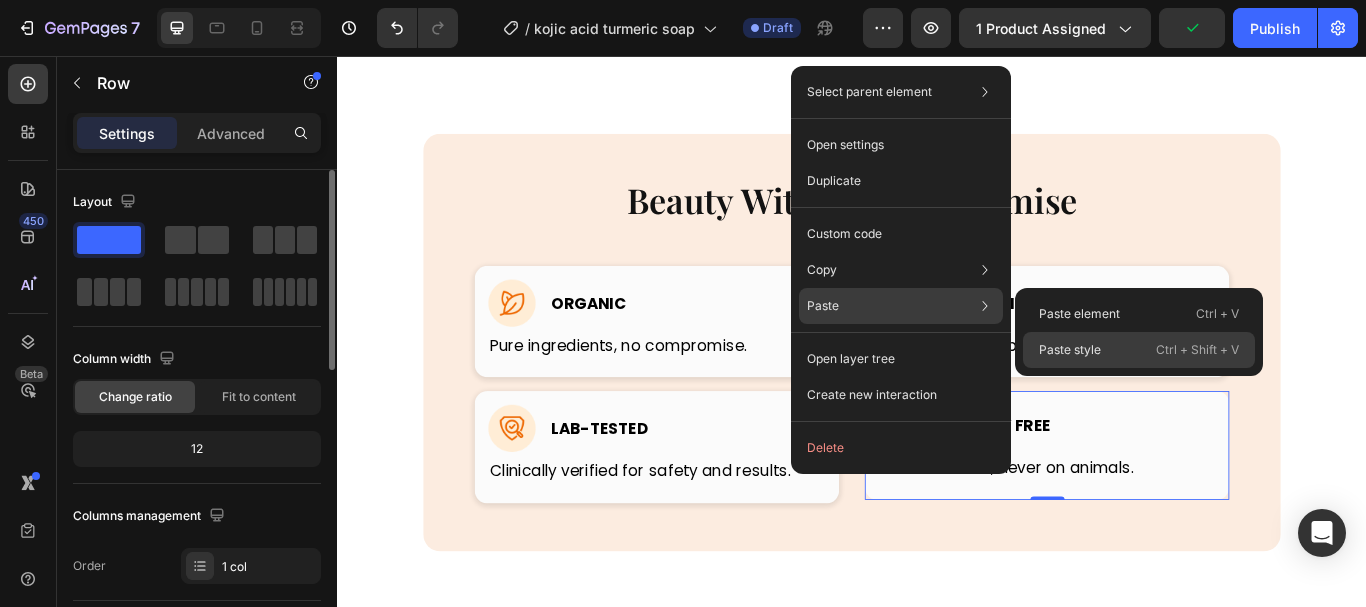 drag, startPoint x: 1073, startPoint y: 342, endPoint x: 994, endPoint y: 310, distance: 85.23497 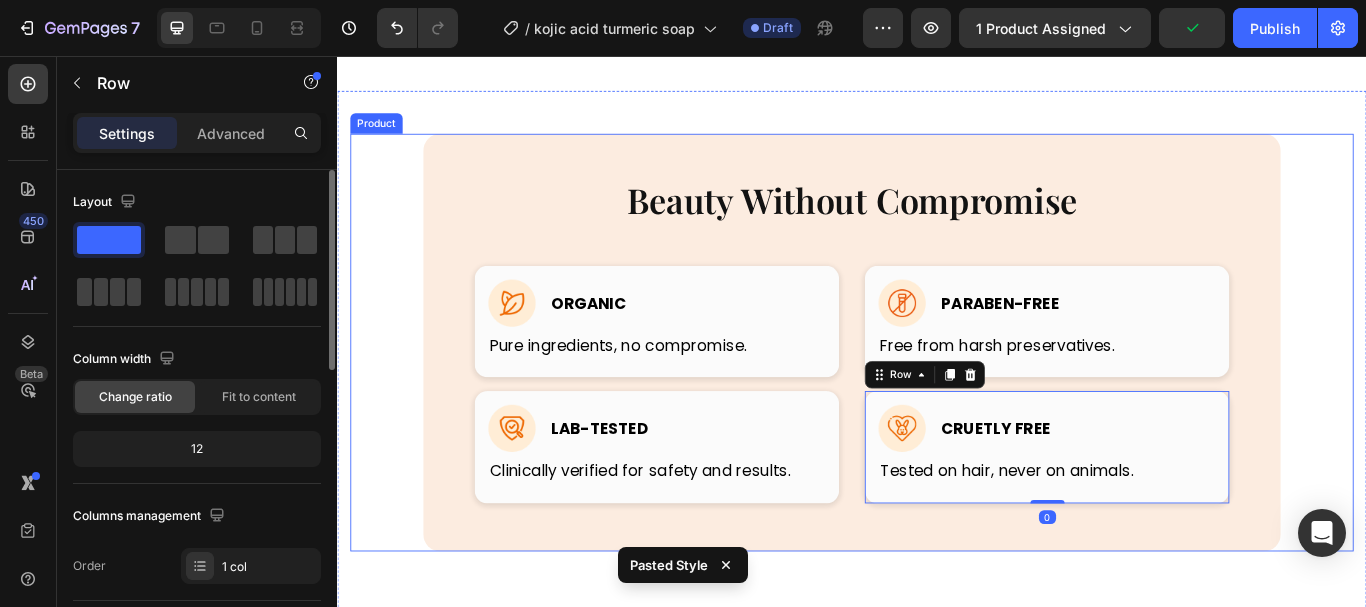 click on "Beauty Without Compromise Heading Row Image Organic Heading Row Pure ingredients, no compromise. Text block Row Image Paraben-Free Heading Row Free from harsh preservatives. Text block Row Row Image Lab-Tested Heading Row Clinically verified for safety and results. Text block Row Image Cruetly free Heading Row Tested on hair, never on animals. Text block Row   0 Row Row" at bounding box center [937, 390] 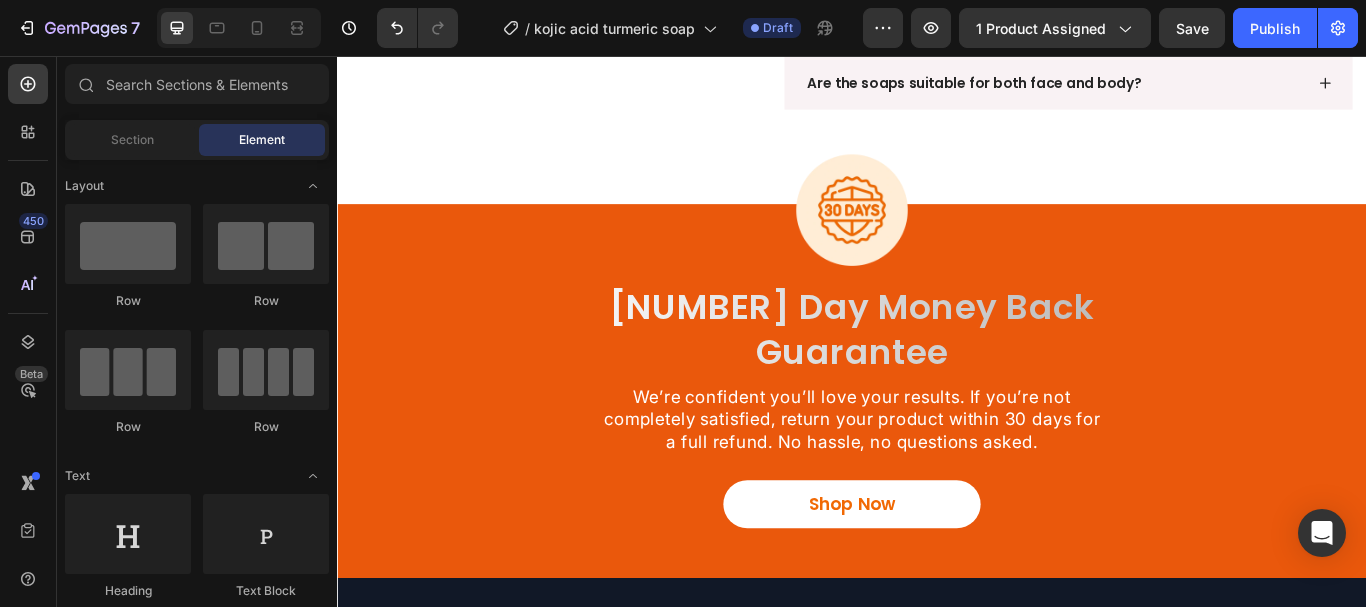 scroll, scrollTop: 5520, scrollLeft: 0, axis: vertical 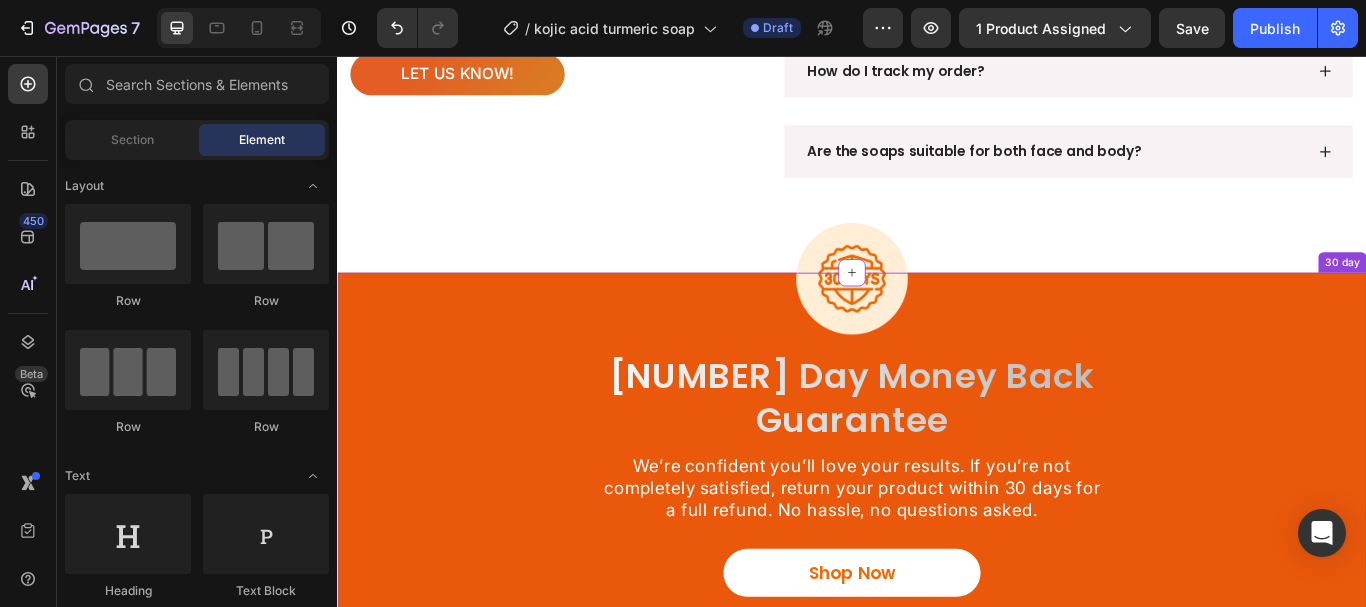 click at bounding box center [937, 316] 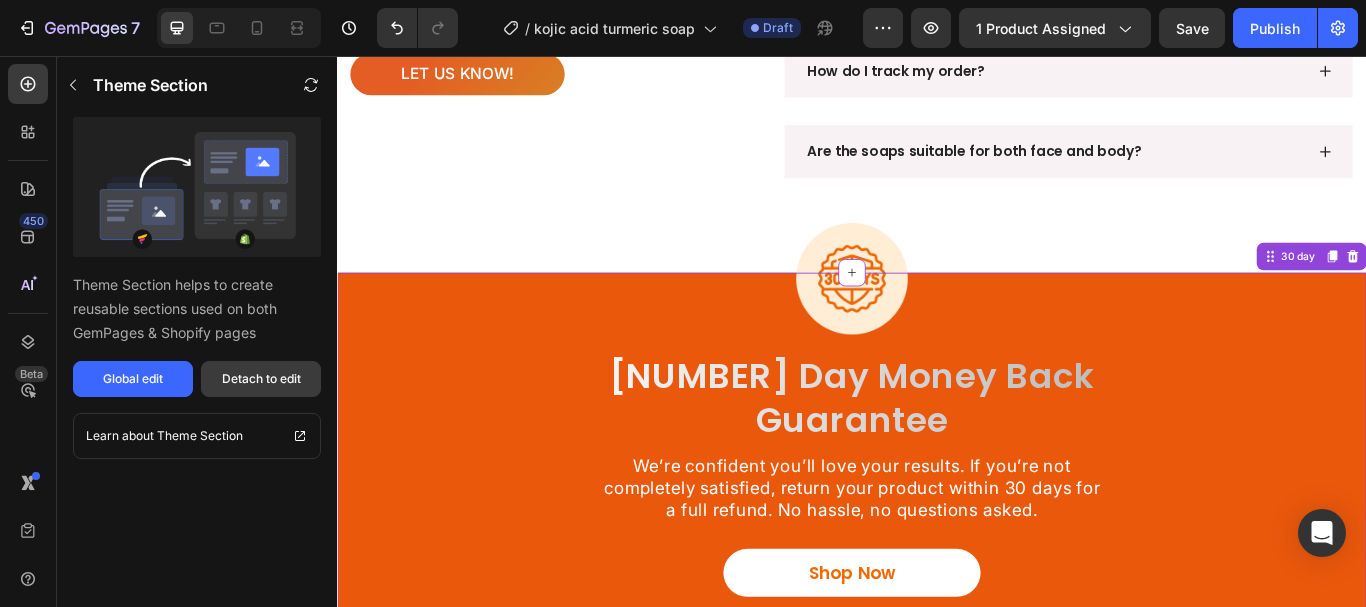 click on "Detach to edit" at bounding box center [261, 379] 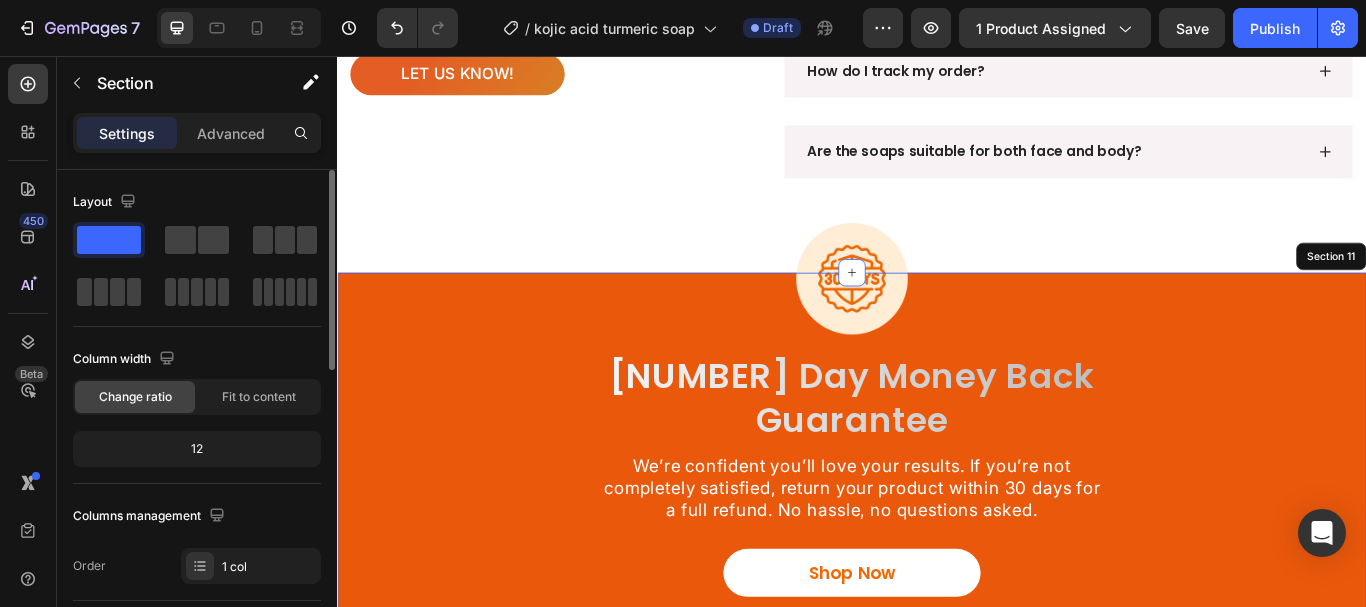click on "Column width Change ratio Fit to content 12" at bounding box center (197, 413) 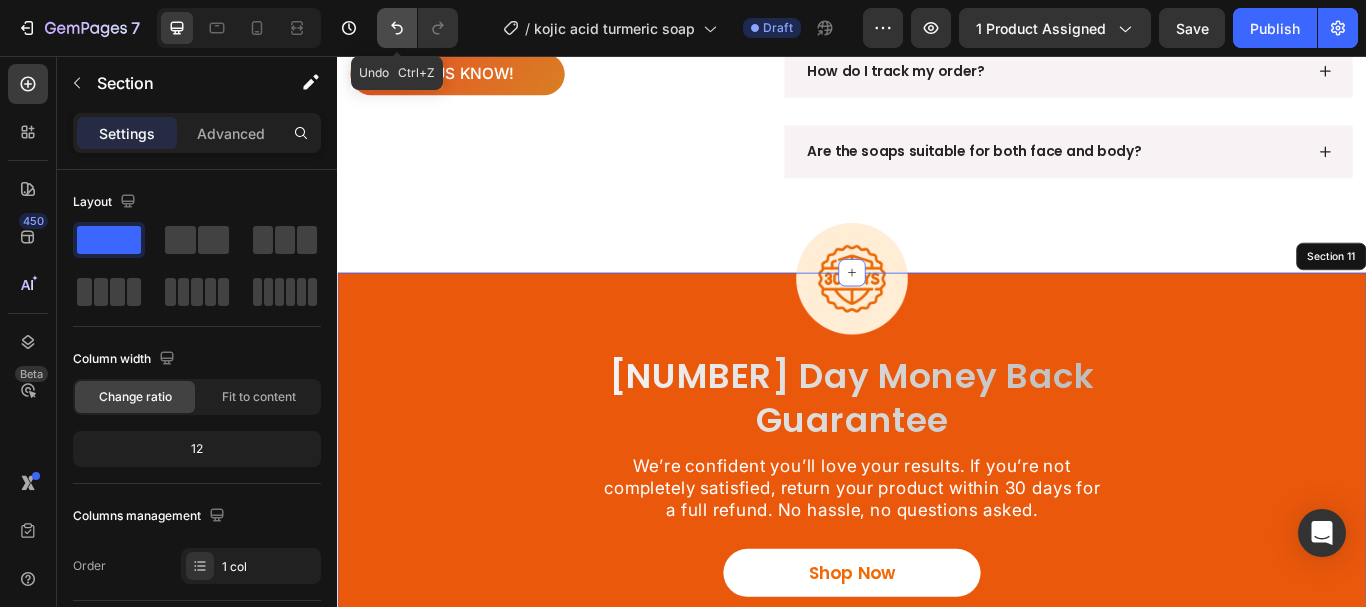 click 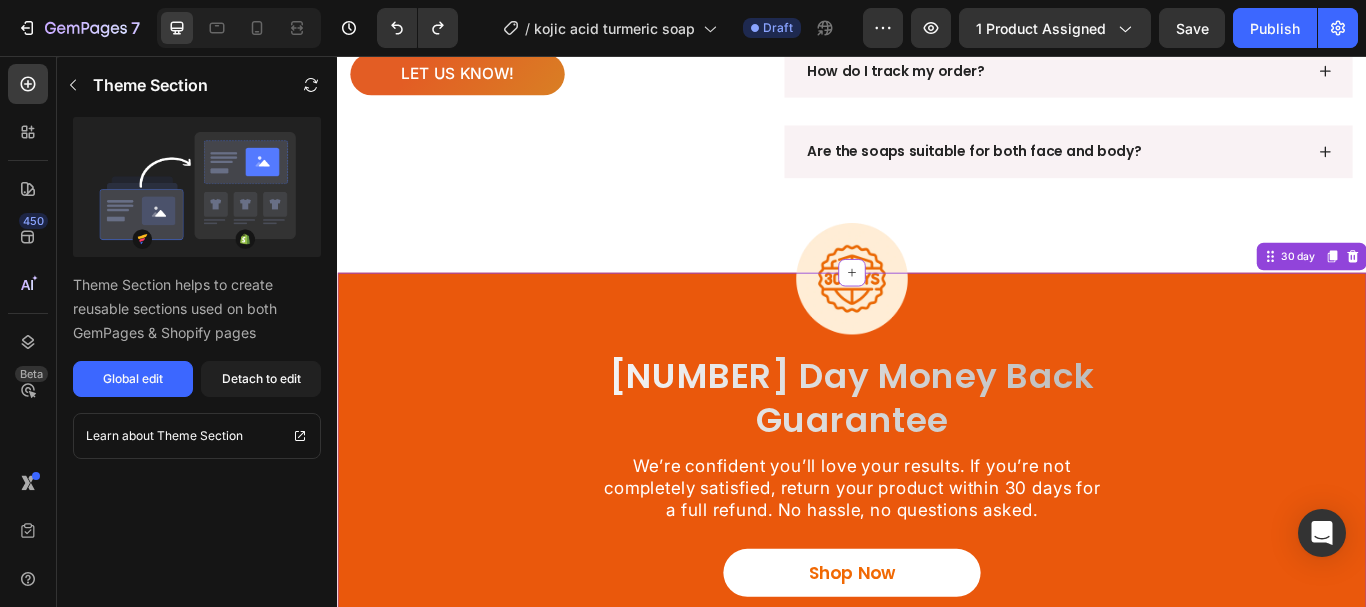 click on "Image 30 day money back guarantee Heading We’re confident you’ll love your results. If you’re not completely satisfied, return your product within 30 days for a full refund. No hassle, no questions asked. Text Block Shop Now Button Row" at bounding box center (937, 518) 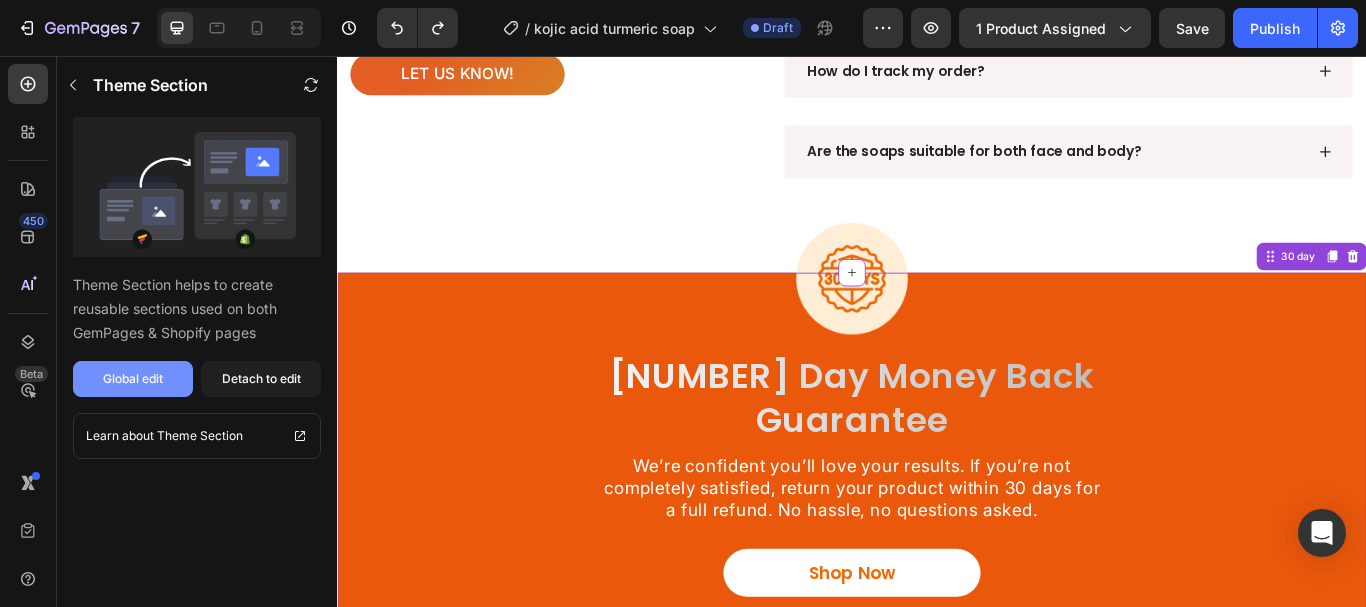 click on "Global edit" at bounding box center [133, 379] 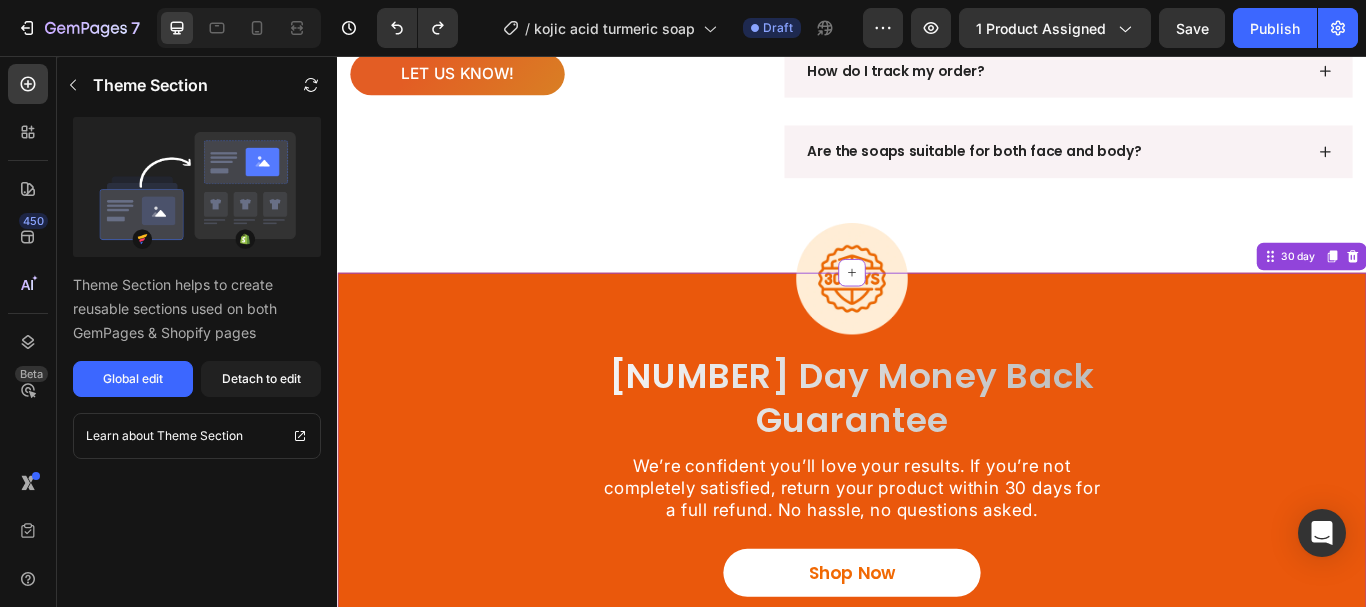 click at bounding box center (937, 316) 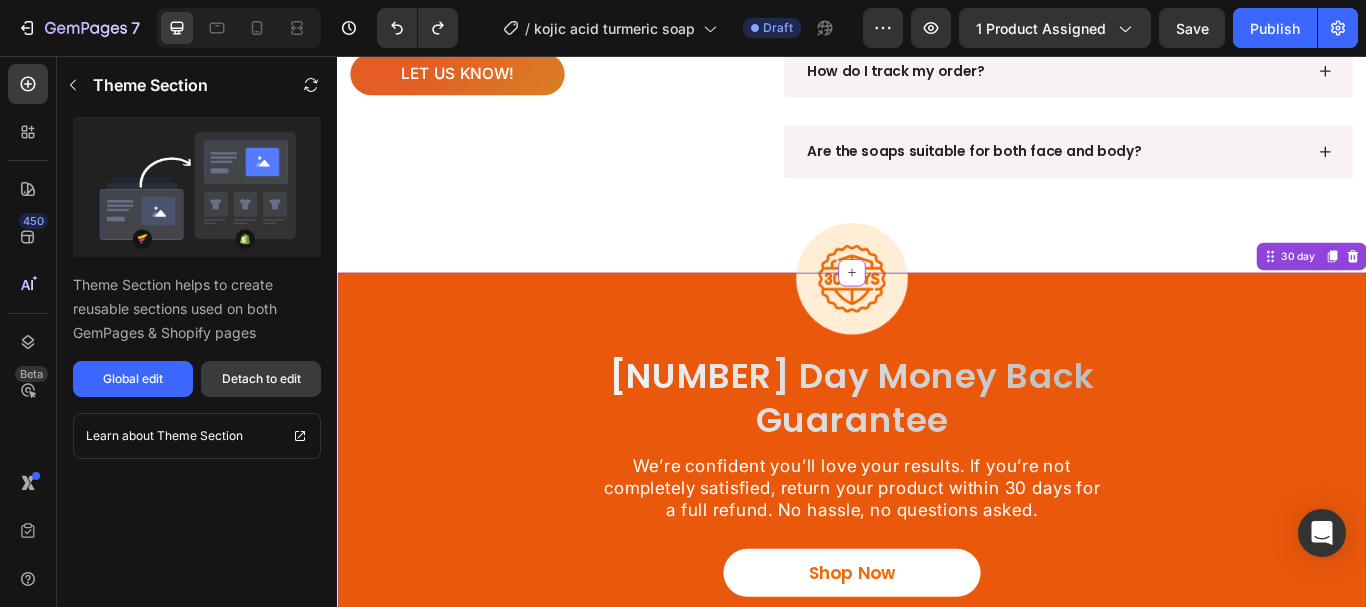 click on "Detach to edit" at bounding box center (261, 379) 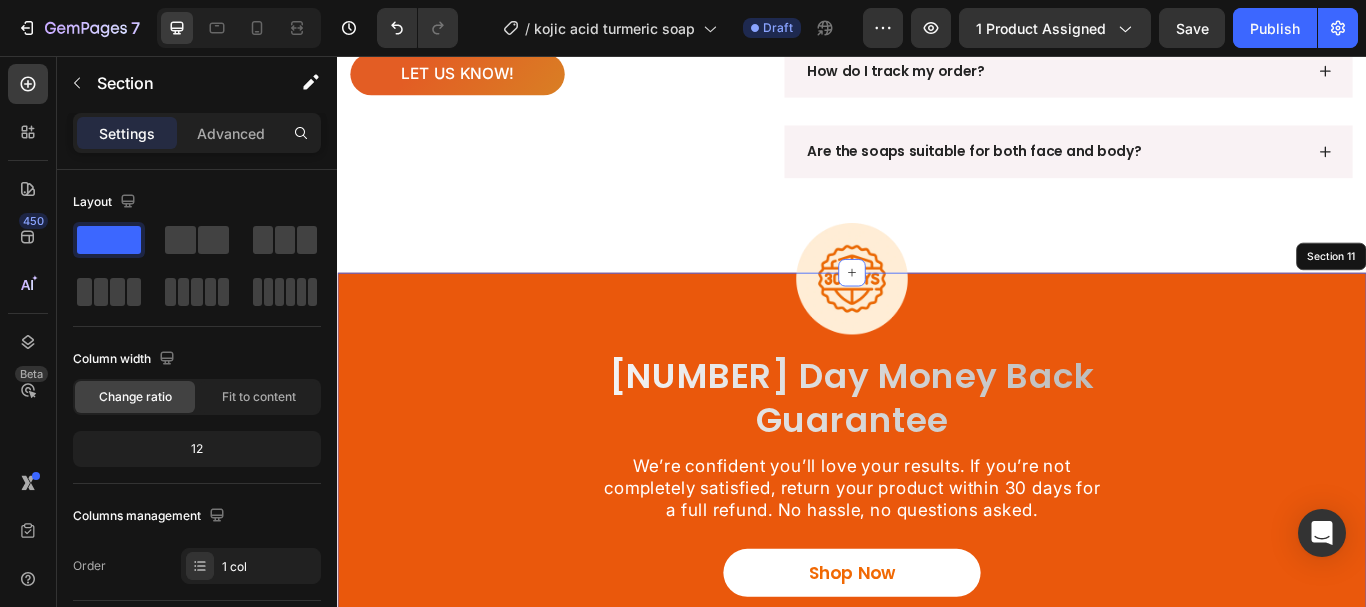click at bounding box center [937, 316] 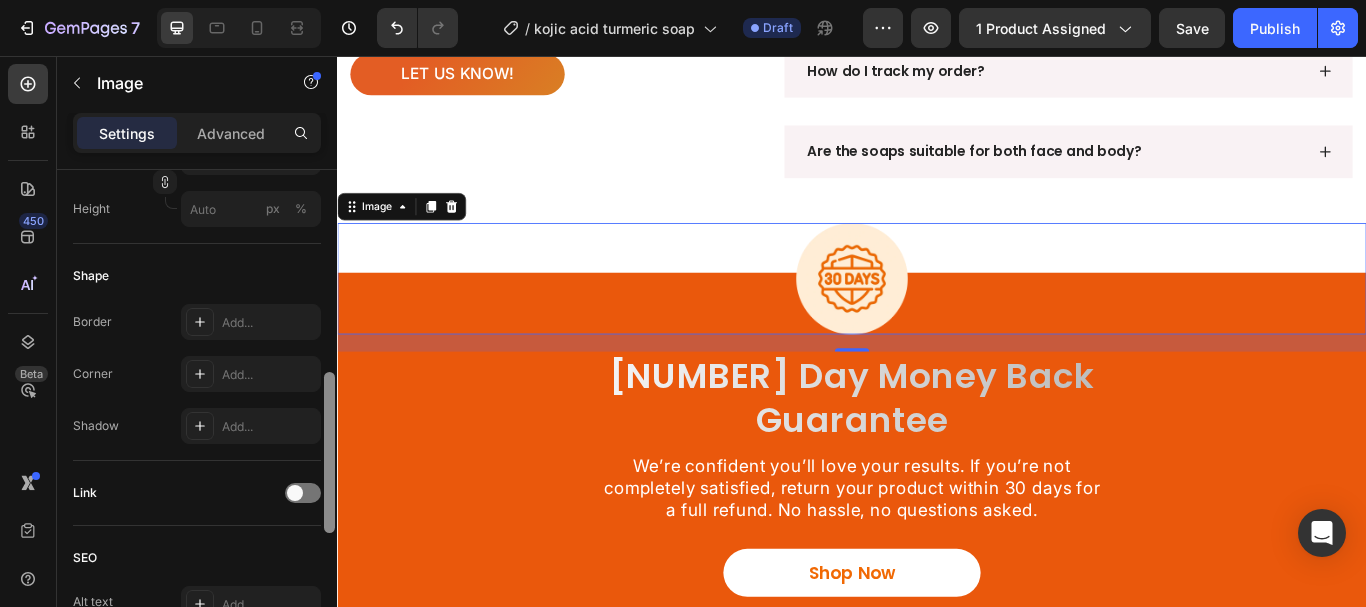 scroll, scrollTop: 632, scrollLeft: 0, axis: vertical 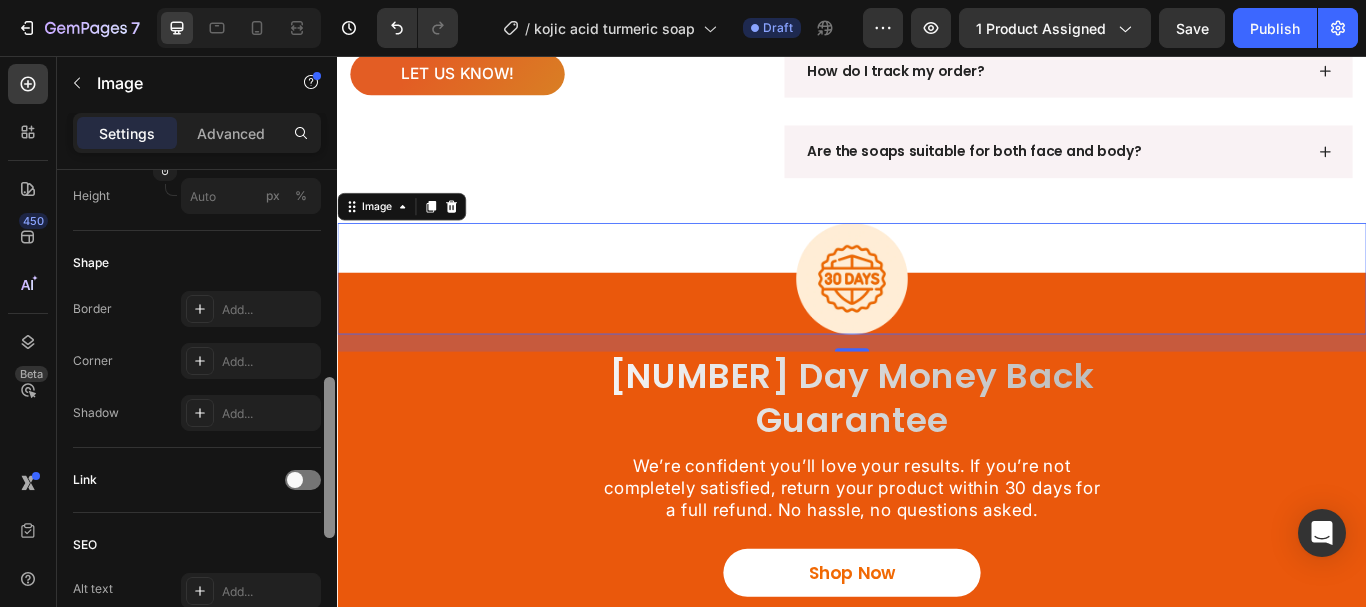 drag, startPoint x: 326, startPoint y: 312, endPoint x: 261, endPoint y: 519, distance: 216.96544 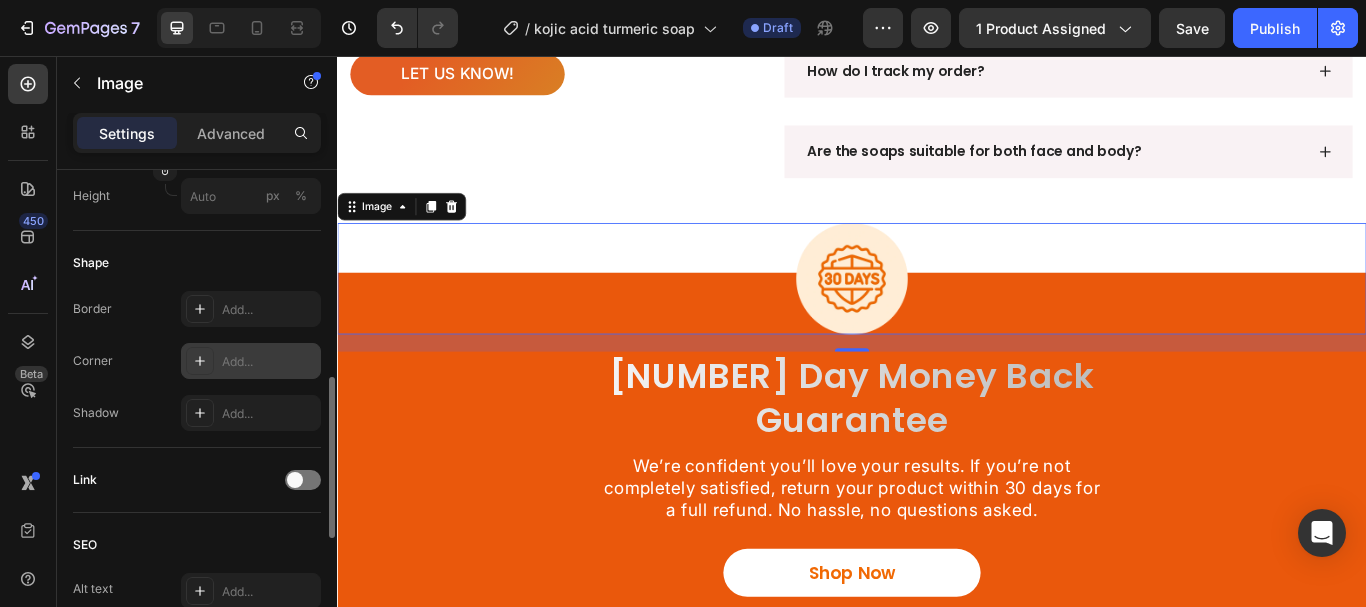 click on "Add..." at bounding box center (269, 362) 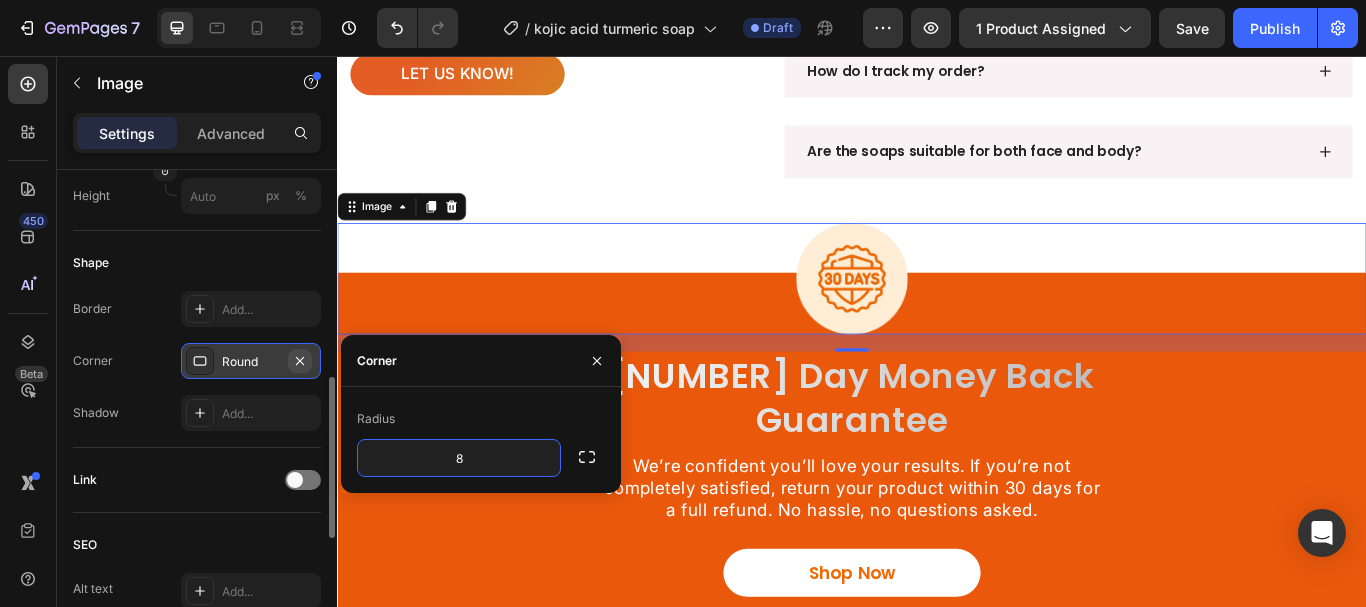 click 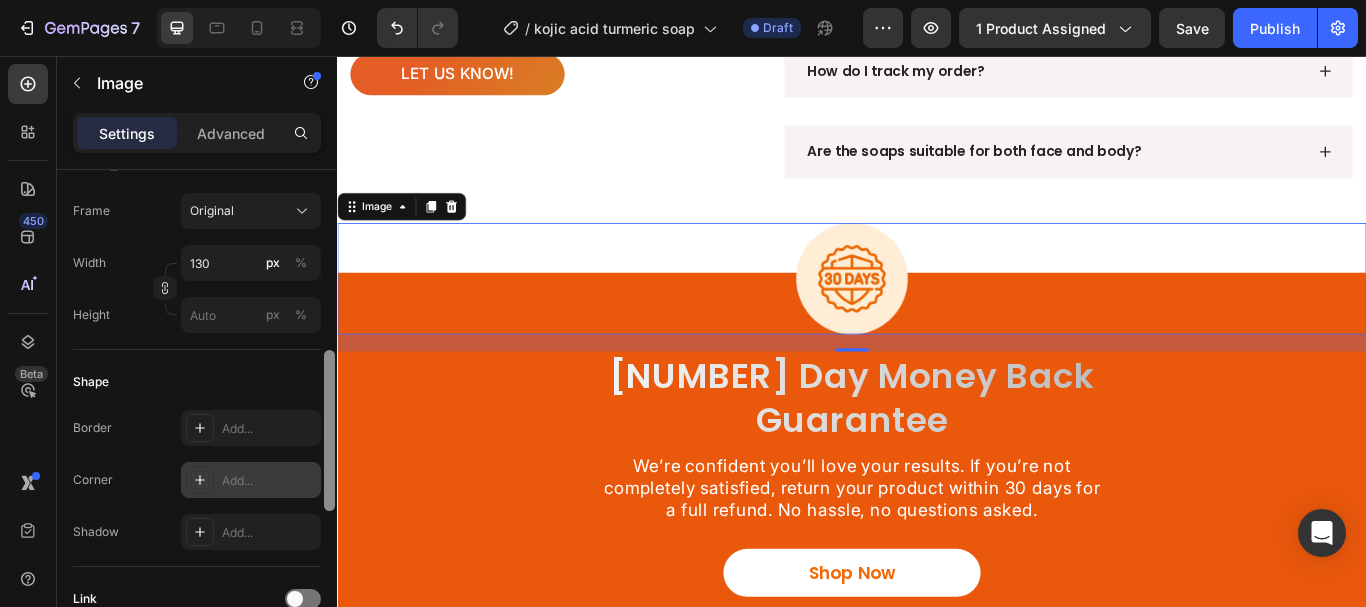 scroll, scrollTop: 522, scrollLeft: 0, axis: vertical 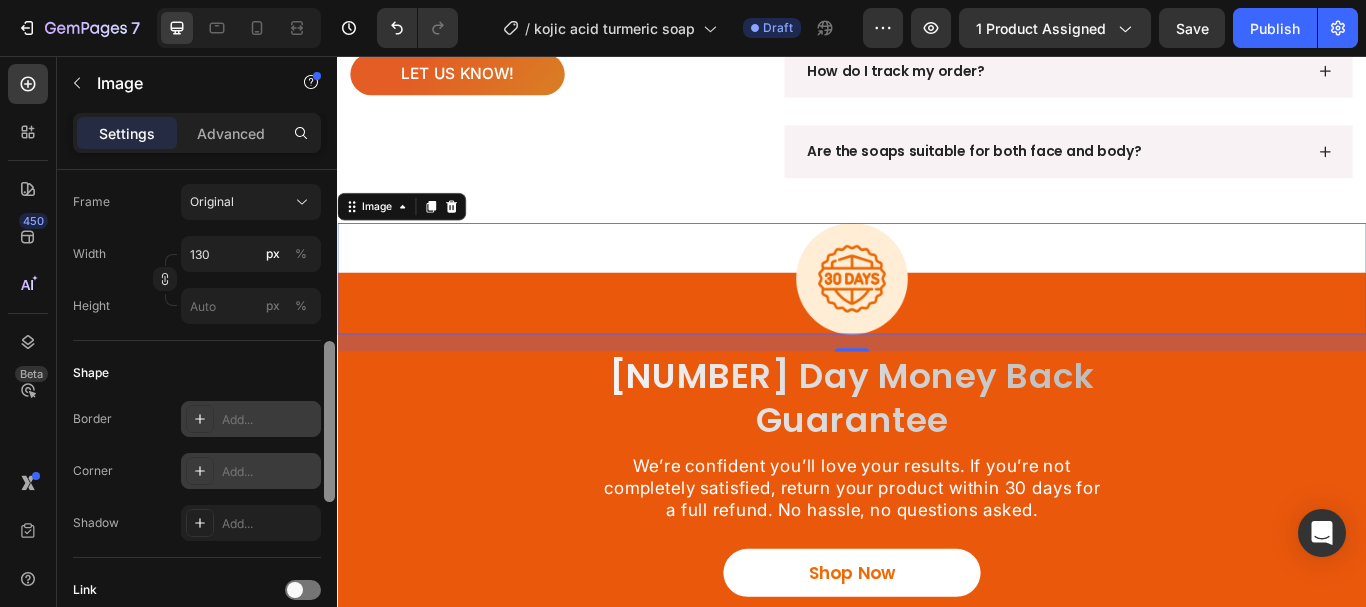 drag, startPoint x: 331, startPoint y: 439, endPoint x: 265, endPoint y: 401, distance: 76.15773 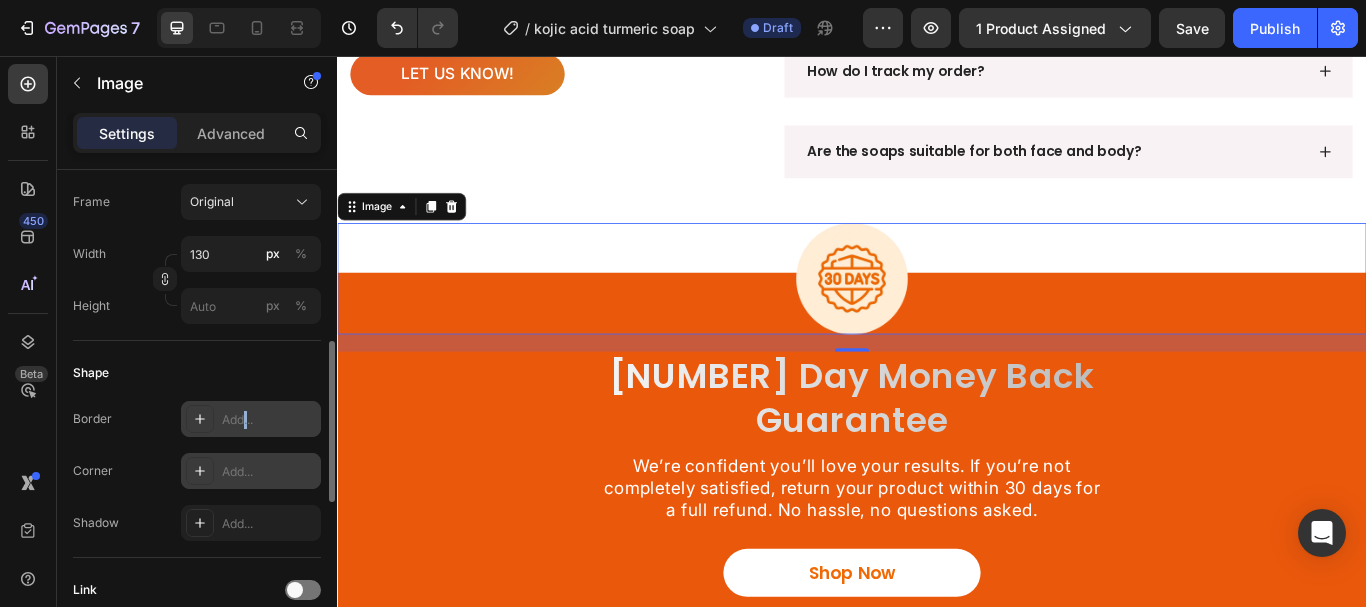 click on "Add..." at bounding box center [269, 420] 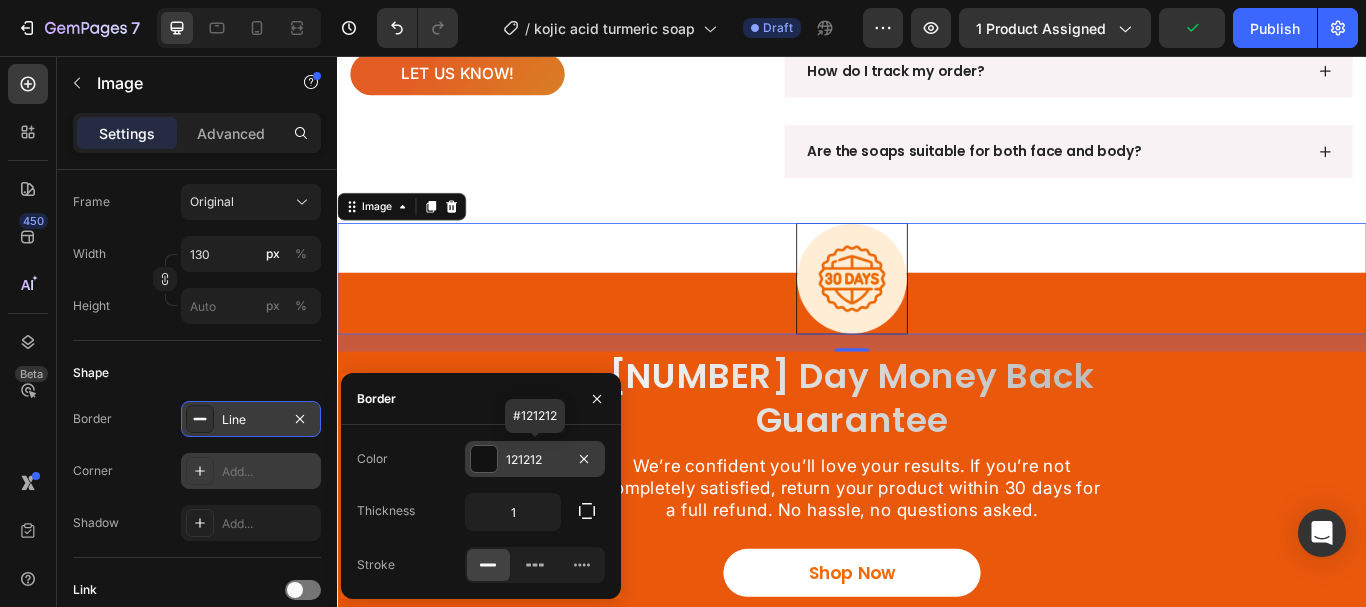 click at bounding box center (484, 459) 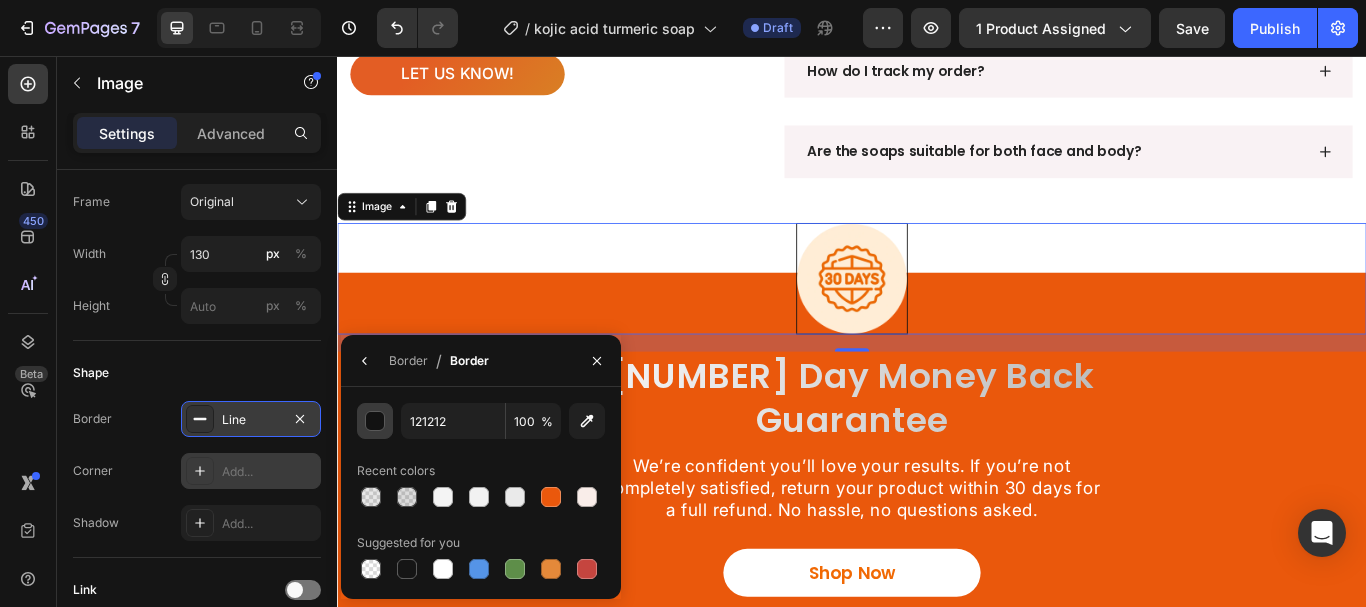 click at bounding box center [376, 422] 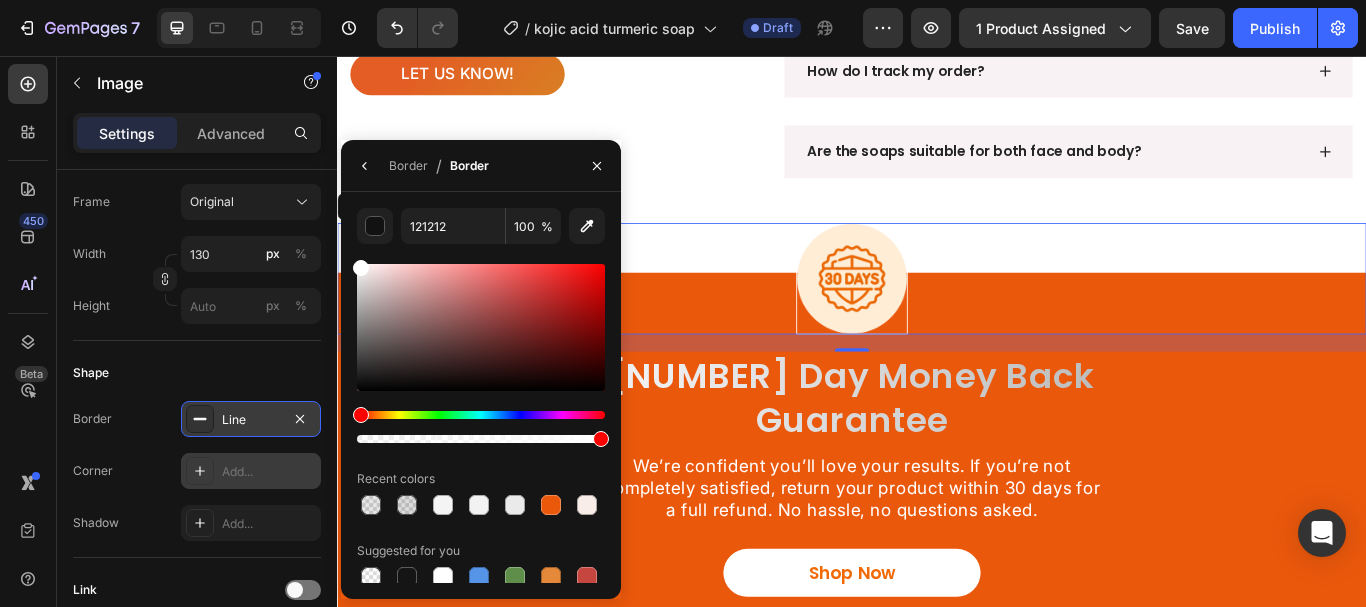 drag, startPoint x: 332, startPoint y: 239, endPoint x: 3, endPoint y: 220, distance: 329.5482 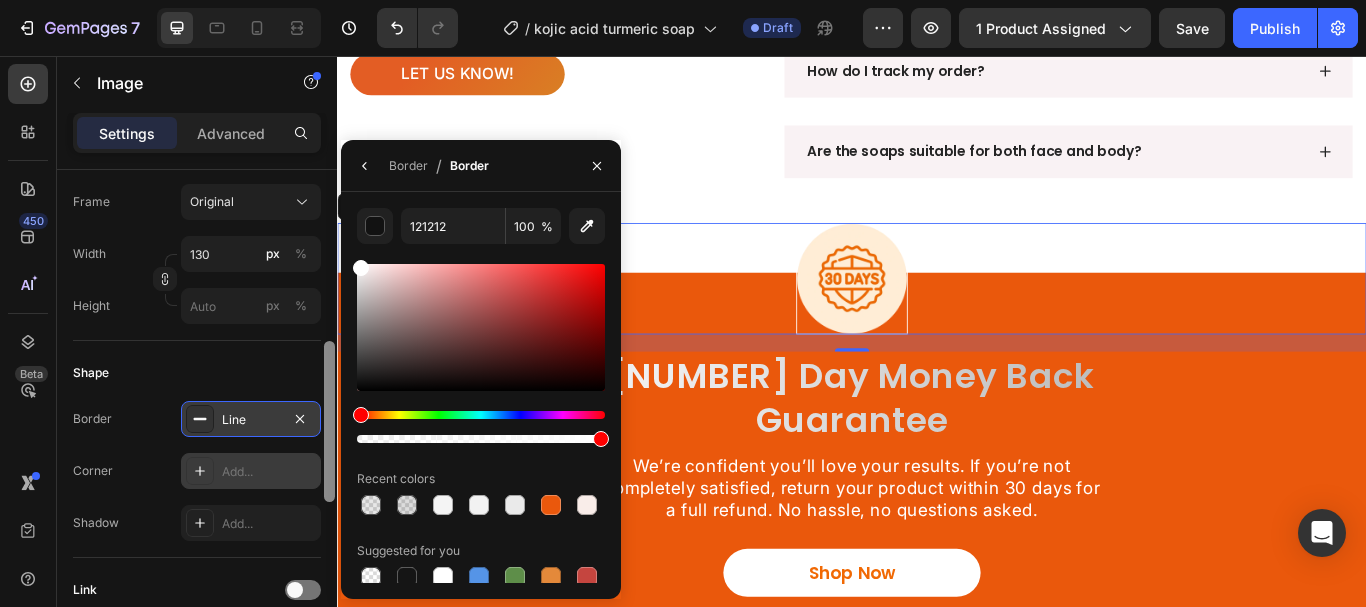 type on "FFFFFF" 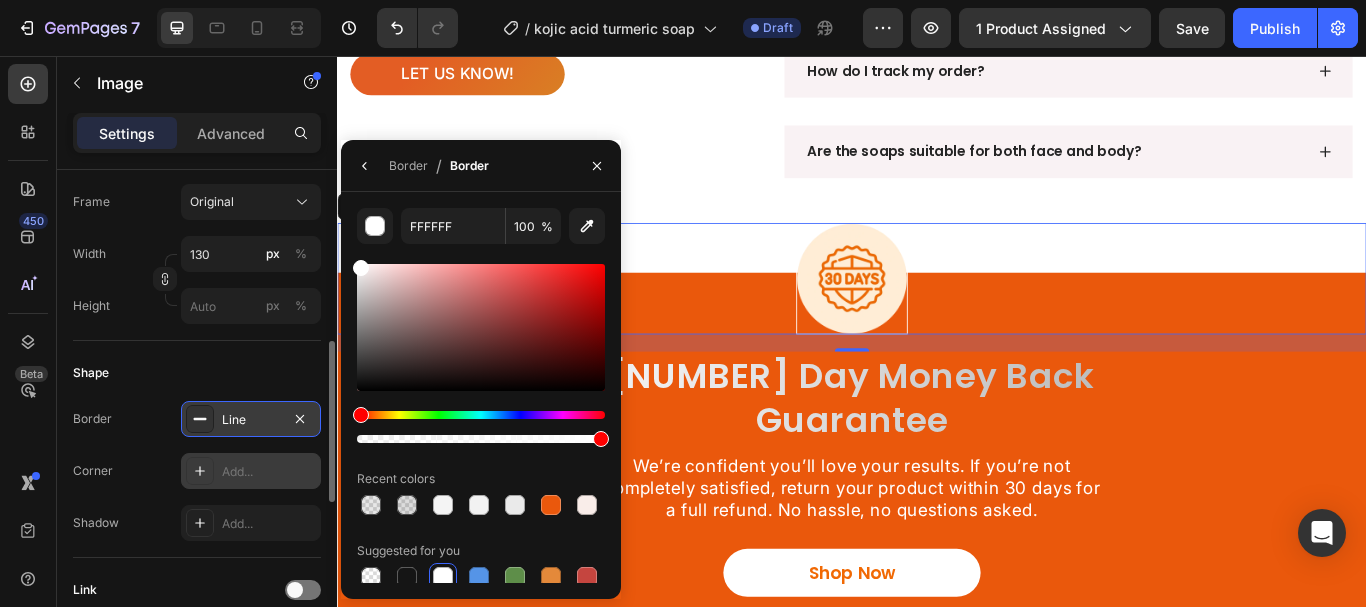 click on "Shape Border Line Corner Add... Shadow Add..." 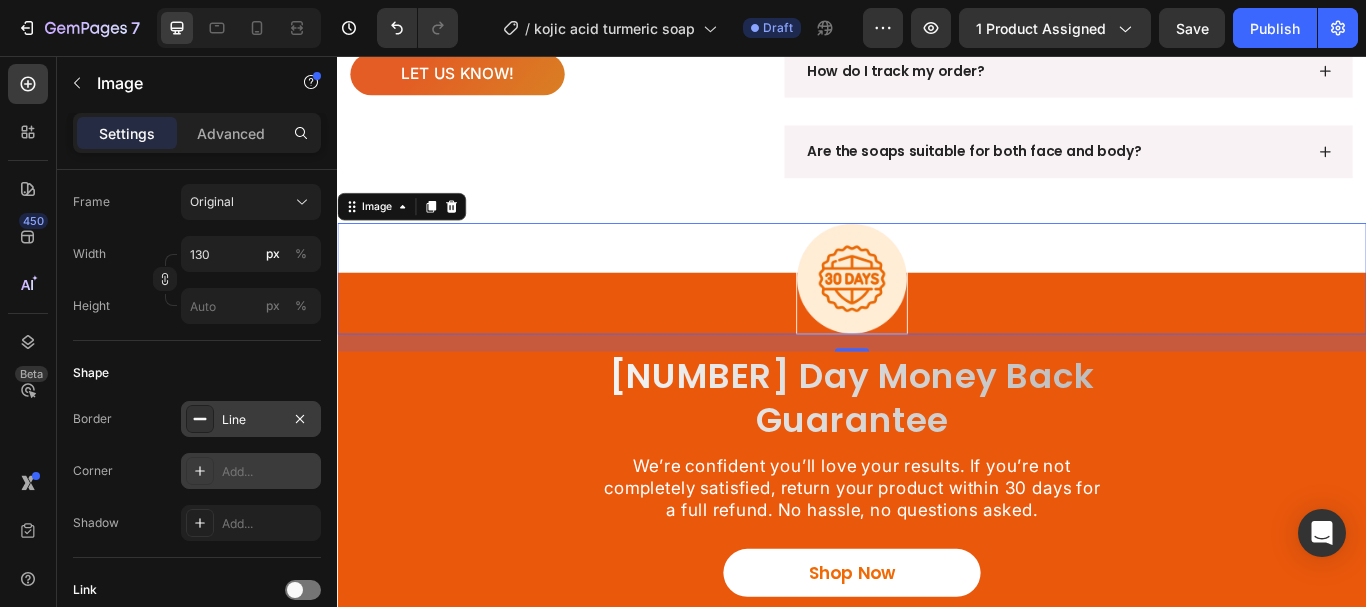 click at bounding box center (937, 316) 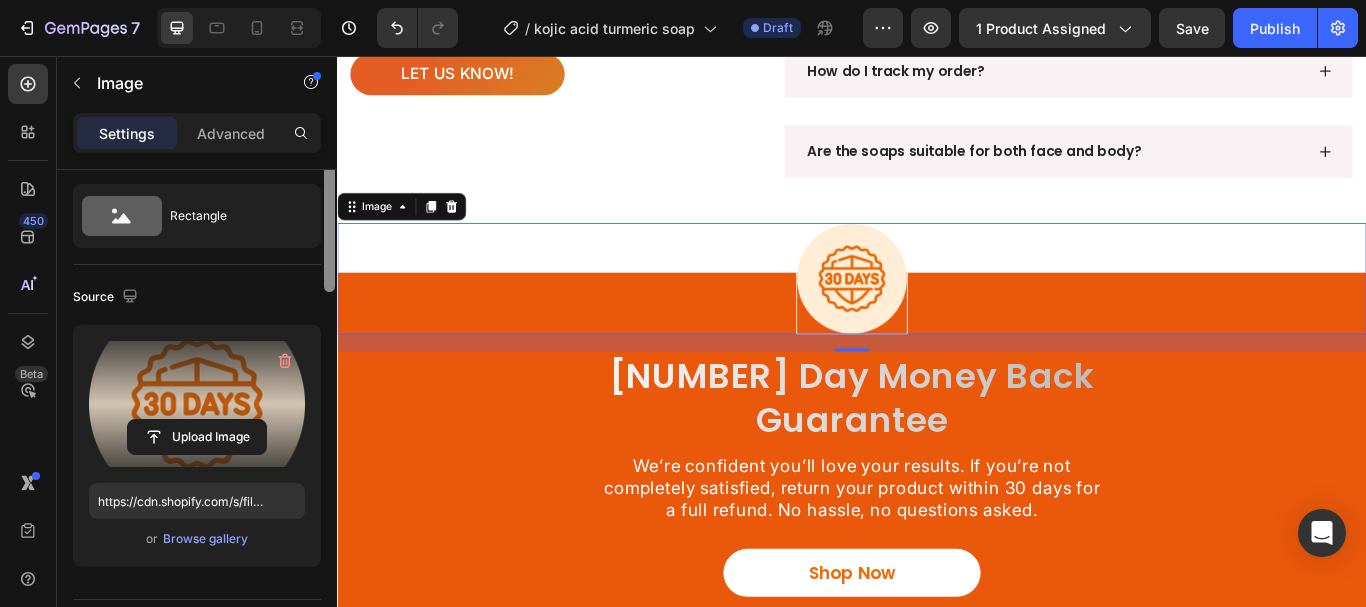 scroll, scrollTop: 168, scrollLeft: 0, axis: vertical 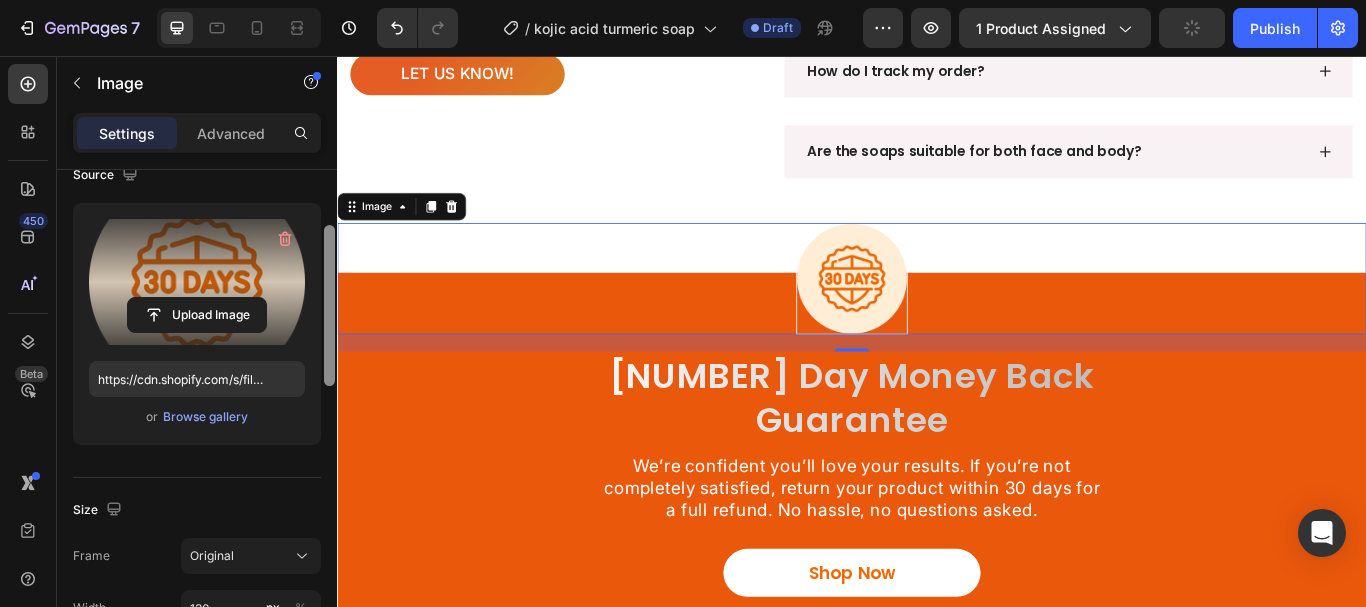 drag, startPoint x: 331, startPoint y: 407, endPoint x: 281, endPoint y: 291, distance: 126.31706 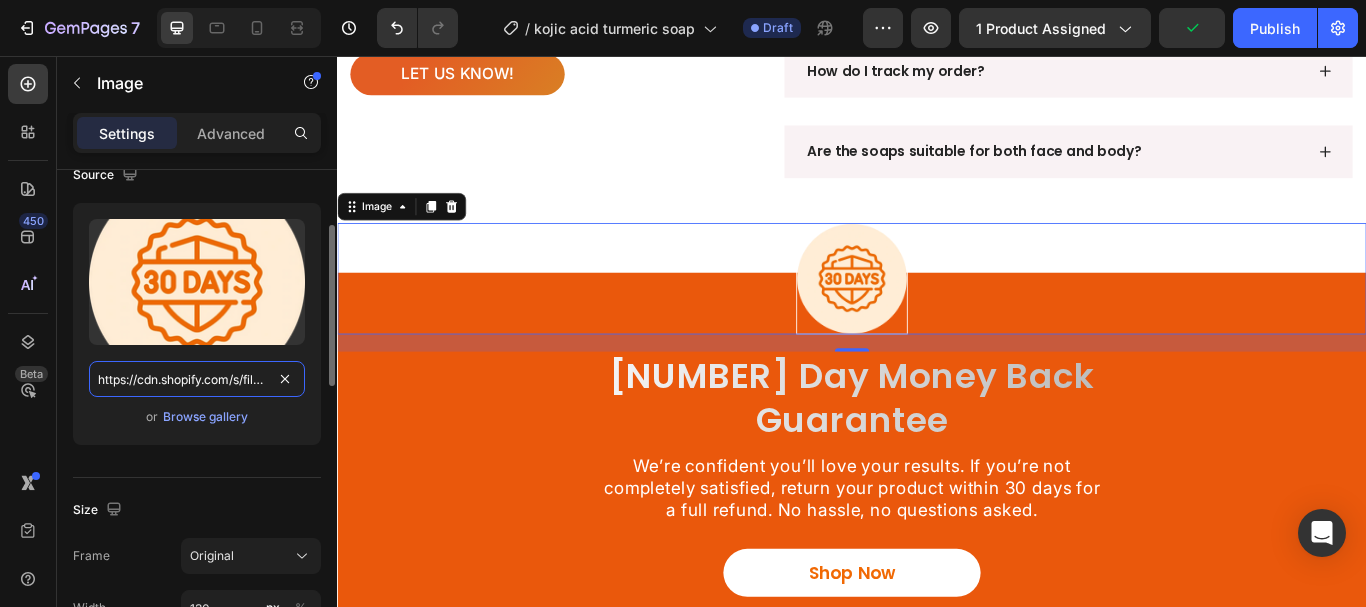 click on "https://cdn.shopify.com/s/files/1/0957/7467/1138/files/gempages_578069000072725008-16d2f4a4-b153-44b1-b877-9707279b263e.webp" at bounding box center (197, 379) 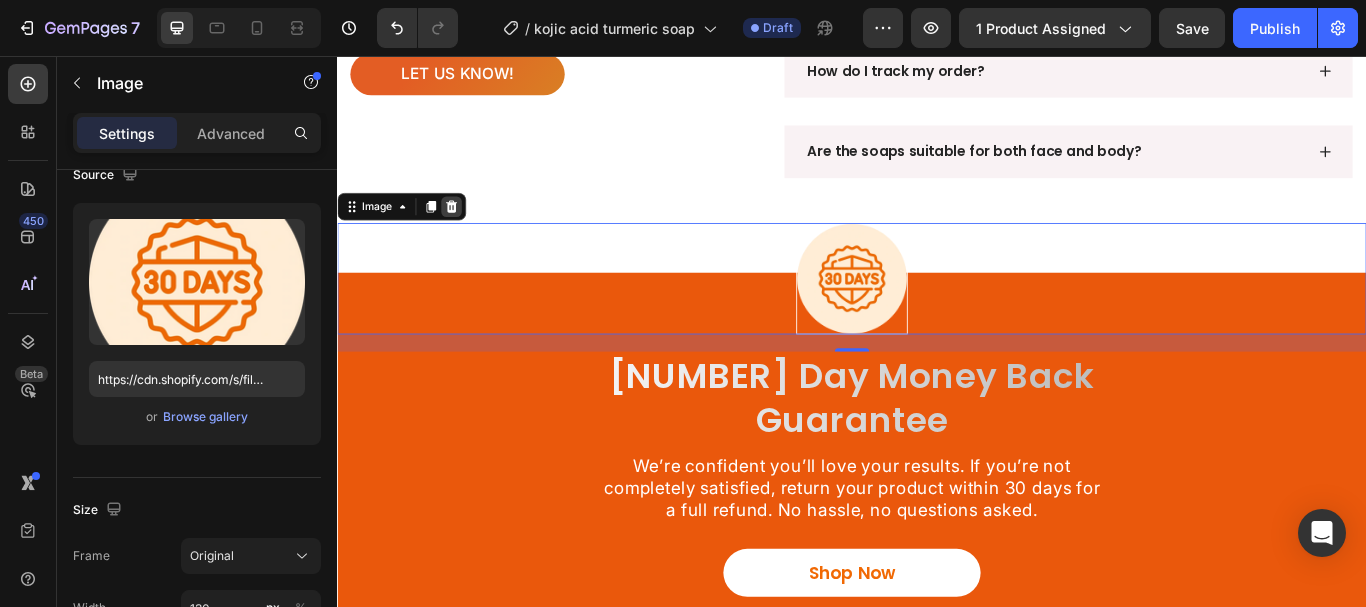 click 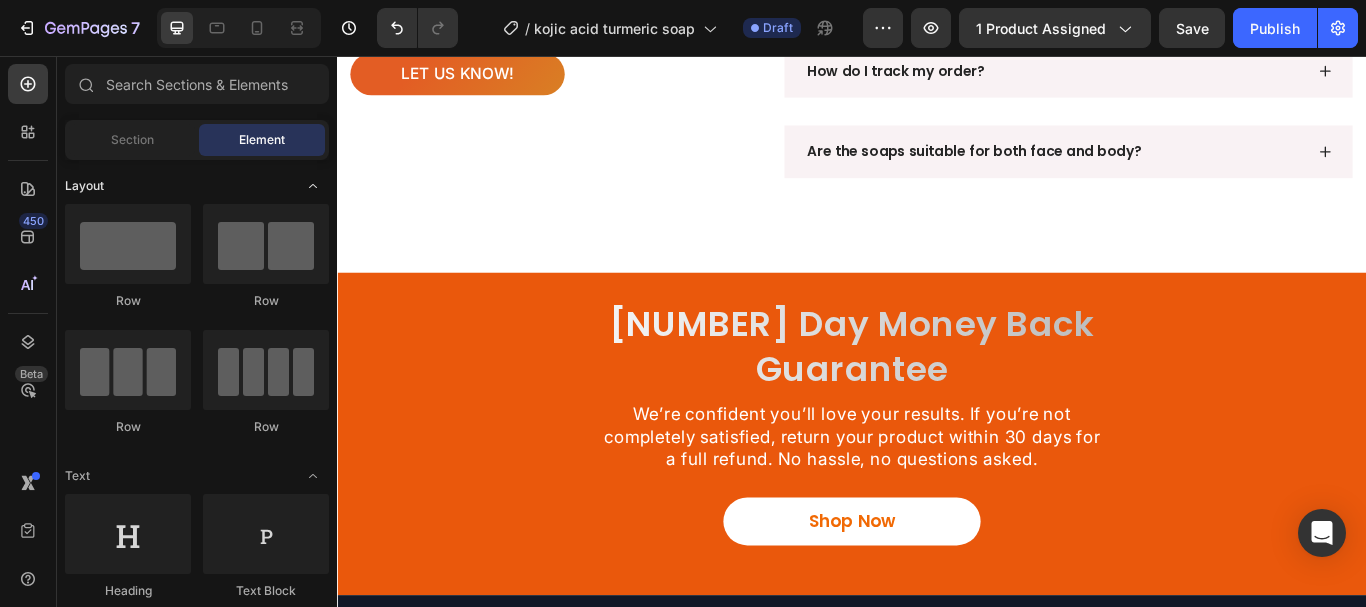 click on "Layout" 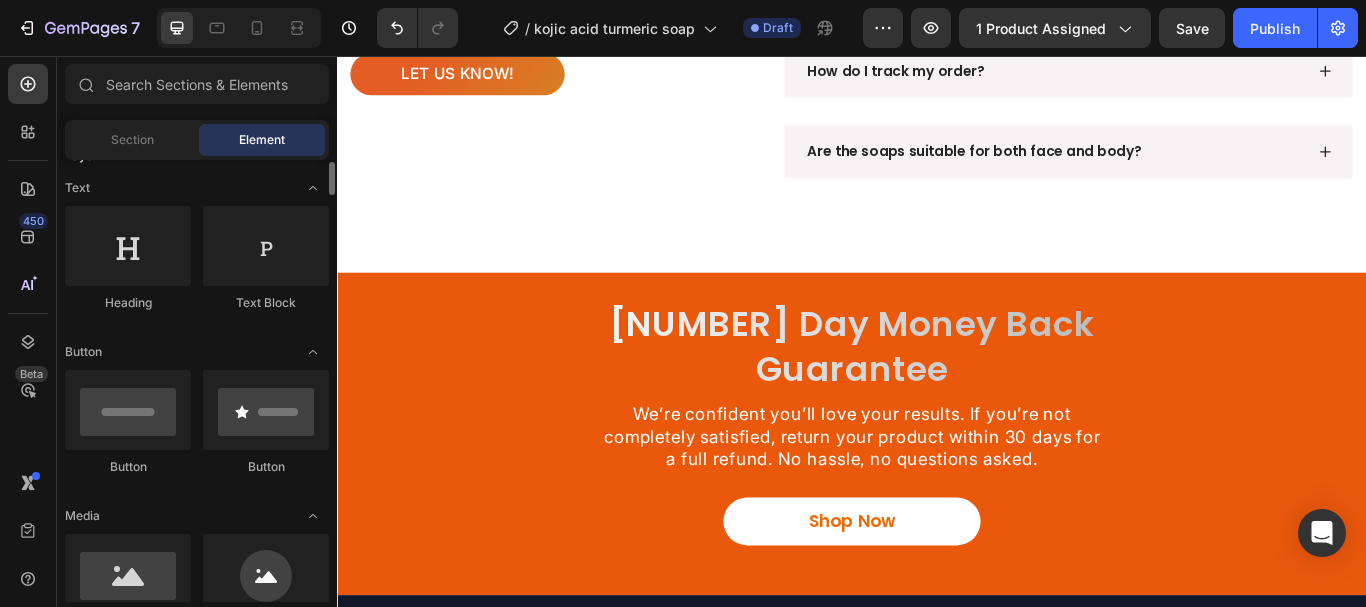 scroll, scrollTop: 210, scrollLeft: 0, axis: vertical 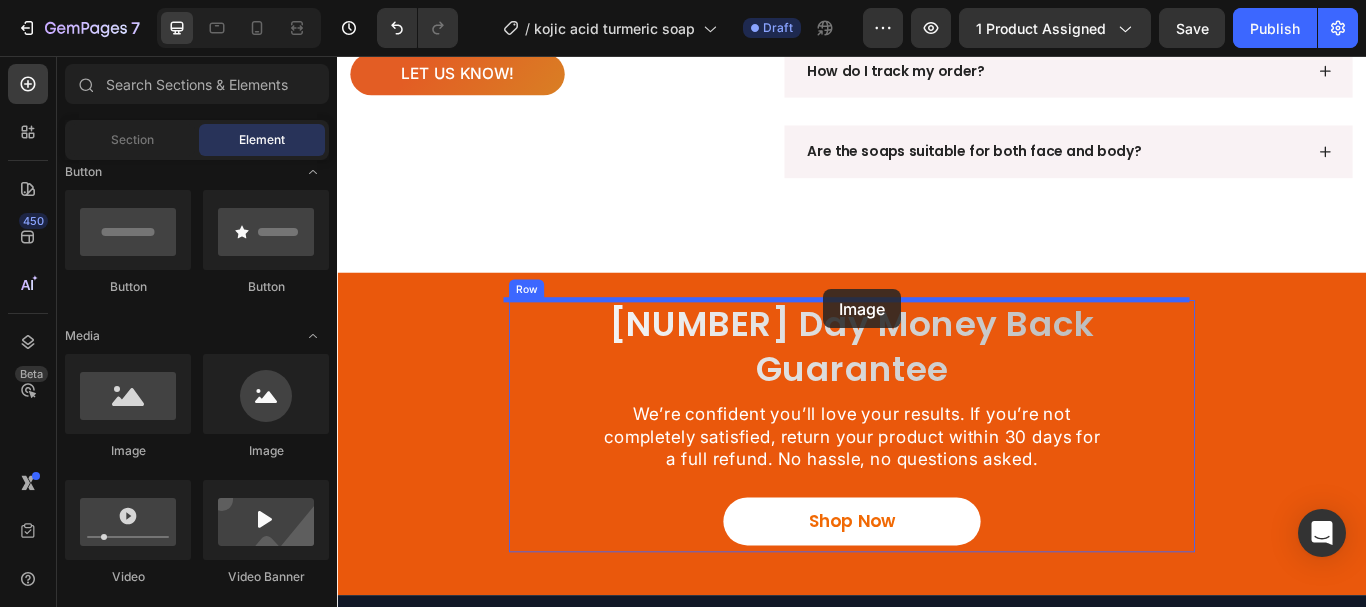 drag, startPoint x: 606, startPoint y: 462, endPoint x: 904, endPoint y: 328, distance: 326.7415 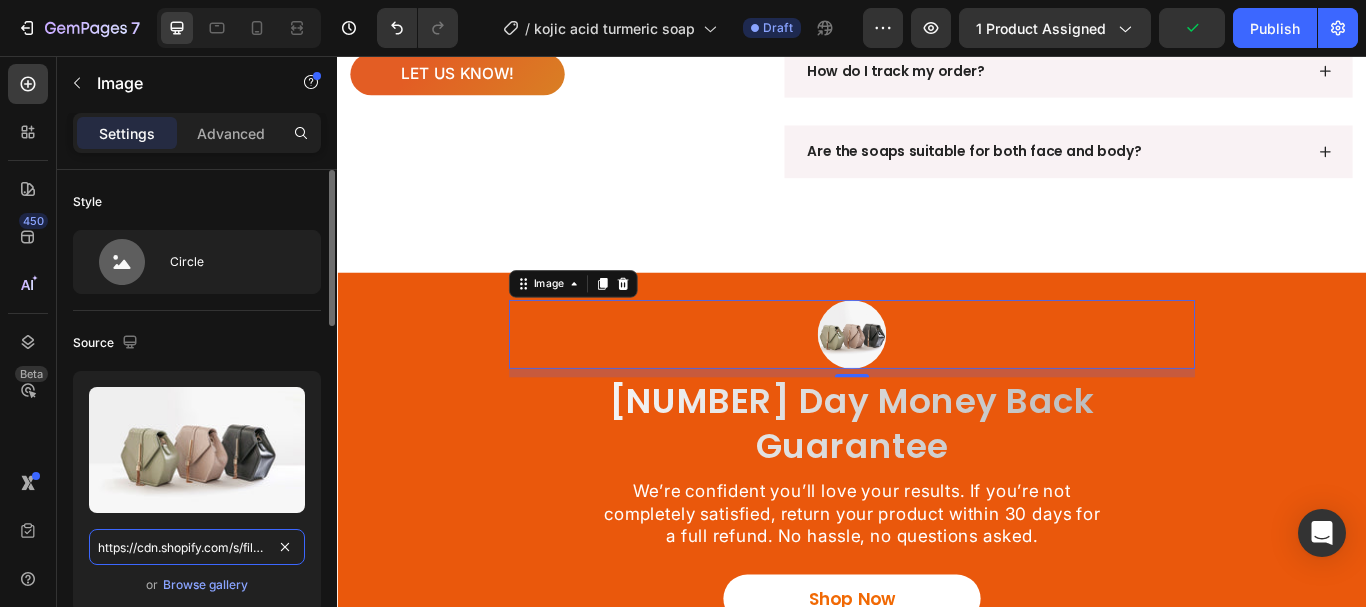 click on "https://cdn.shopify.com/s/files/1/2005/9307/files/image_demo.jpg" at bounding box center (197, 547) 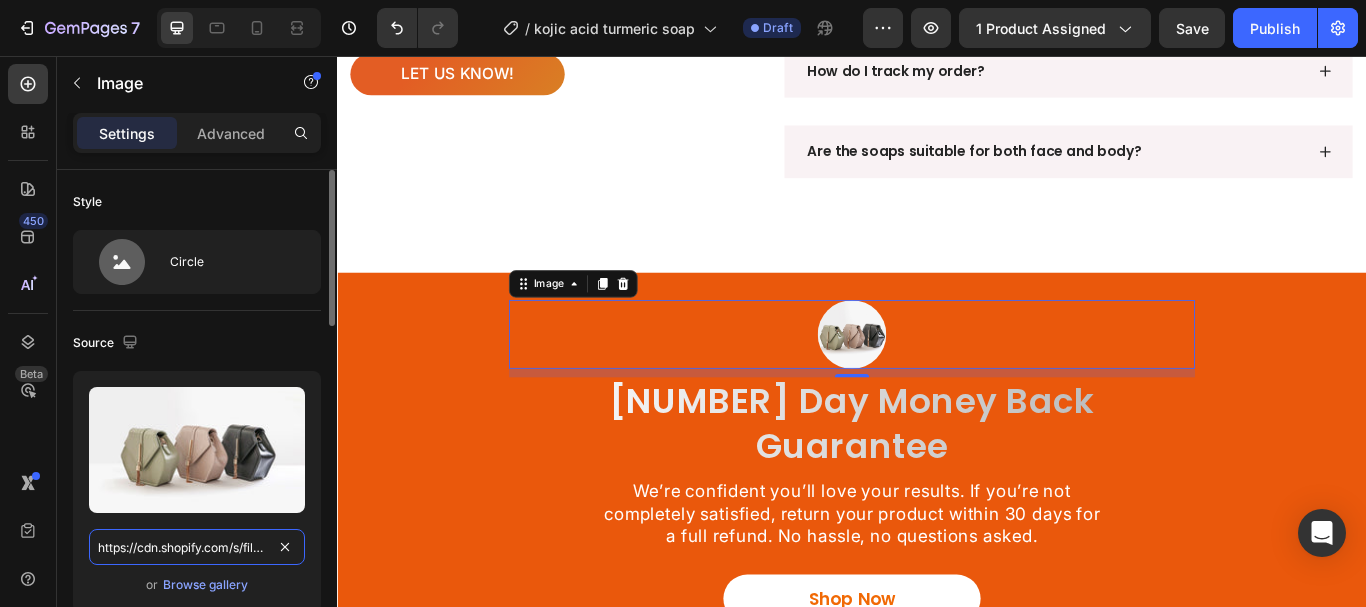 paste on "0957/7467/1138/files/gempages_578069000072725008-16d2f4a4-b153-44b1-b877-9707279b263e.webp" 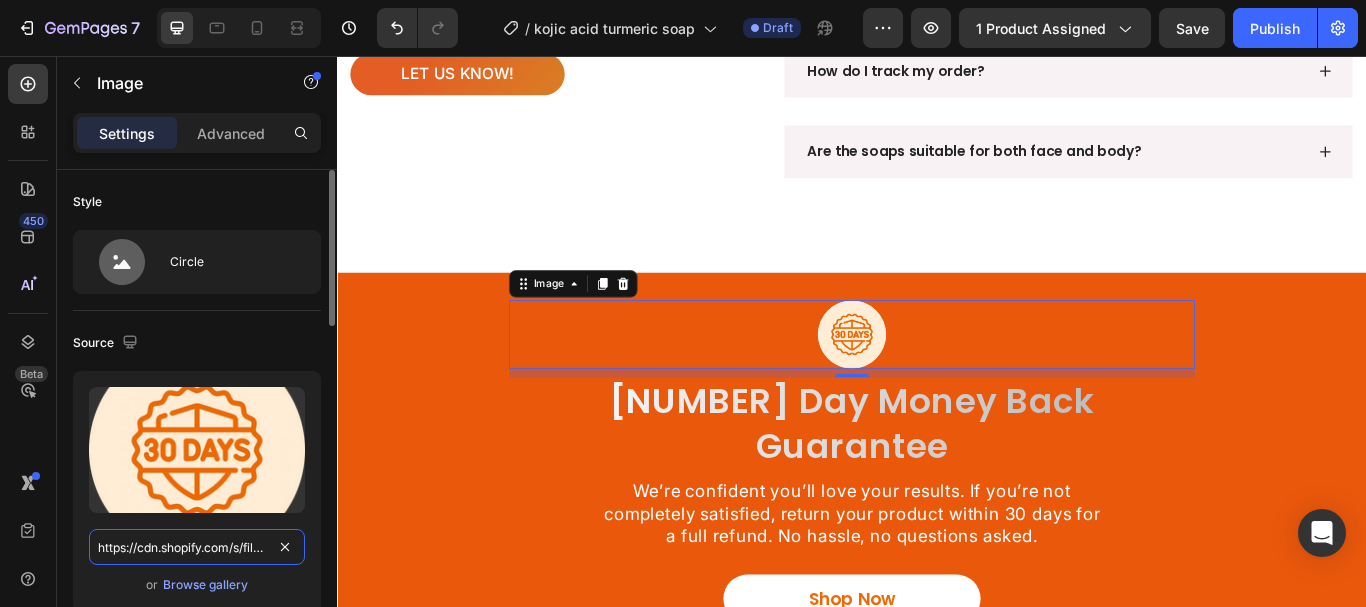 scroll, scrollTop: 0, scrollLeft: 623, axis: horizontal 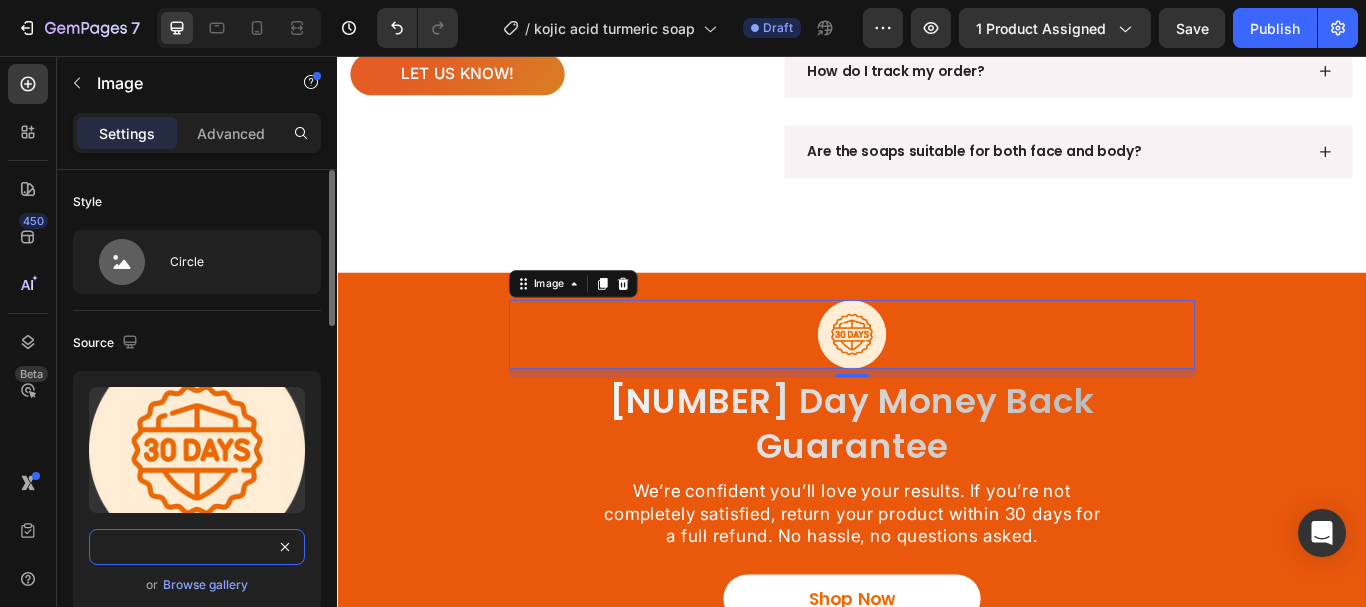 type on "https://cdn.shopify.com/s/files/1/0957/7467/1138/files/gempages_578069000072725008-16d2f4a4-b153-44b1-b877-9707279b263e.webp" 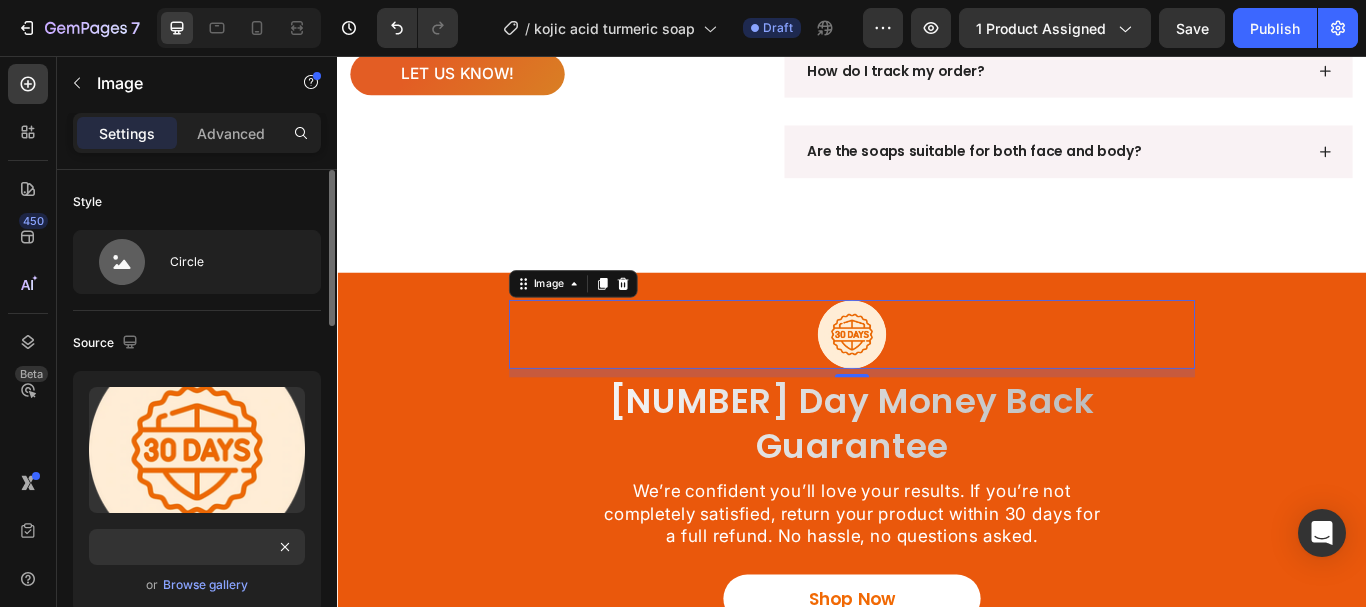 click on "Source" at bounding box center (197, 343) 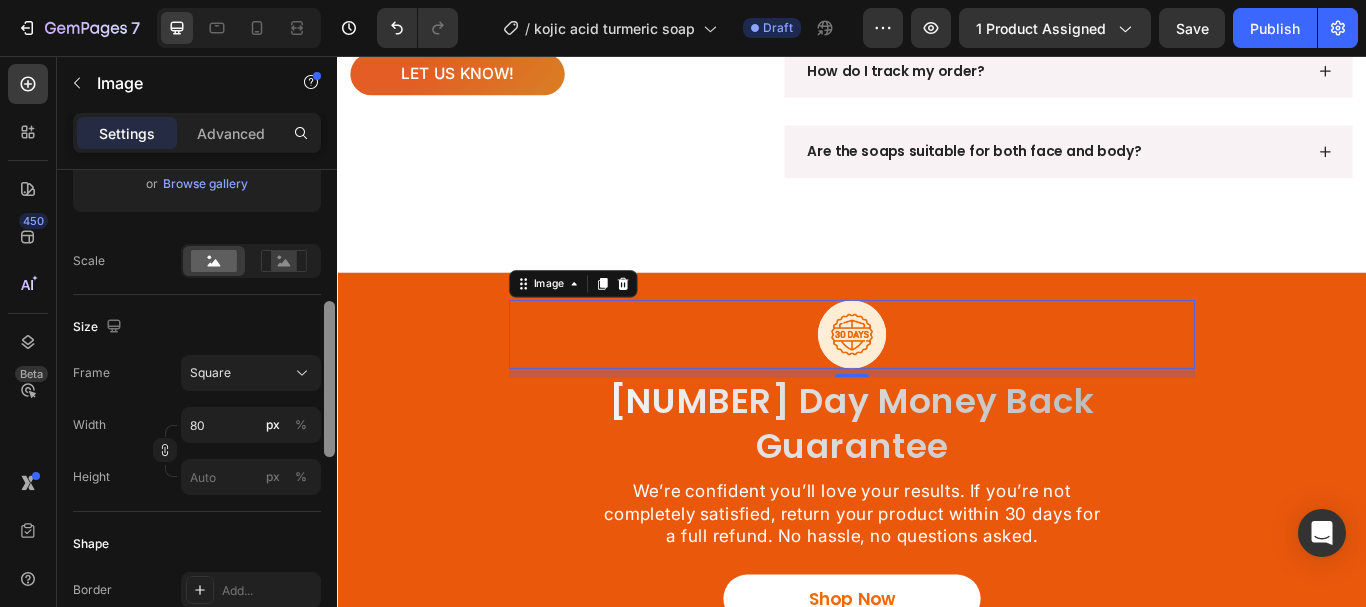 drag, startPoint x: 332, startPoint y: 267, endPoint x: 280, endPoint y: 396, distance: 139.0863 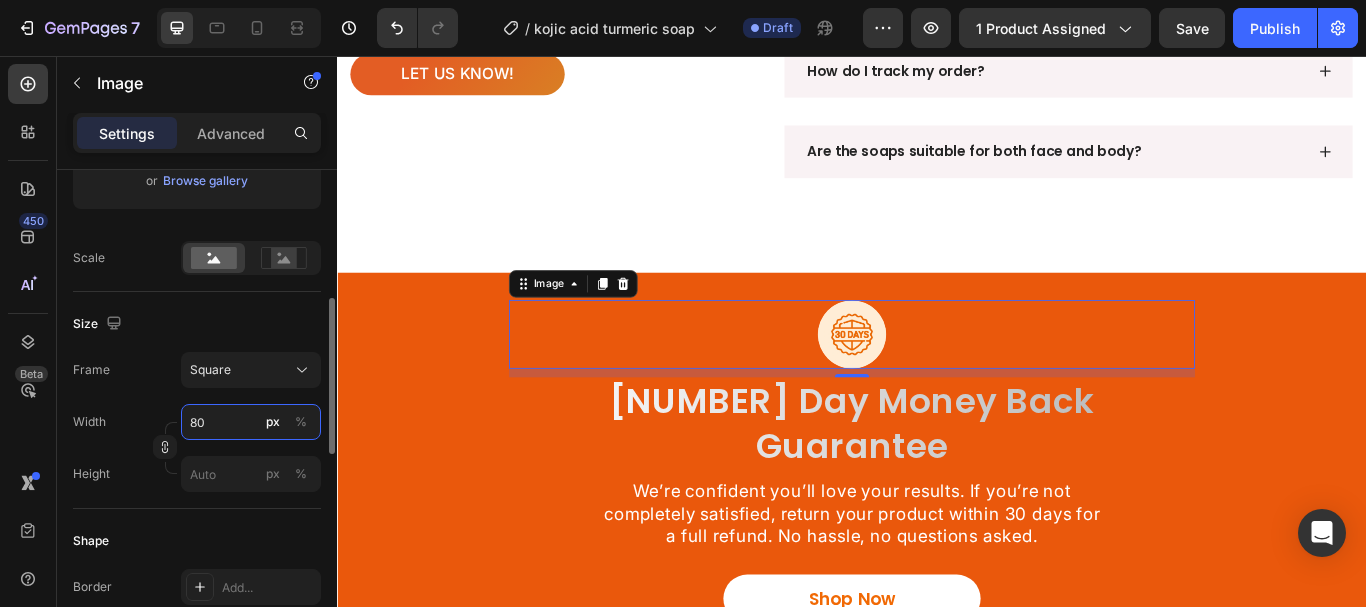 click on "80" at bounding box center (251, 422) 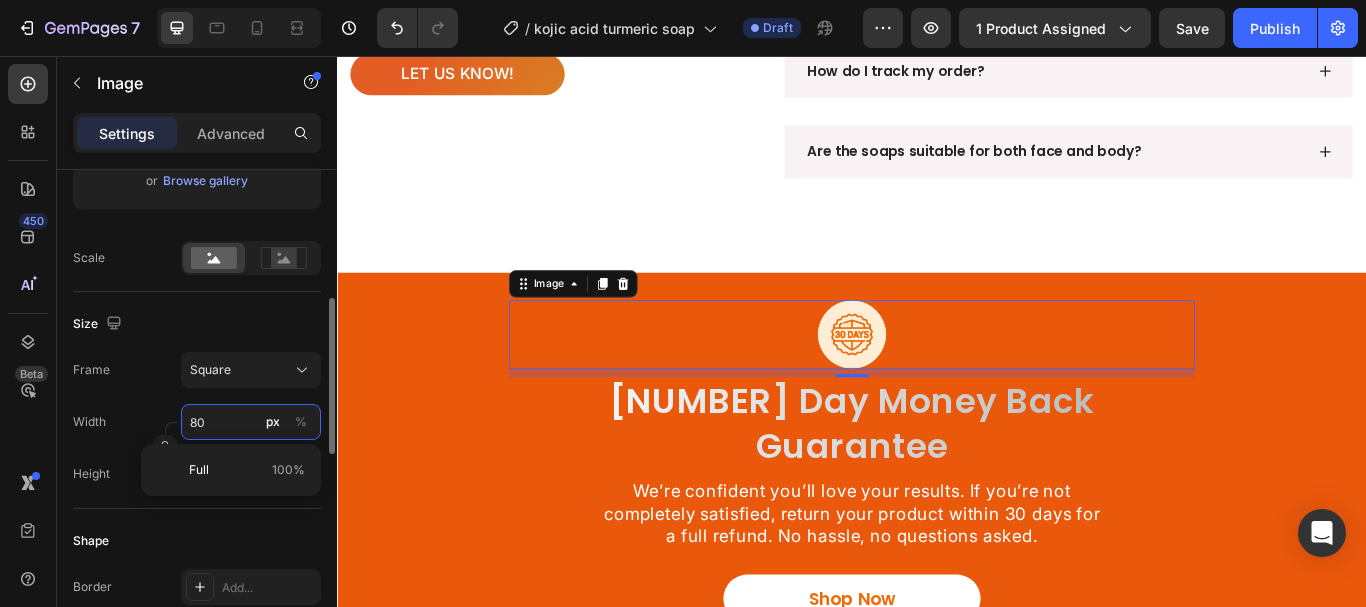 type on "1" 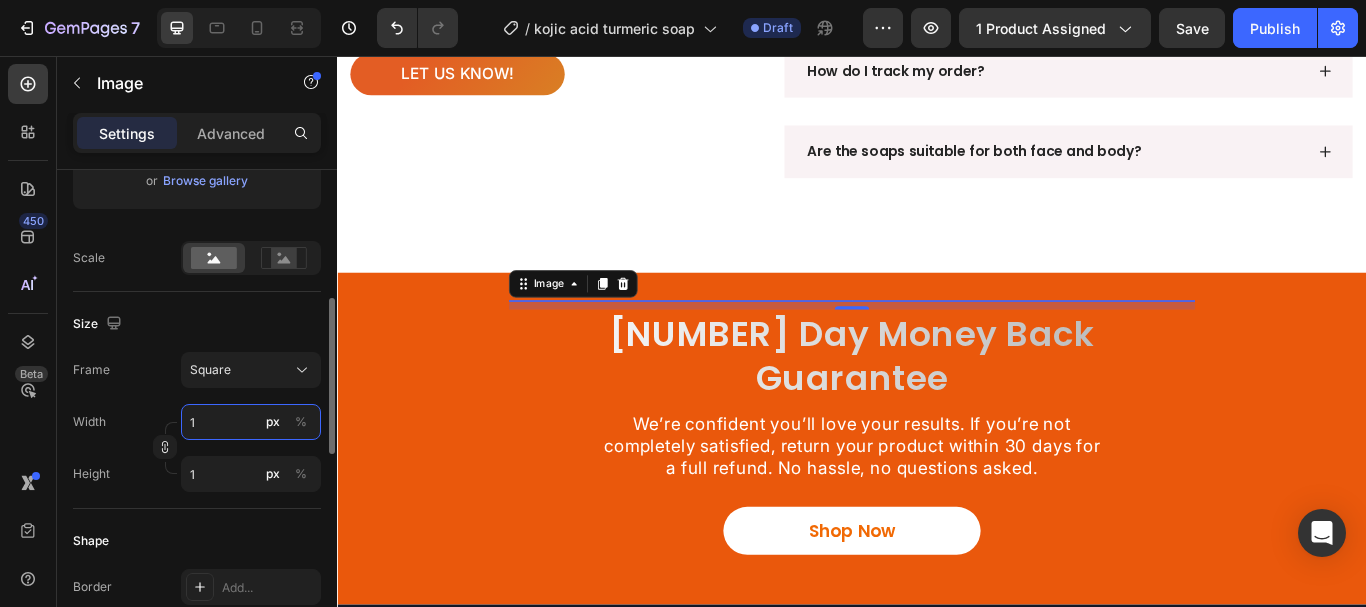 type on "10" 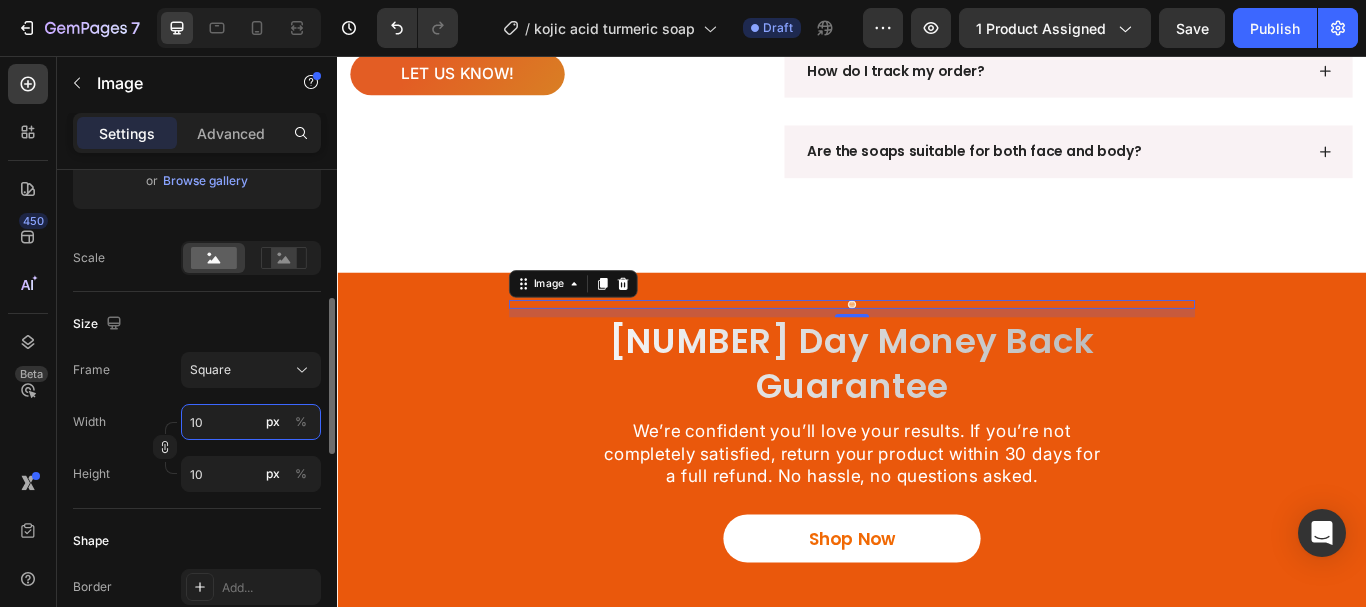 type on "100" 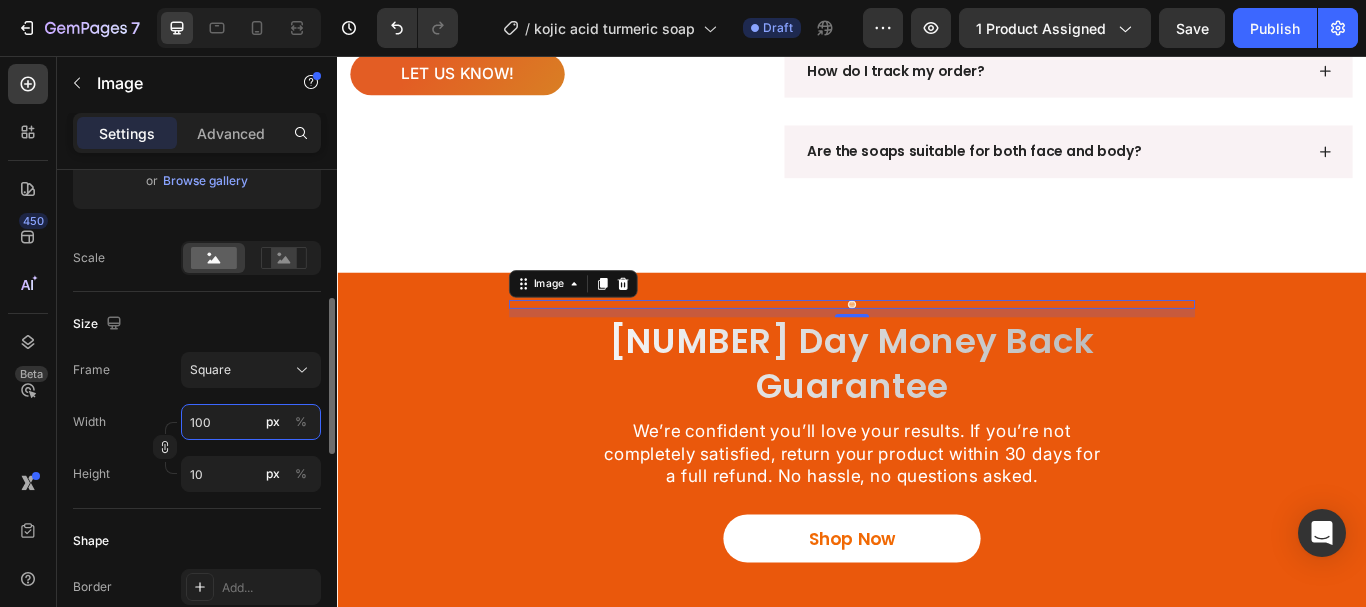 type on "100" 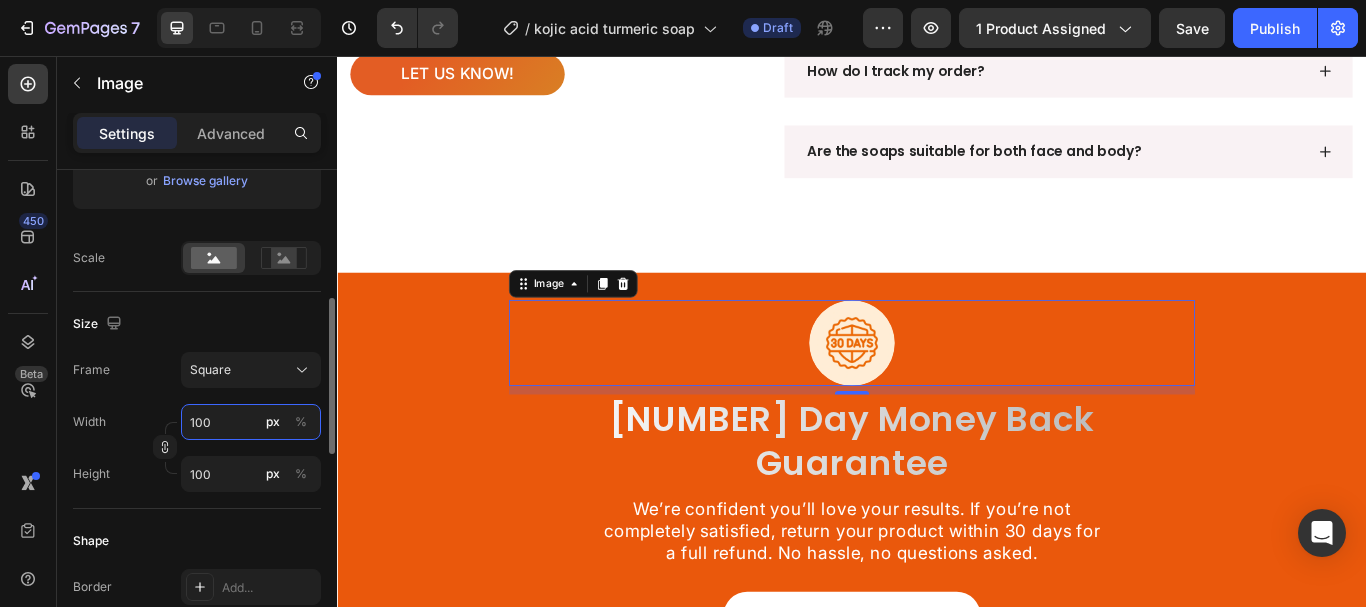 type on "10" 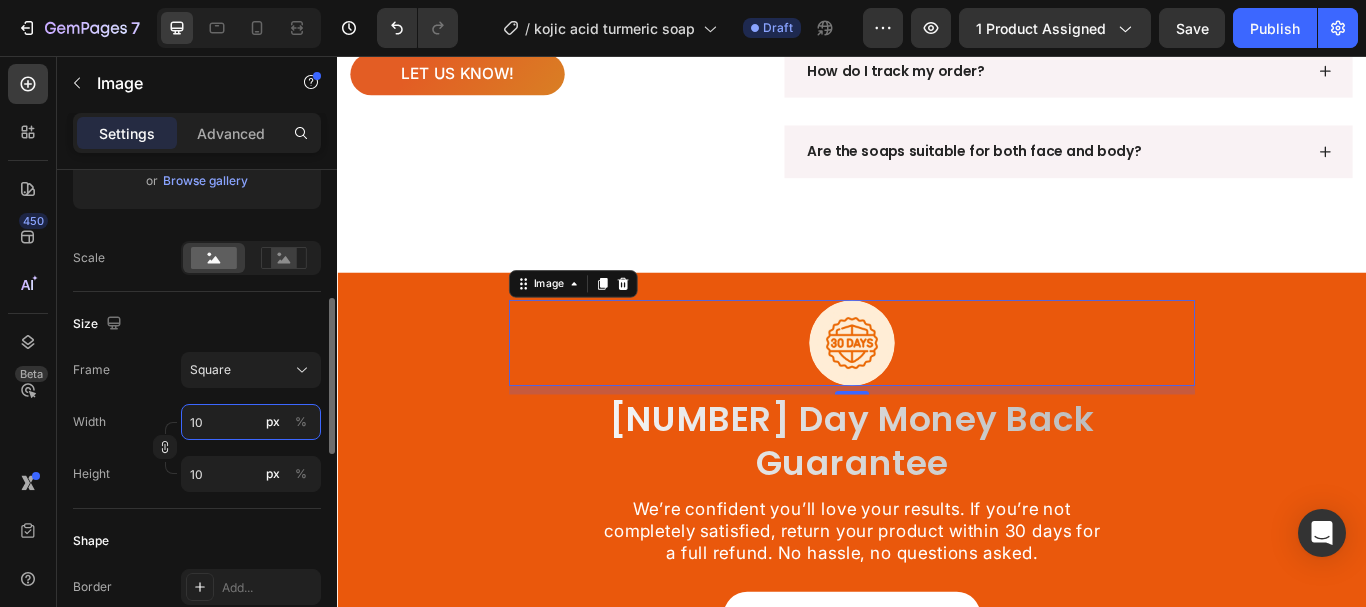 type on "1" 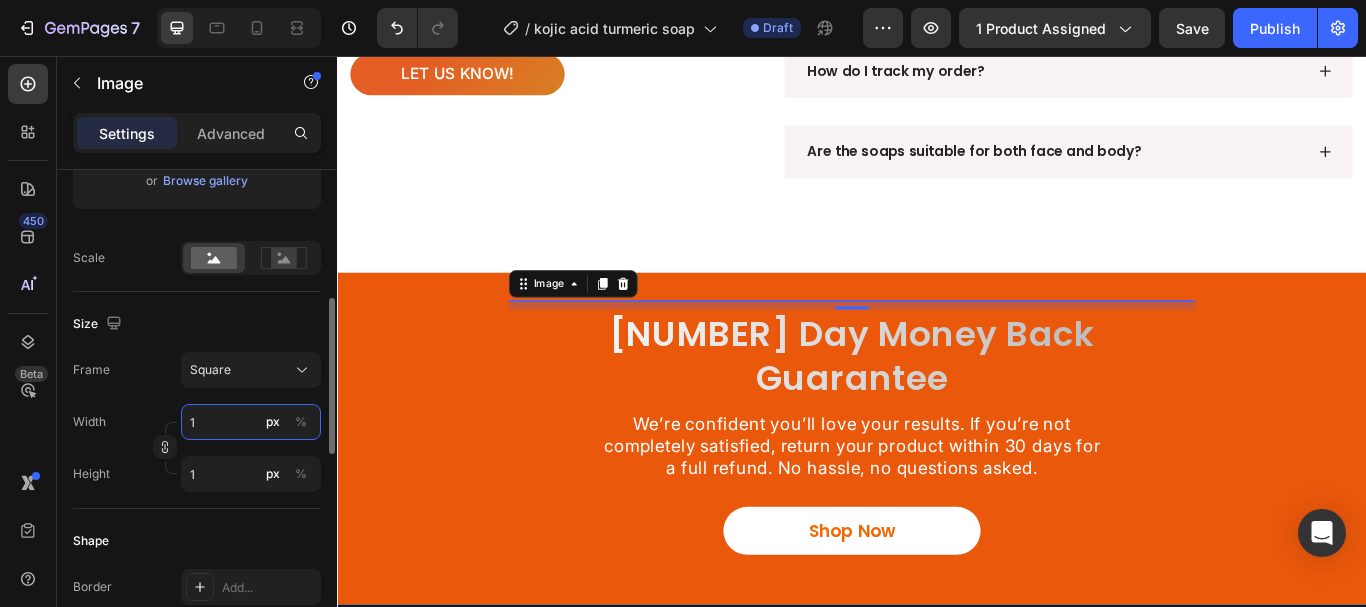 type on "11" 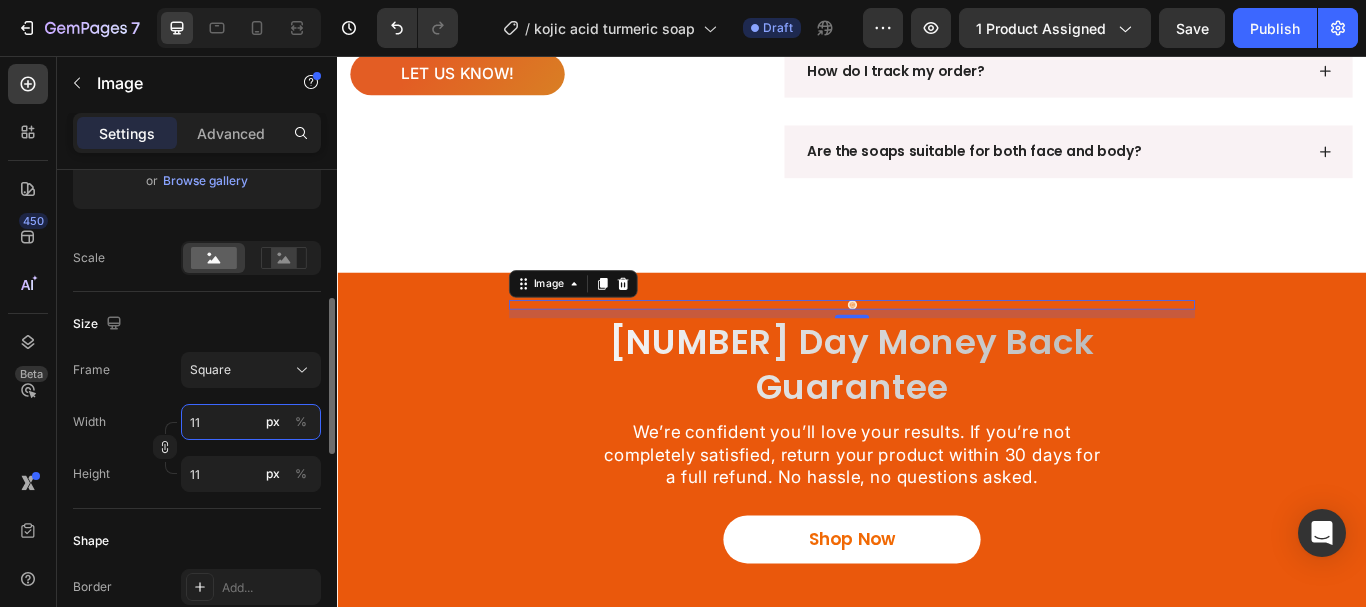 type on "111" 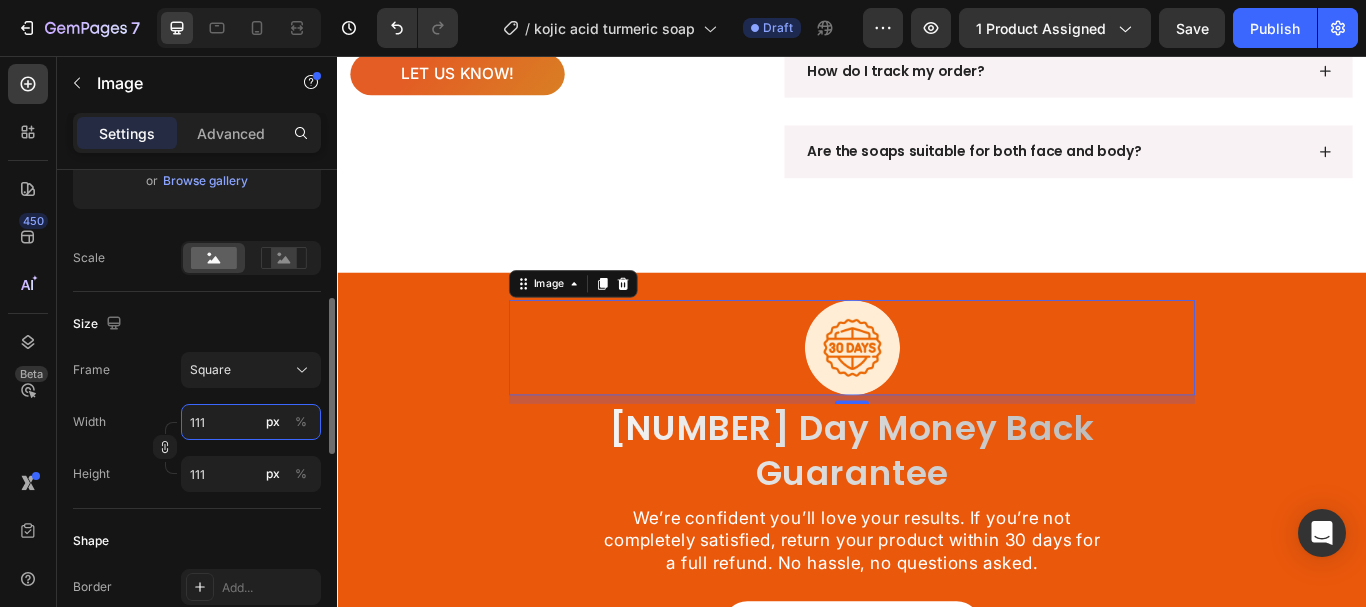 type on "1110" 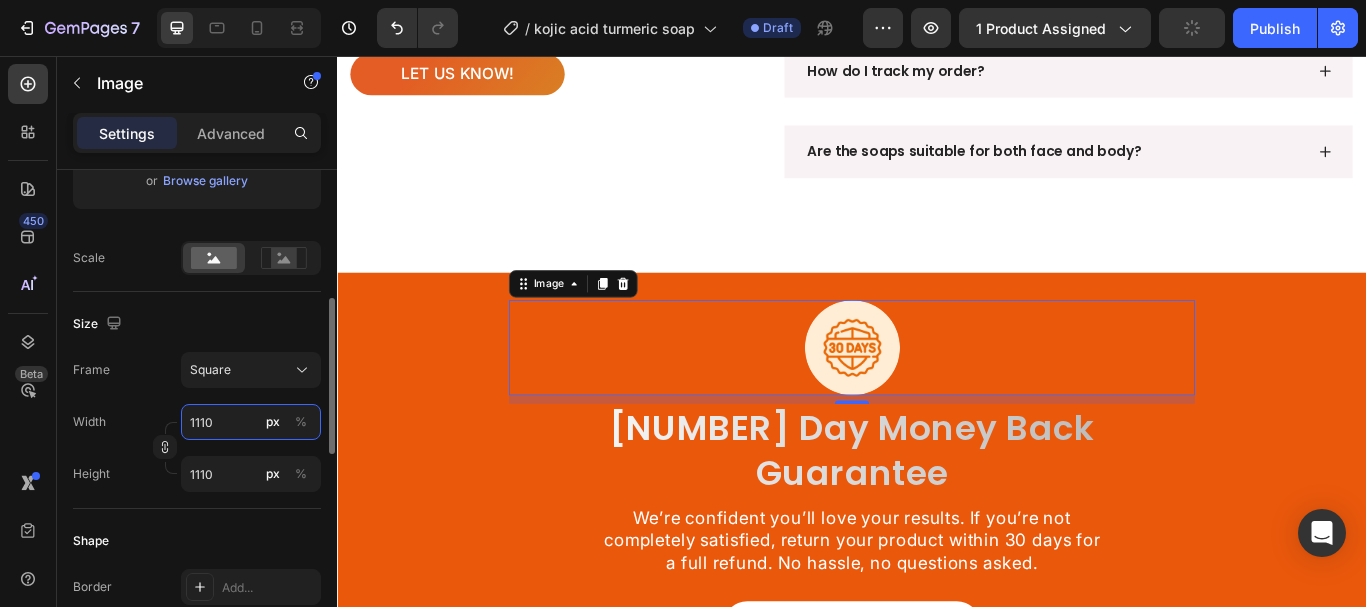 type on "111" 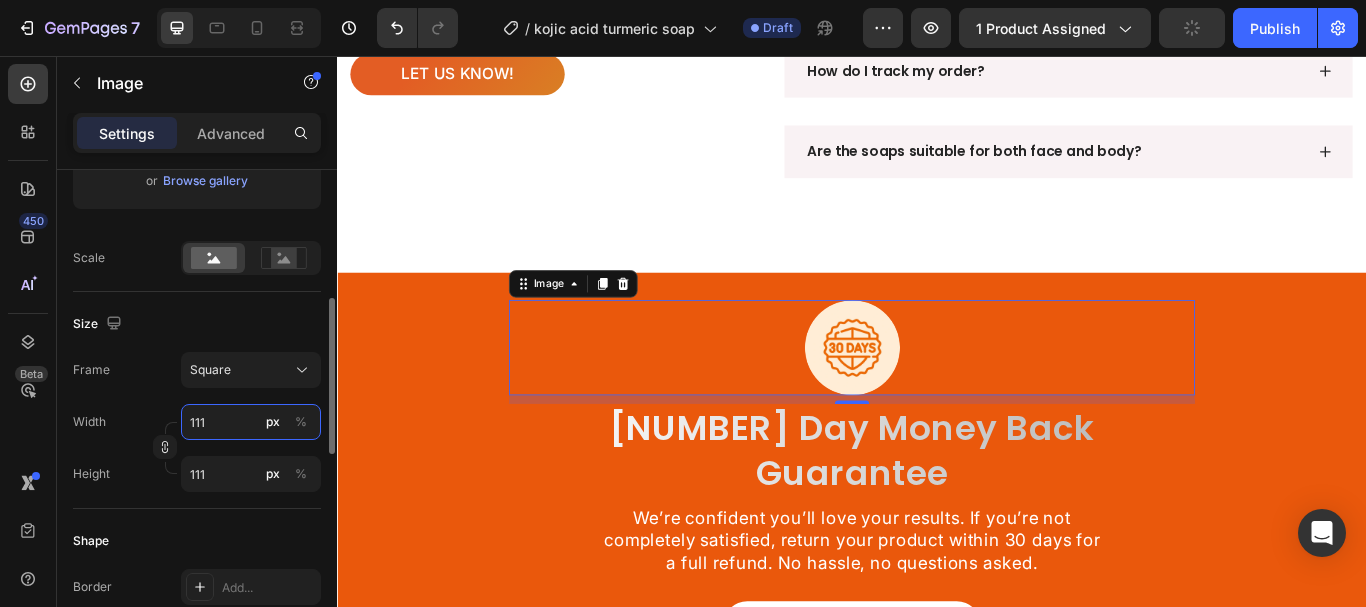 type on "11" 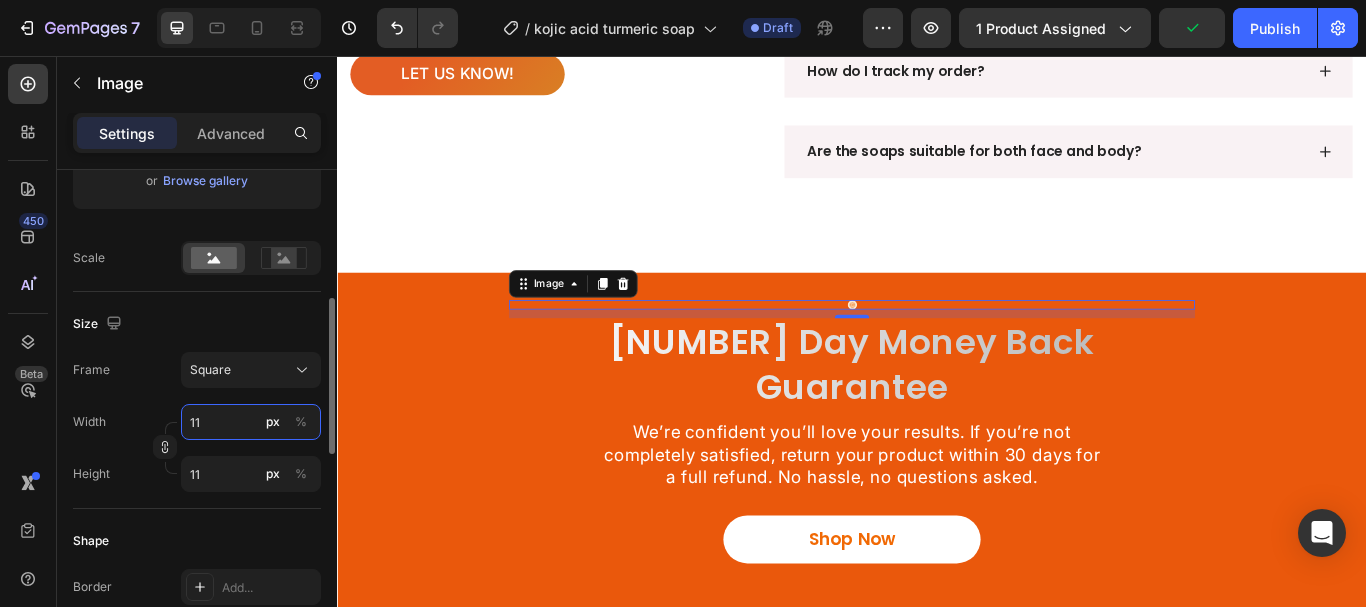 type on "110" 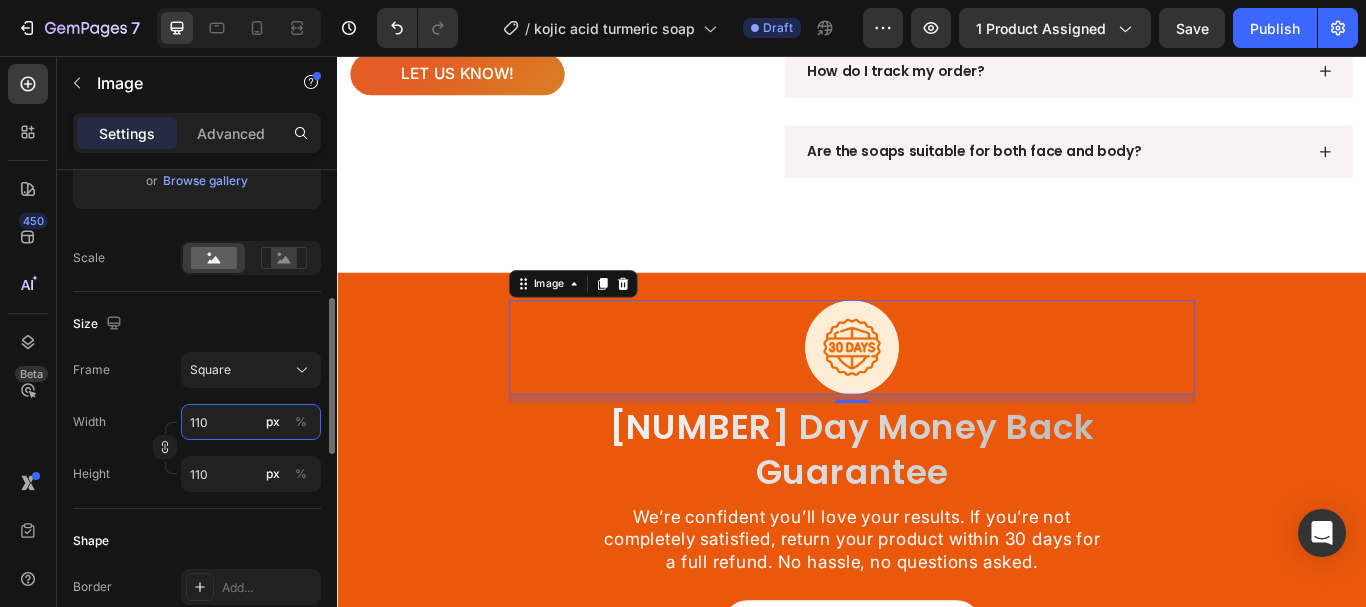 type on "110" 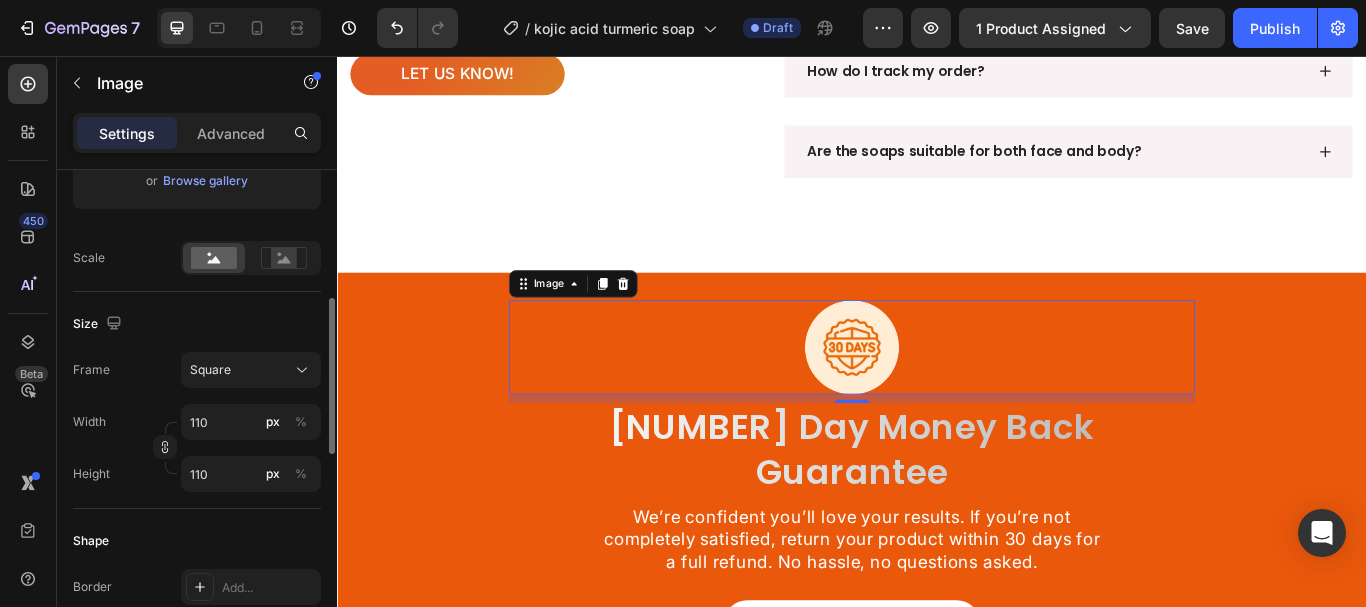 click on "Size" at bounding box center [197, 324] 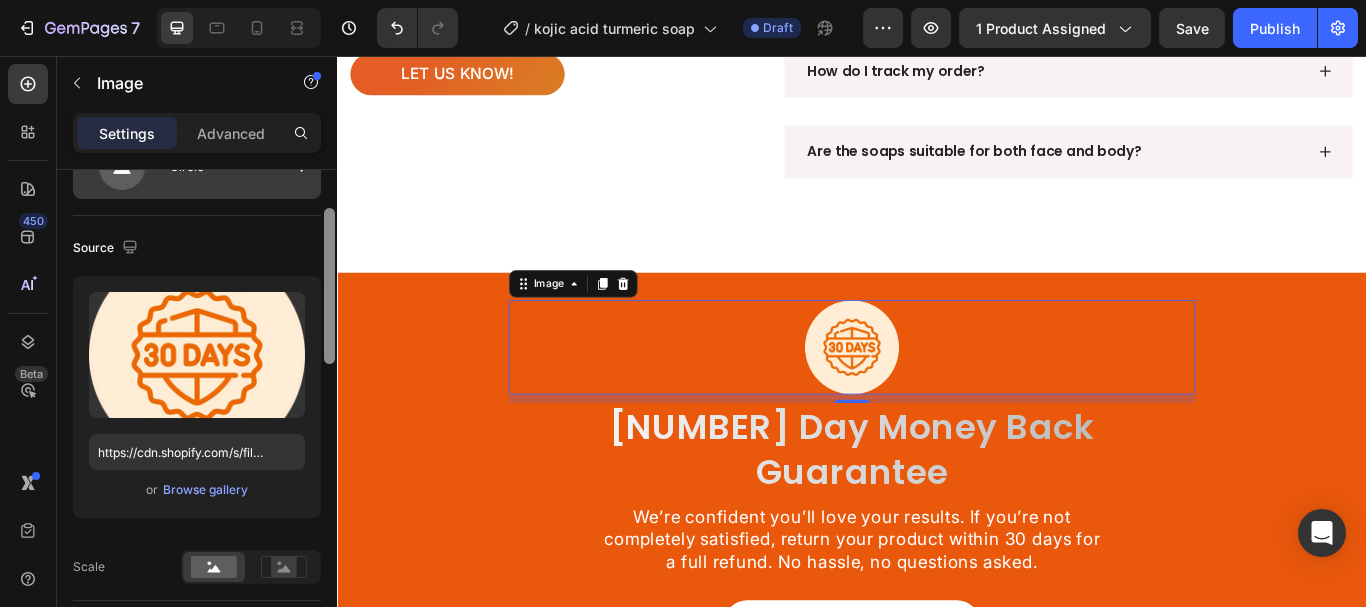 drag, startPoint x: 326, startPoint y: 342, endPoint x: 273, endPoint y: 206, distance: 145.96233 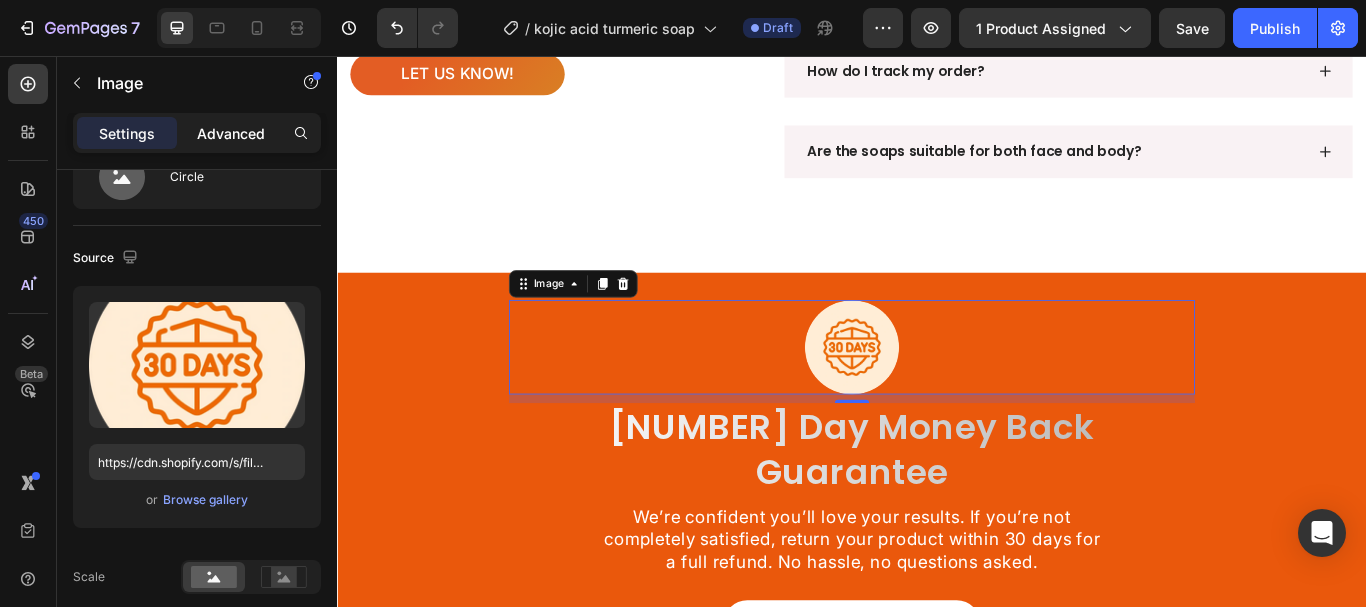 click on "Advanced" at bounding box center [231, 133] 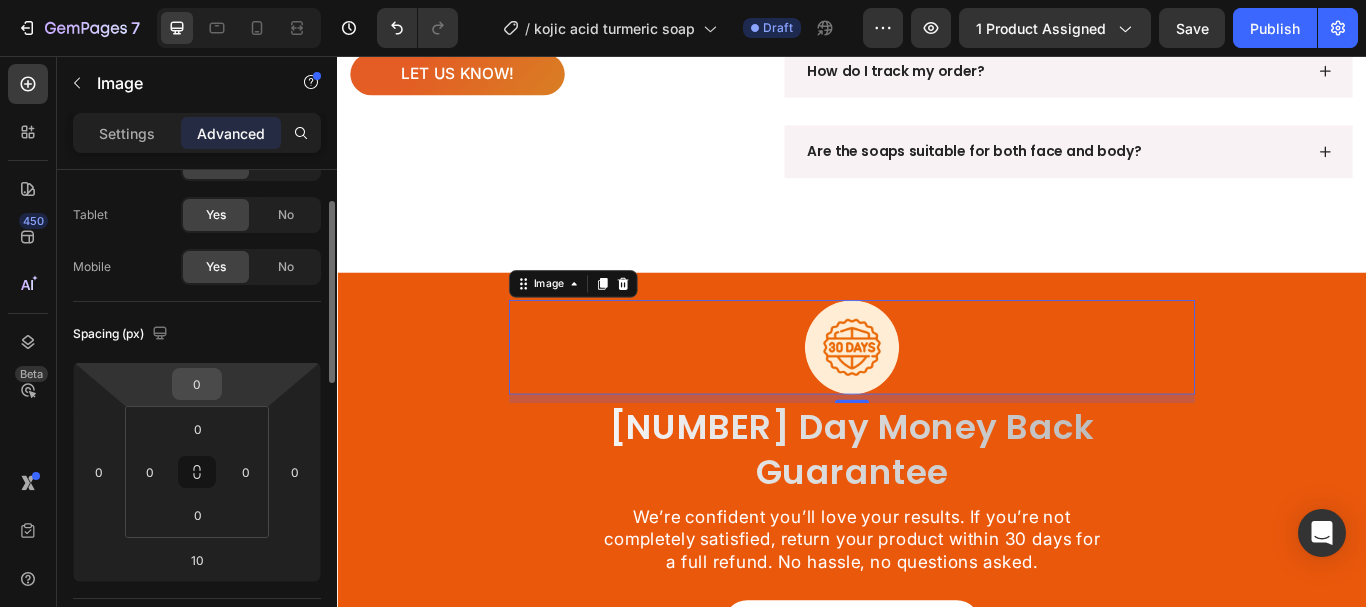click on "0" at bounding box center [197, 384] 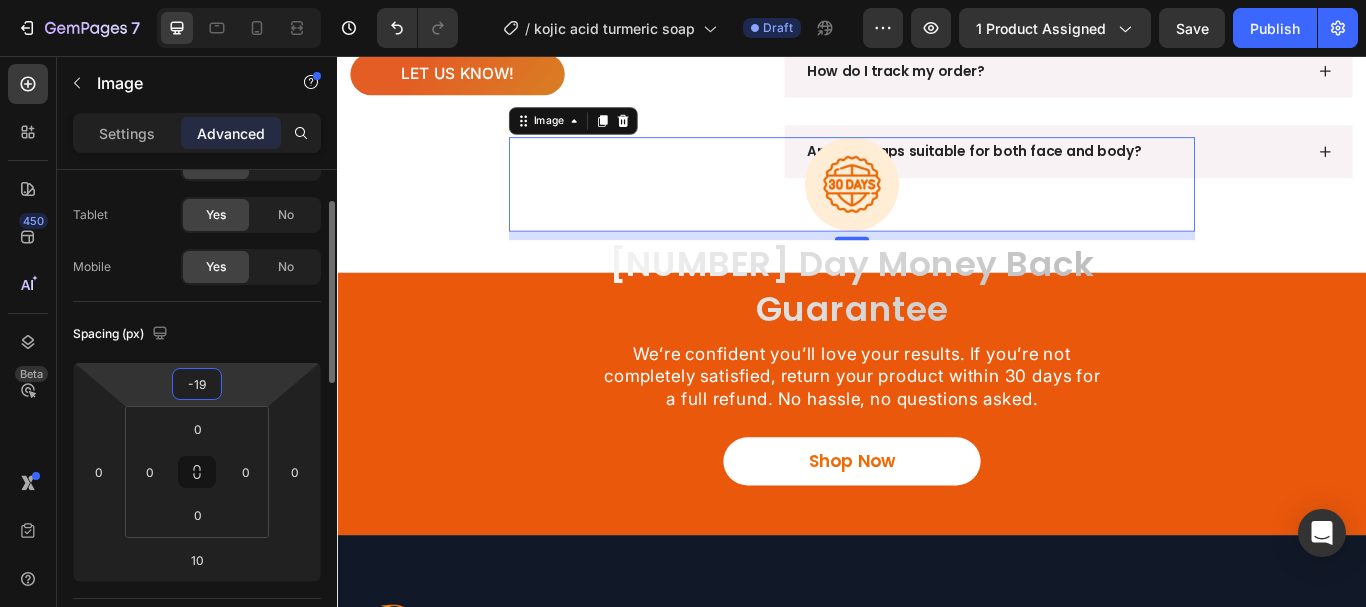 type on "-1" 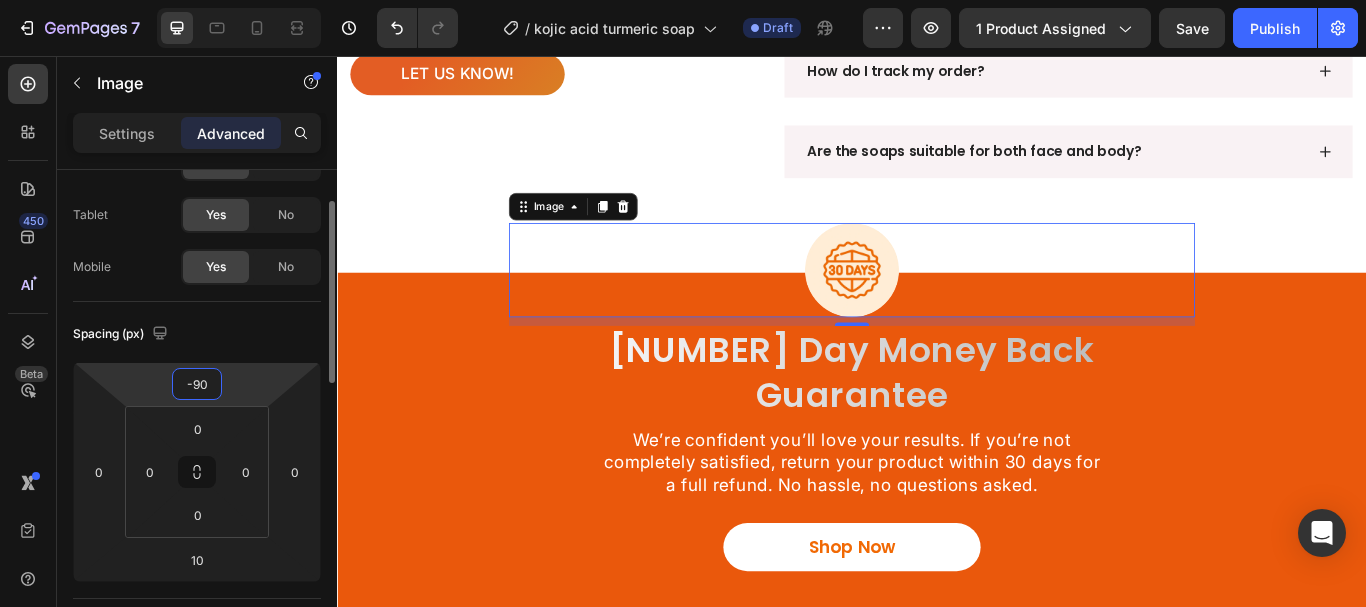 type on "-90" 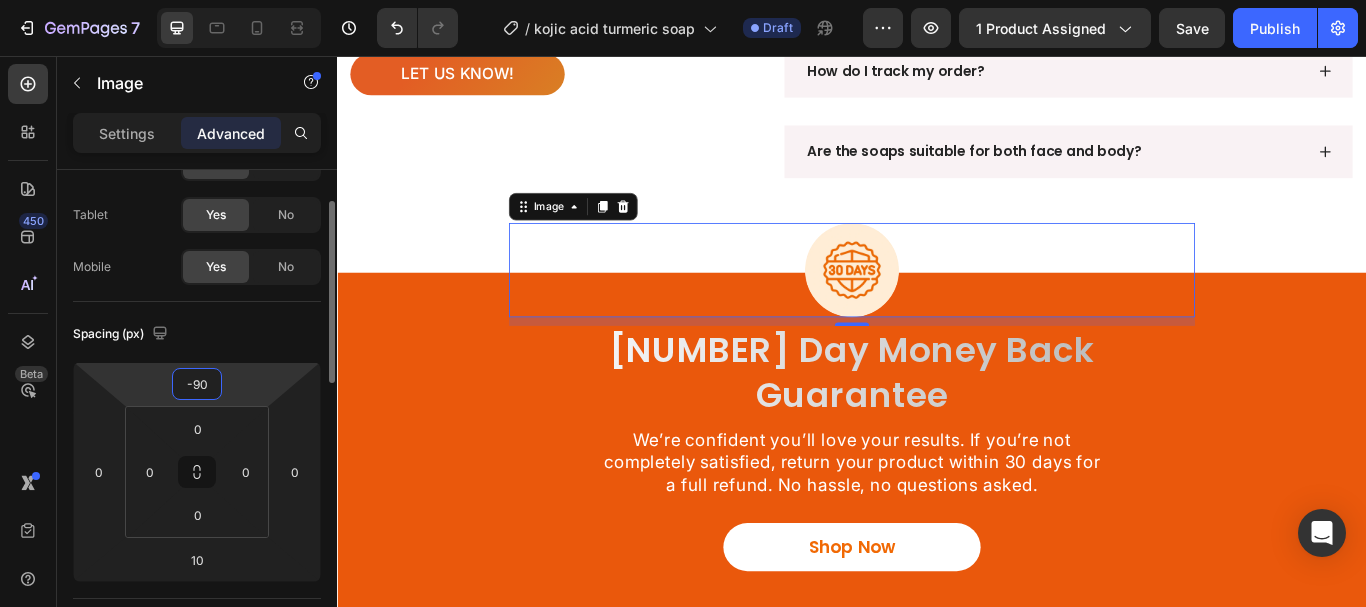 click on "Spacing (px)" at bounding box center [197, 334] 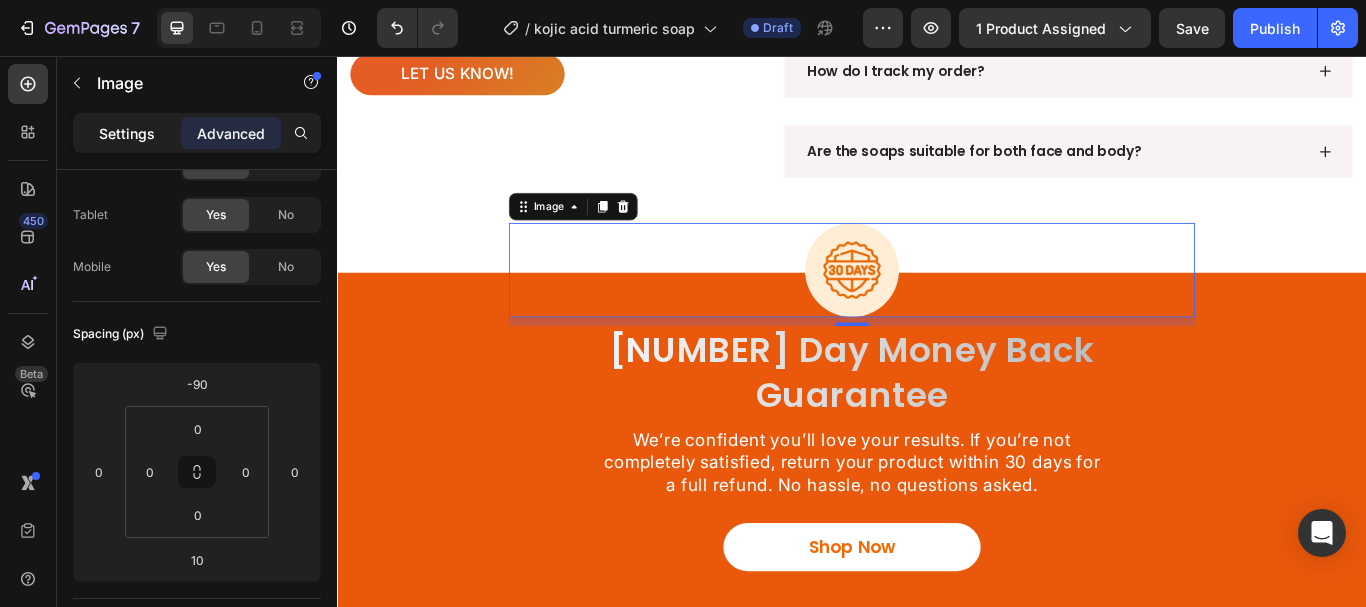 click on "Settings" at bounding box center (127, 133) 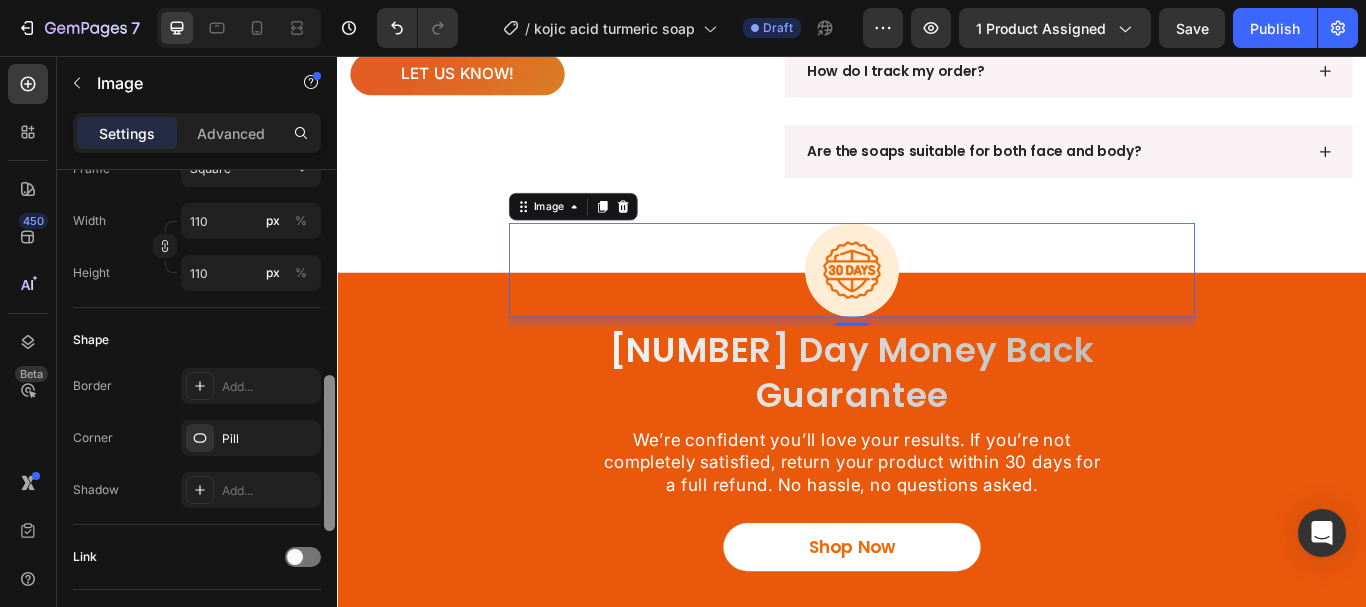 scroll, scrollTop: 624, scrollLeft: 0, axis: vertical 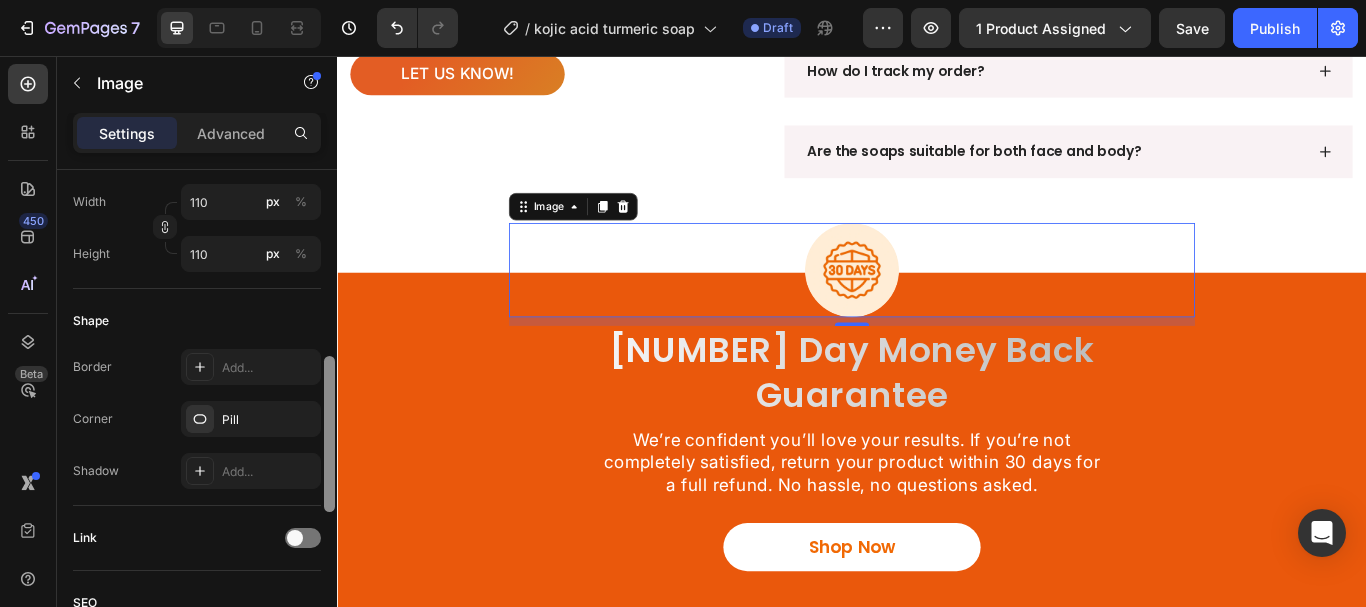 drag, startPoint x: 330, startPoint y: 225, endPoint x: 295, endPoint y: 396, distance: 174.54512 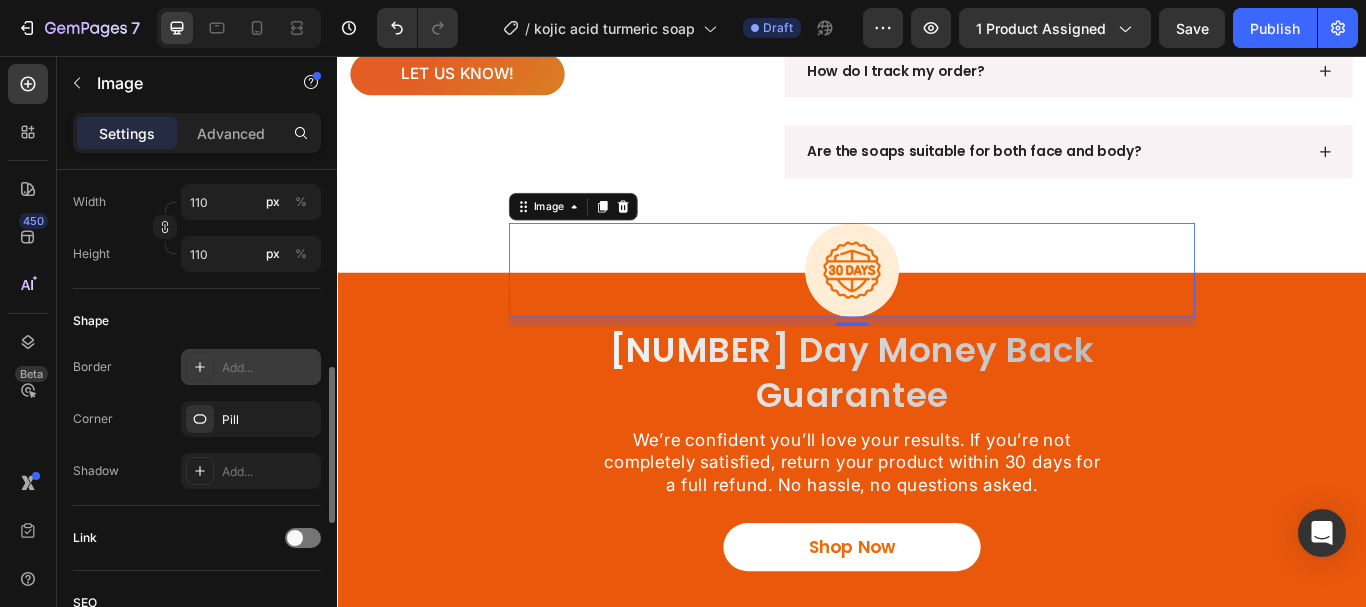 click on "Add..." at bounding box center (269, 368) 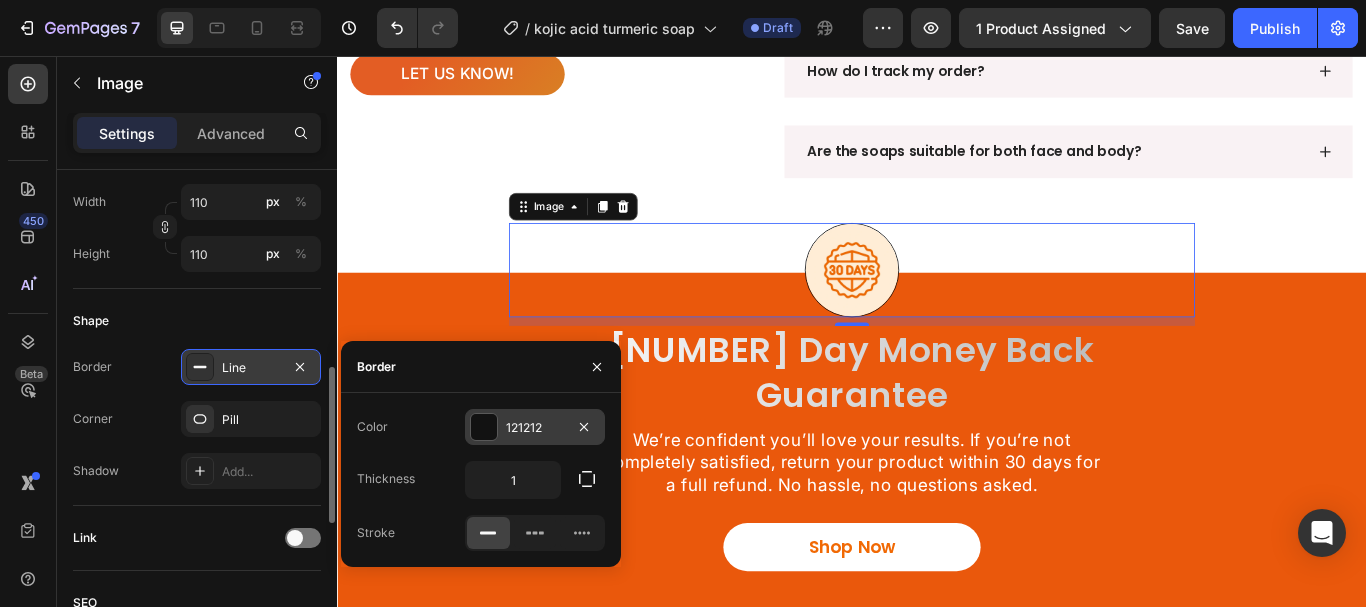 click at bounding box center (484, 427) 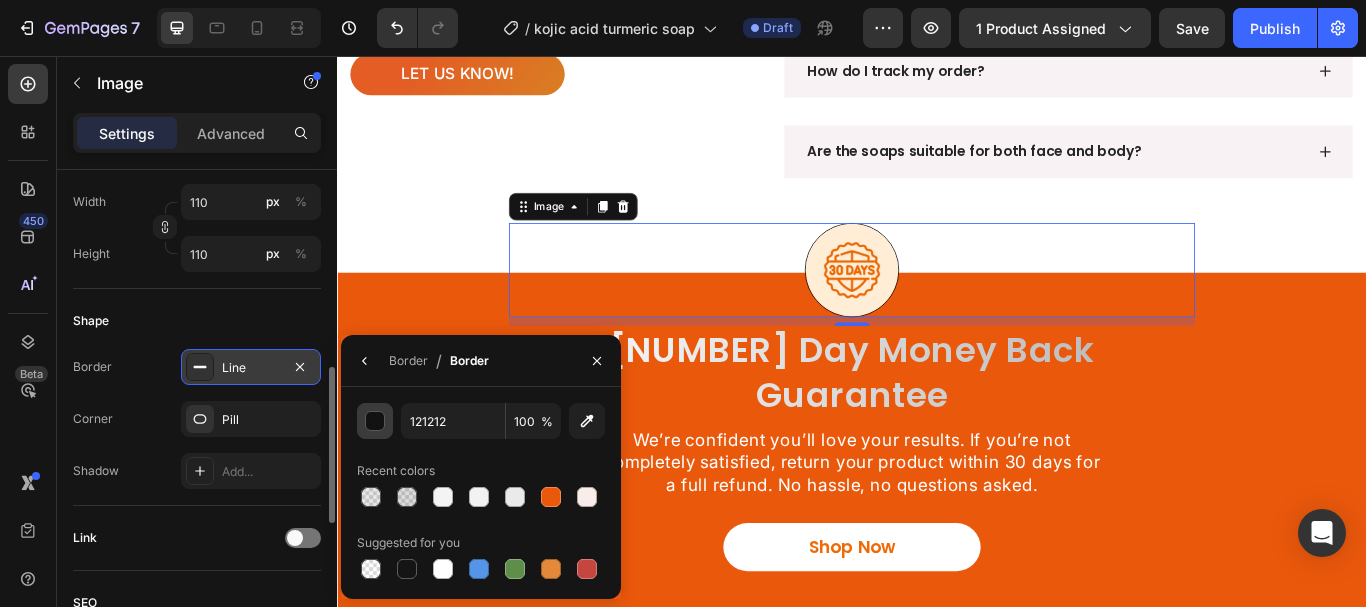 click at bounding box center [376, 422] 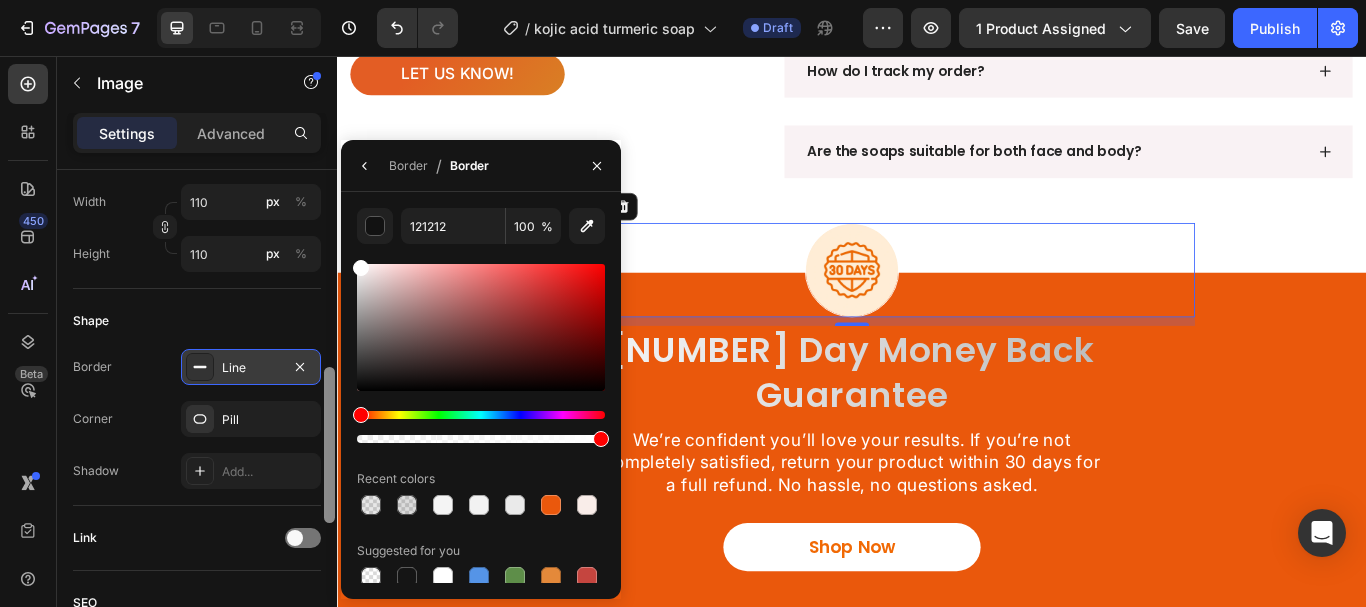 drag, startPoint x: 390, startPoint y: 312, endPoint x: 333, endPoint y: 259, distance: 77.83315 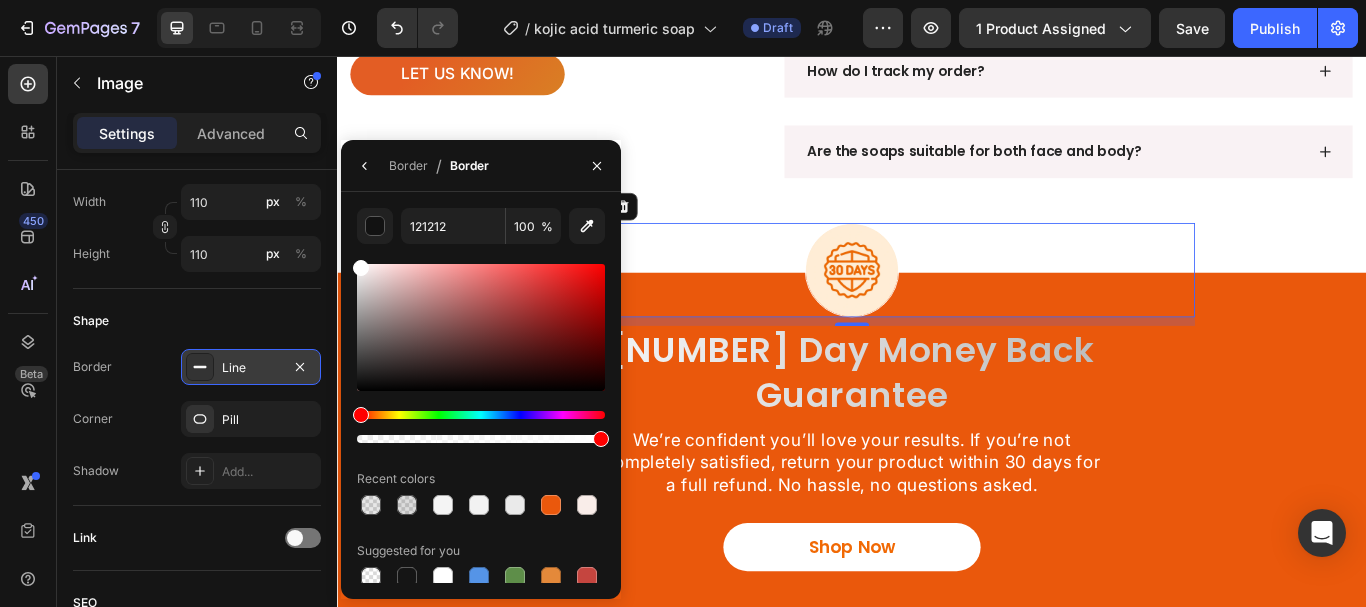 type on "FFFFFF" 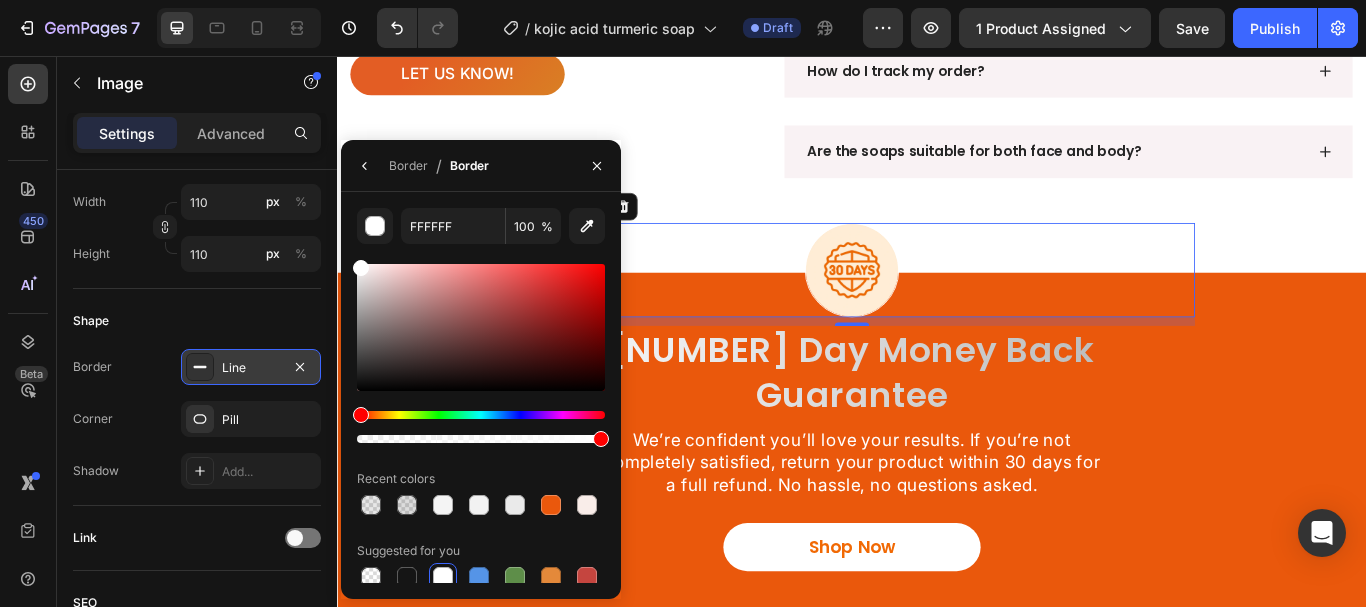 click on "Size Frame Square Width 110 px % Height 110 px %" 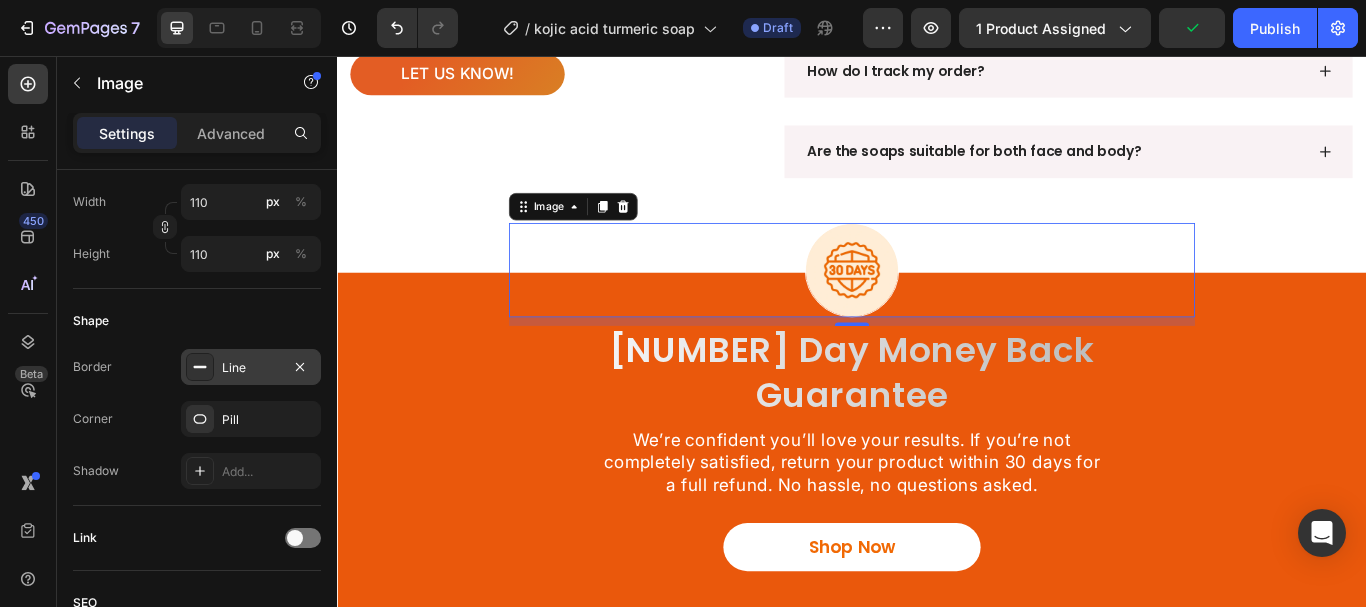 click on "Line" at bounding box center [251, 368] 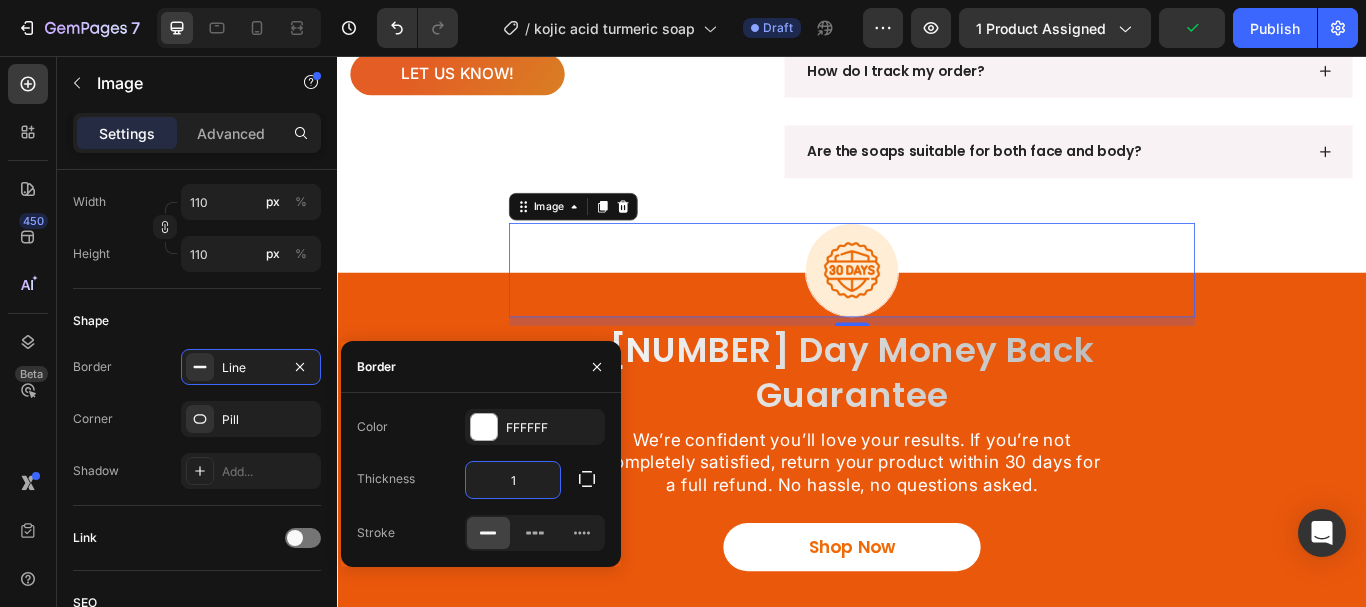 click on "1" at bounding box center [513, 480] 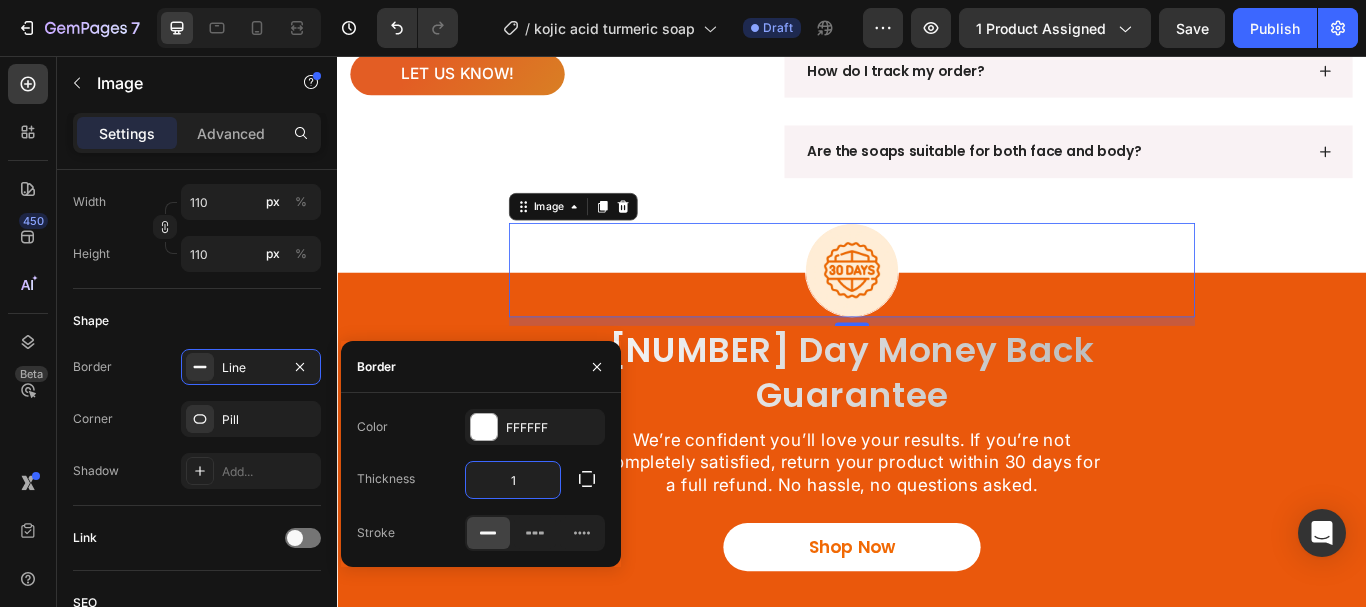 type on "4" 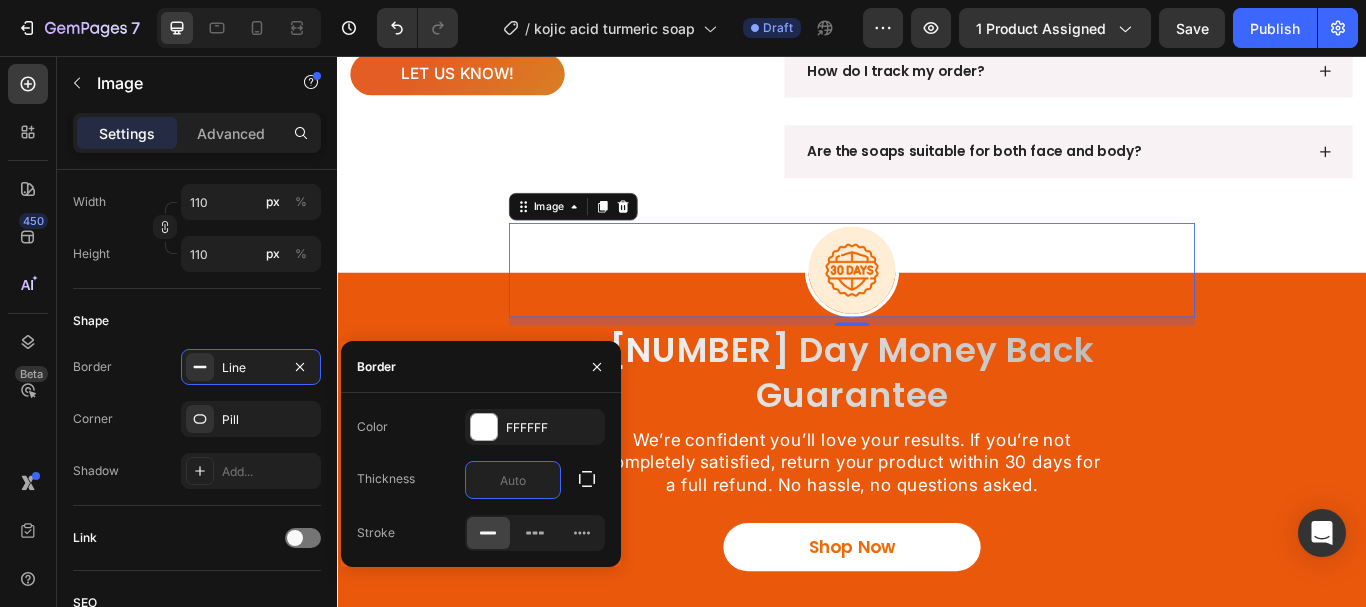 type on "5" 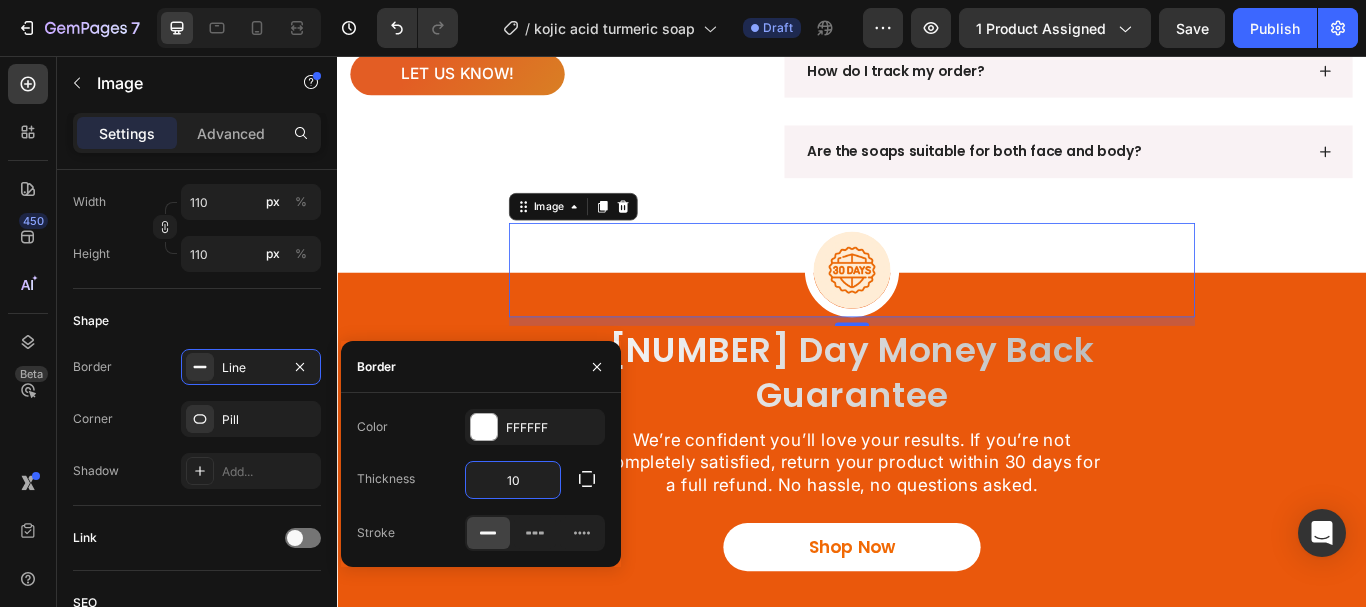 type on "1" 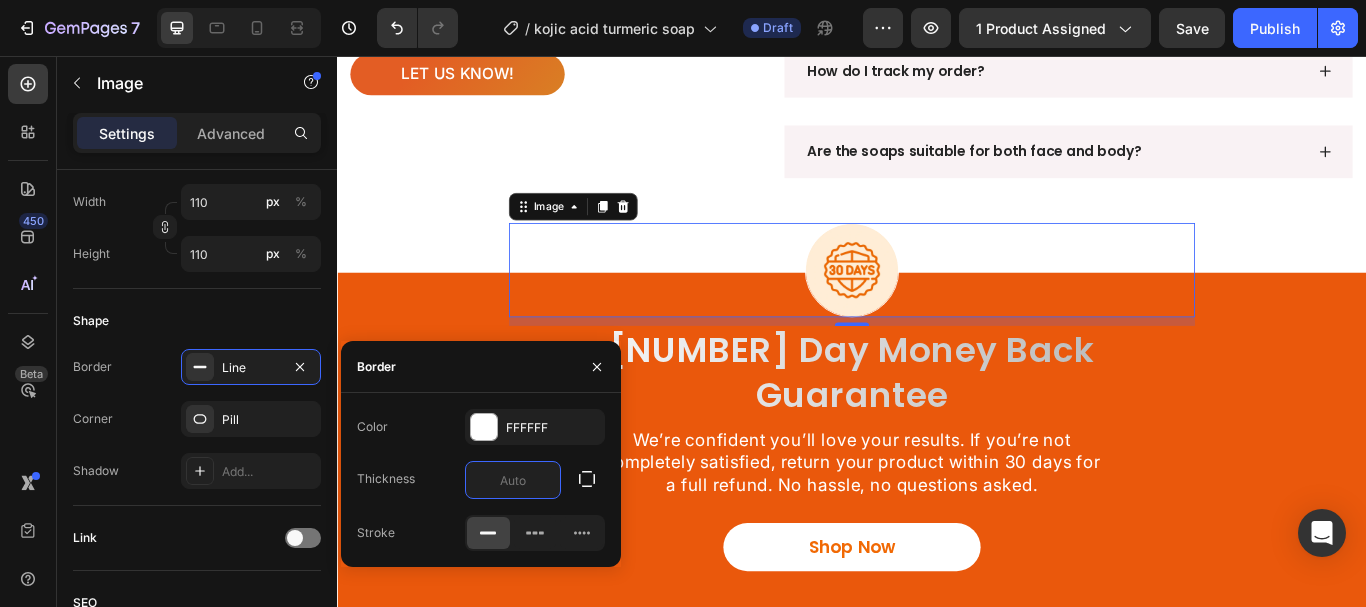 type on "8" 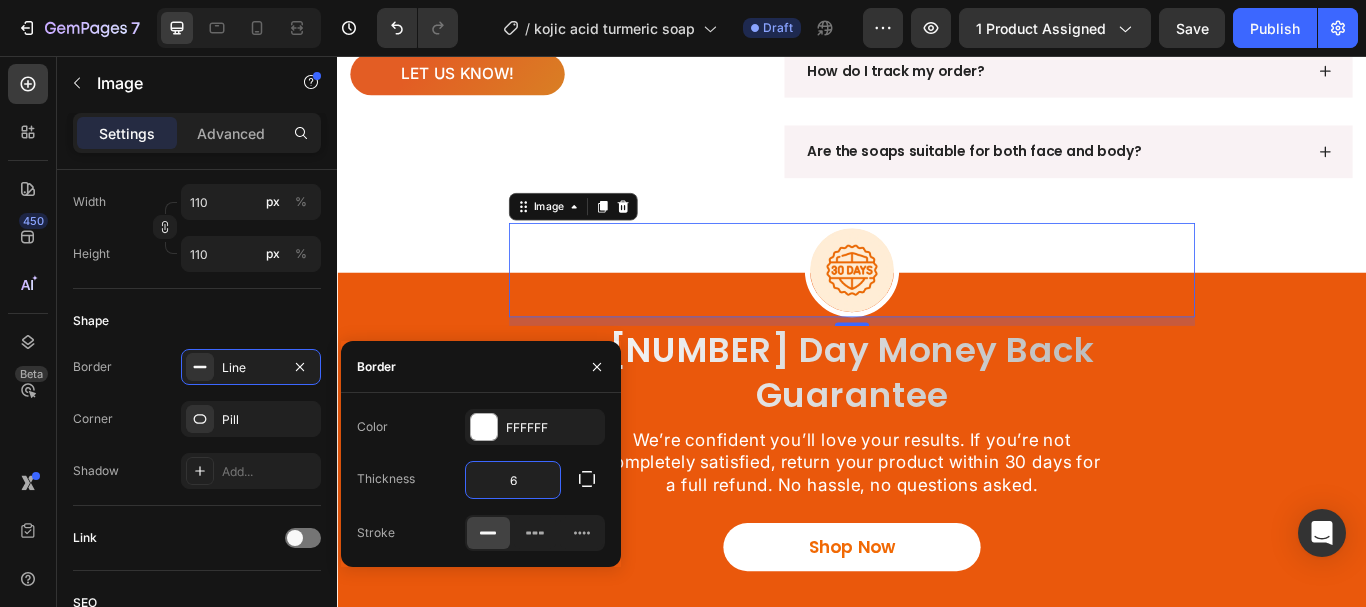 type on "6" 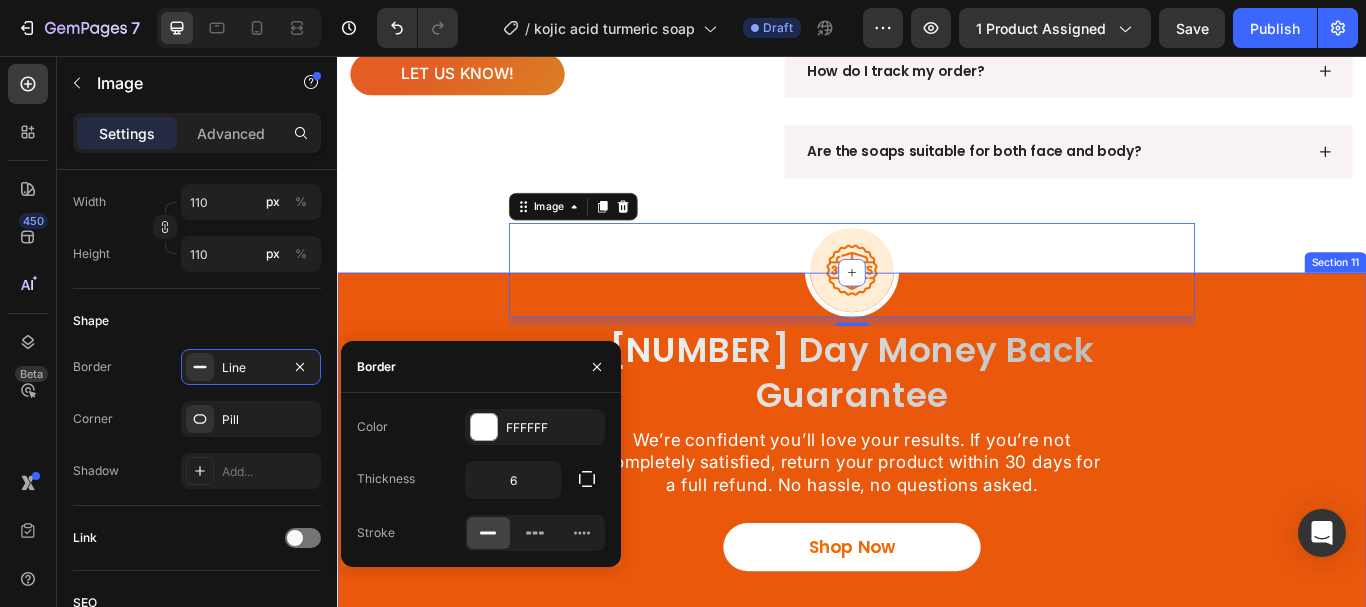 click on "Image   10 30 day money back guarantee Heading We’re confident you’ll love your results. If you’re not completely satisfied, return your product within 30 days for a full refund. No hassle, no questions asked. Text Block Shop Now Button Row" at bounding box center [937, 503] 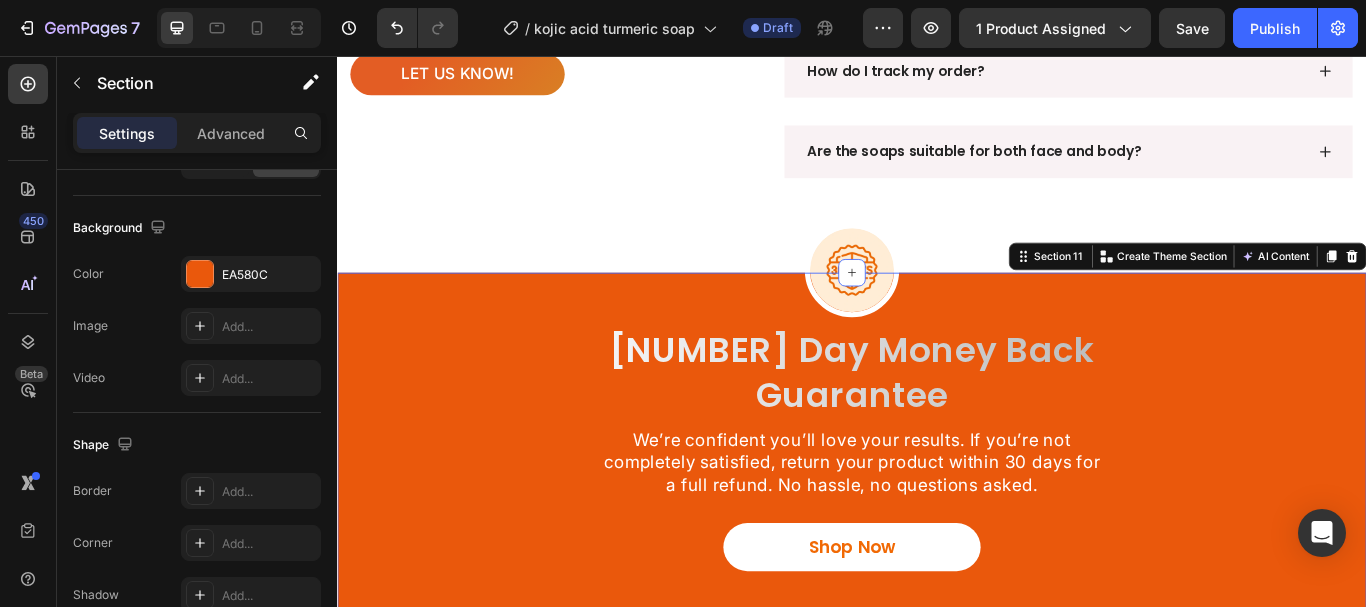 scroll, scrollTop: 0, scrollLeft: 0, axis: both 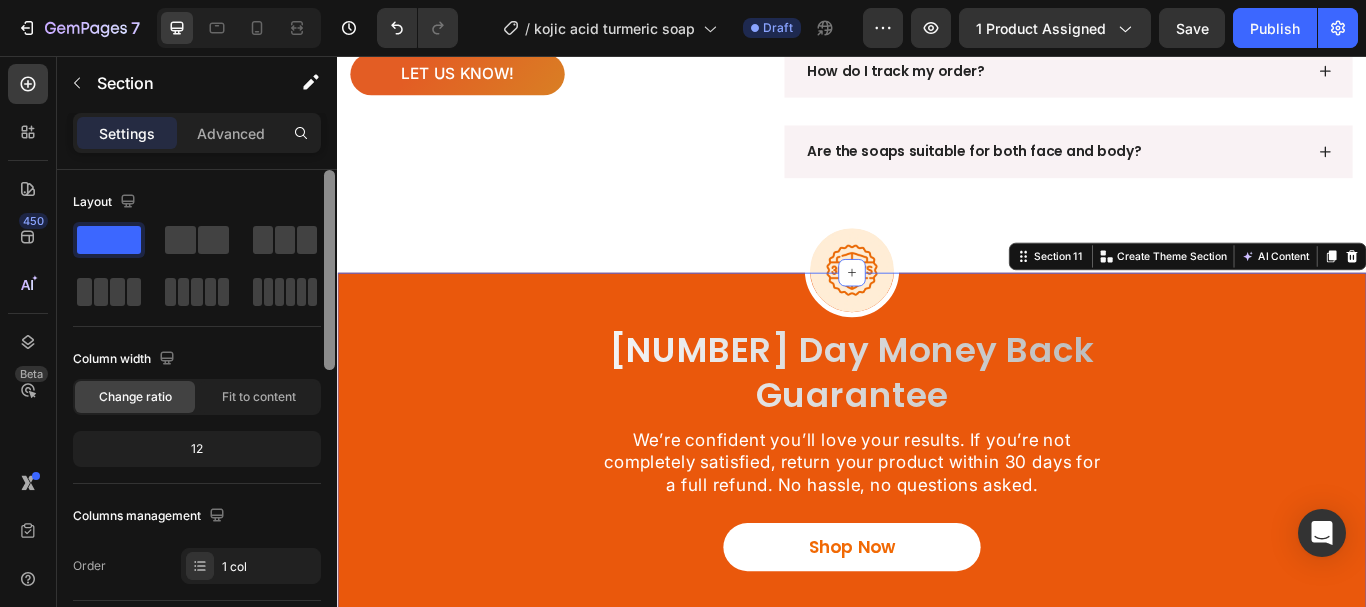 click at bounding box center (329, 417) 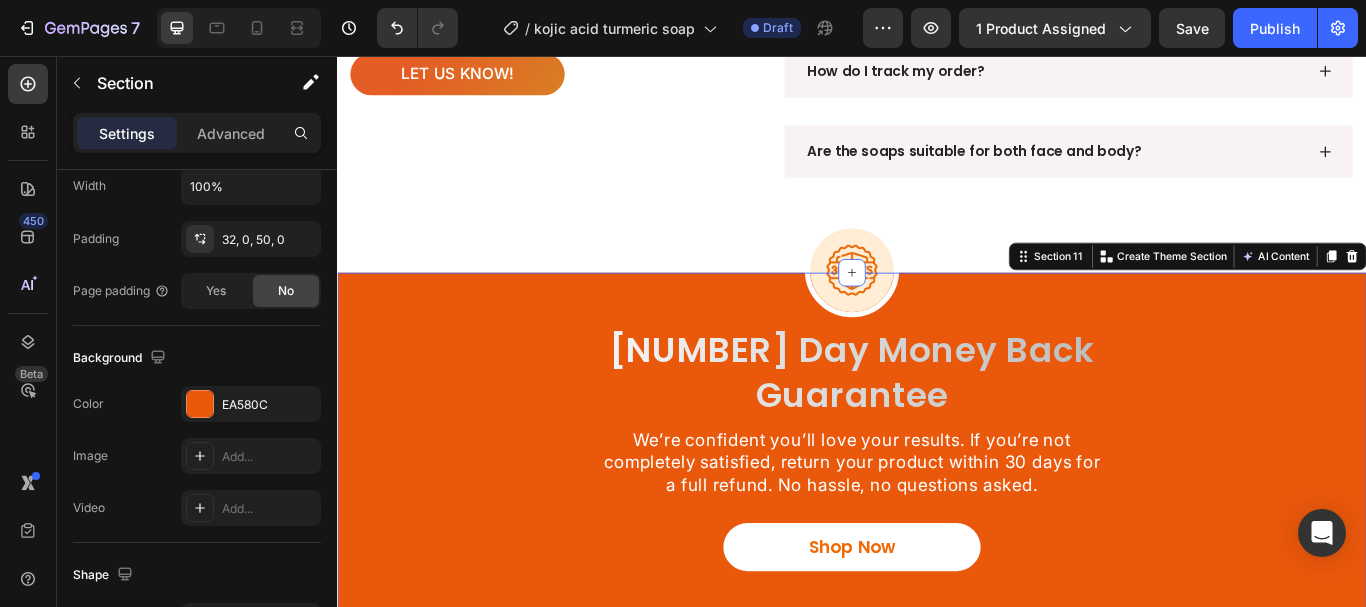 click on "Image 30 day money back guarantee Heading We’re confident you’ll love your results. If you’re not completely satisfied, return your product within 30 days for a full refund. No hassle, no questions asked. Text Block Shop Now Button Row" at bounding box center (937, 503) 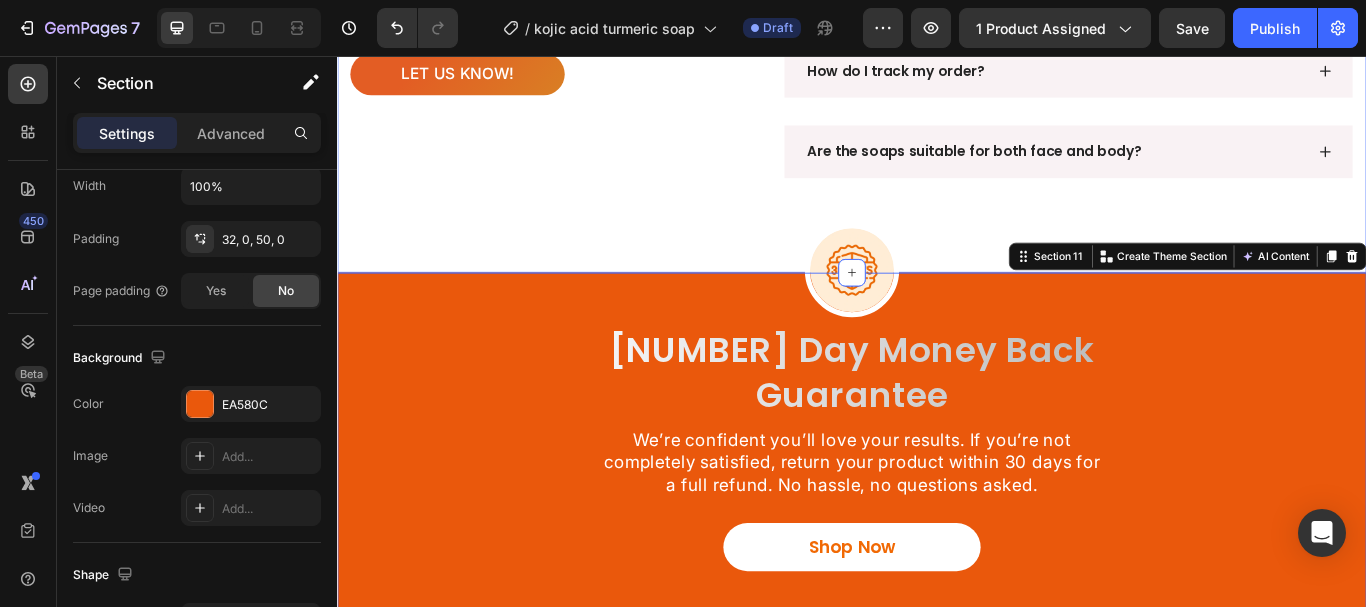 click on "Your Questions. Answered Heading Do you have any questions about our products or your order? Our dedicated team is here to help. Whether you'd like to know more about our ingredients, our manufacturing process, or get personalized advice, we're here to help. We look forward to hearing from you! Text block Let us know! Button
Are your products safe for sensitive skin?
How long before I see results?
Are your products vegan and cruelty-free?
How do I track my order?
Are the soaps suitable for both face and body? Accordion Row Section 10" at bounding box center (937, -5) 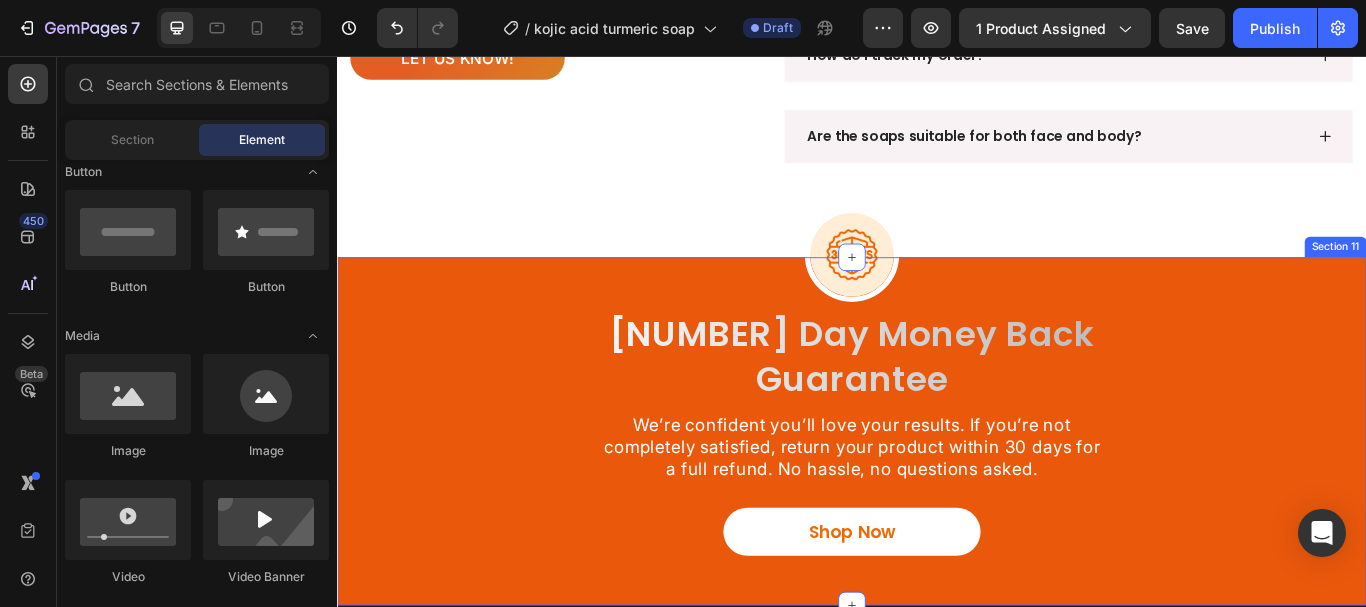 scroll, scrollTop: 5516, scrollLeft: 0, axis: vertical 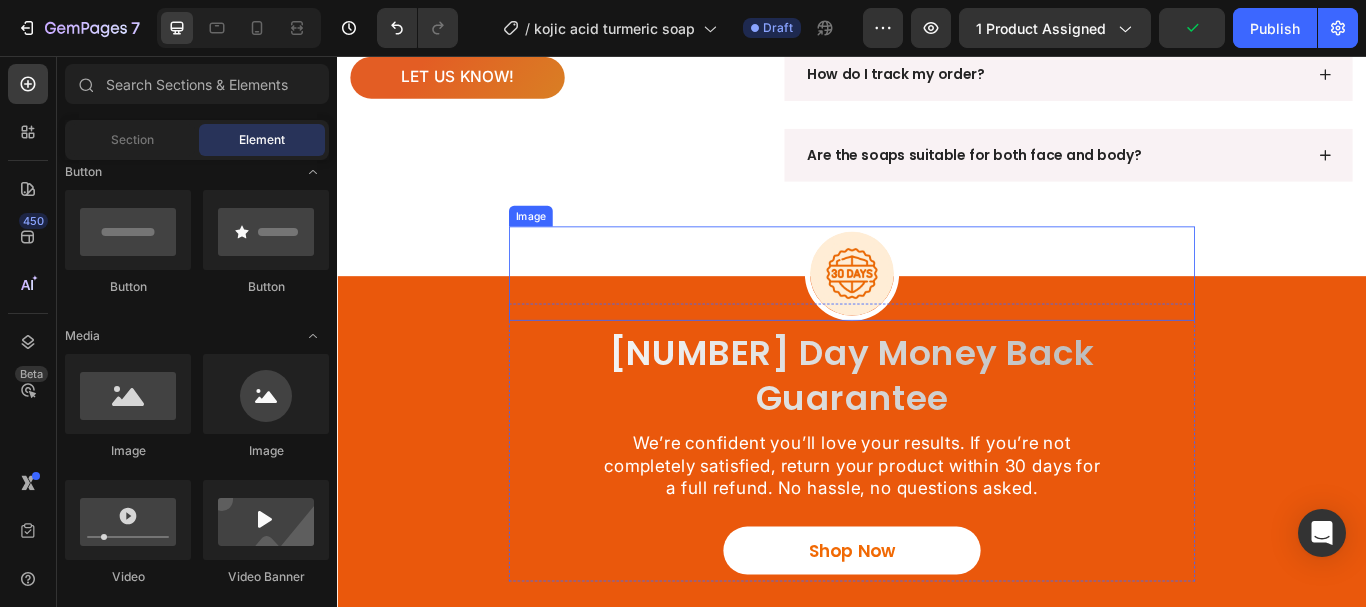 click at bounding box center [937, 310] 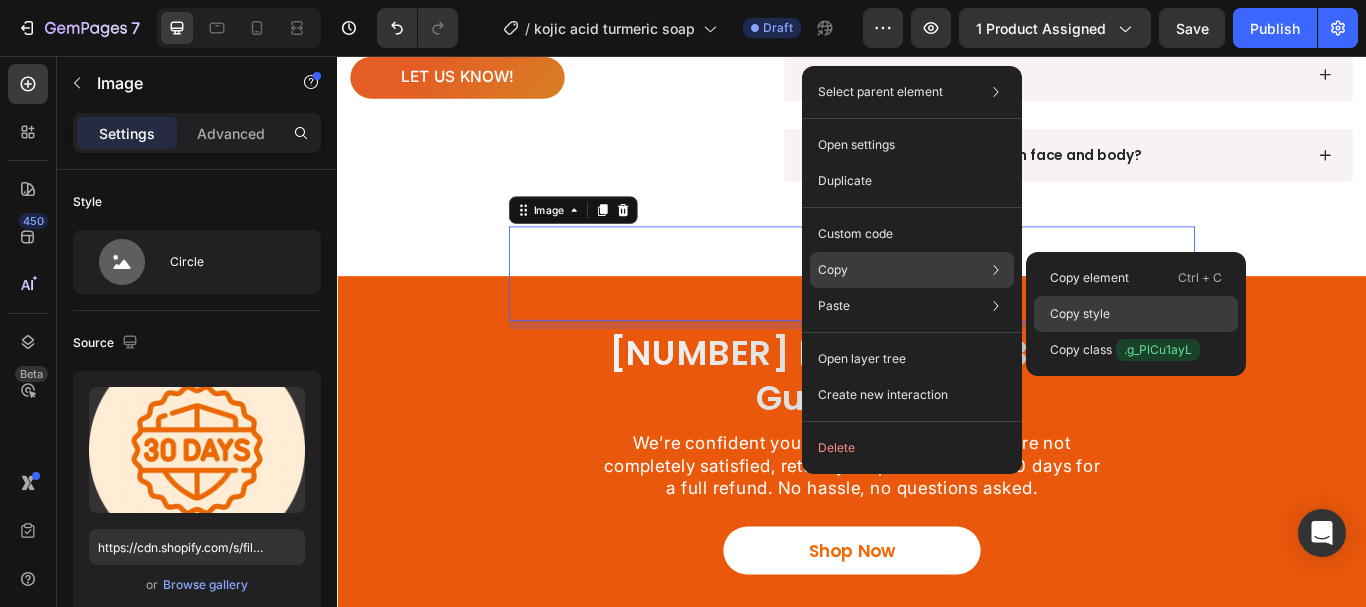 click on "Copy style" at bounding box center (1080, 314) 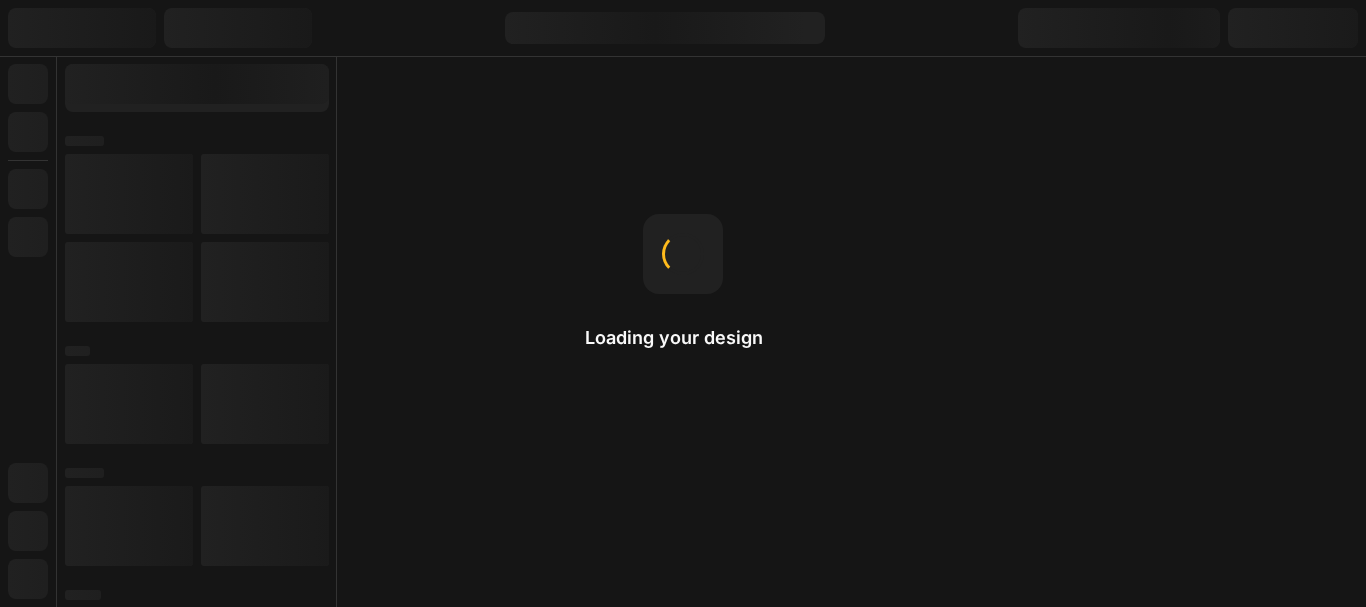 scroll, scrollTop: 0, scrollLeft: 0, axis: both 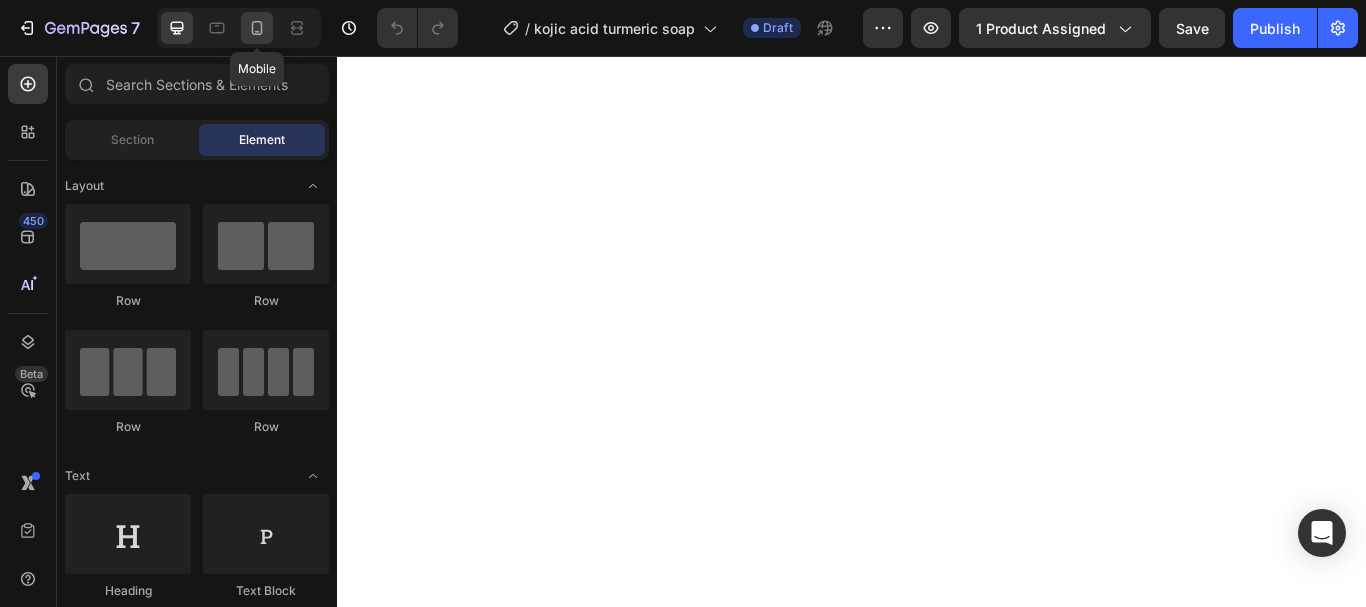 click 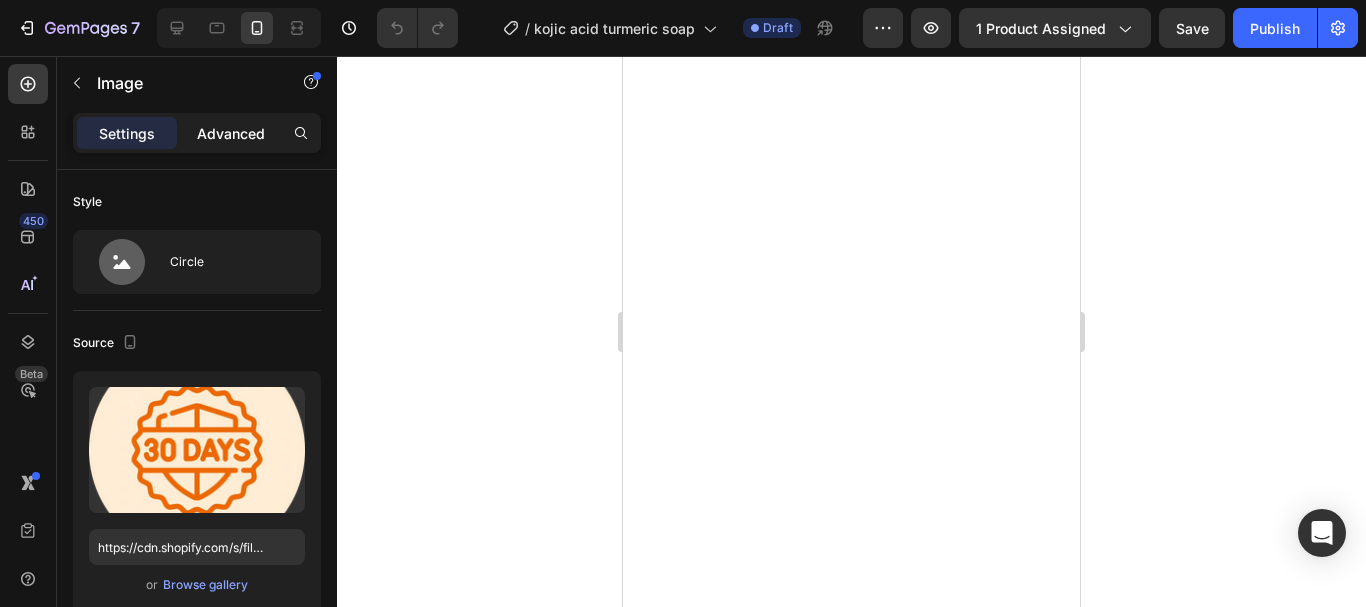 click on "Advanced" 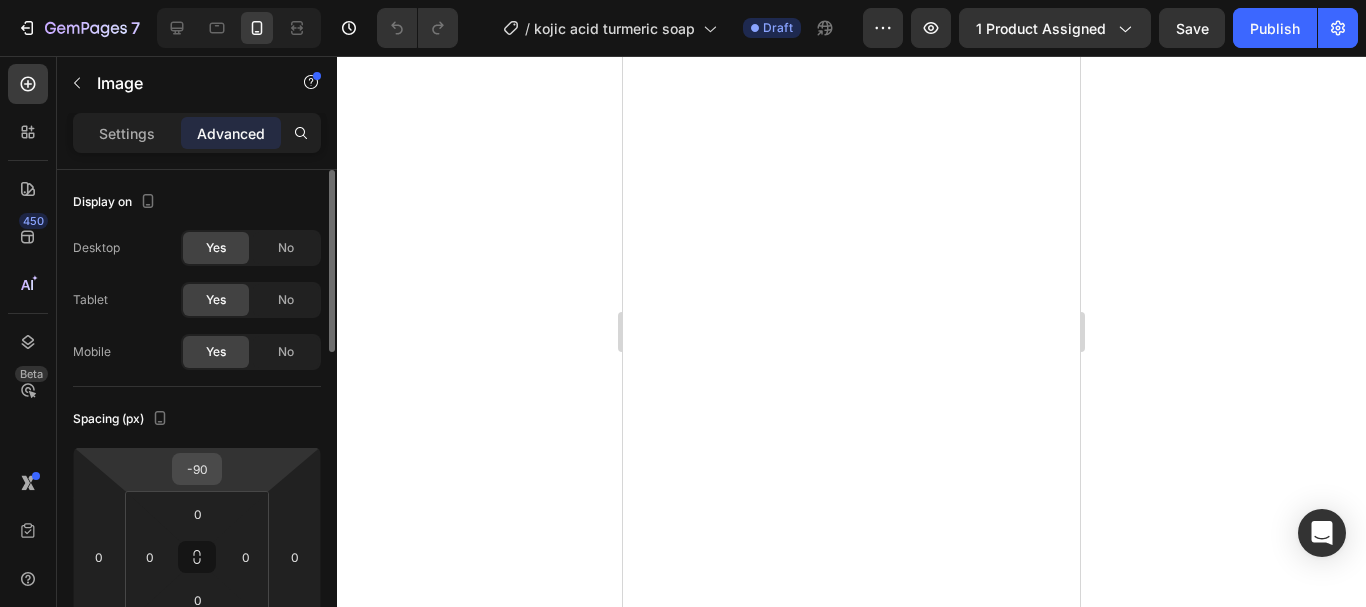 click on "-90" at bounding box center (197, 469) 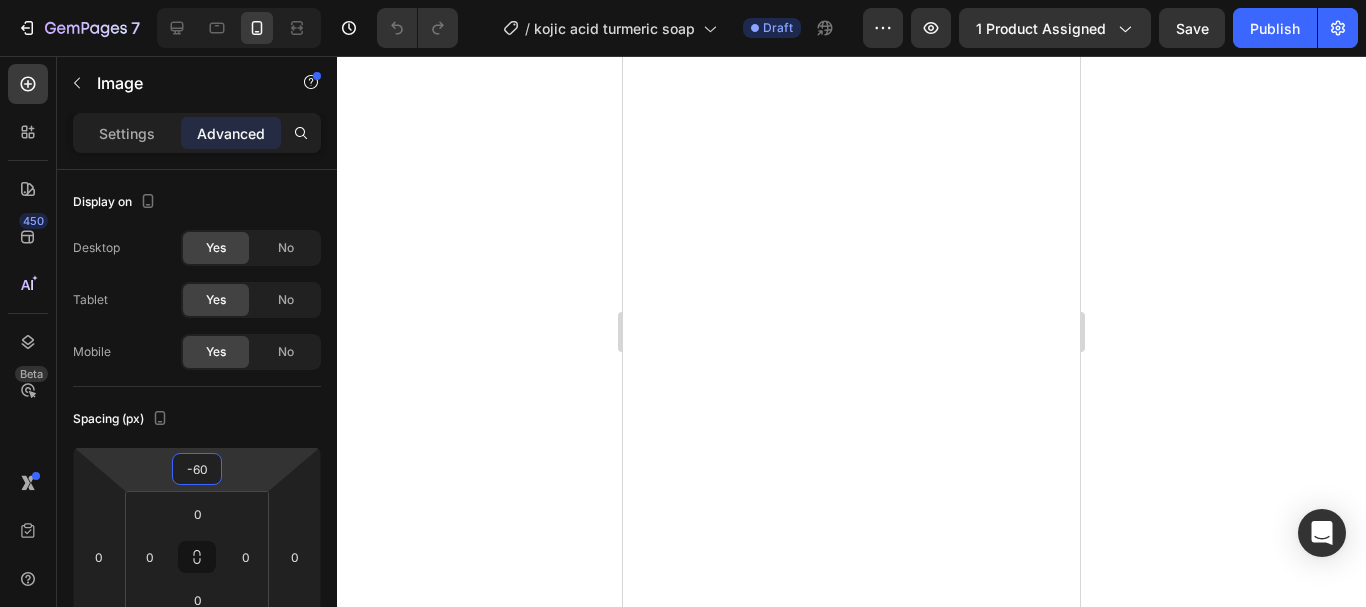 type on "-60" 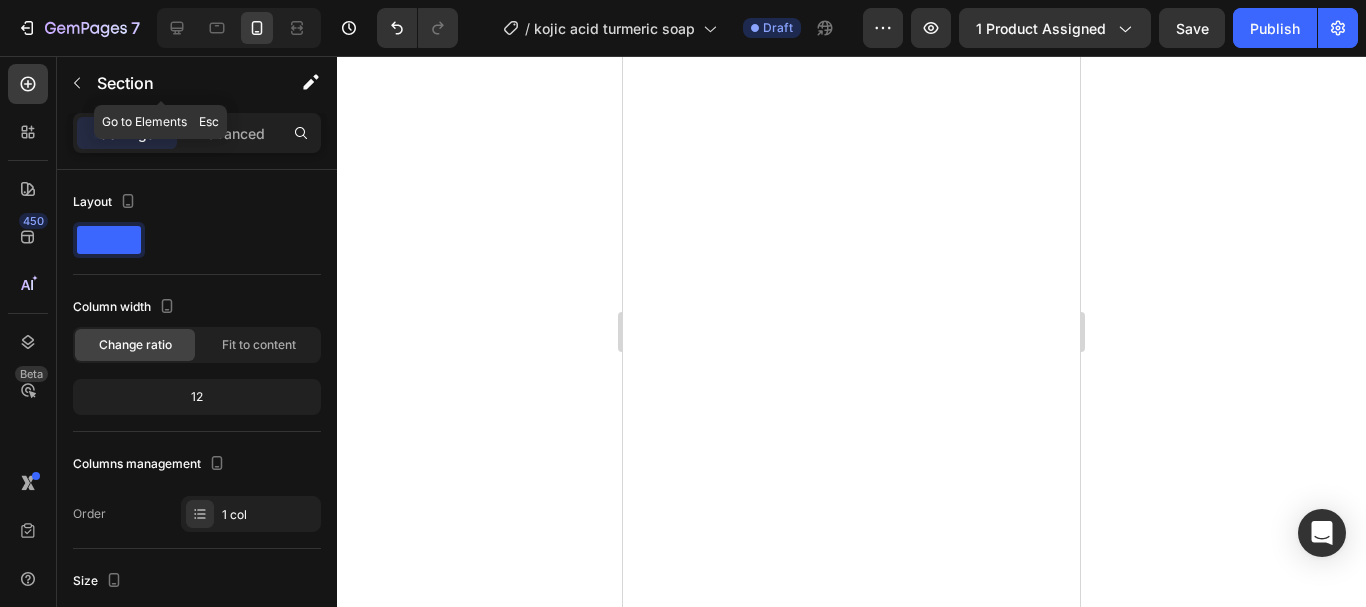 click on "Section" 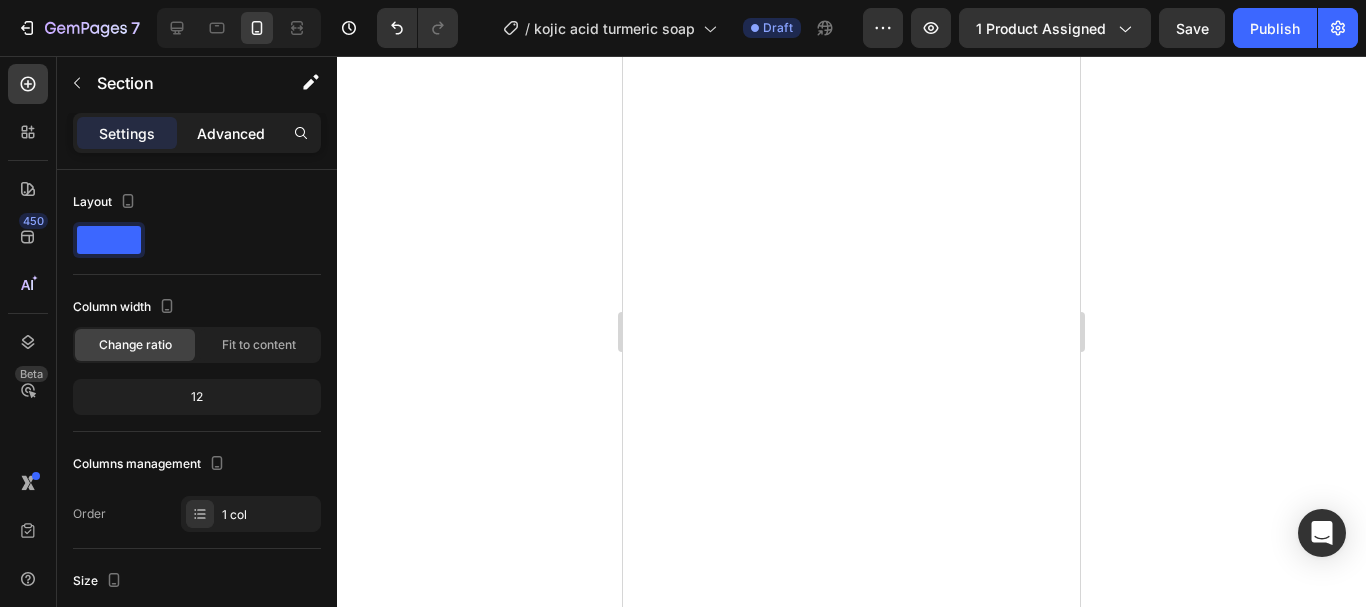 click on "Advanced" at bounding box center (231, 133) 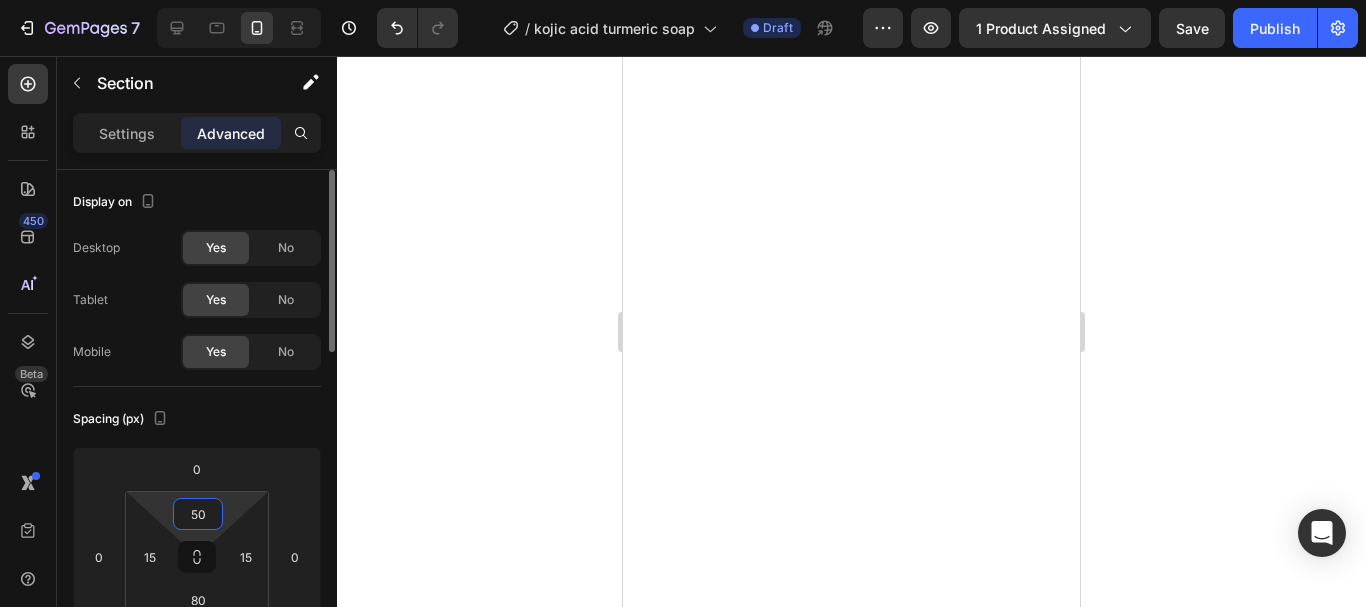 click on "50" at bounding box center (198, 514) 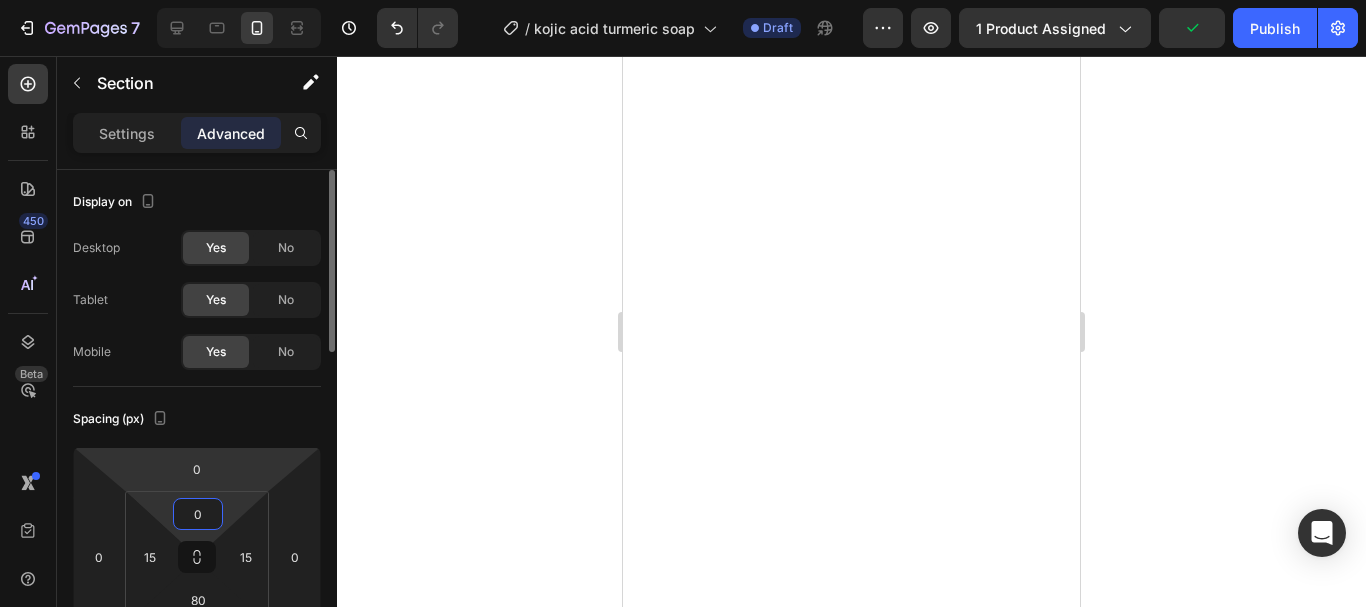 type on "0" 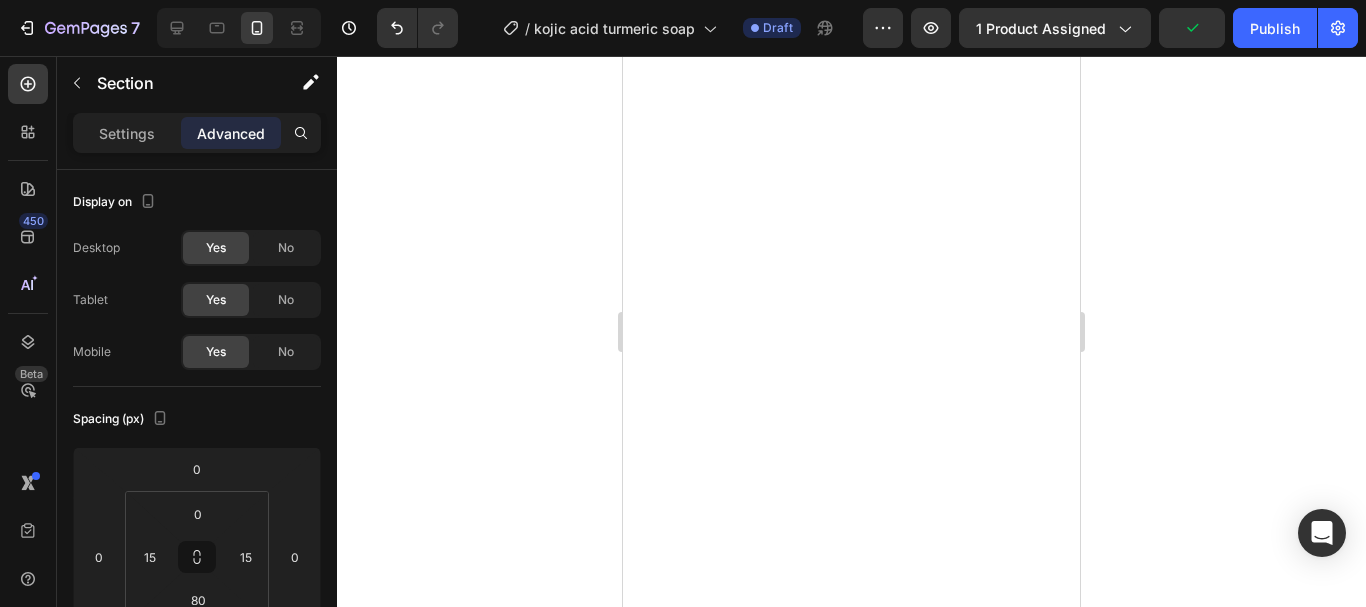 click 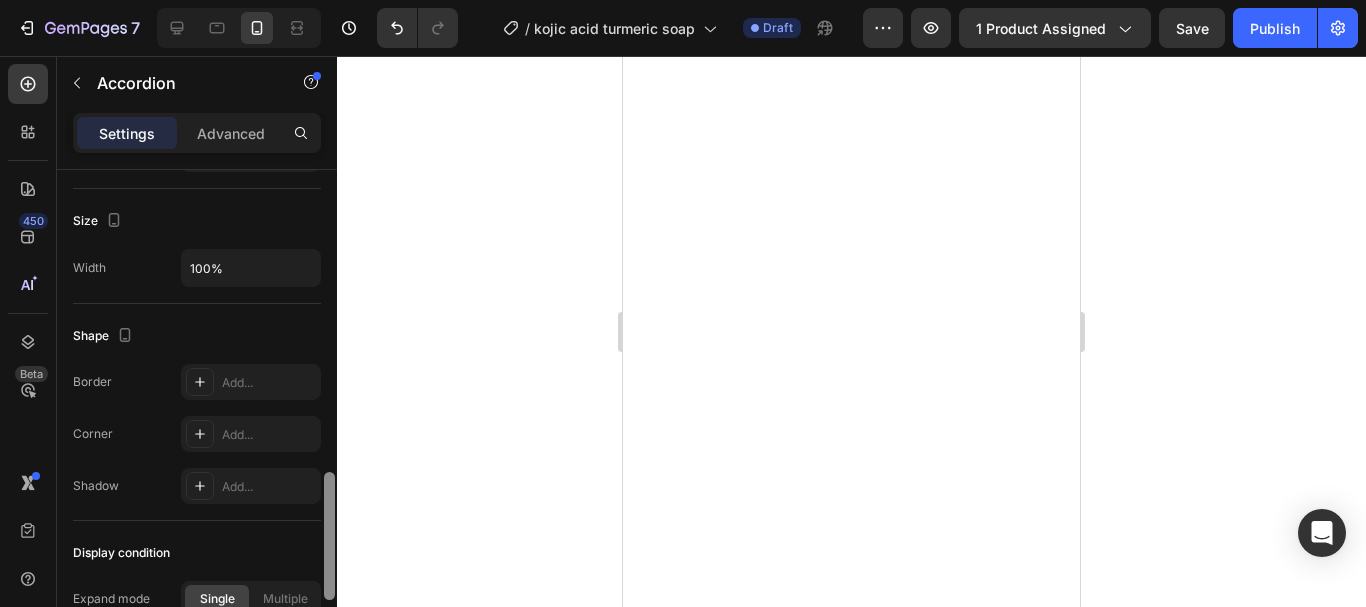drag, startPoint x: 311, startPoint y: 317, endPoint x: 229, endPoint y: 548, distance: 245.12242 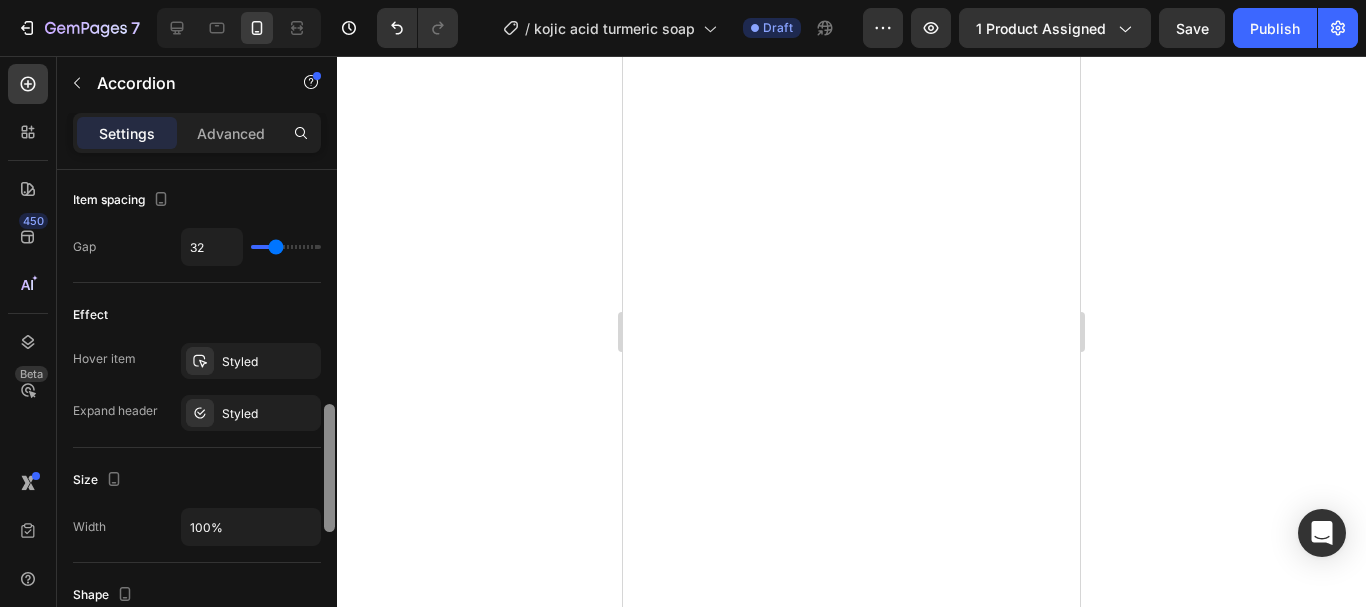 scroll, scrollTop: 920, scrollLeft: 0, axis: vertical 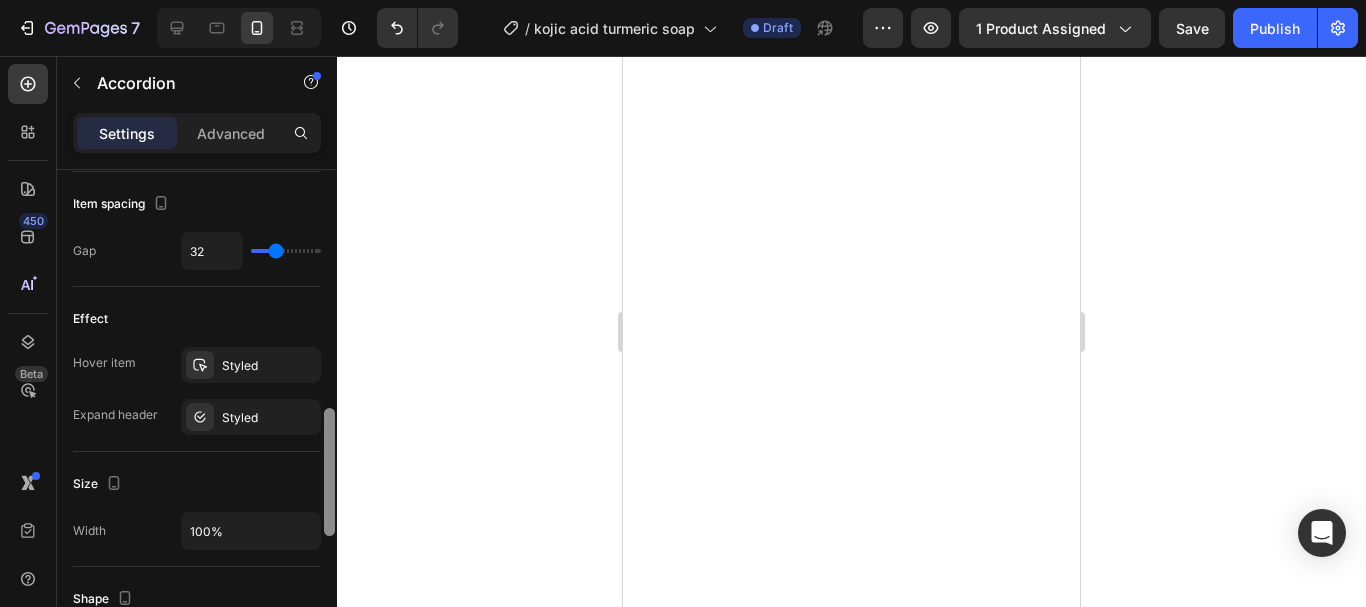 drag, startPoint x: 330, startPoint y: 493, endPoint x: 322, endPoint y: 423, distance: 70.45566 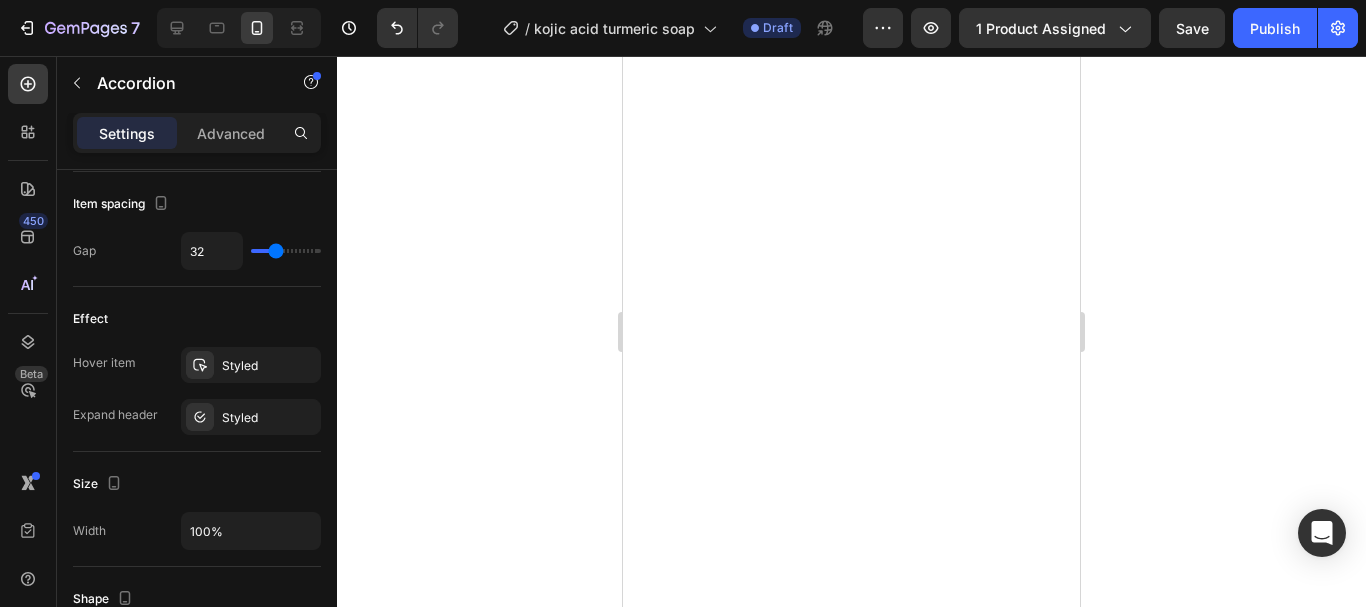 scroll, scrollTop: 1410, scrollLeft: 0, axis: vertical 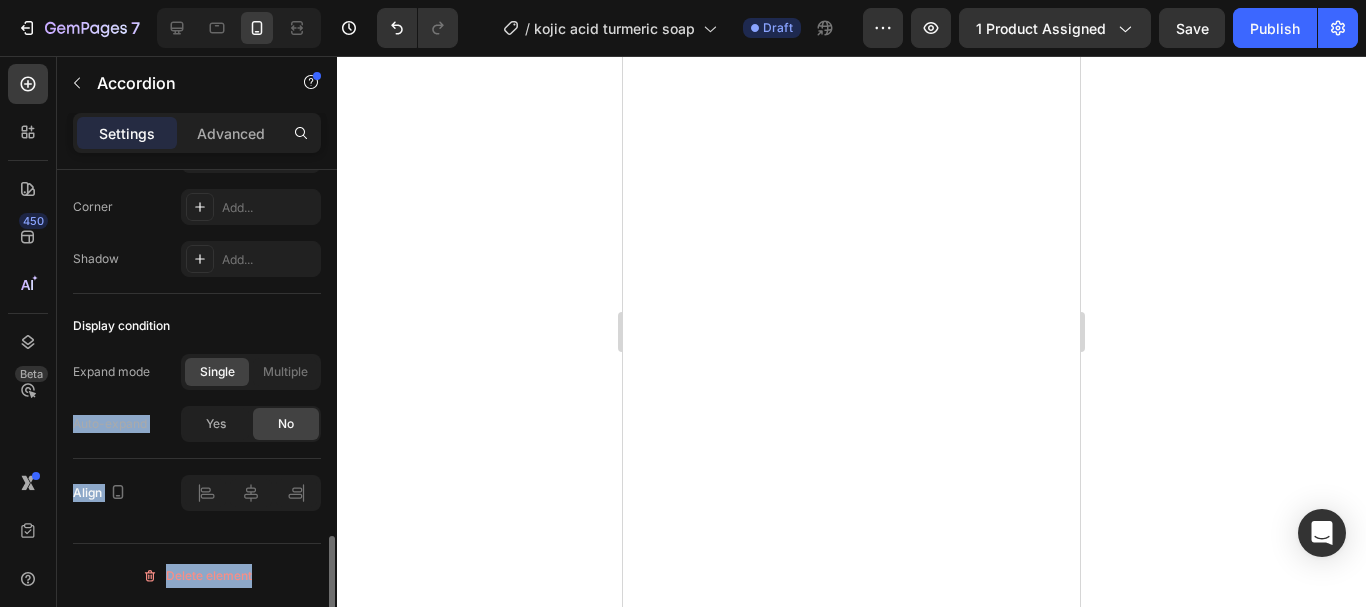 drag, startPoint x: 322, startPoint y: 427, endPoint x: 318, endPoint y: 373, distance: 54.147945 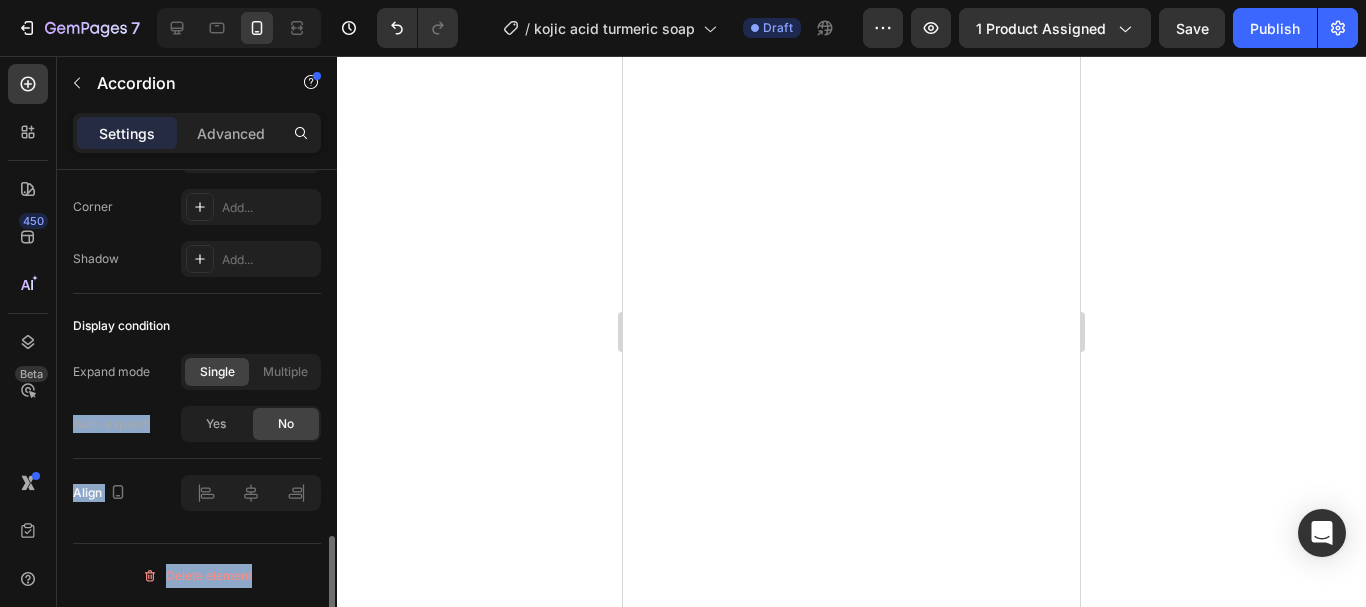 click on "Item management Item 5 items Item style Background Add... Border Add... Corner Add... Shadow Add... Item header Title icon No icon Title Paragraph 1* Expand icon Edited Height Padding 14, 21, 14, 21 Background F9F2F4 Show more Item content Padding 0, 48, 0, 48 Item spacing Gap 32 Effect Hover item Styled Expand header Styled Size Width 100% Shape Border Add... Corner Add... Shadow Add... Display condition Expand mode Single Multiple Auto-expand Yes No Align Delete element" at bounding box center [197, -288] 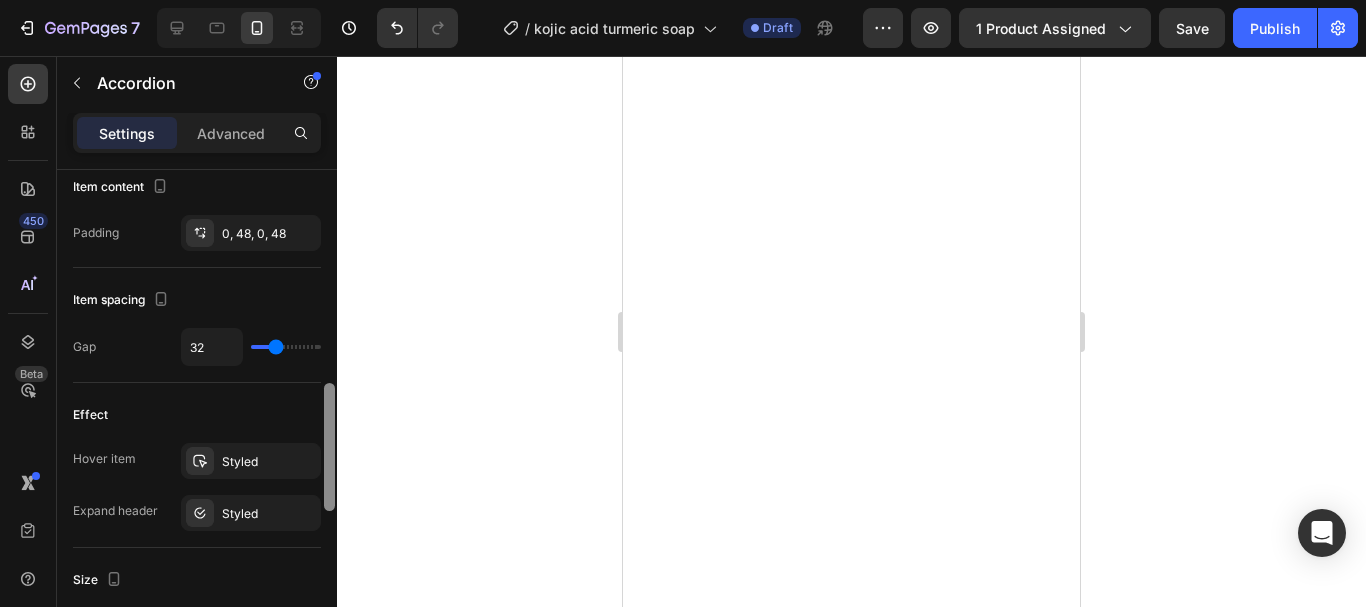 scroll, scrollTop: 859, scrollLeft: 0, axis: vertical 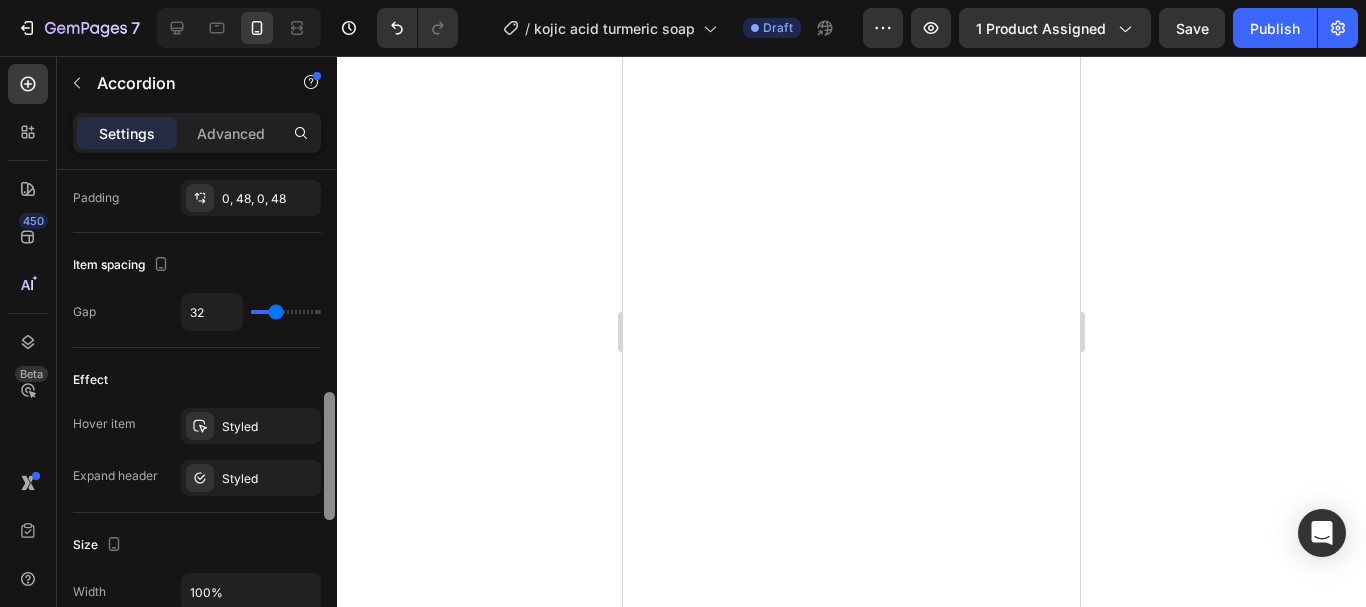 drag, startPoint x: 329, startPoint y: 552, endPoint x: 323, endPoint y: 419, distance: 133.13527 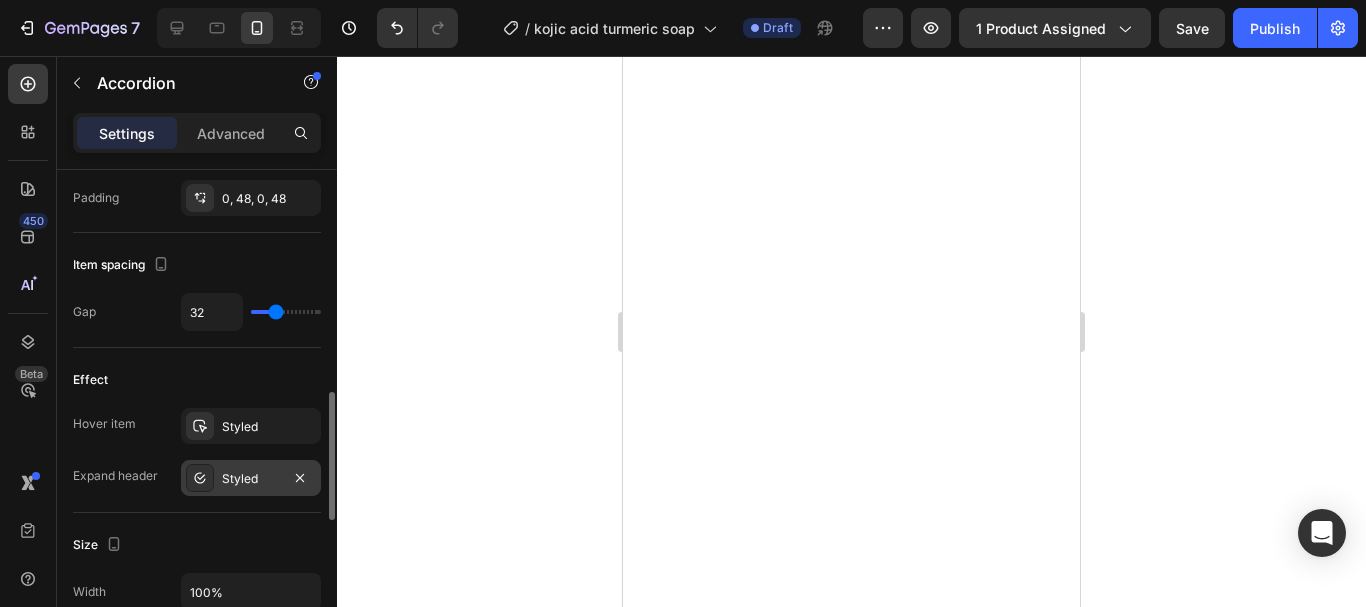 click on "Styled" at bounding box center (251, 479) 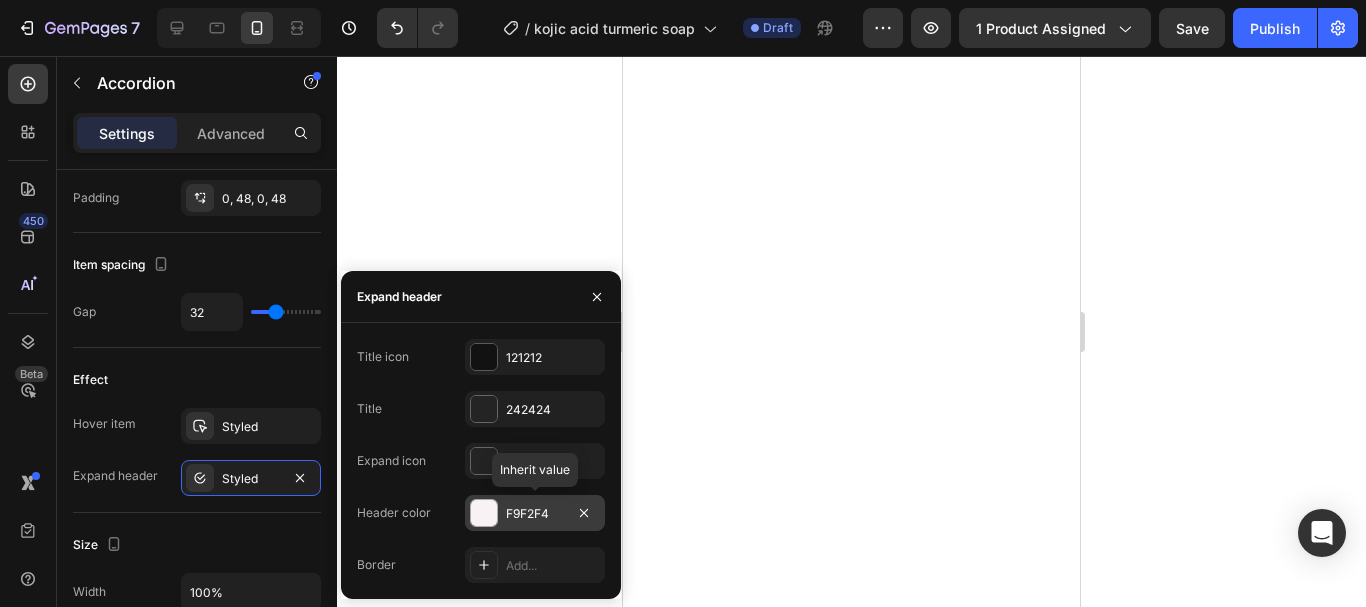 click at bounding box center [484, 513] 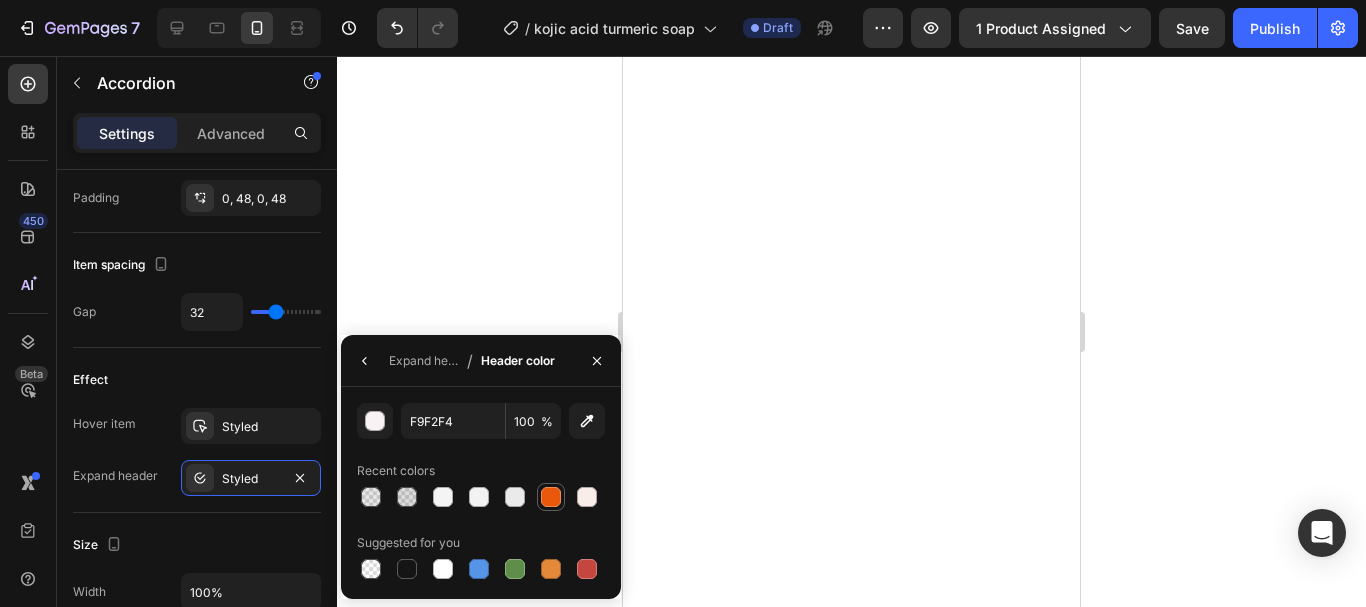 click at bounding box center [551, 497] 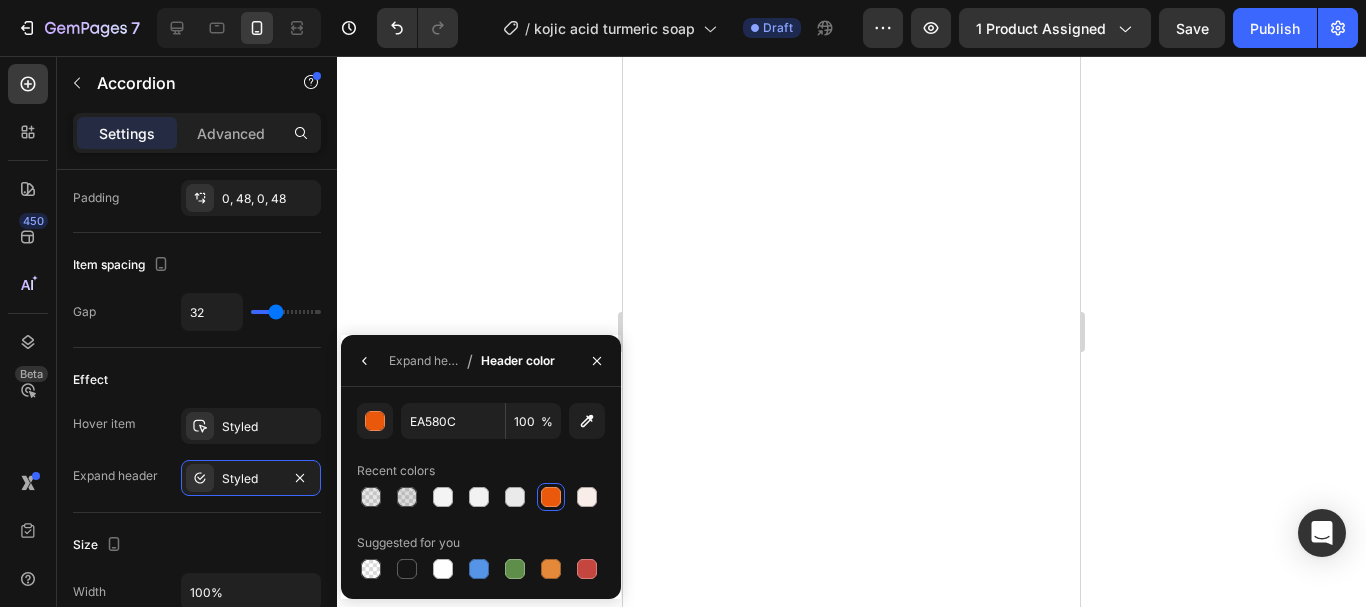 click at bounding box center [551, 497] 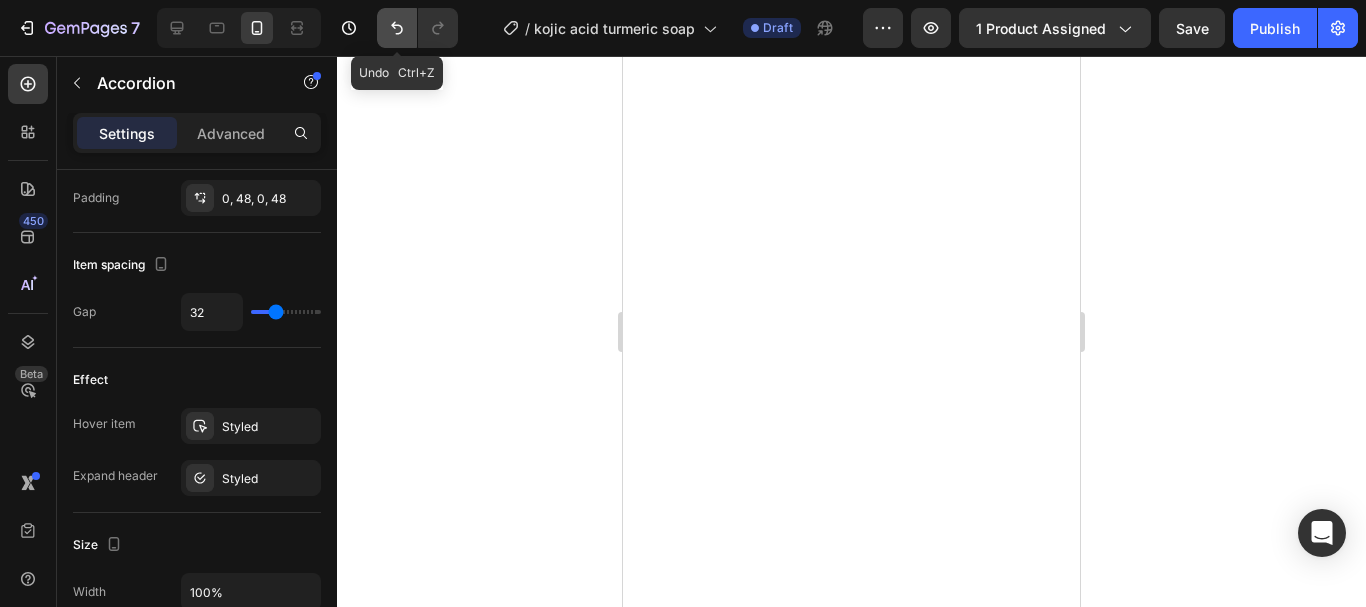 click 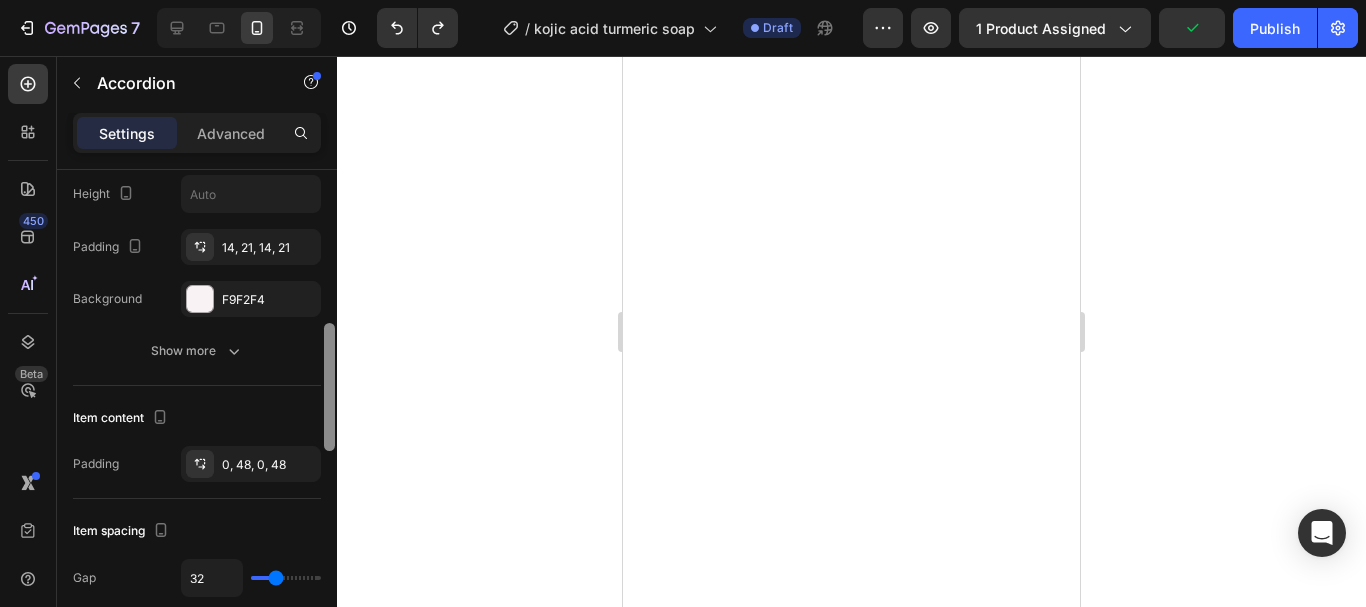 drag, startPoint x: 331, startPoint y: 414, endPoint x: 322, endPoint y: 344, distance: 70.5762 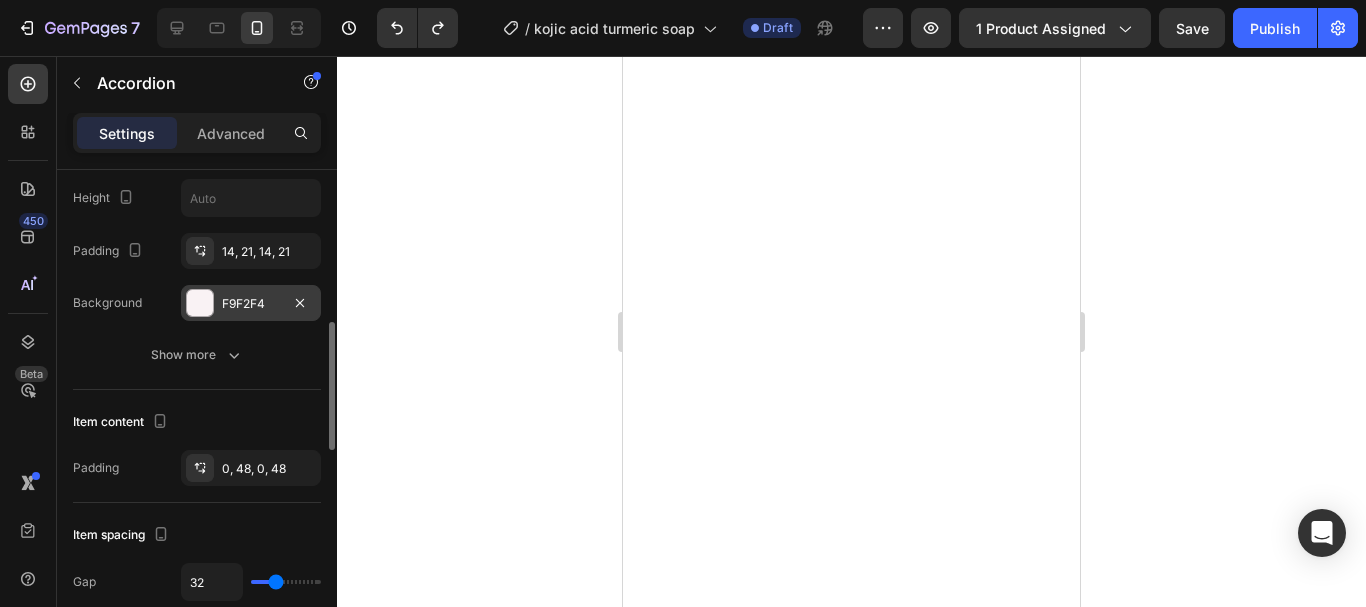 click at bounding box center [200, 303] 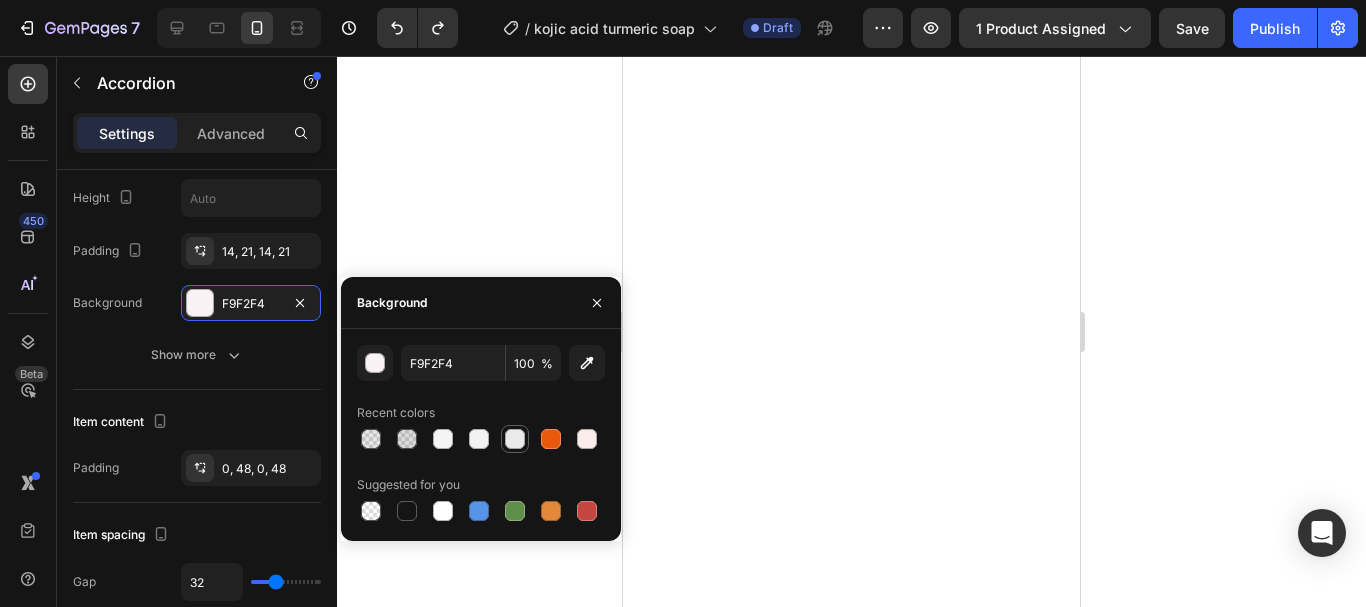 click at bounding box center [515, 439] 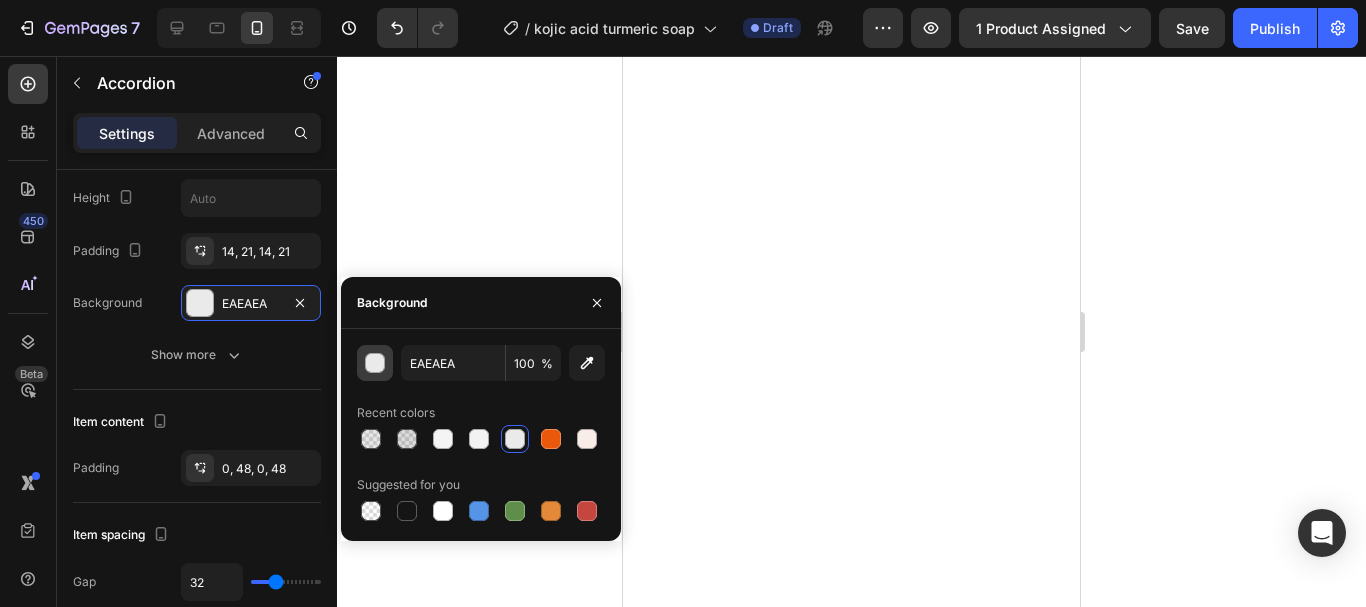 click at bounding box center (375, 363) 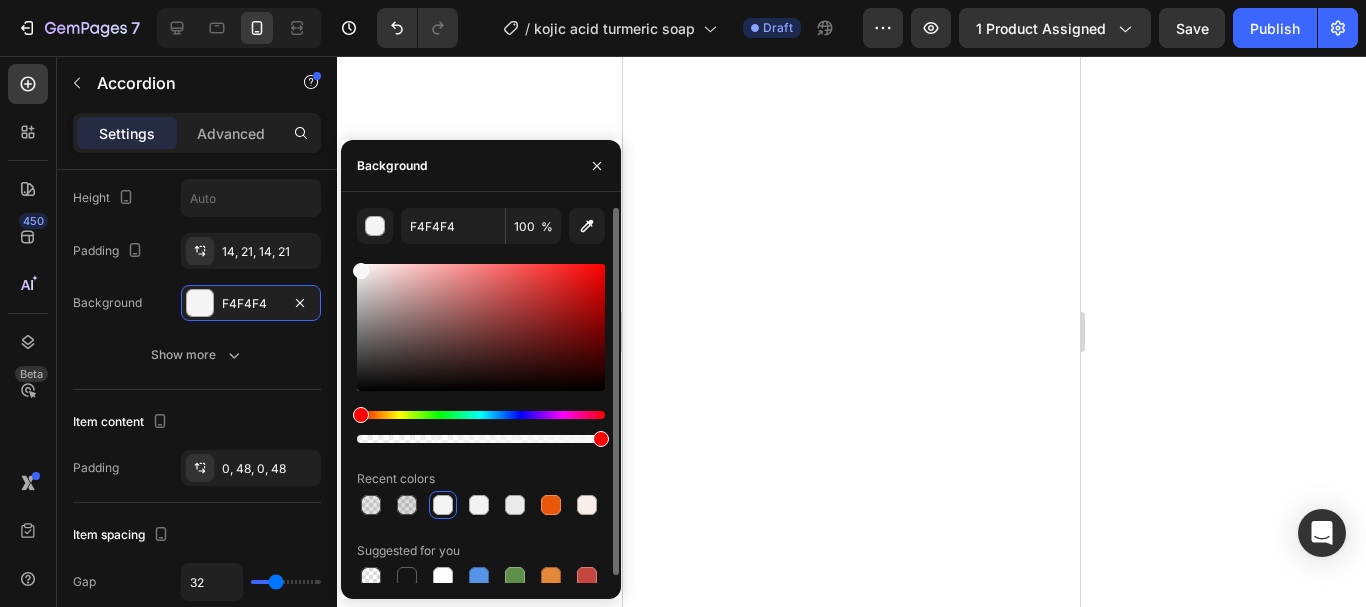 type on "F7F7F7" 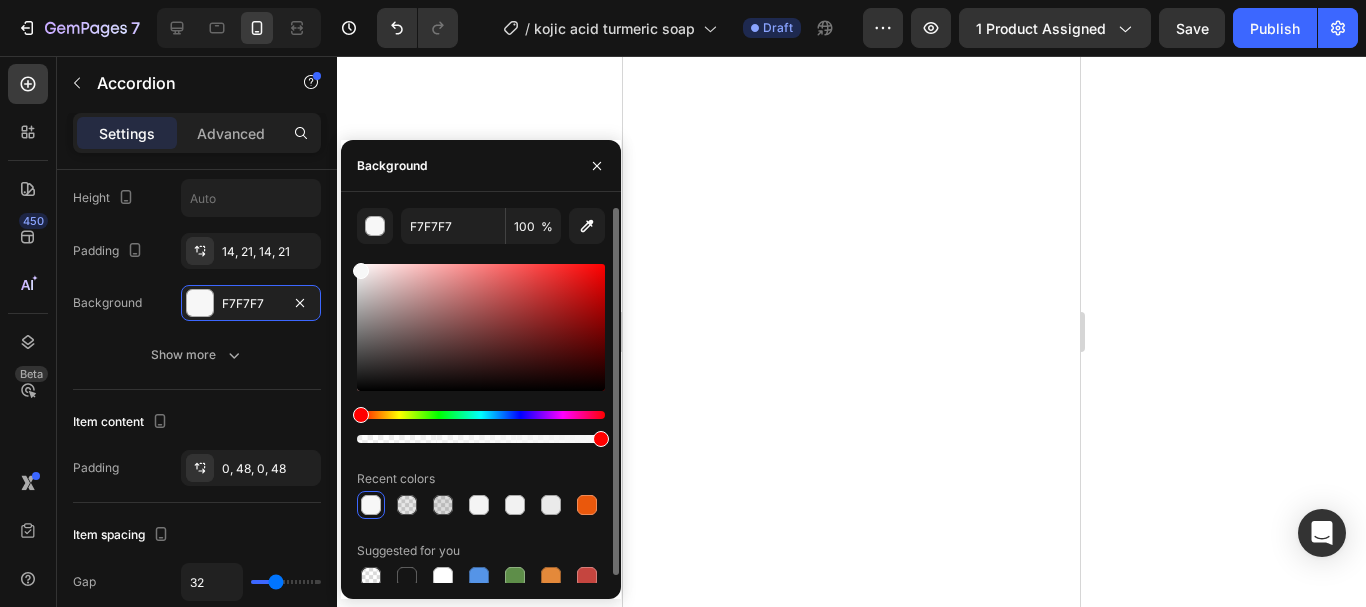 drag, startPoint x: 356, startPoint y: 278, endPoint x: 348, endPoint y: 267, distance: 13.601471 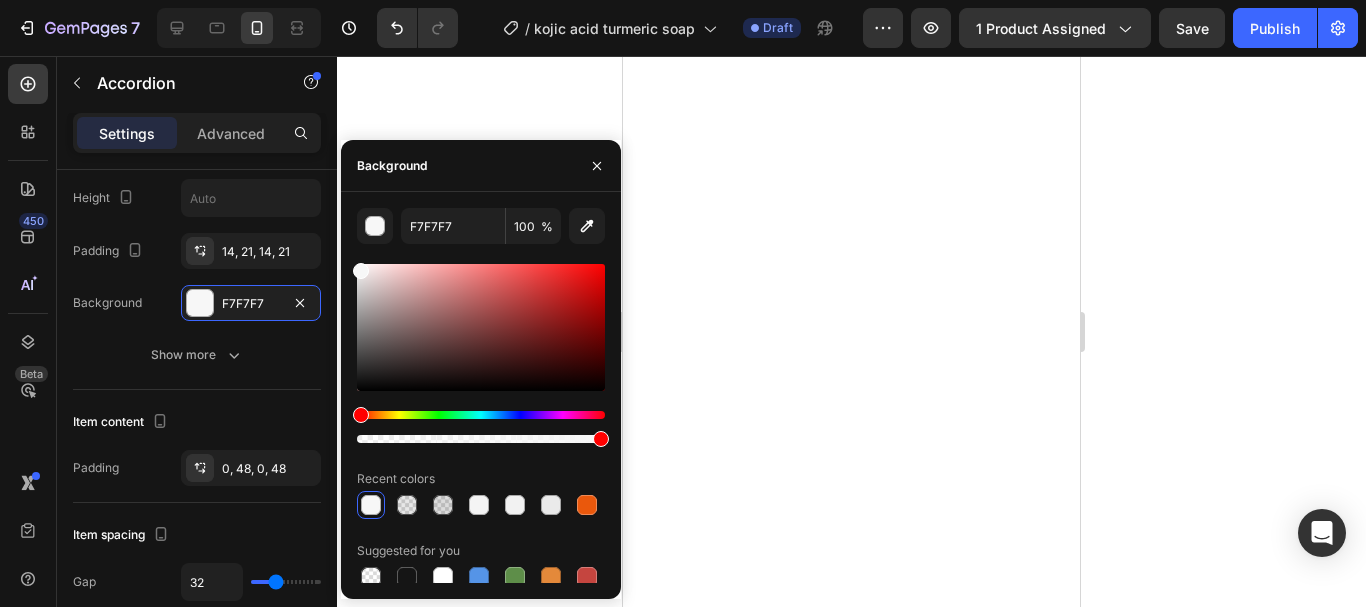 click 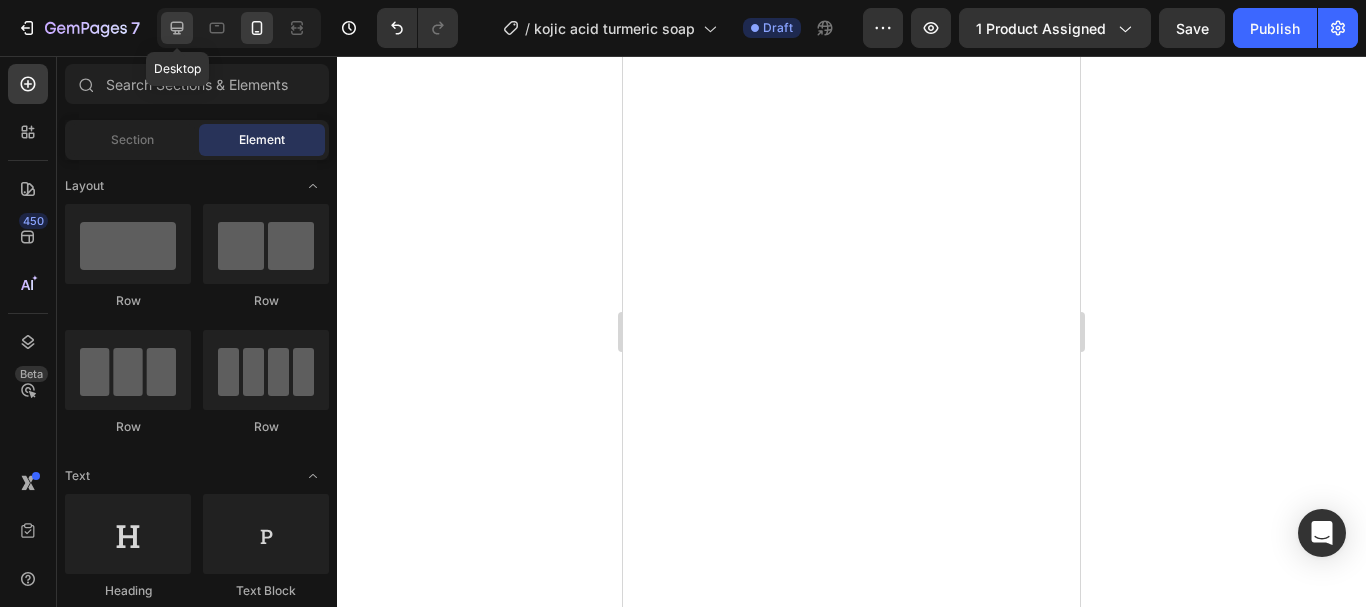 click 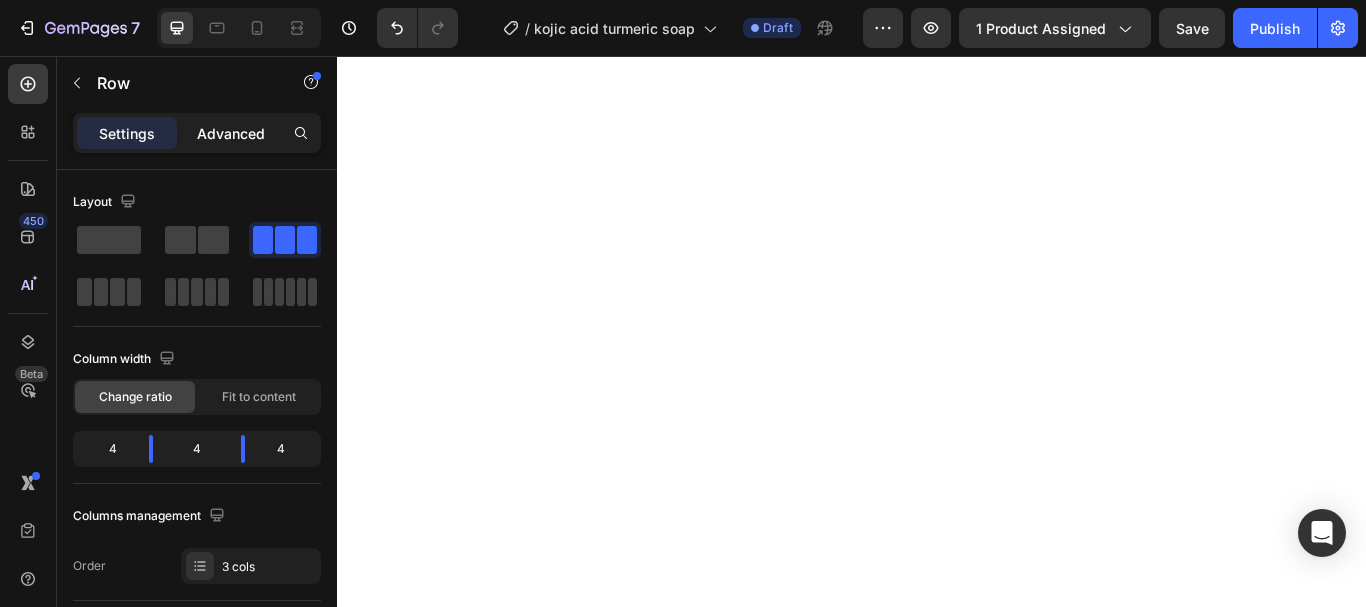 click on "Advanced" at bounding box center (231, 133) 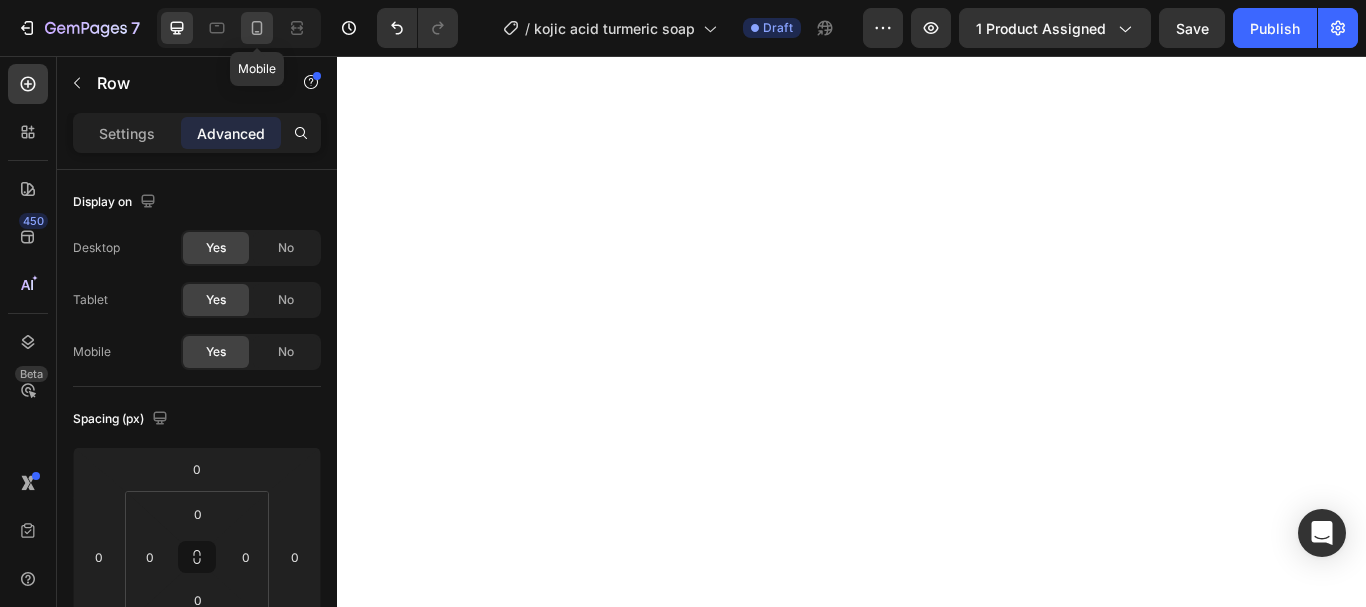 click 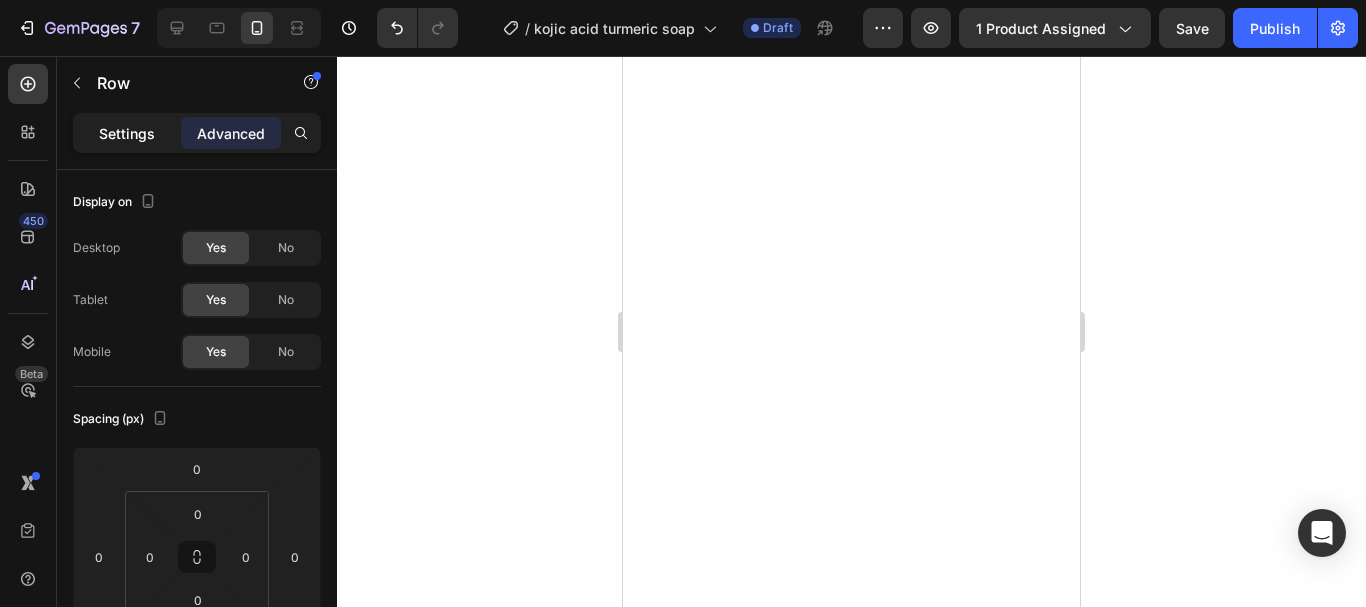 click on "Settings" at bounding box center (127, 133) 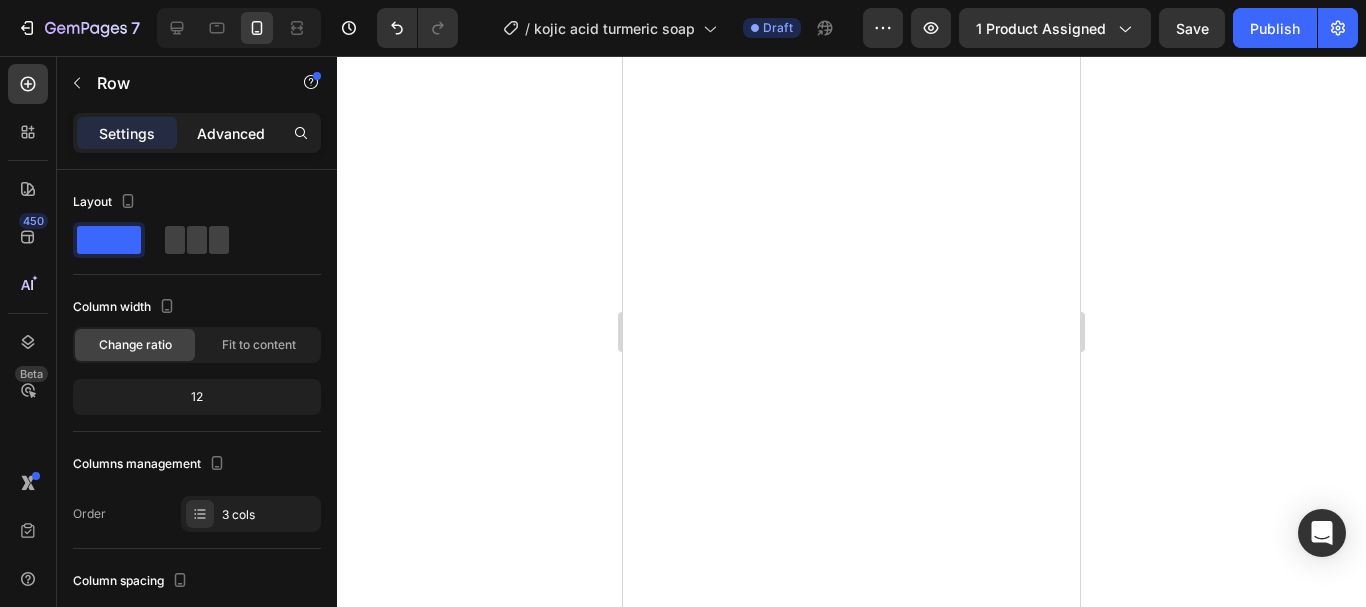 click on "Advanced" 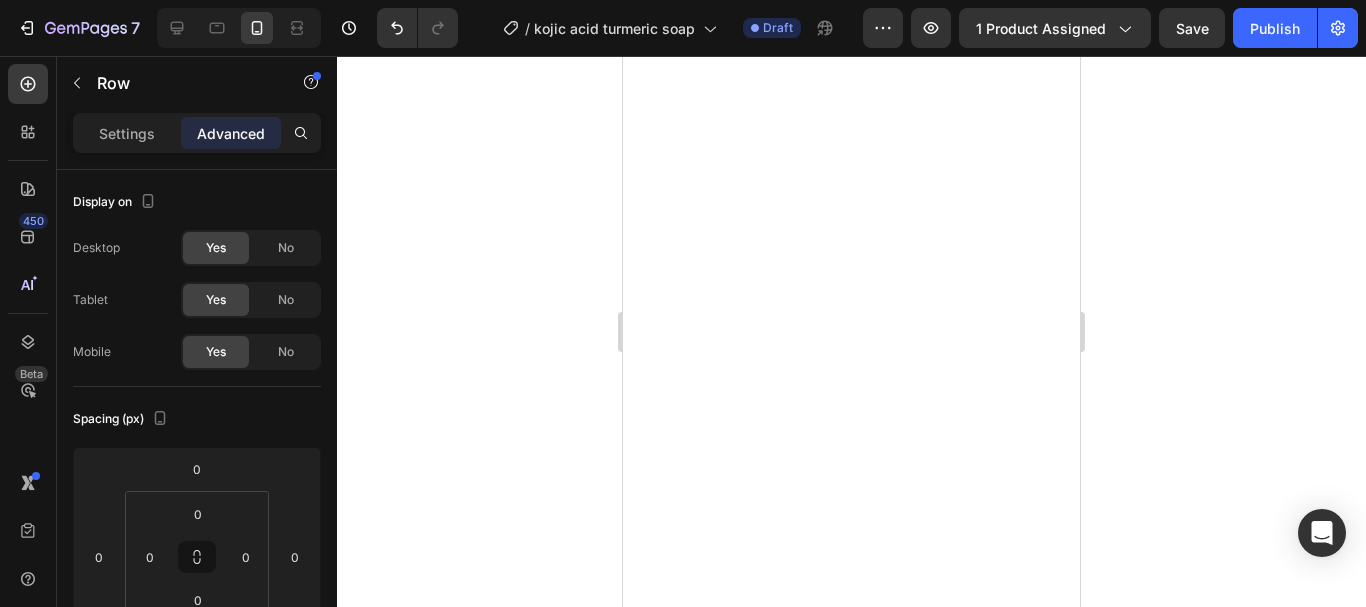click on "Settings Advanced" at bounding box center [197, 133] 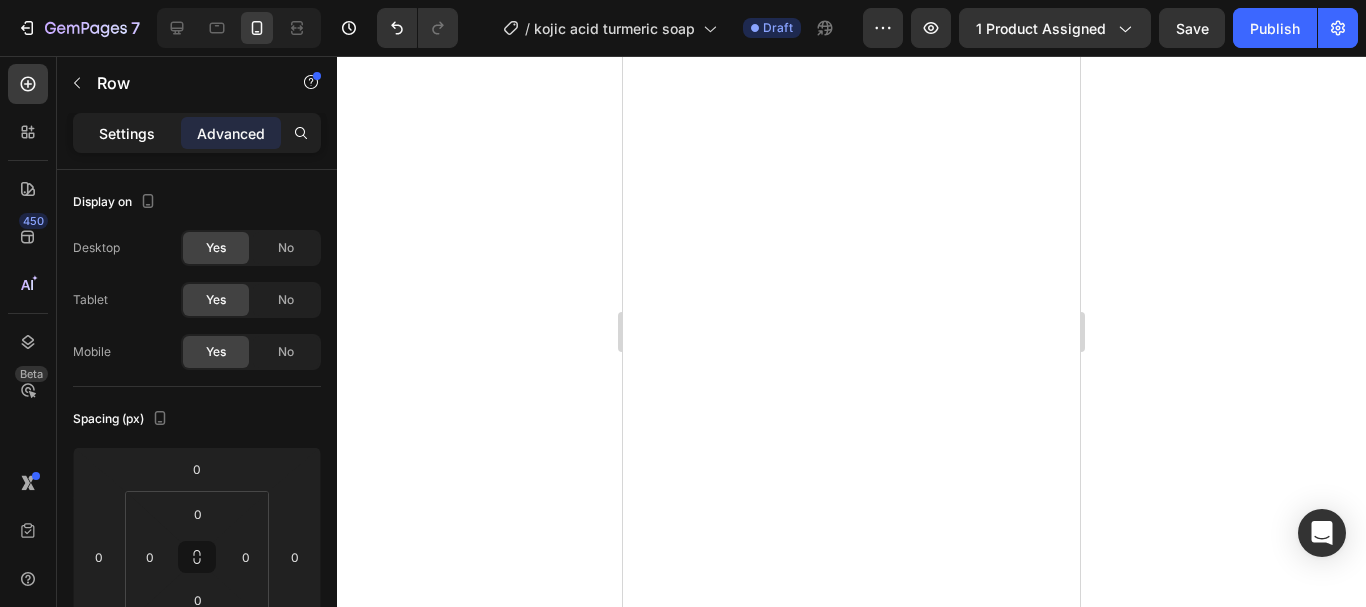 click on "Settings" at bounding box center [127, 133] 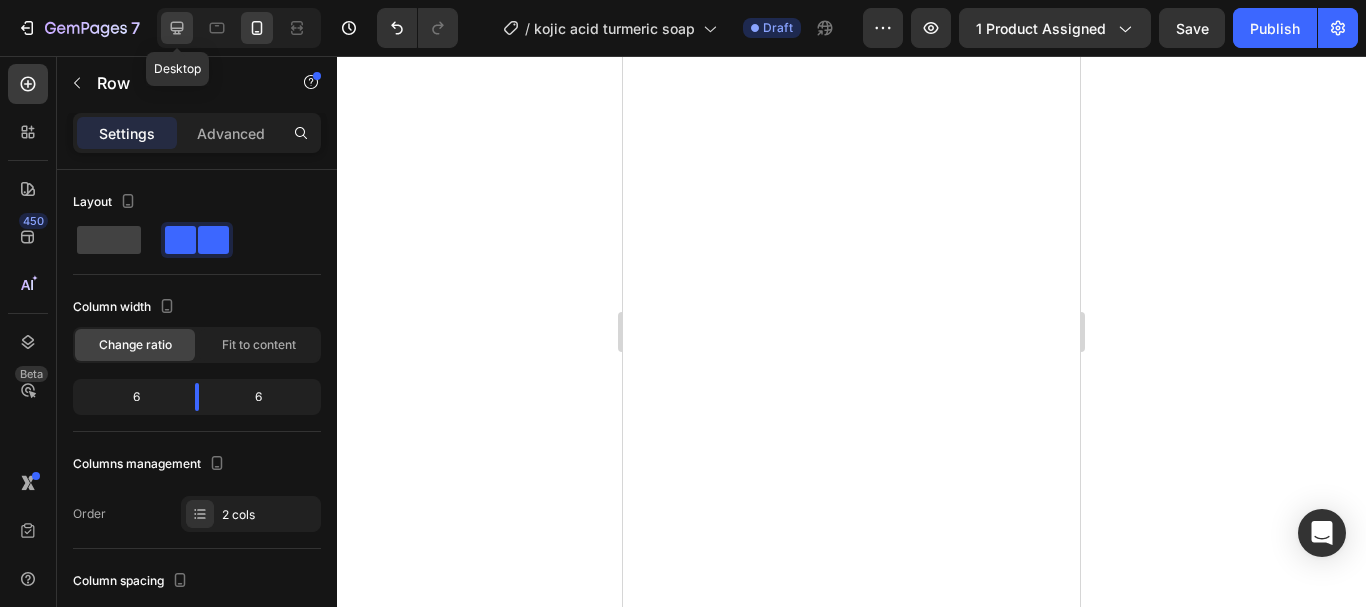 click 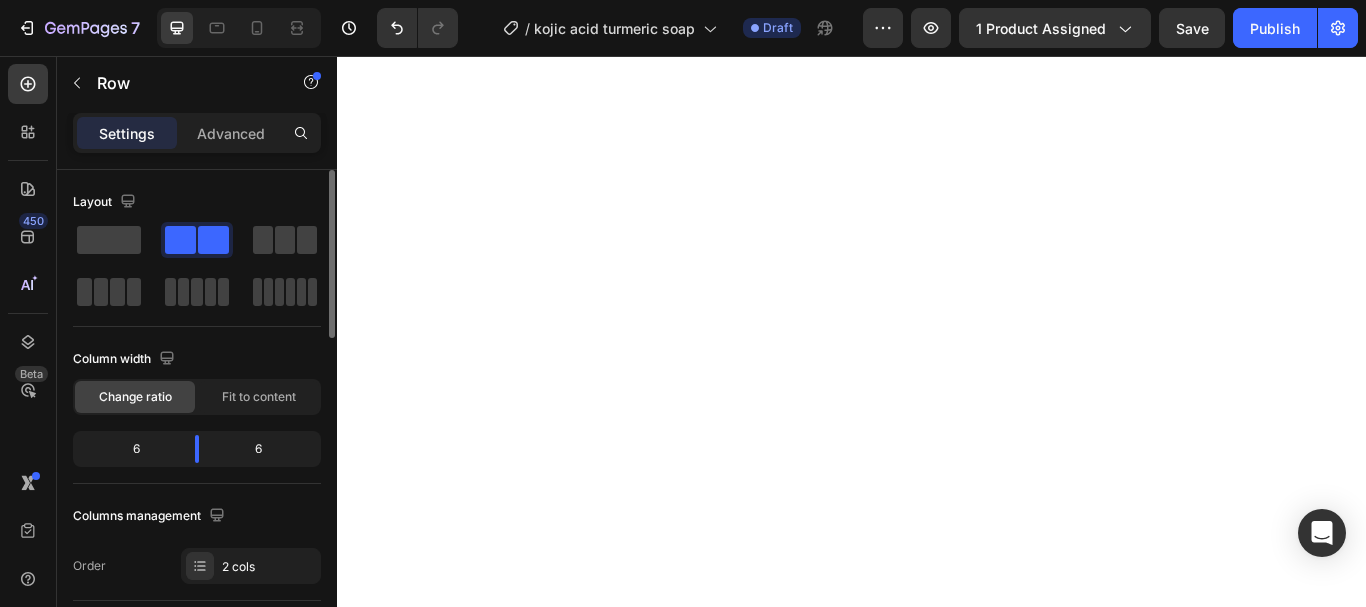 scroll, scrollTop: 589, scrollLeft: 0, axis: vertical 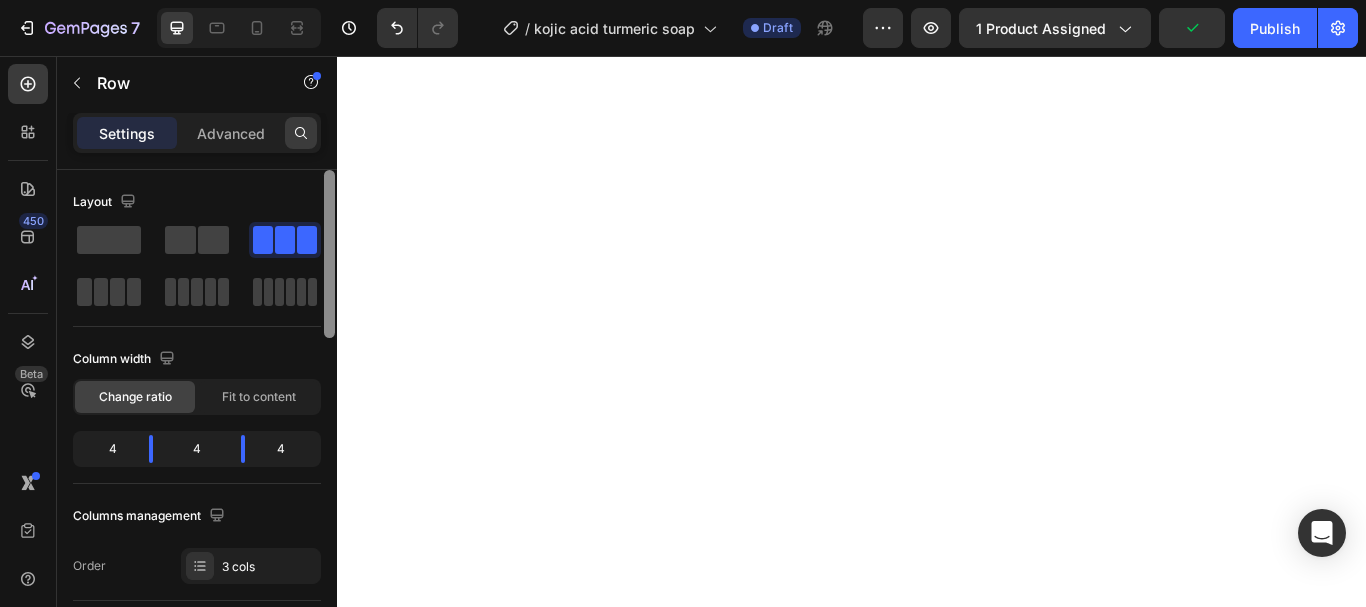drag, startPoint x: 325, startPoint y: 395, endPoint x: 291, endPoint y: 143, distance: 254.28331 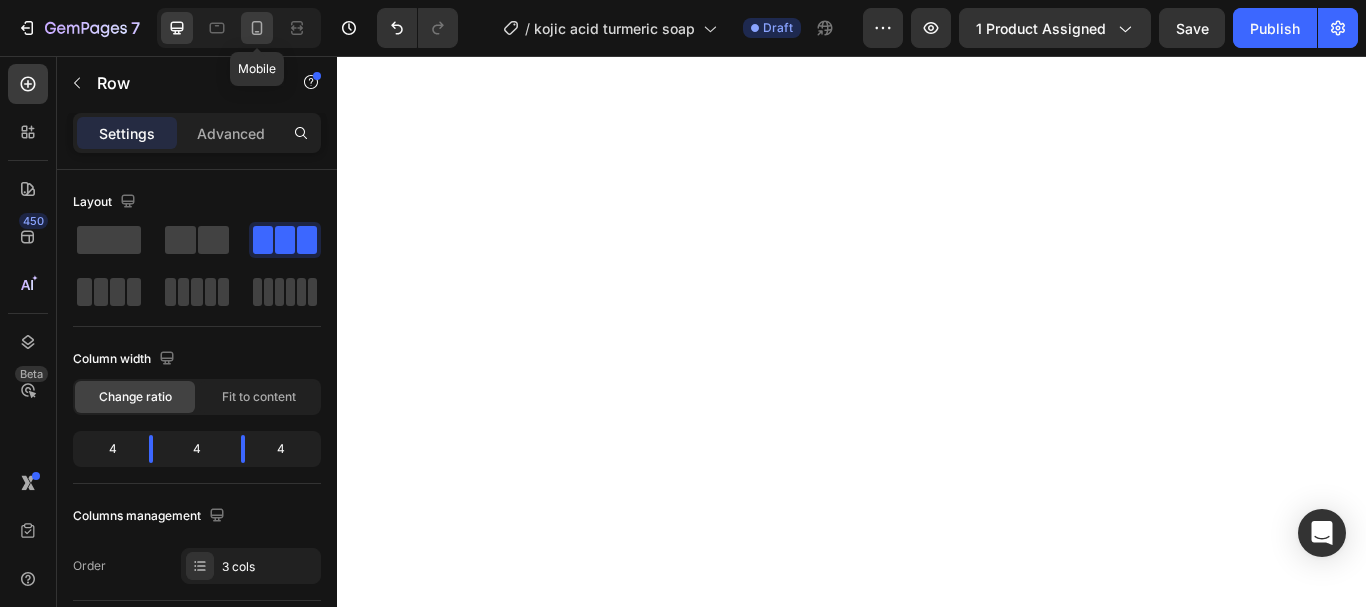 click 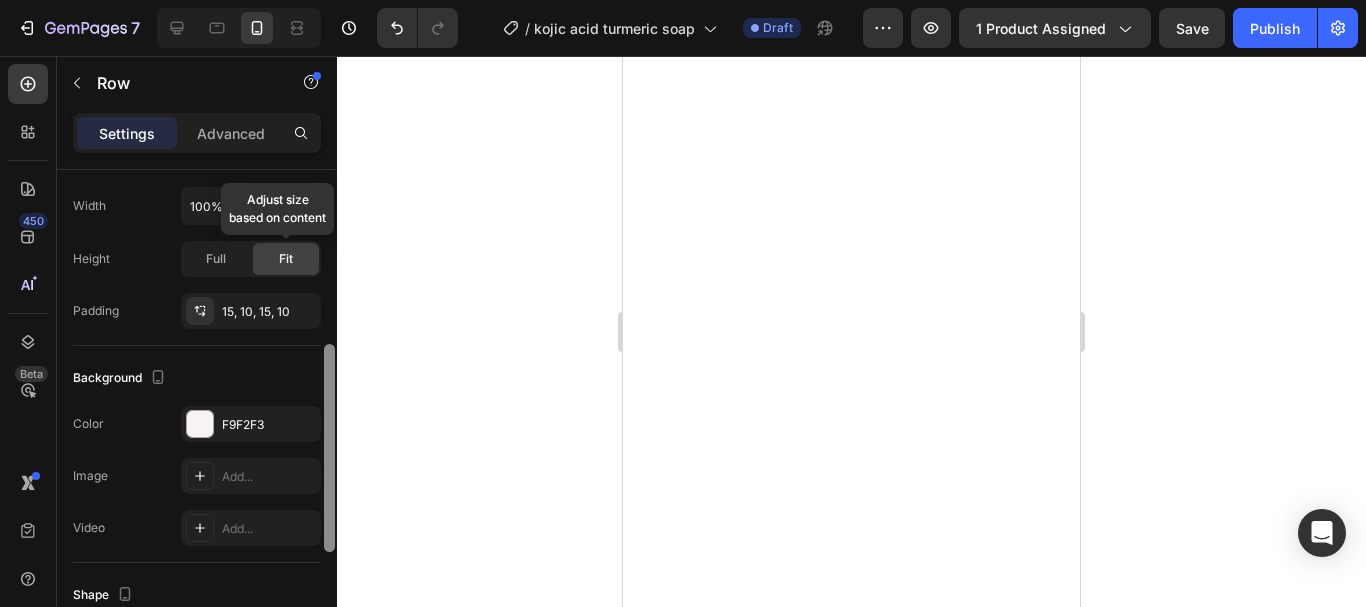 scroll, scrollTop: 419, scrollLeft: 0, axis: vertical 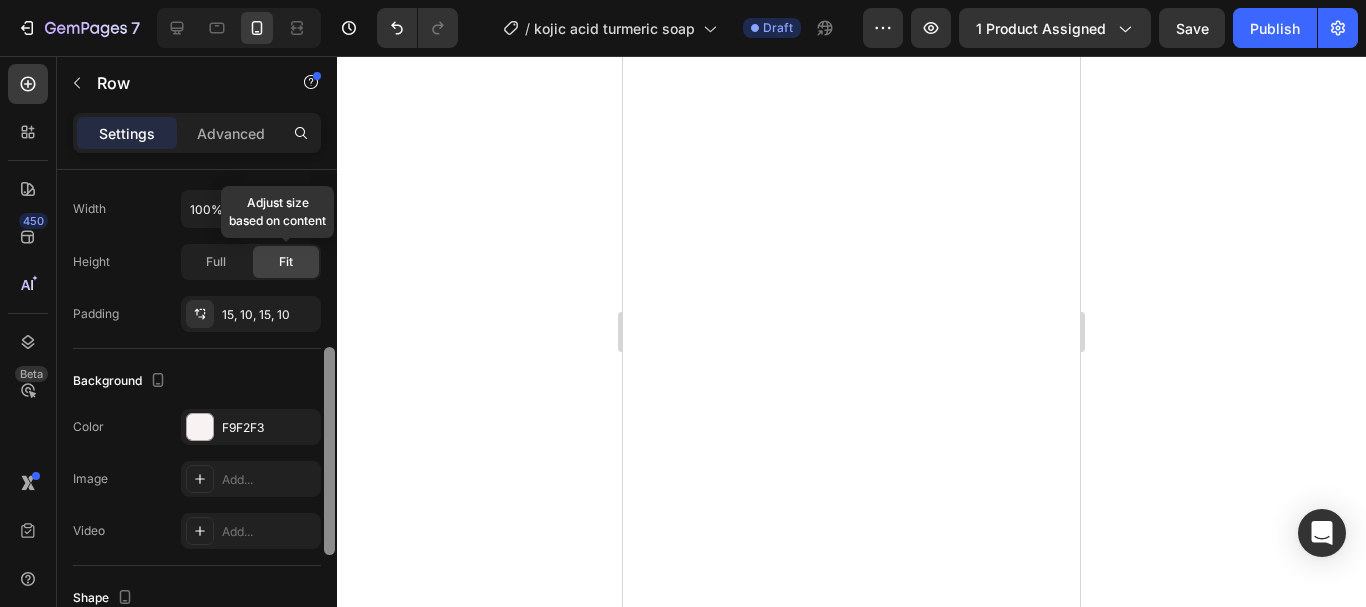 drag, startPoint x: 329, startPoint y: 226, endPoint x: 265, endPoint y: 404, distance: 189.15602 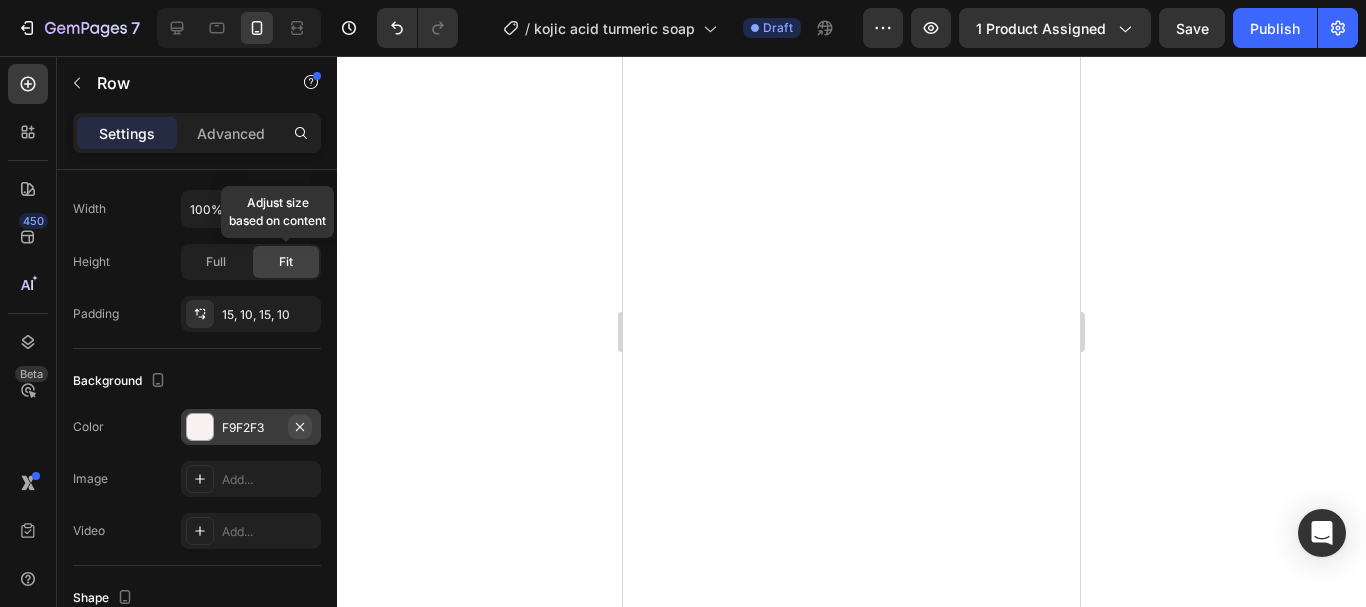 click 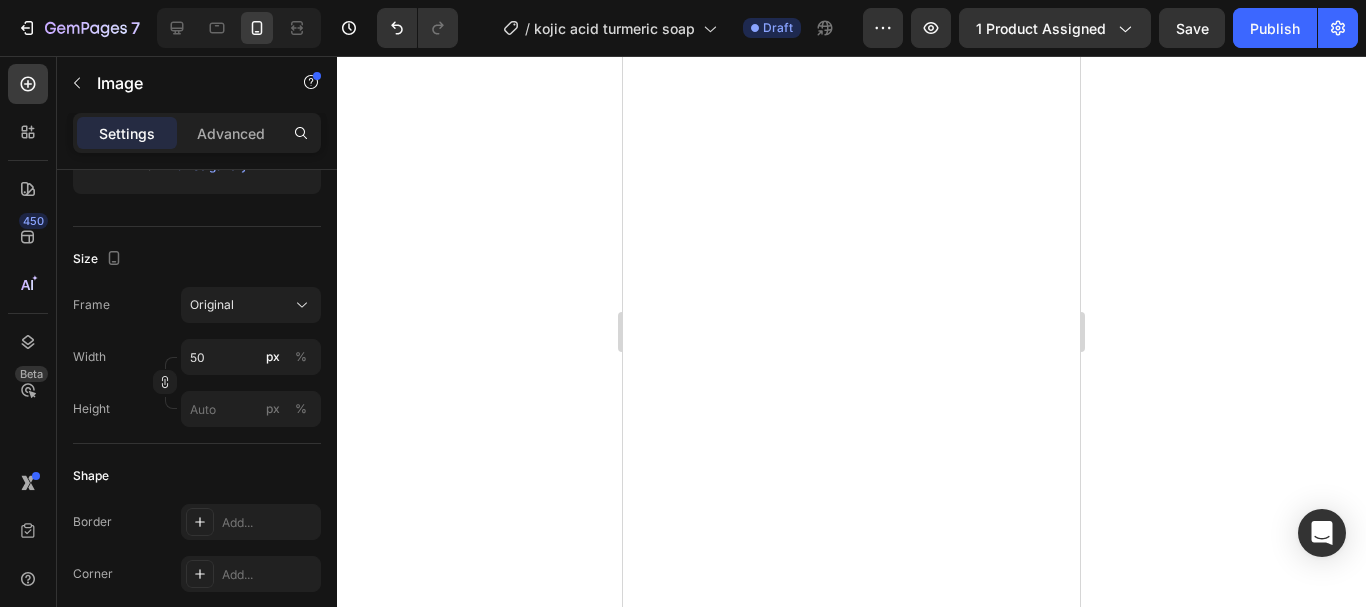 scroll, scrollTop: 0, scrollLeft: 0, axis: both 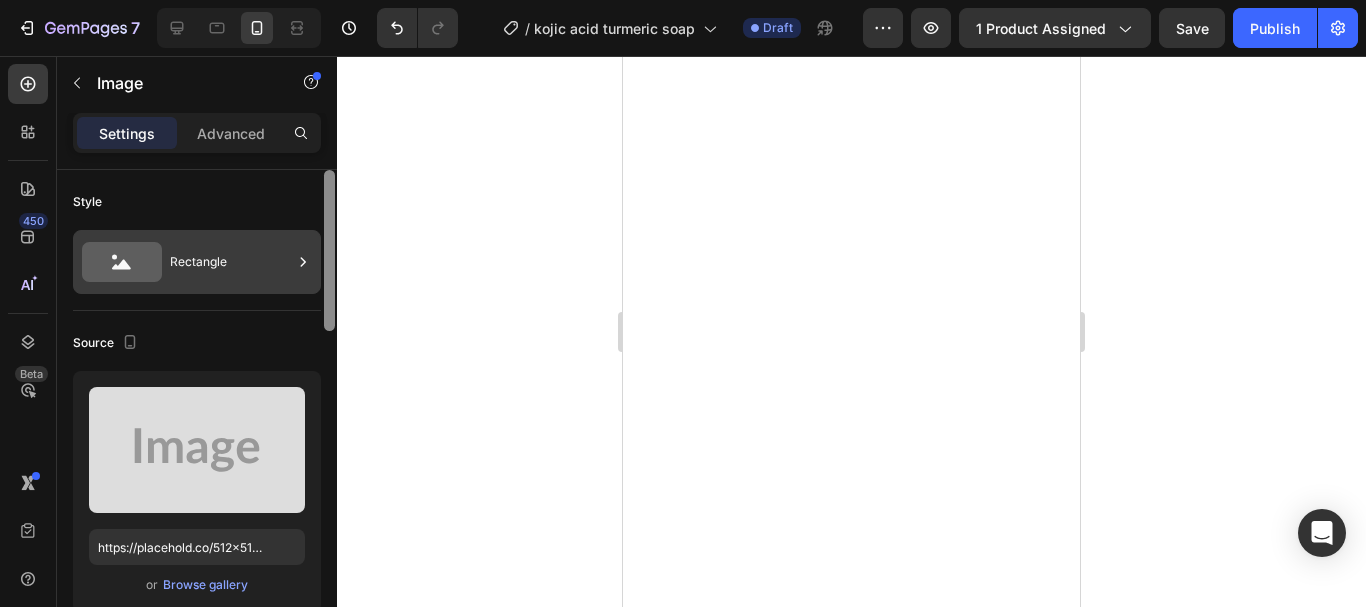 drag, startPoint x: 330, startPoint y: 300, endPoint x: 314, endPoint y: 272, distance: 32.24903 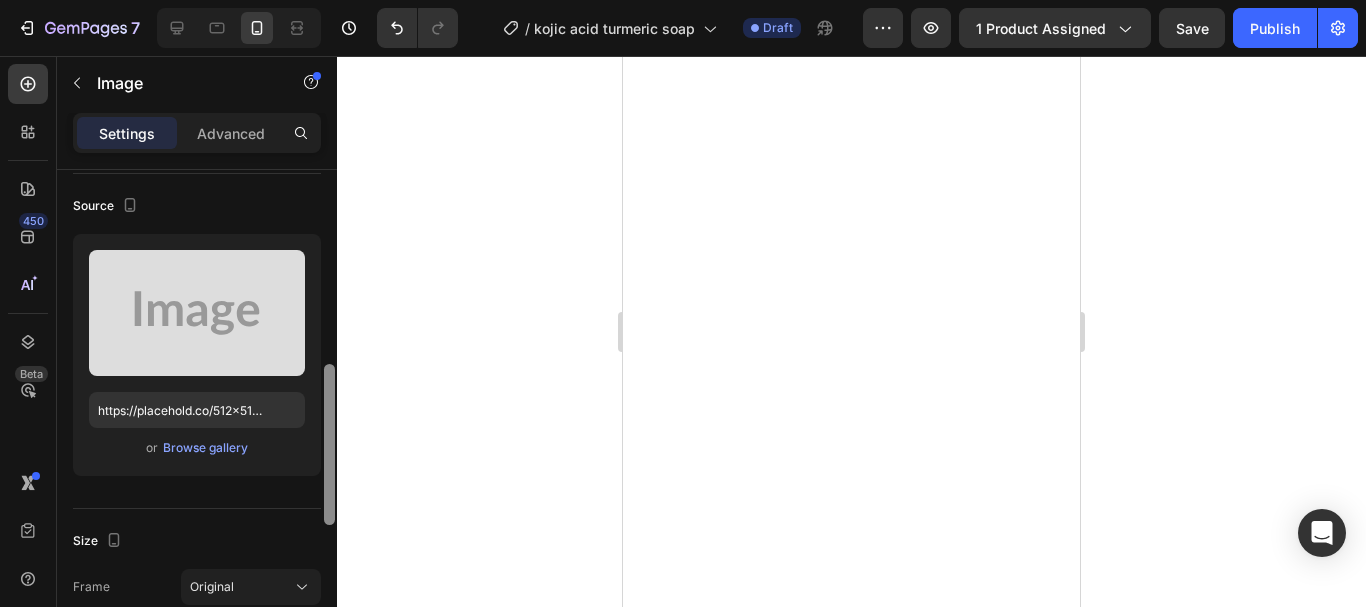 scroll, scrollTop: 244, scrollLeft: 0, axis: vertical 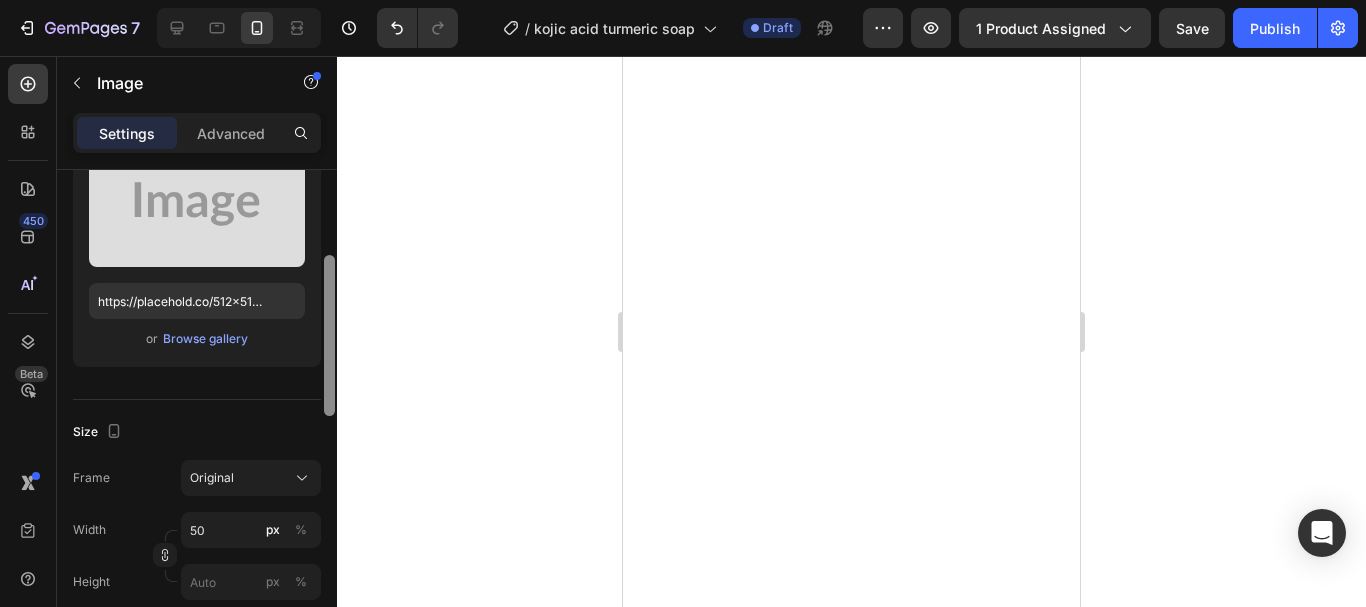 drag, startPoint x: 328, startPoint y: 285, endPoint x: 248, endPoint y: 361, distance: 110.34492 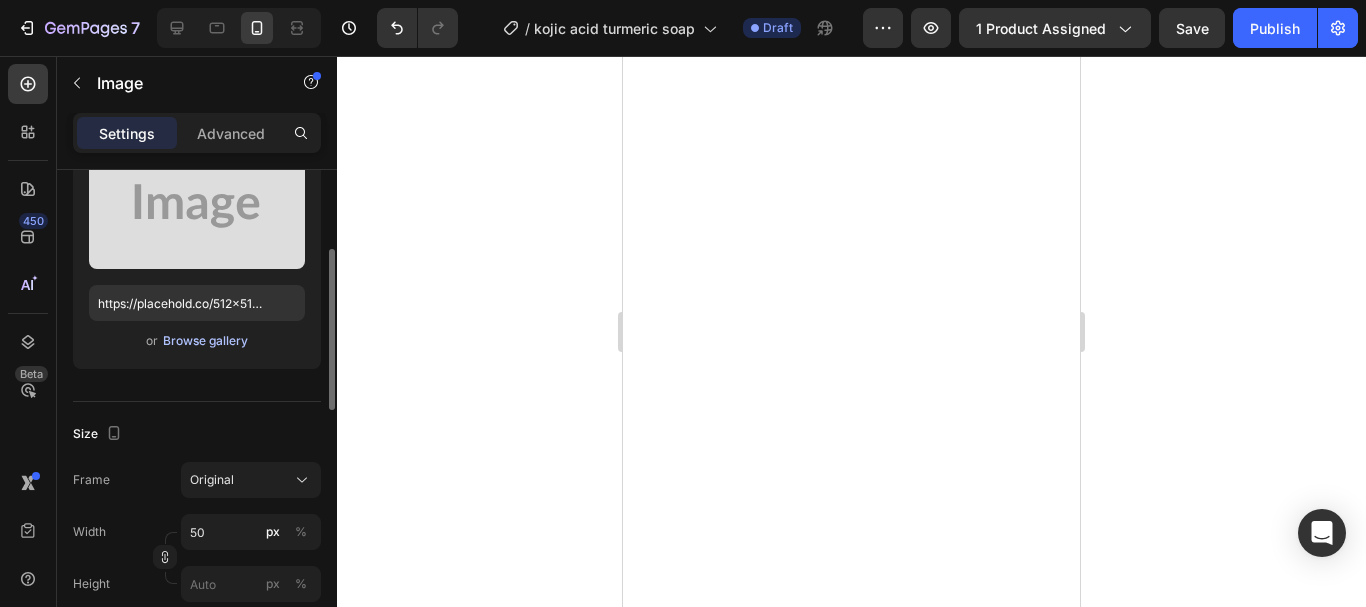 click on "Browse gallery" at bounding box center (205, 341) 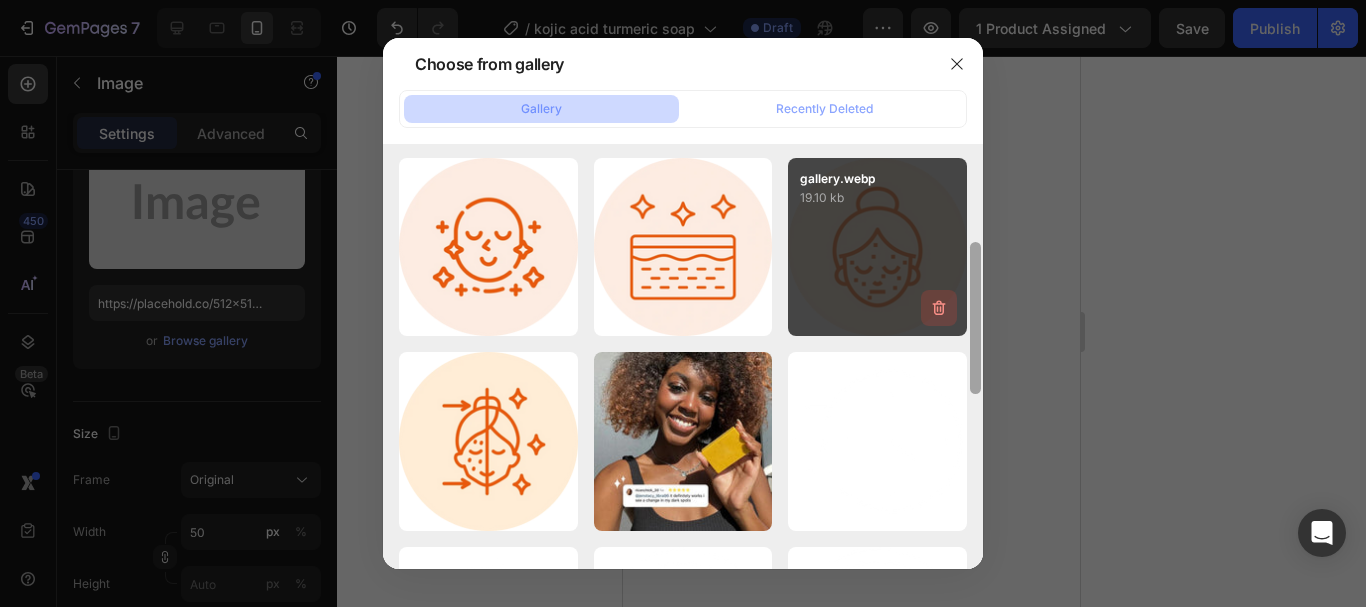 scroll, scrollTop: 217, scrollLeft: 0, axis: vertical 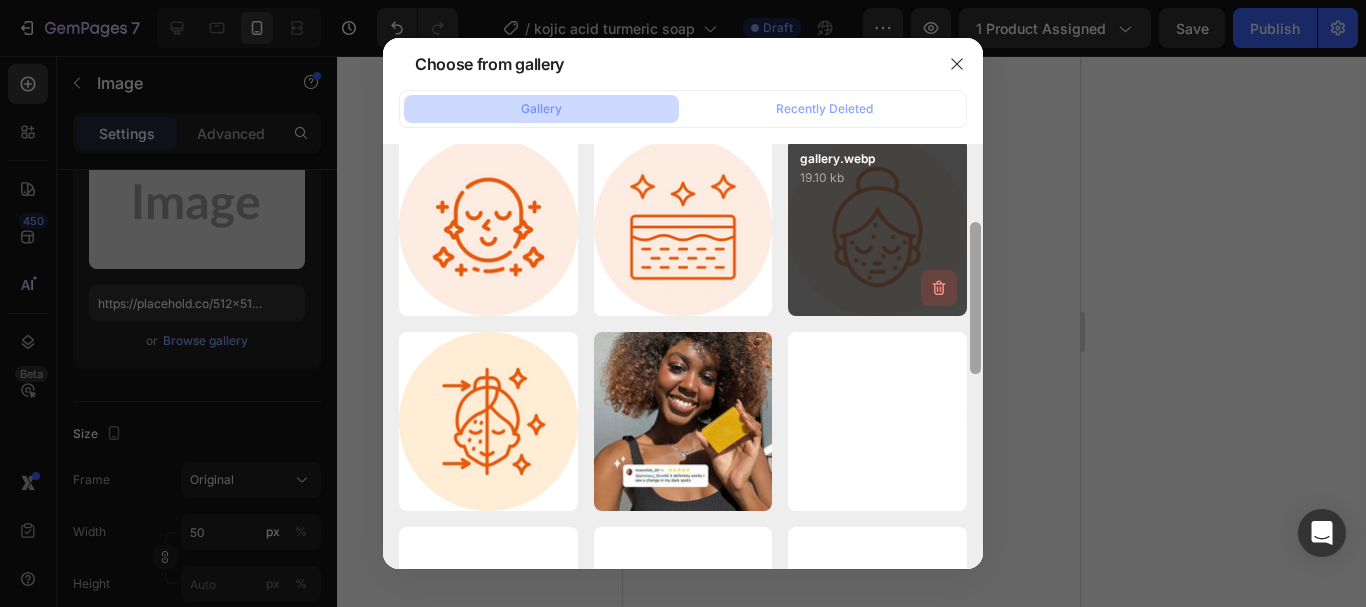 drag, startPoint x: 976, startPoint y: 201, endPoint x: 941, endPoint y: 279, distance: 85.49269 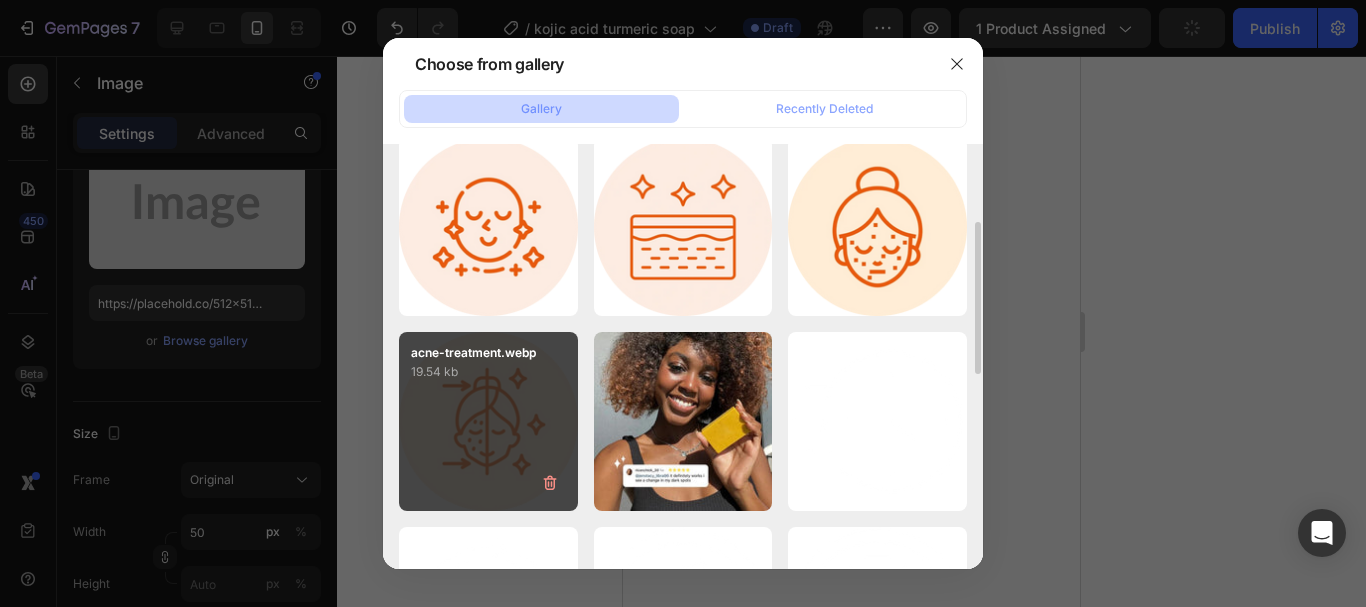 click on "acne-treatment.webp 19.54 kb" at bounding box center [488, 421] 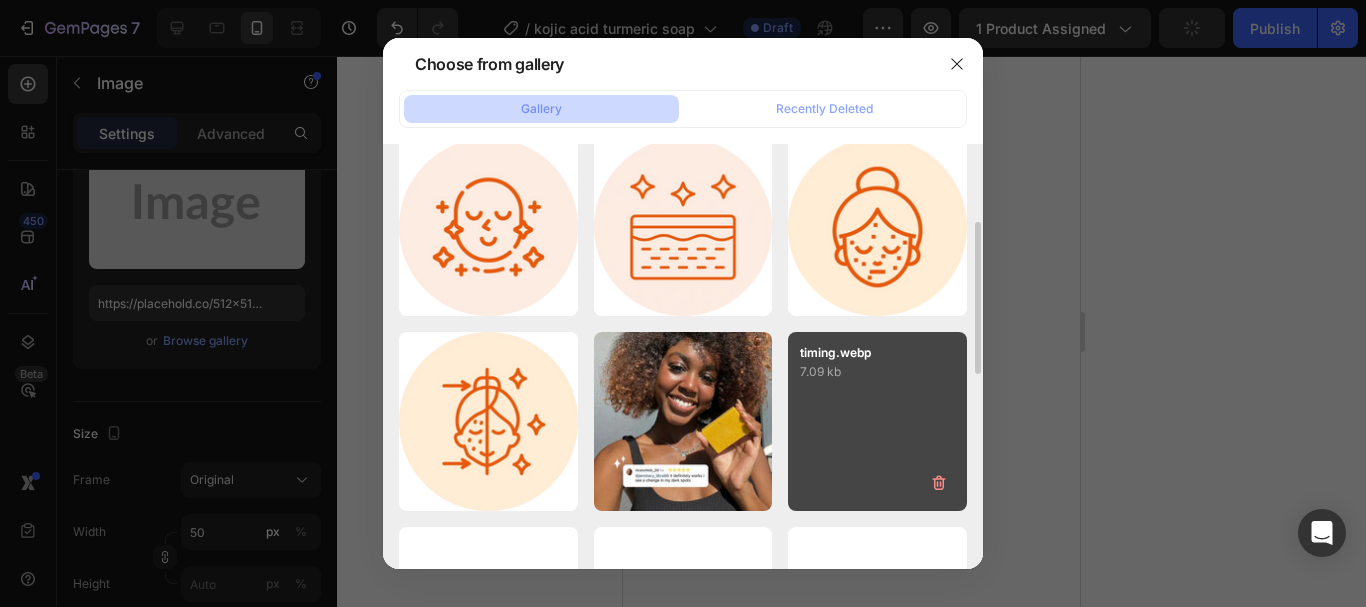 type on "https://cdn.shopify.com/s/files/1/0957/7467/1138/files/gempages_578069000072725008-43abd1ed-6f4d-450b-b995-0067e913188a.webp" 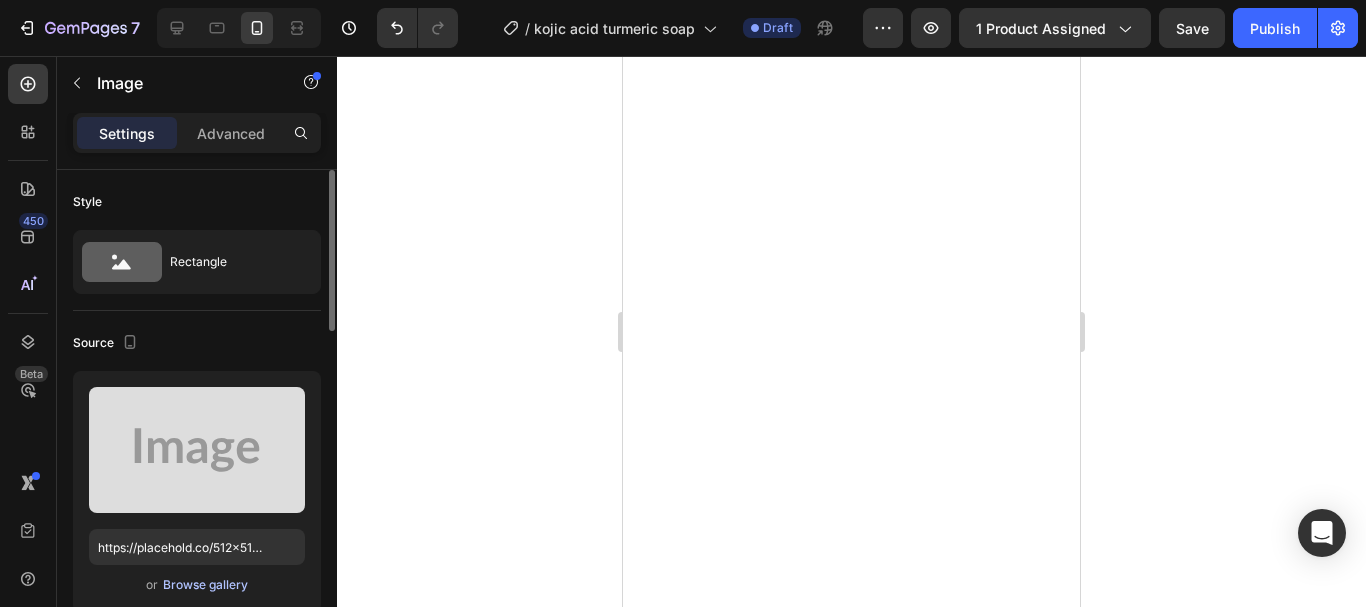 click on "Browse gallery" at bounding box center (205, 585) 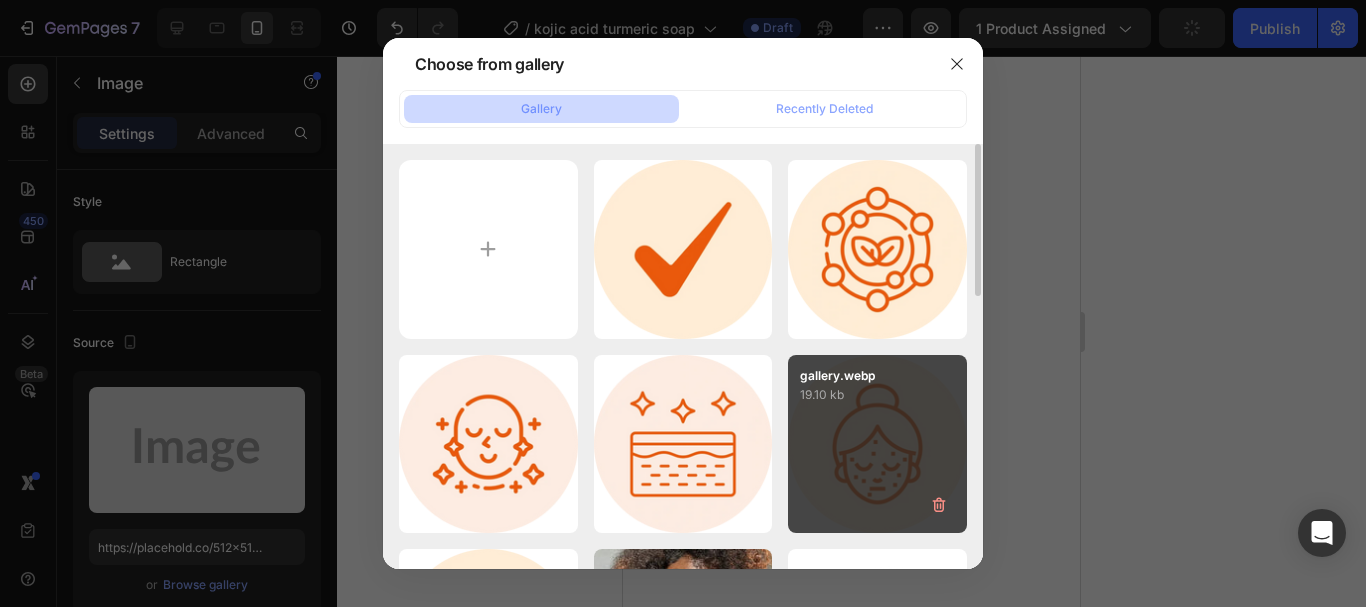click on "gallery.webp 19.10 kb" at bounding box center [877, 444] 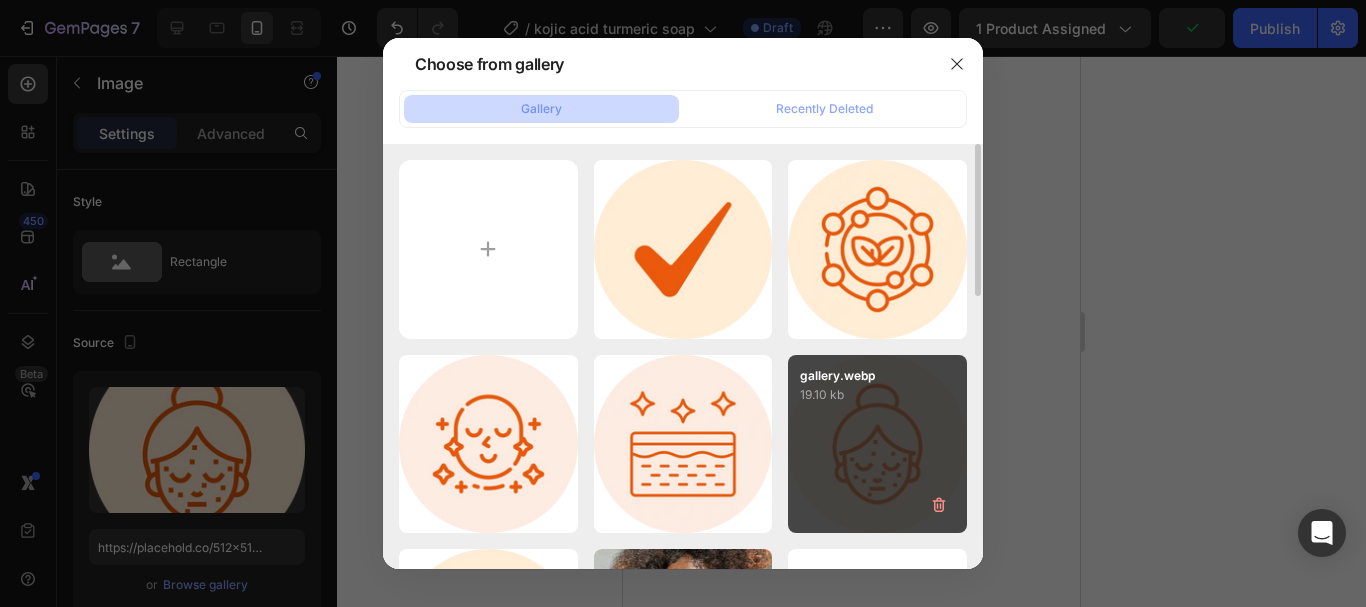 type on "https://cdn.shopify.com/s/files/1/0957/7467/1138/files/gempages_578069000072725008-2767534a-1352-4b8d-a15a-6c1a8563efd6.webp" 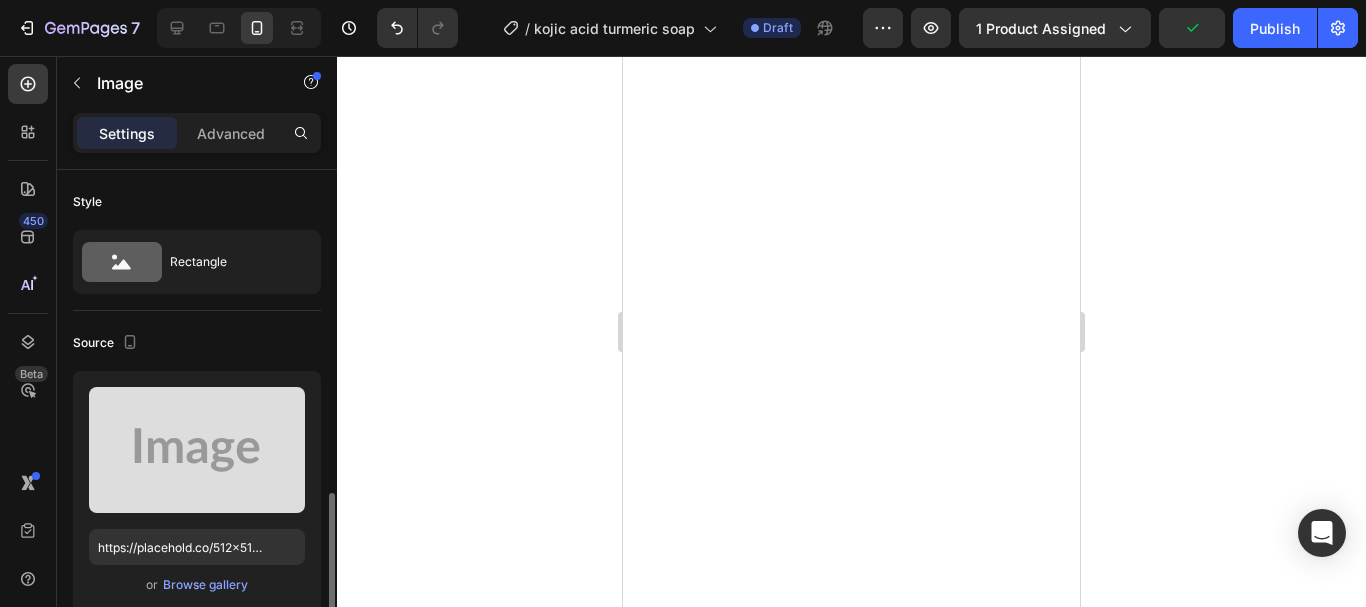 scroll, scrollTop: 244, scrollLeft: 0, axis: vertical 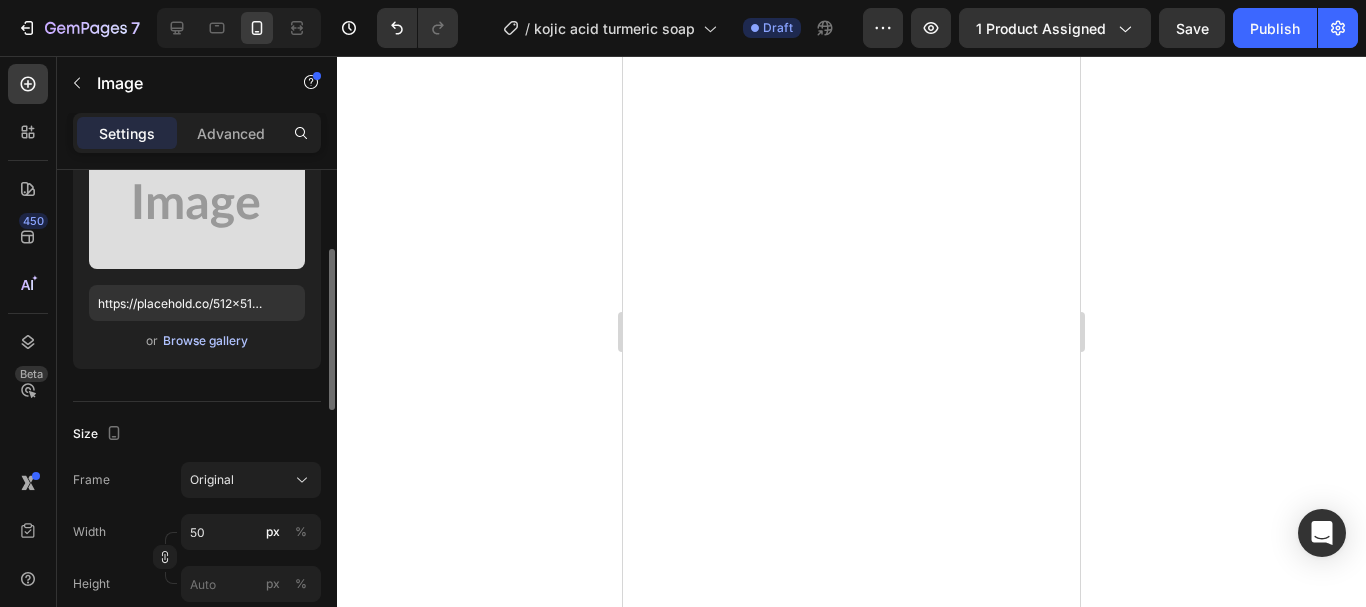 click on "Browse gallery" at bounding box center (205, 341) 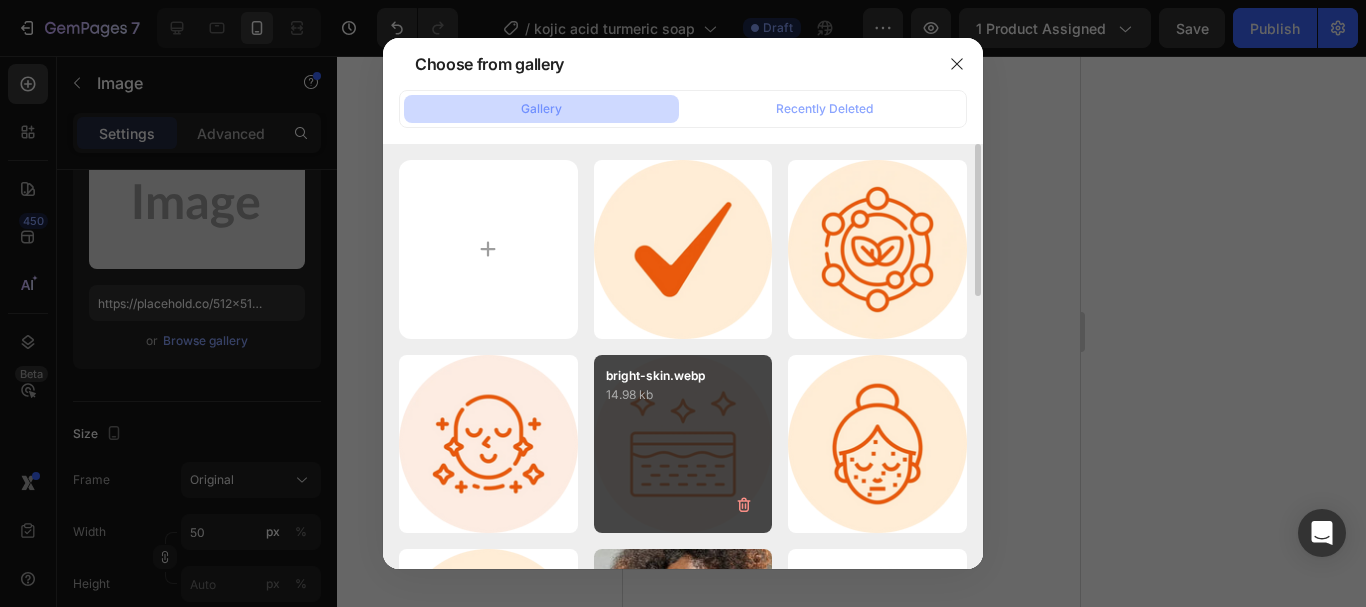 click on "bright-skin.webp 14.98 kb" at bounding box center (683, 444) 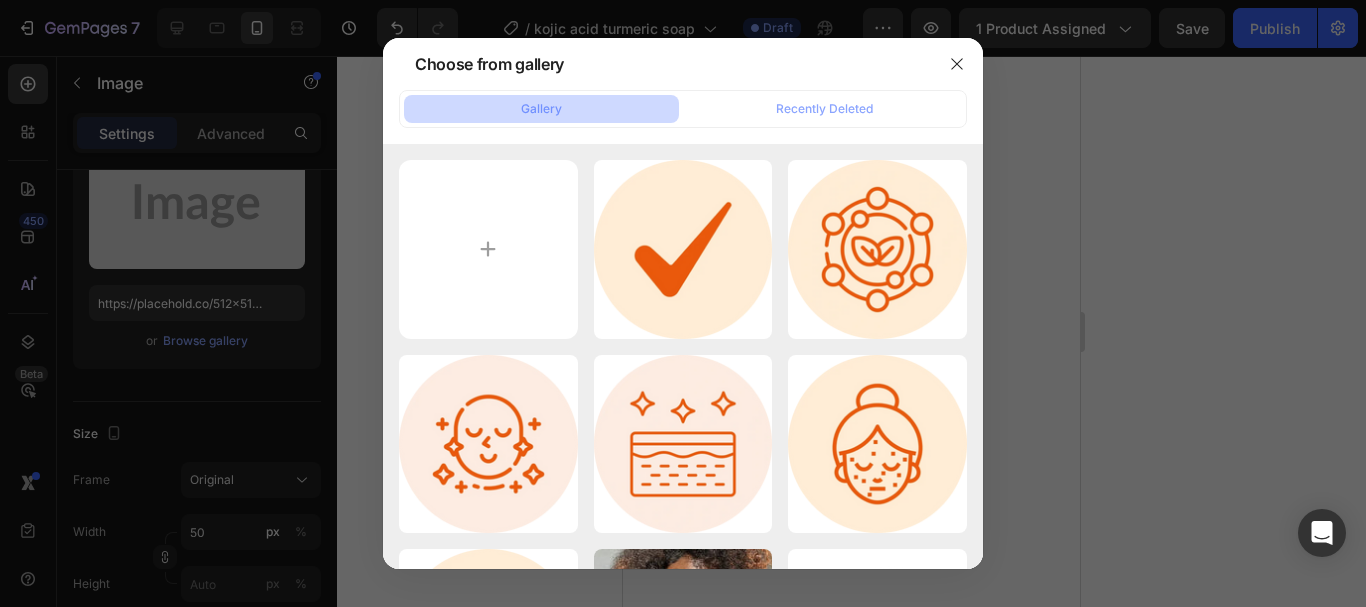 type on "https://cdn.shopify.com/s/files/1/0957/7467/1138/files/gempages_578069000072725008-845a9f95-627d-4805-87b3-6f012a1f7181.webp" 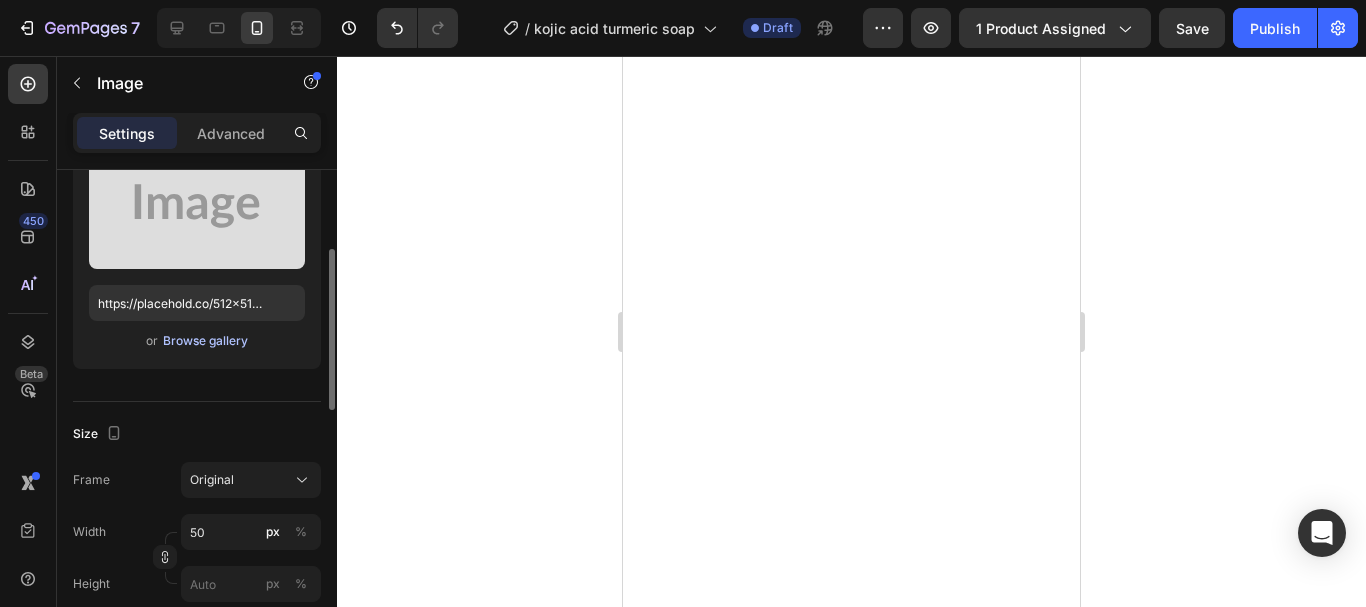 click on "Browse gallery" at bounding box center (205, 341) 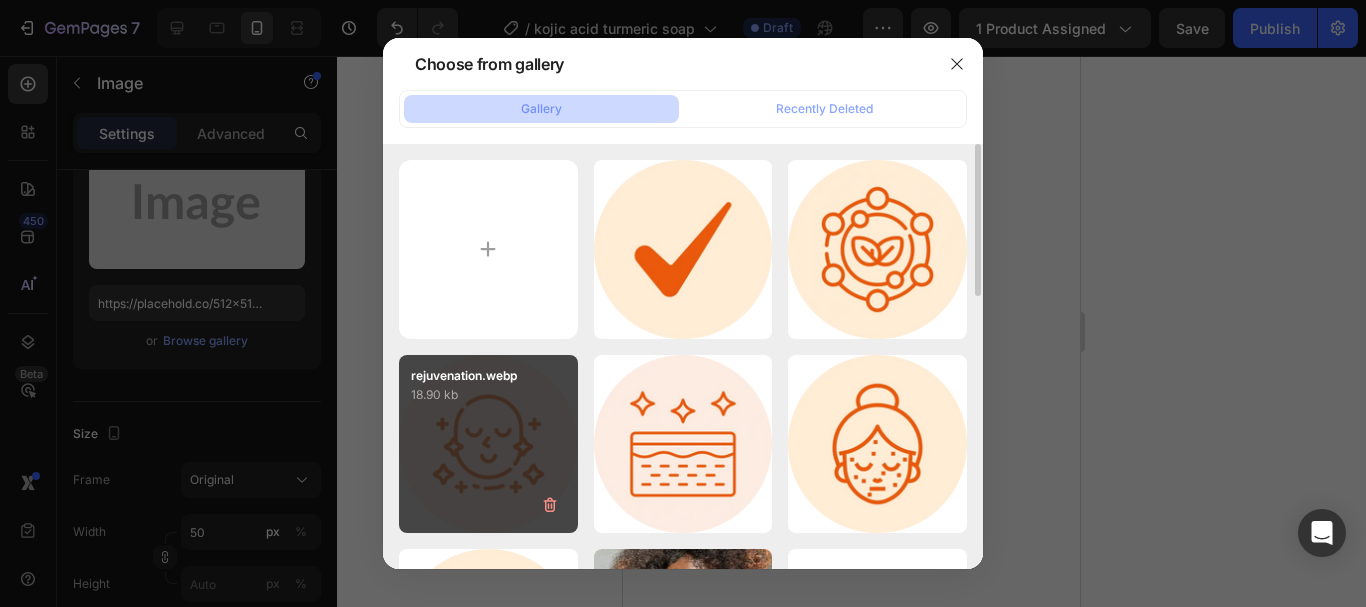 click on "rejuvenation.webp 18.90 kb" at bounding box center (488, 444) 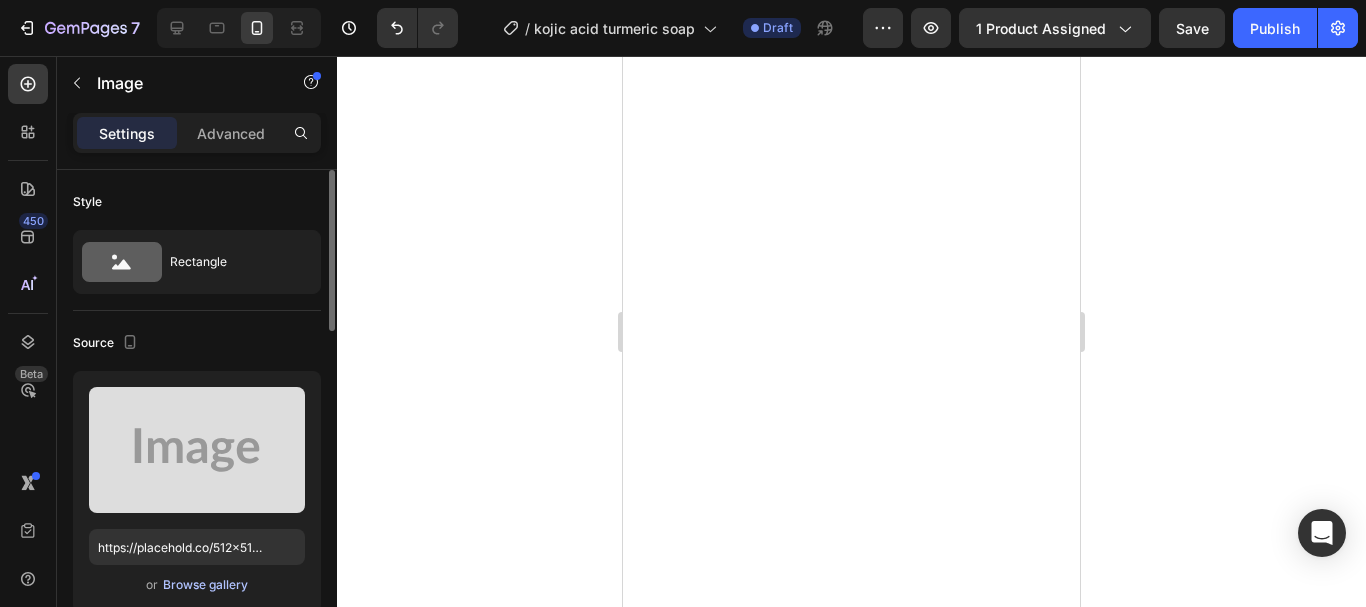 click on "Browse gallery" at bounding box center (205, 585) 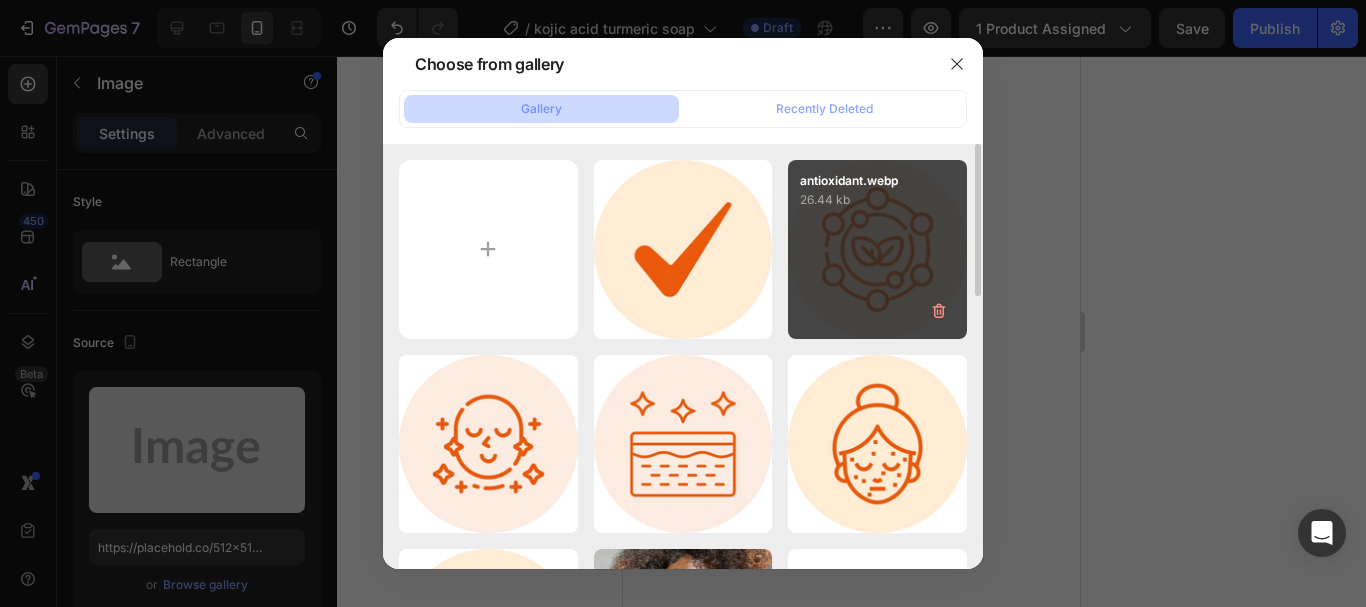 click on "antioxidant.webp 26.44 kb" at bounding box center [877, 249] 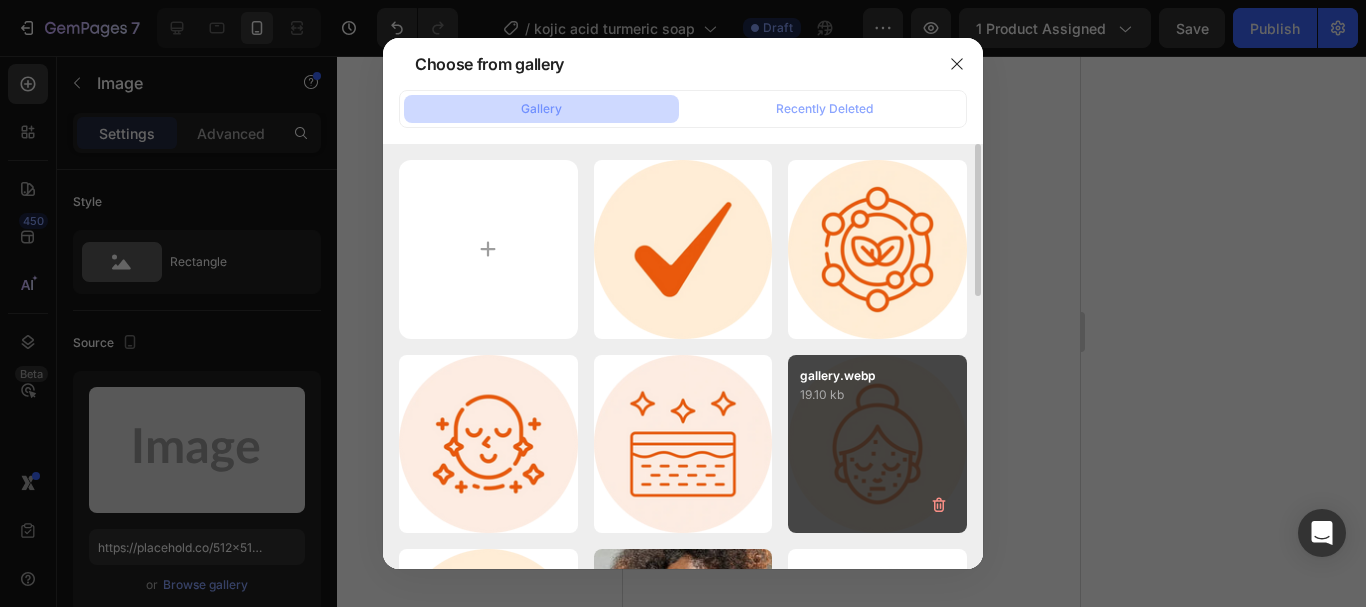 type on "https://cdn.shopify.com/s/files/1/0957/7467/1138/files/gempages_578069000072725008-a598726b-a755-4dc6-a313-951a2eda1307.webp" 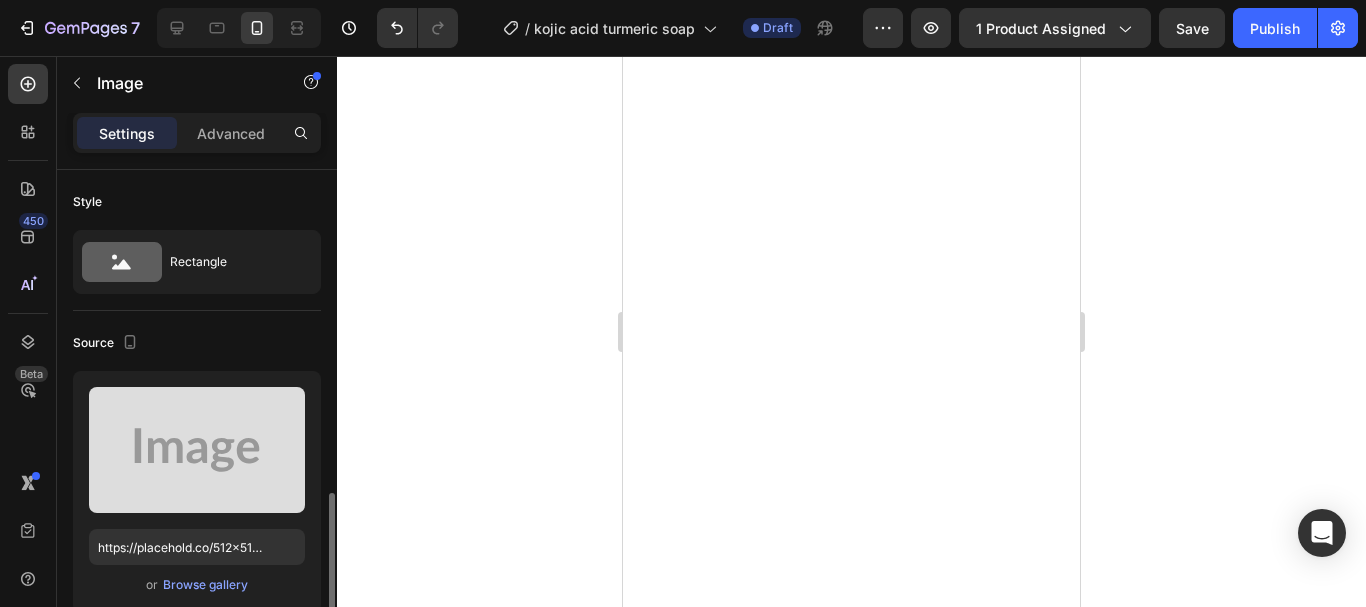 scroll, scrollTop: 244, scrollLeft: 0, axis: vertical 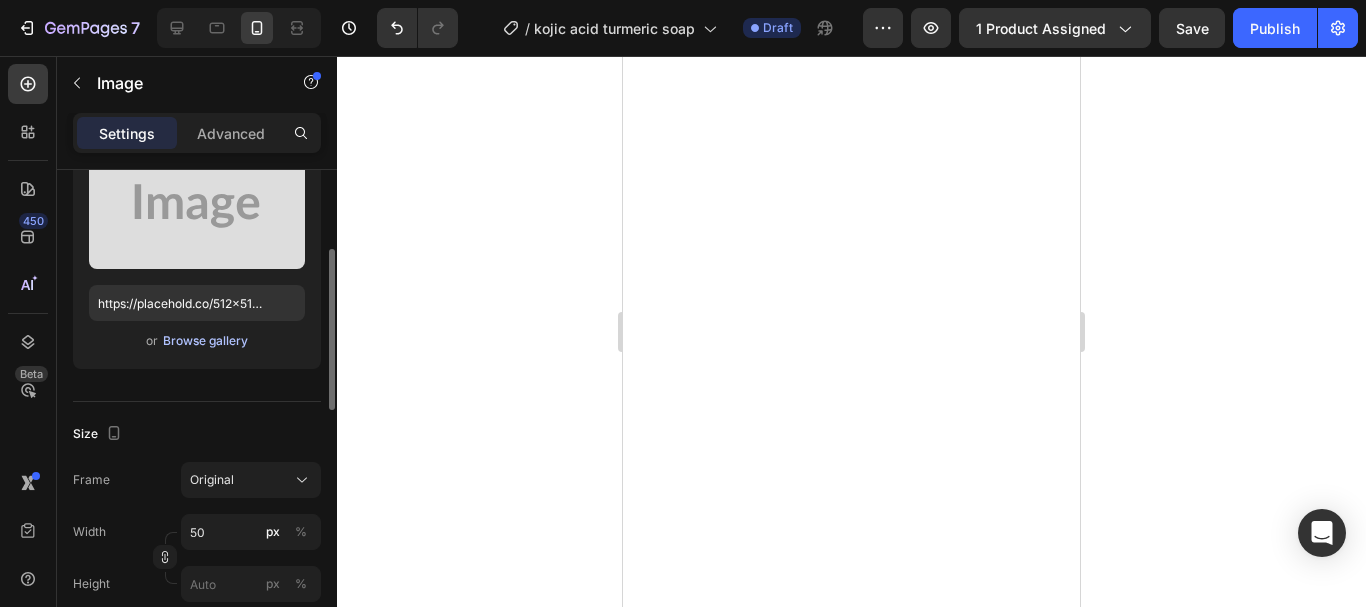 click on "Browse gallery" at bounding box center [205, 341] 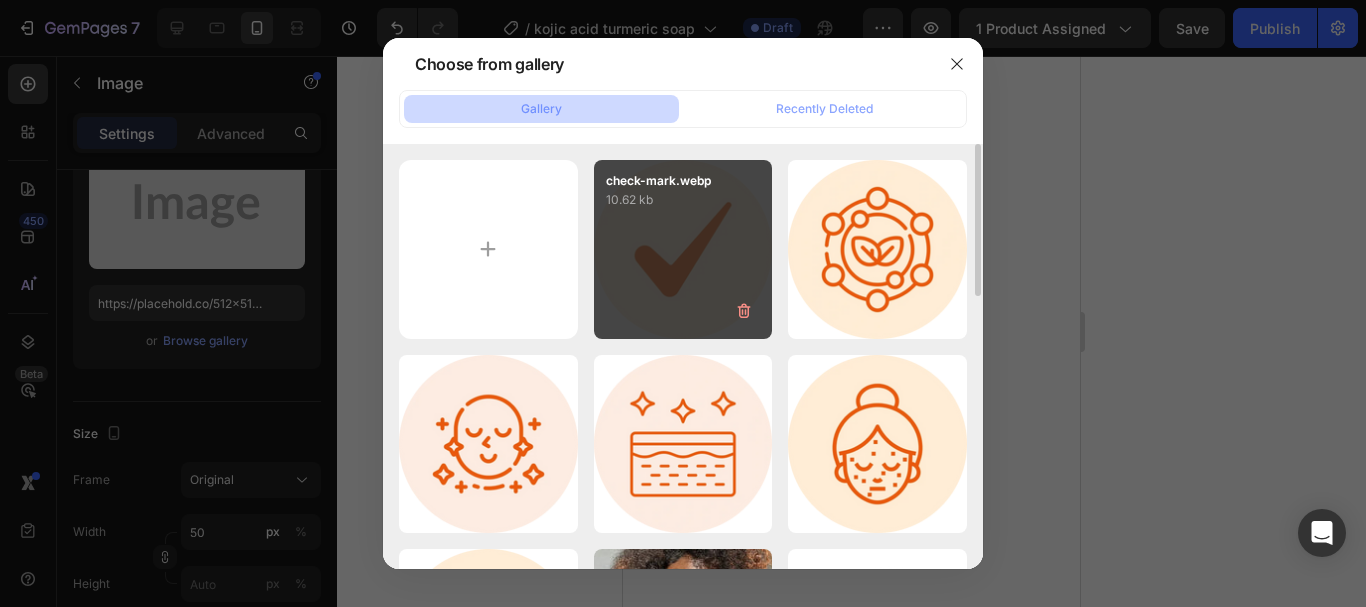 click on "check-mark.webp 10.62 kb" at bounding box center [683, 249] 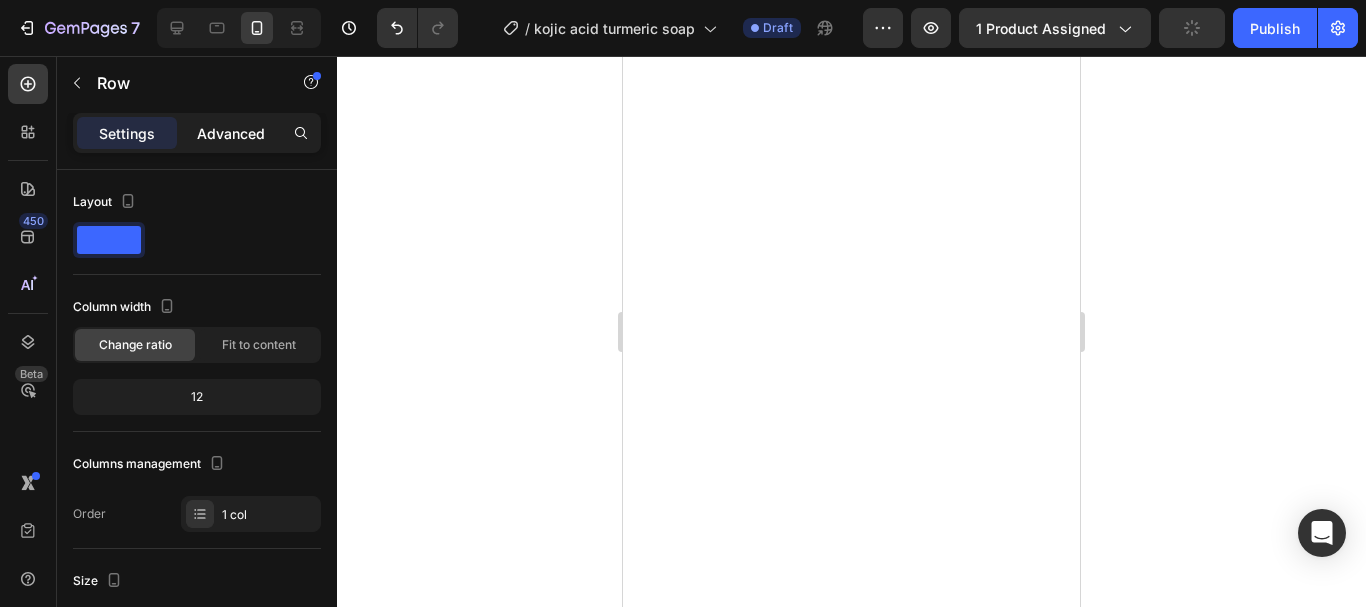 click on "Advanced" at bounding box center [231, 133] 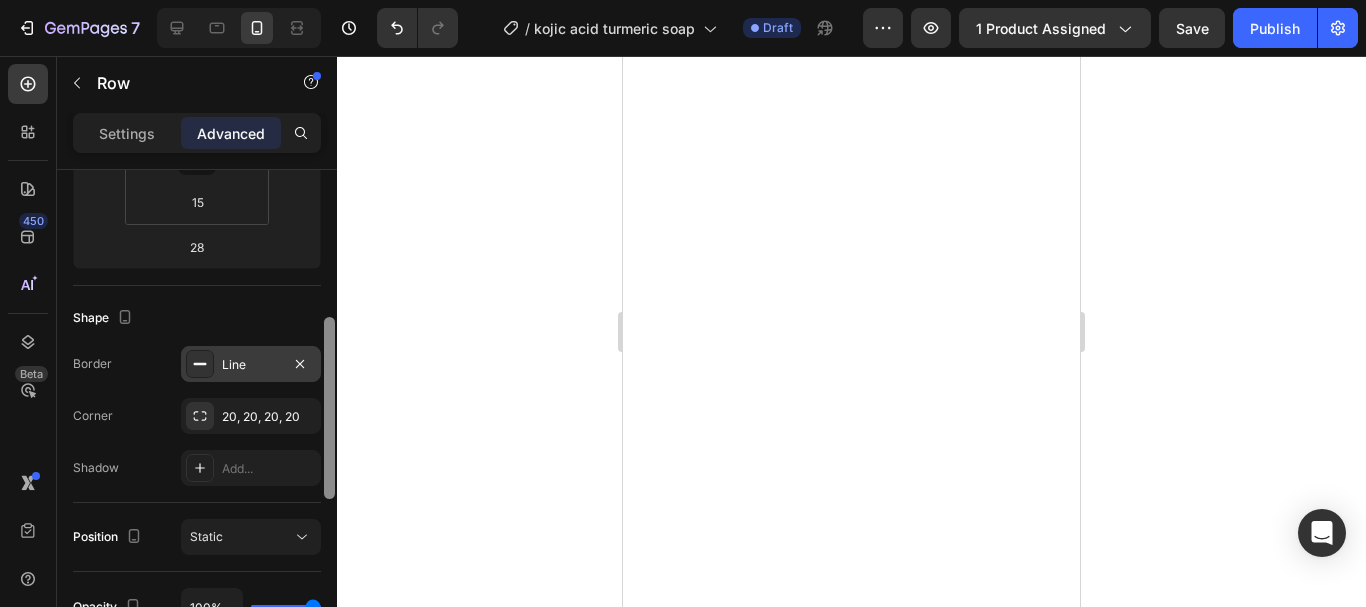 drag, startPoint x: 330, startPoint y: 259, endPoint x: 260, endPoint y: 389, distance: 147.64822 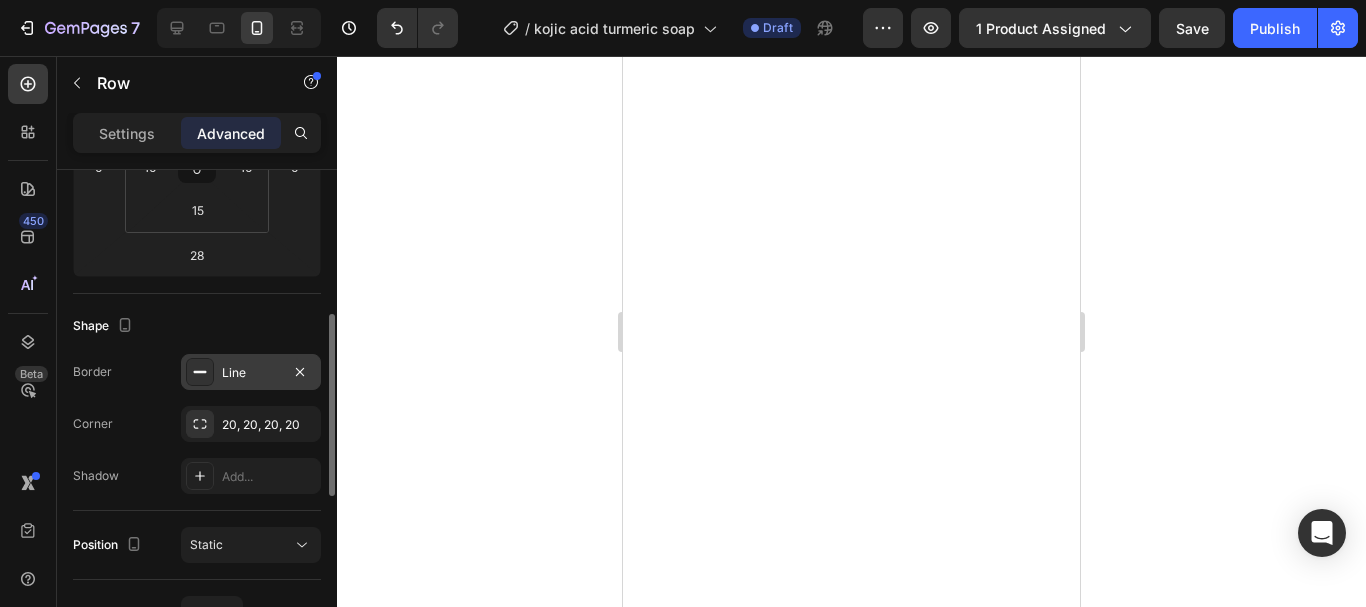 click on "Line" at bounding box center (251, 372) 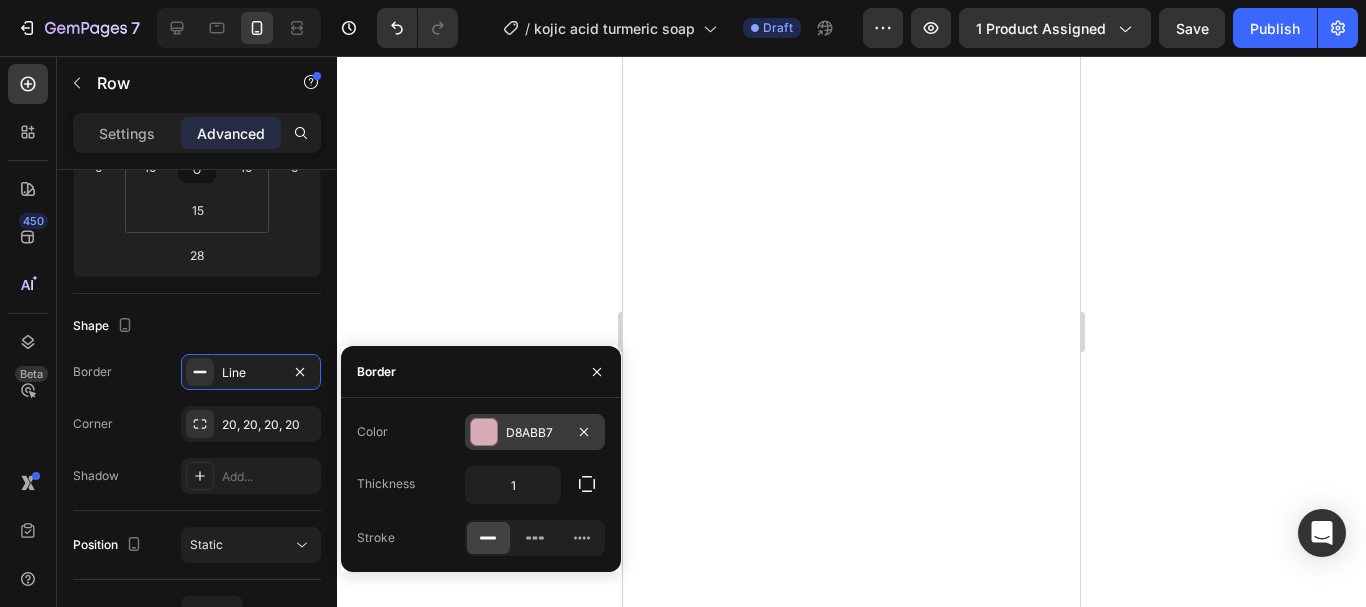 click at bounding box center (484, 432) 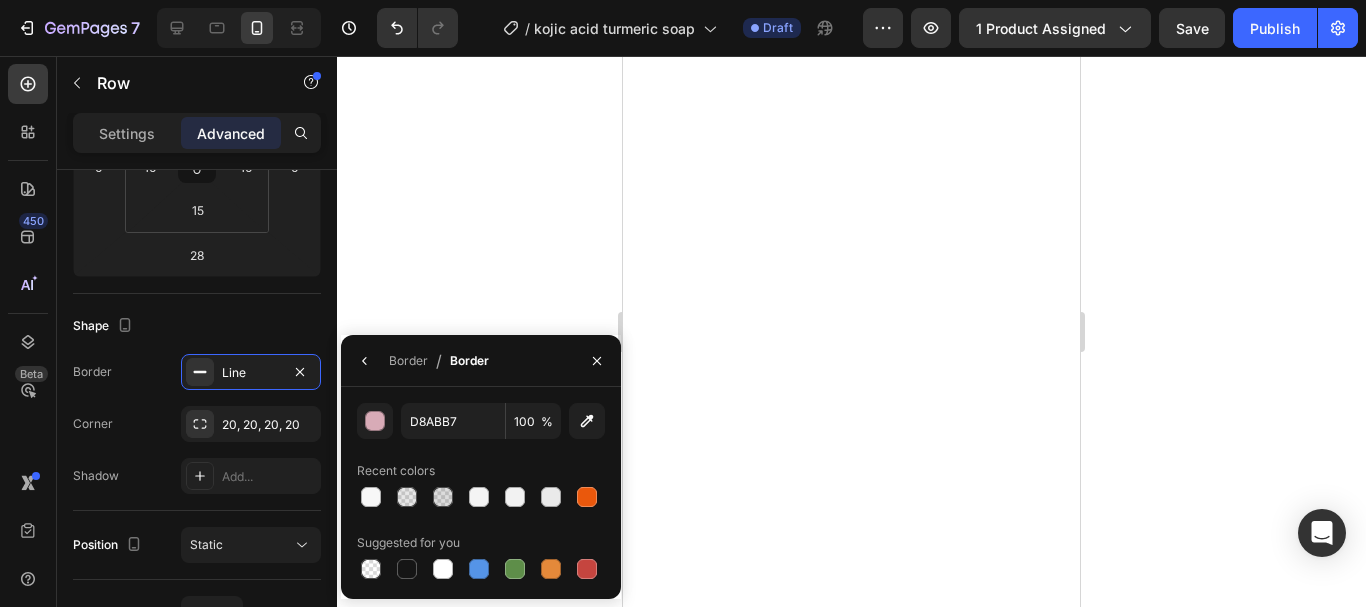 drag, startPoint x: 584, startPoint y: 496, endPoint x: 542, endPoint y: 468, distance: 50.47772 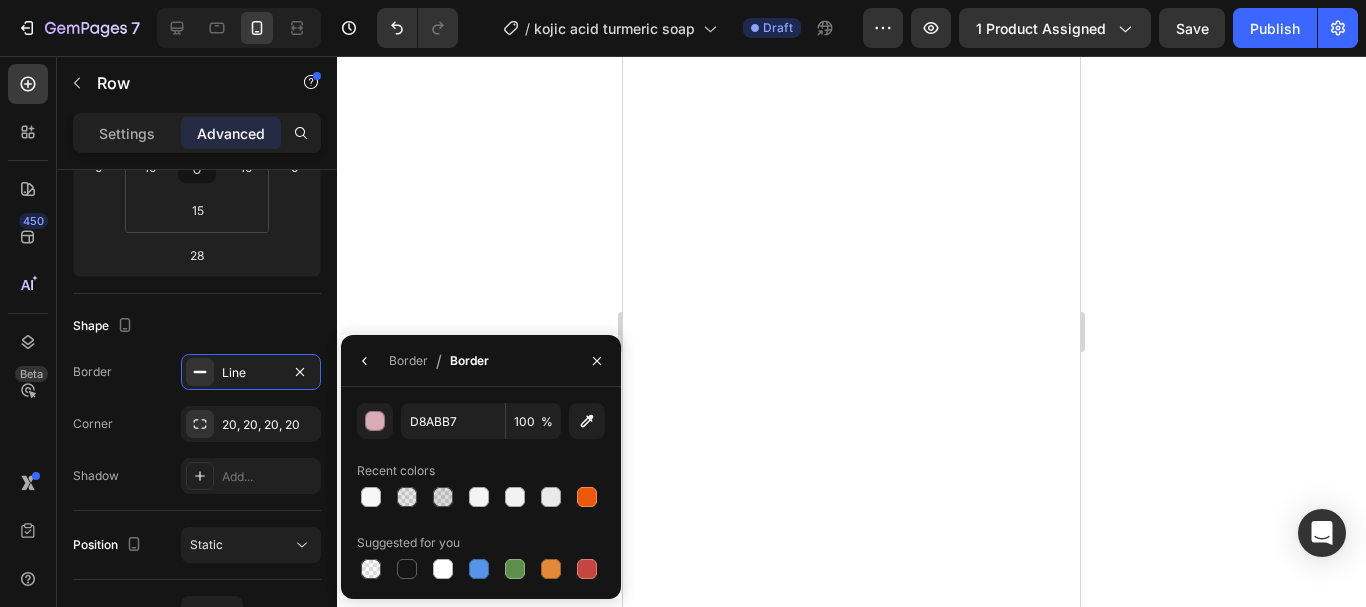 click at bounding box center [587, 497] 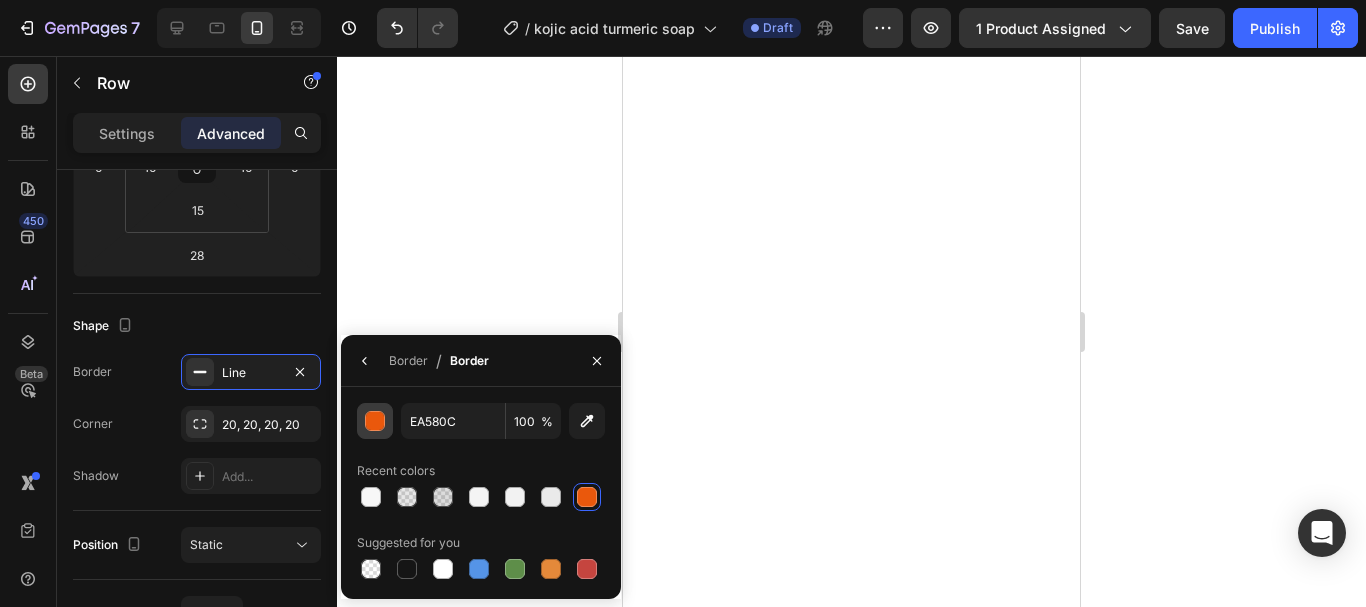click at bounding box center [376, 422] 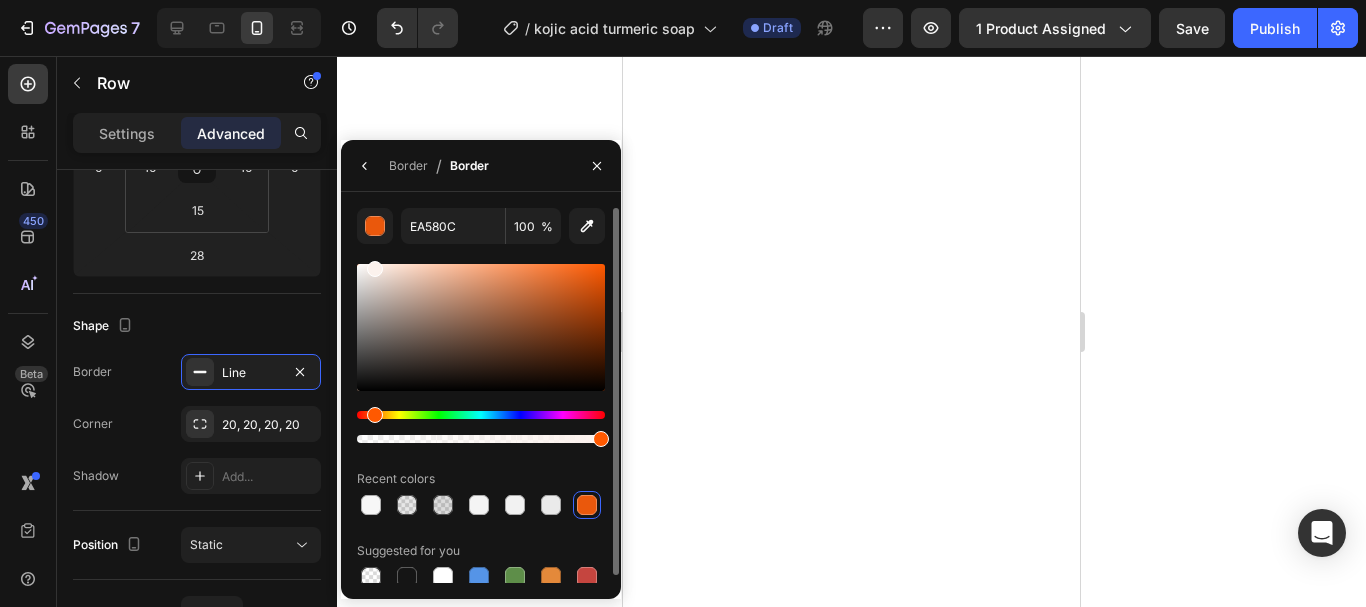 drag, startPoint x: 389, startPoint y: 290, endPoint x: 371, endPoint y: 265, distance: 30.805843 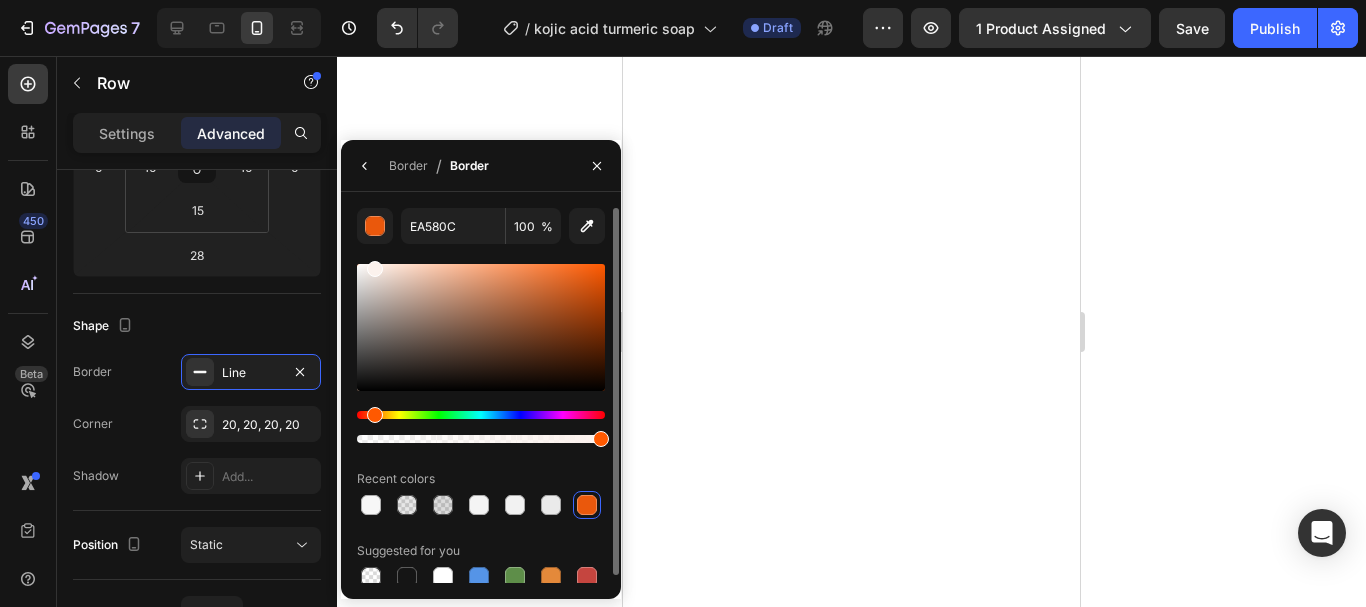 click at bounding box center [481, 327] 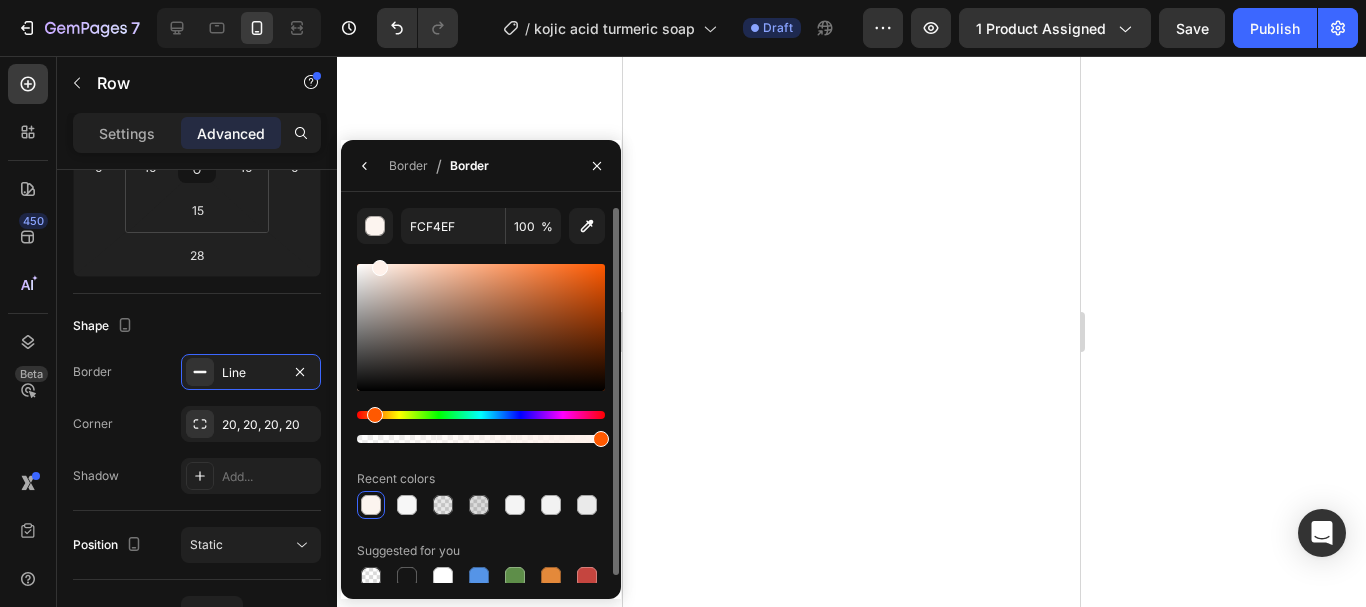 click at bounding box center [380, 268] 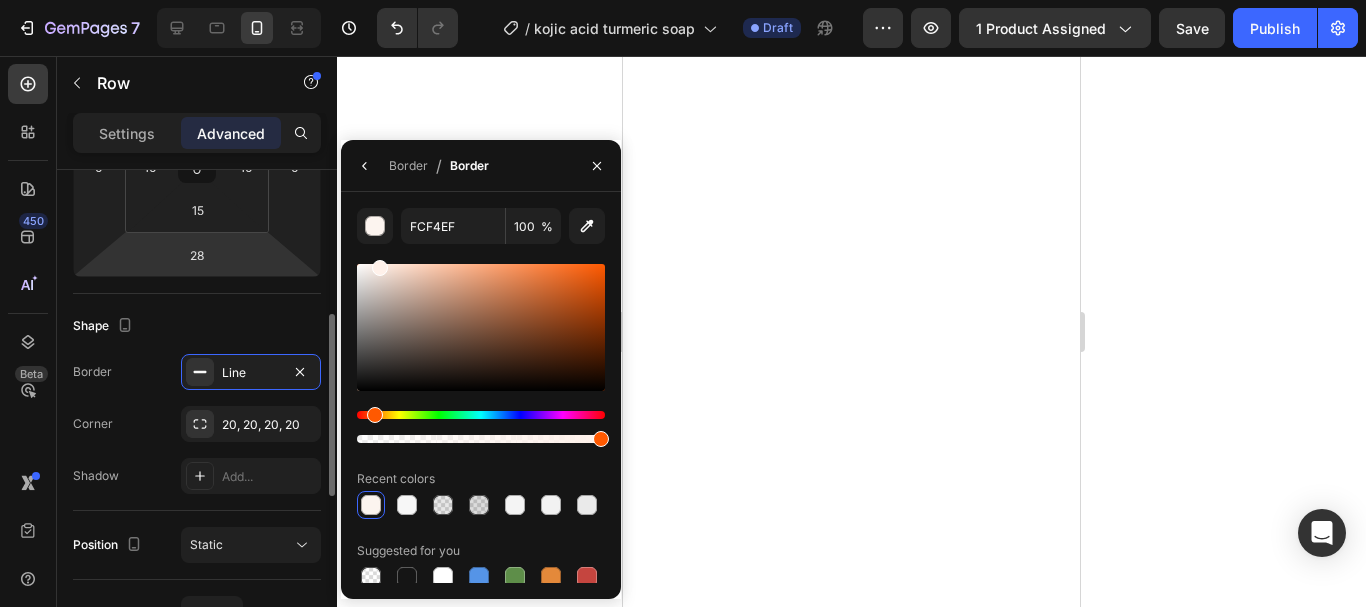 type on "FFF1EA" 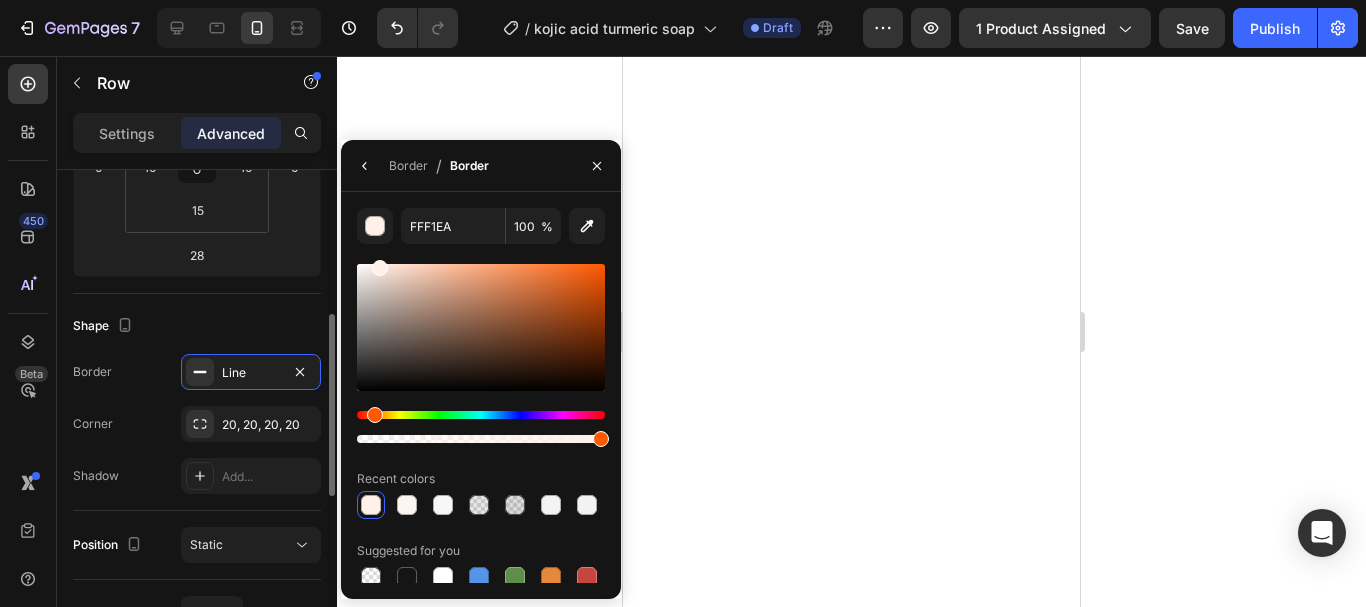 click on "Shape" at bounding box center [197, 326] 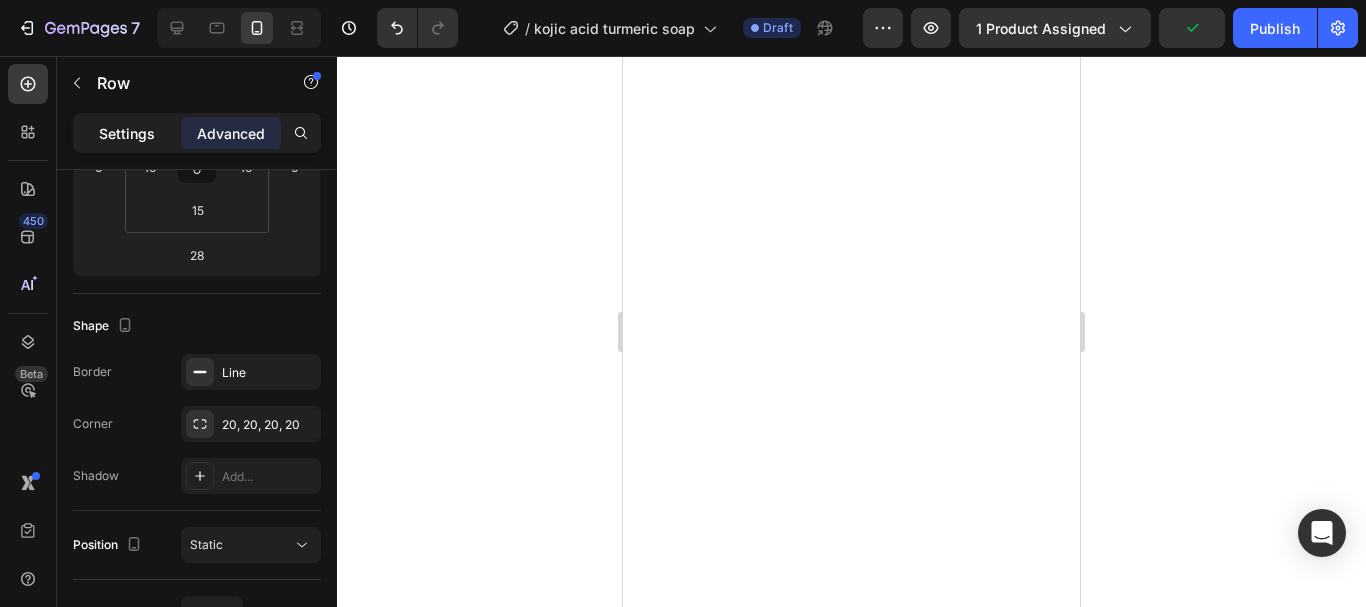 click on "Settings" at bounding box center (127, 133) 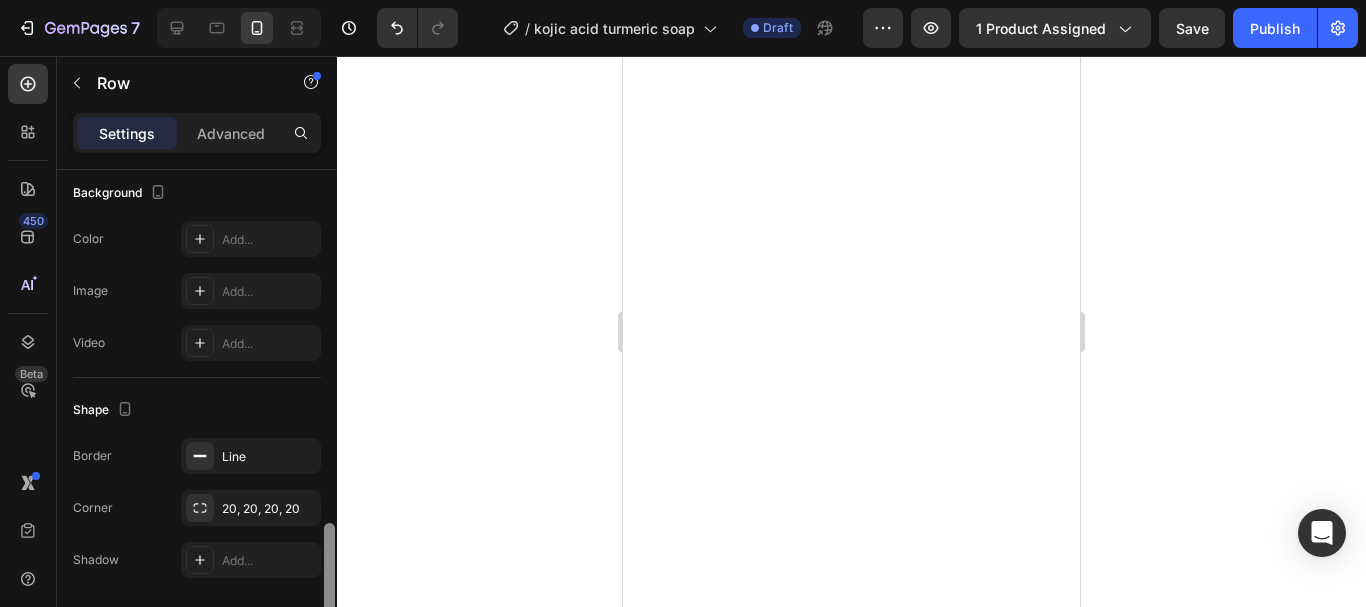 scroll, scrollTop: 674, scrollLeft: 0, axis: vertical 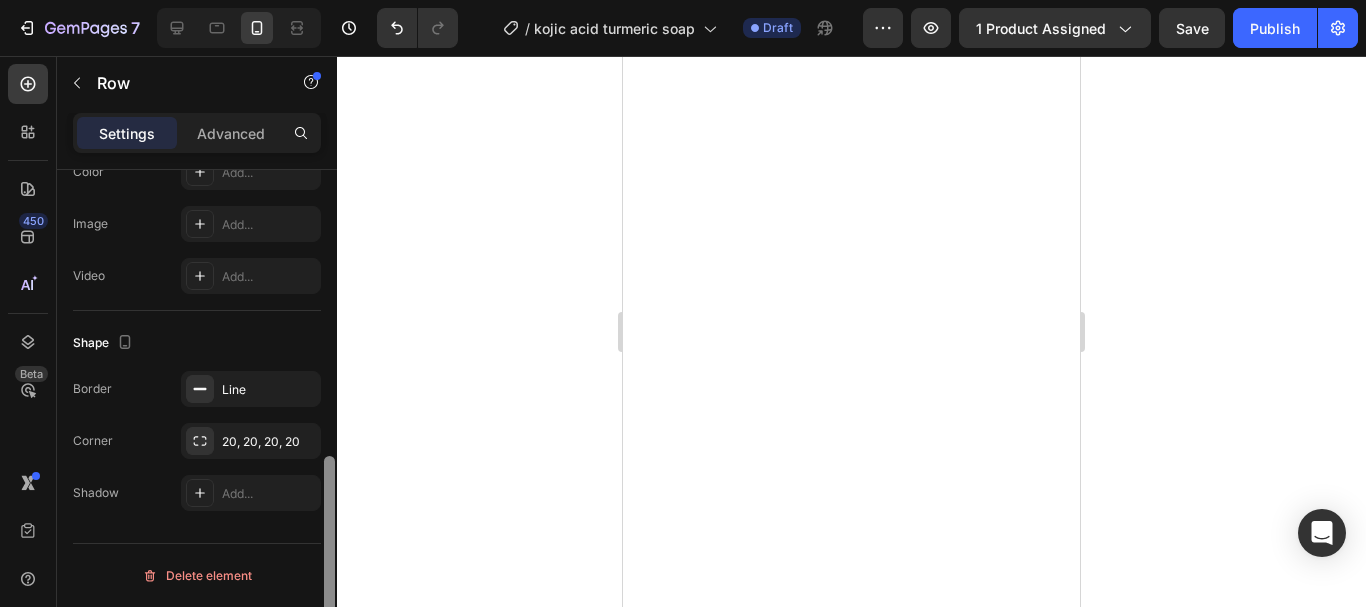drag, startPoint x: 327, startPoint y: 358, endPoint x: 263, endPoint y: 526, distance: 179.77763 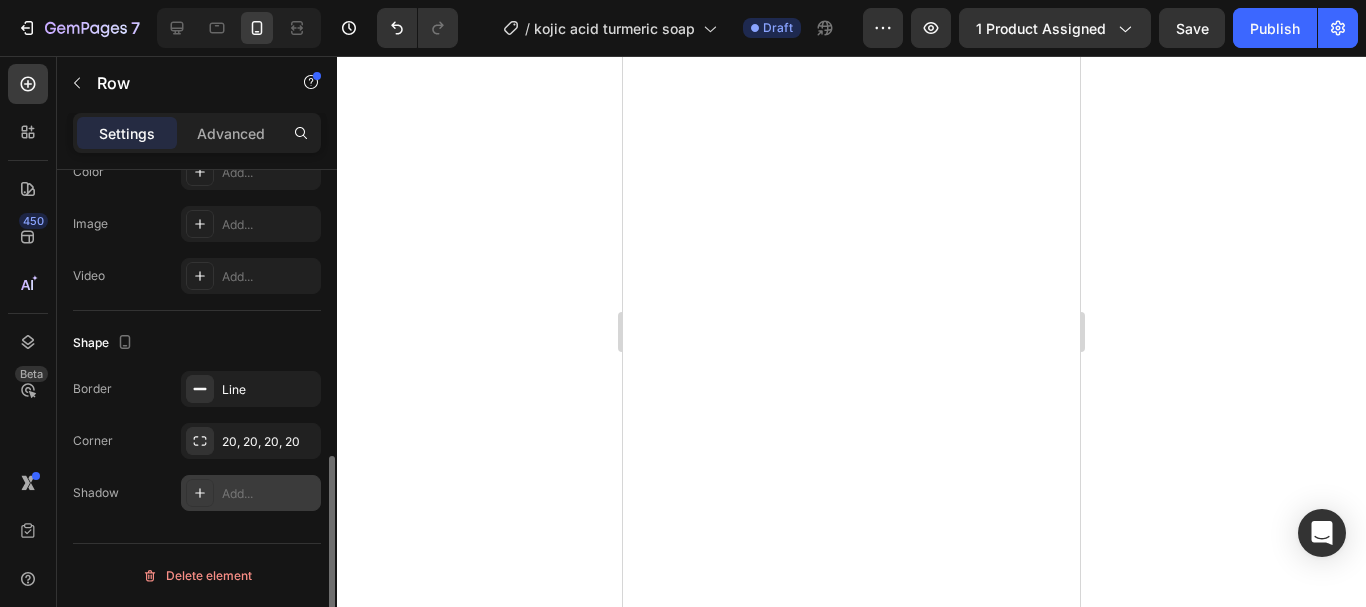 click on "Add..." at bounding box center [269, 494] 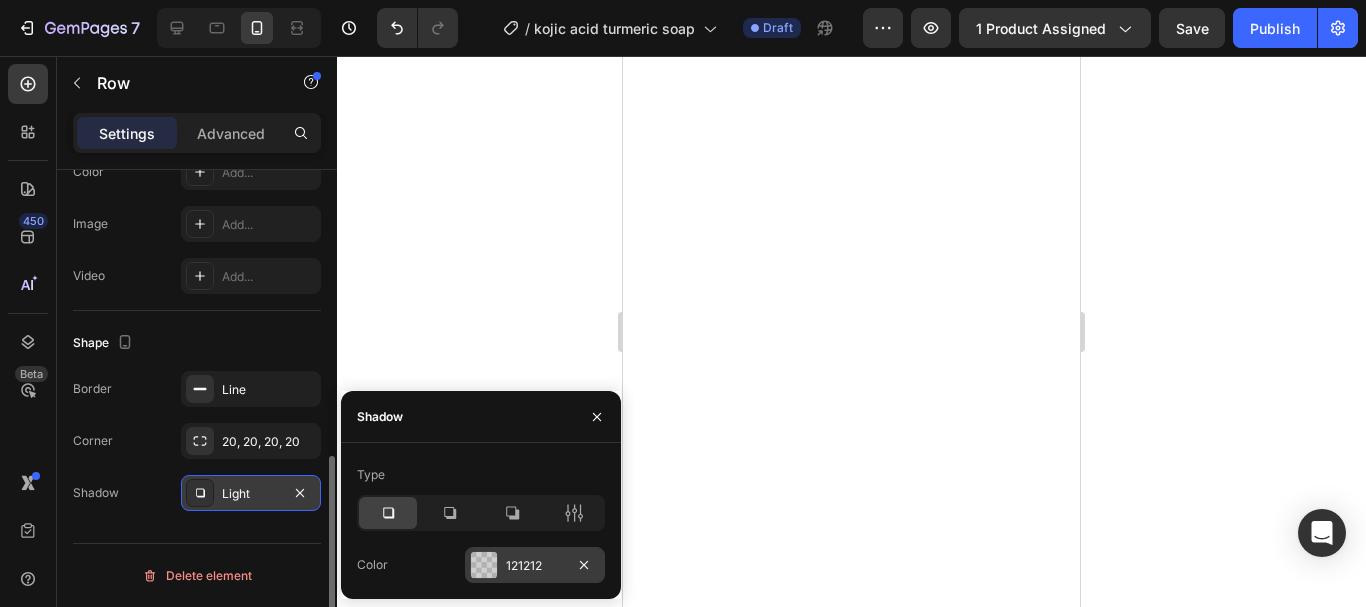 click at bounding box center [484, 565] 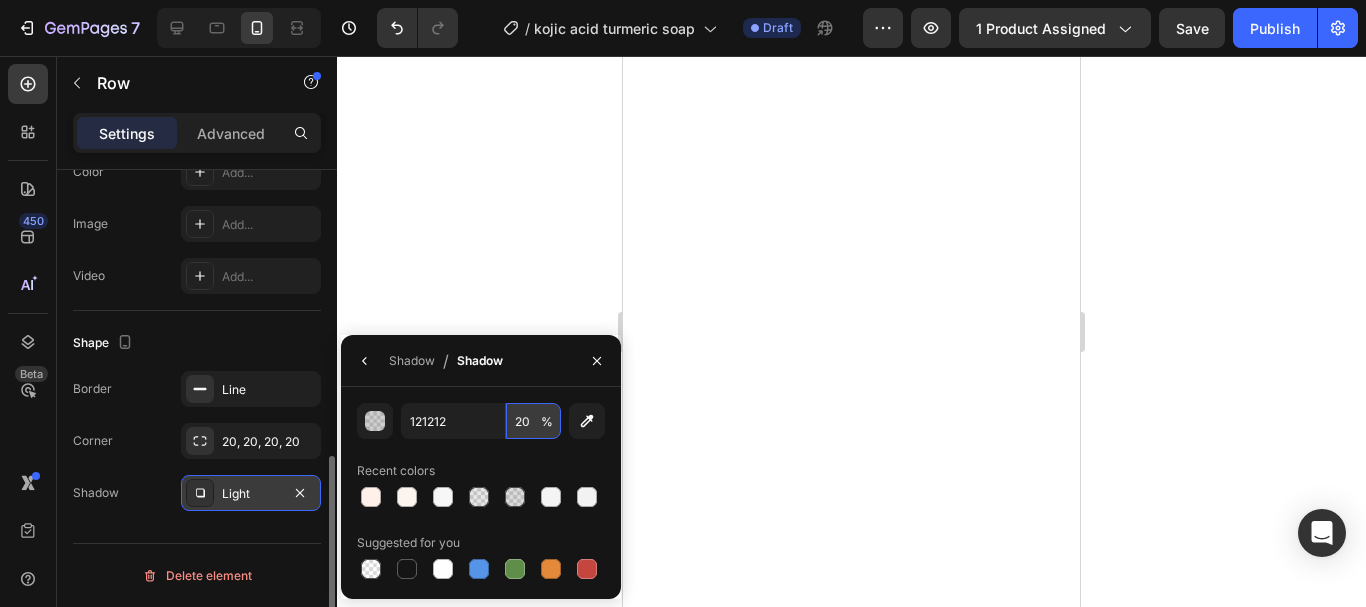 click on "20" at bounding box center (533, 421) 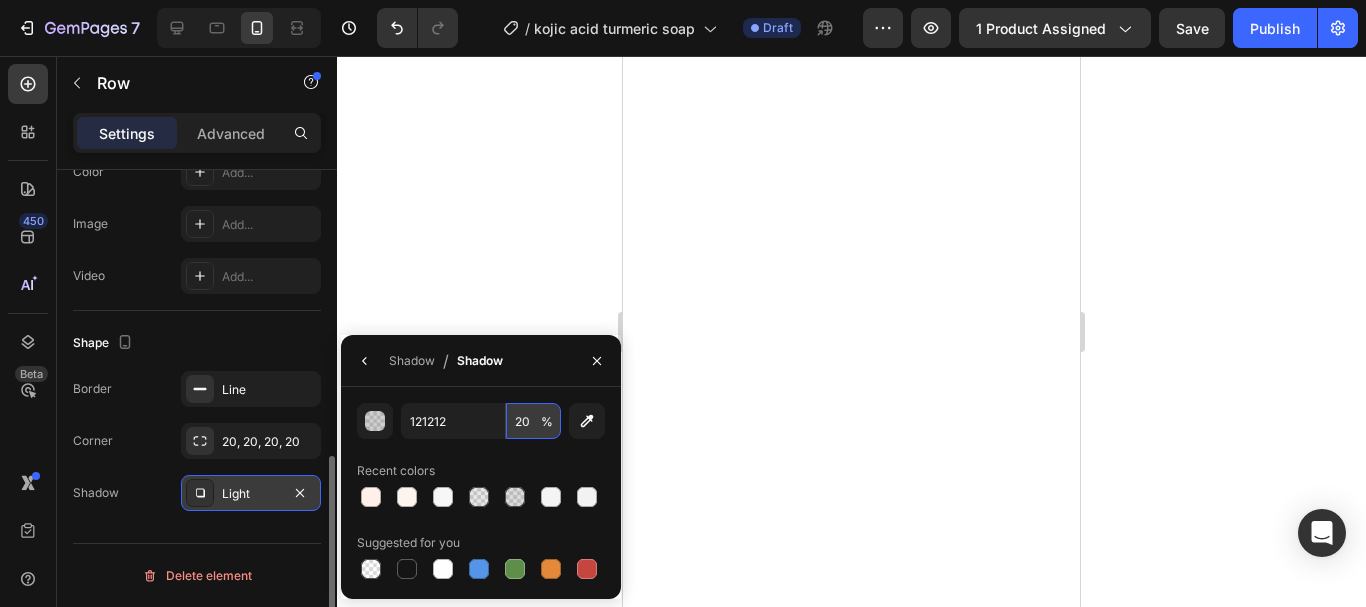 click on "20" at bounding box center [533, 421] 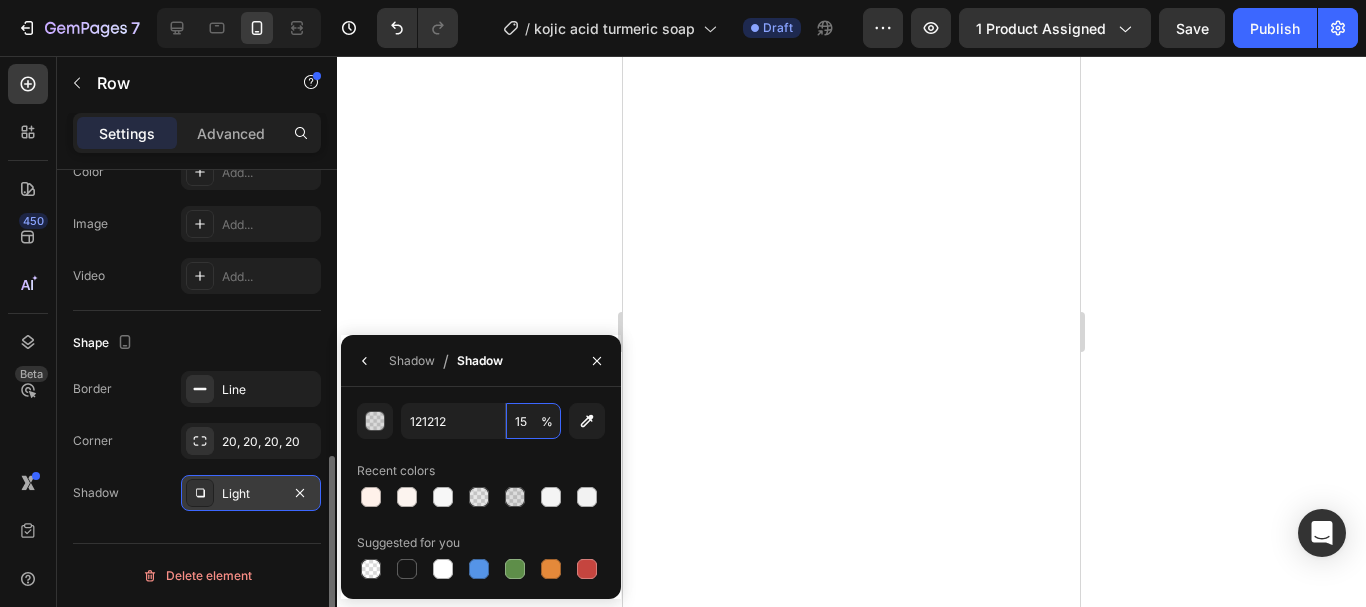 type on "15" 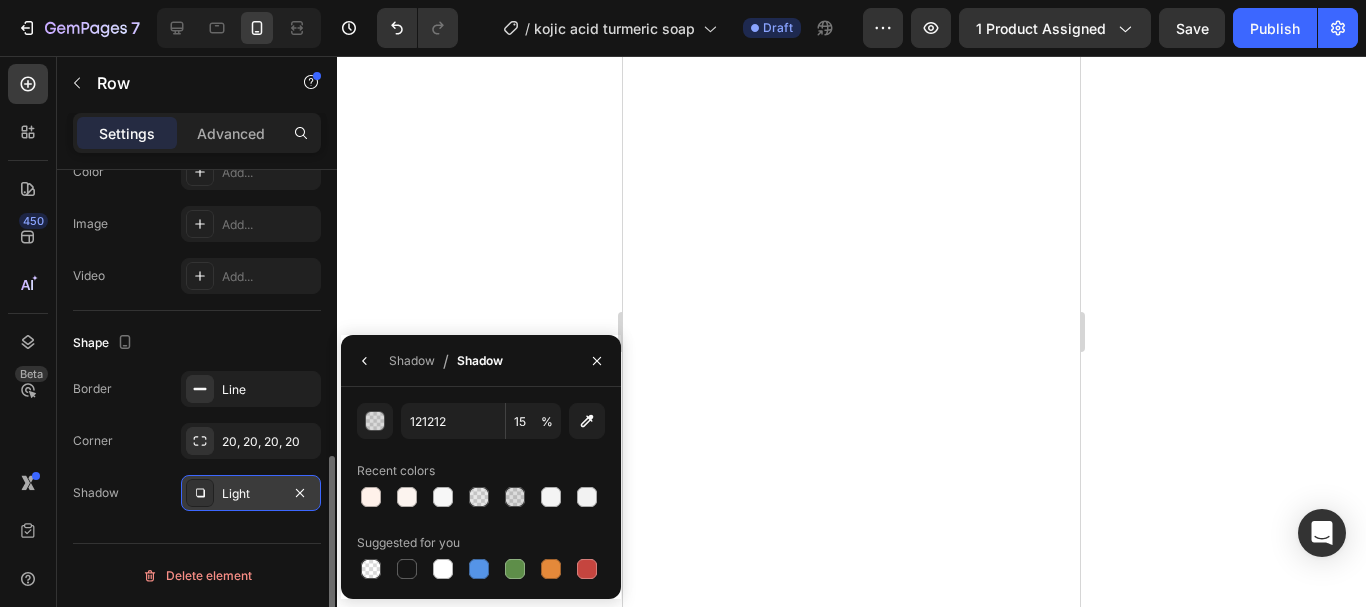 click on "Recent colors" at bounding box center (481, 471) 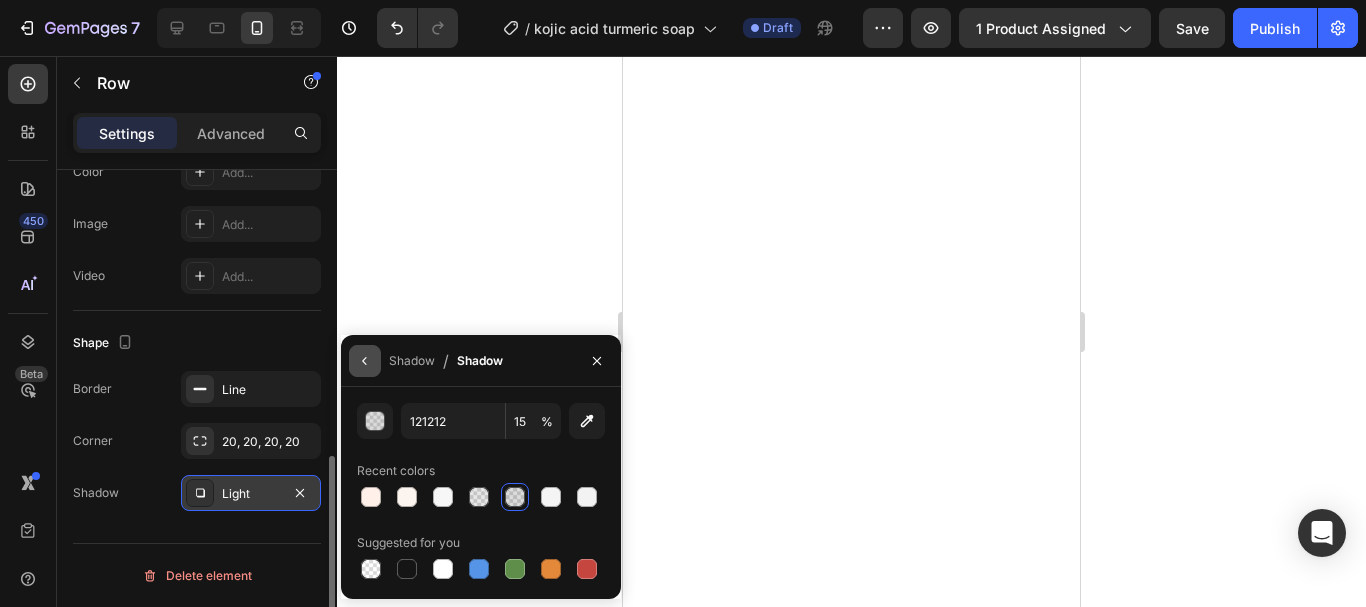 click 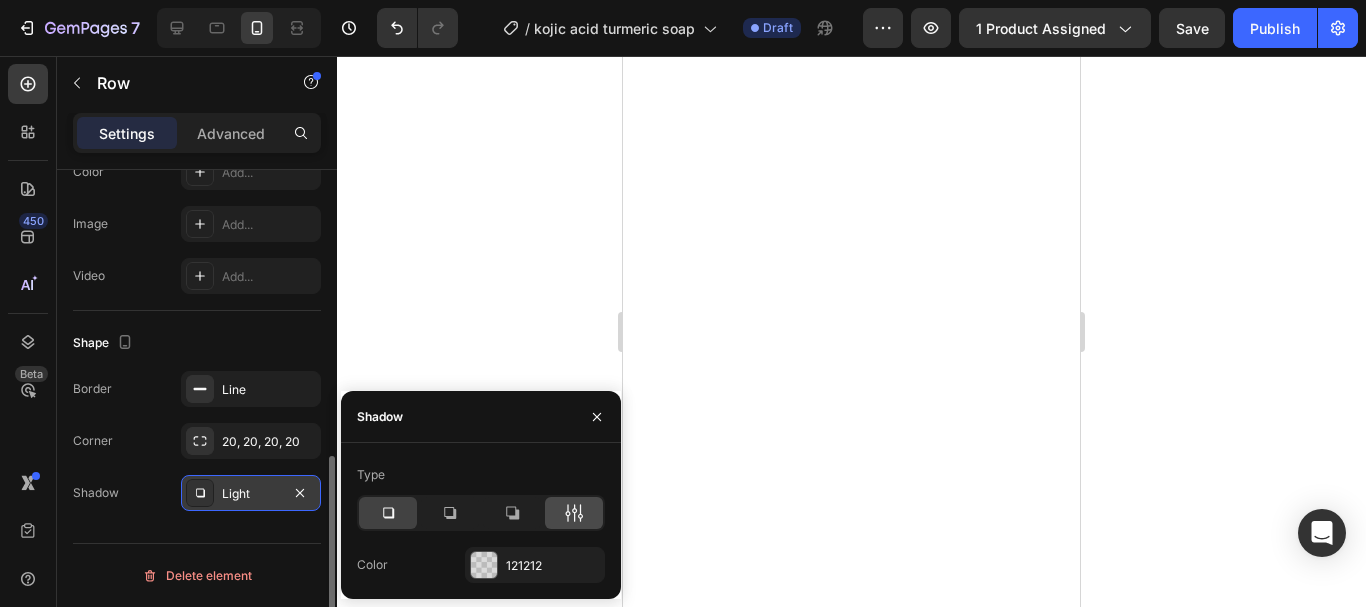 click 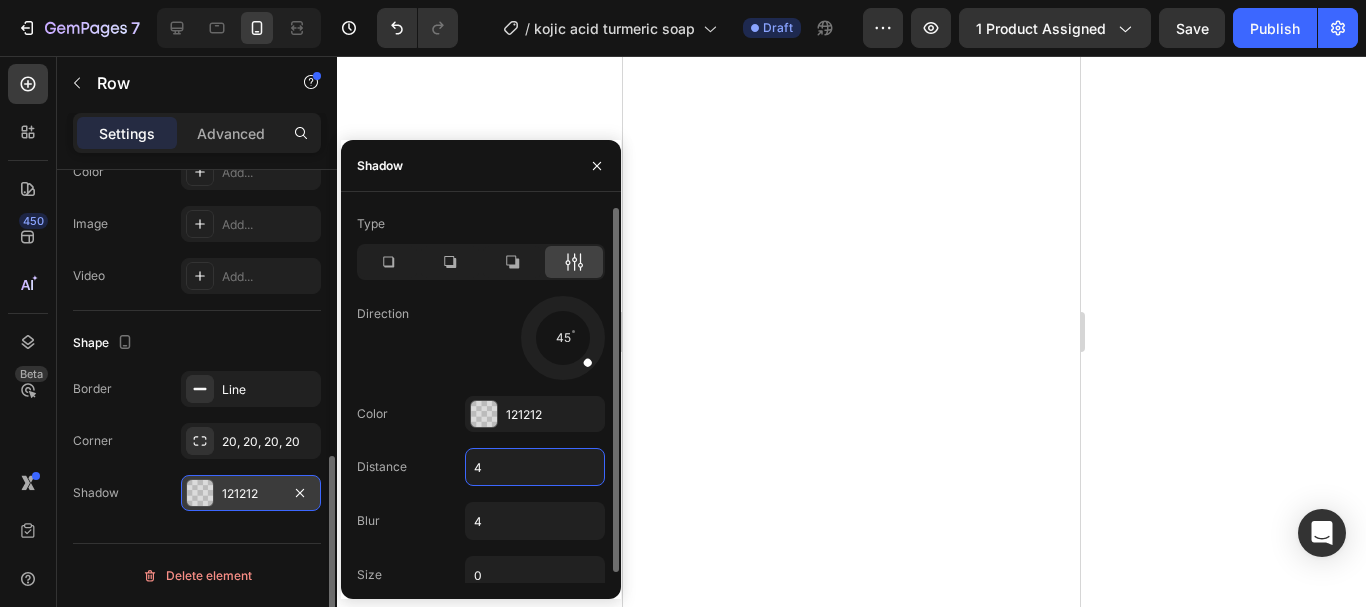 click on "4" at bounding box center [535, 467] 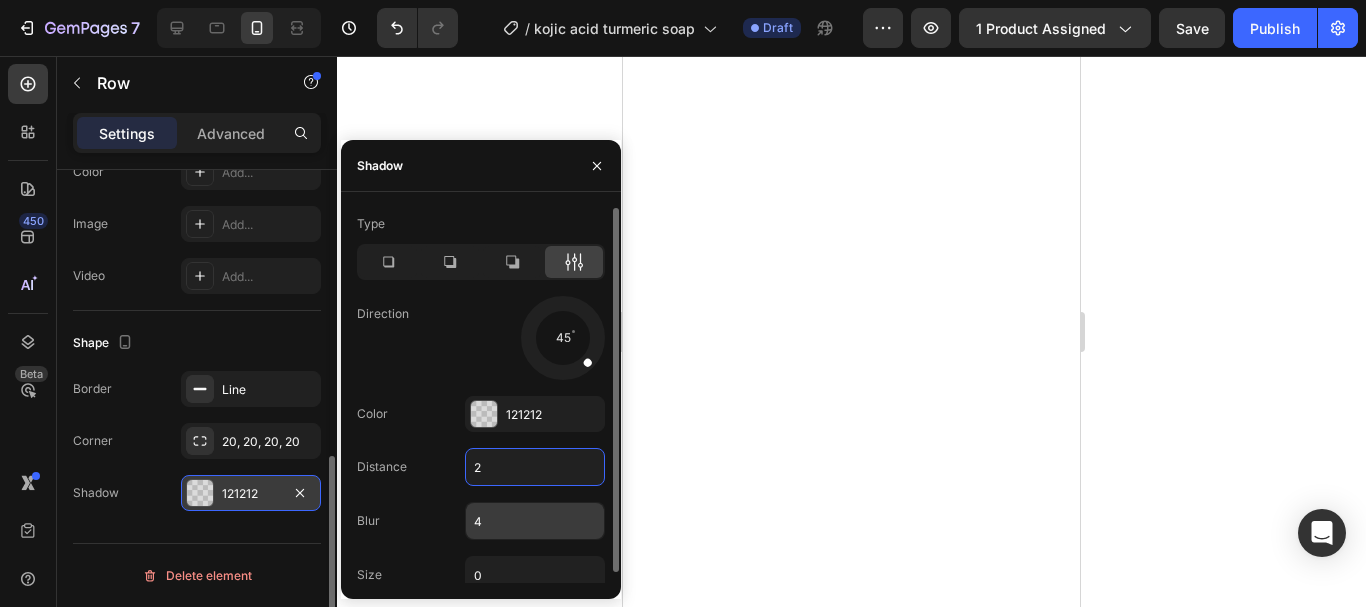 type on "2" 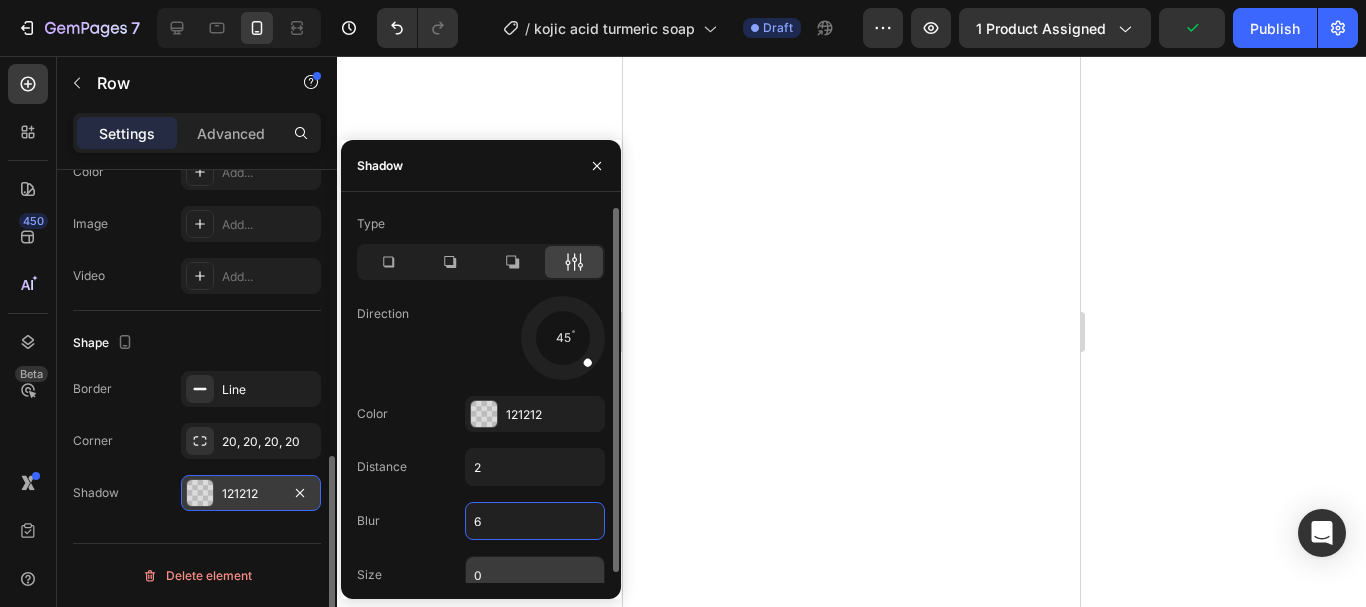 type on "6" 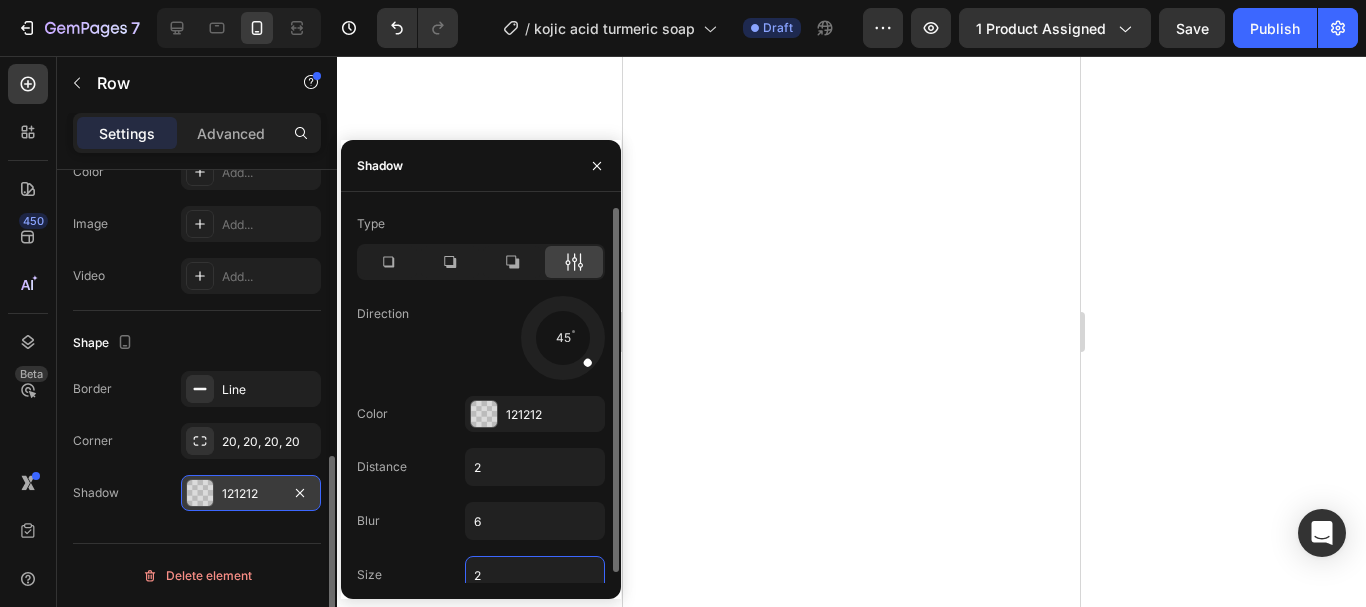 type on "2" 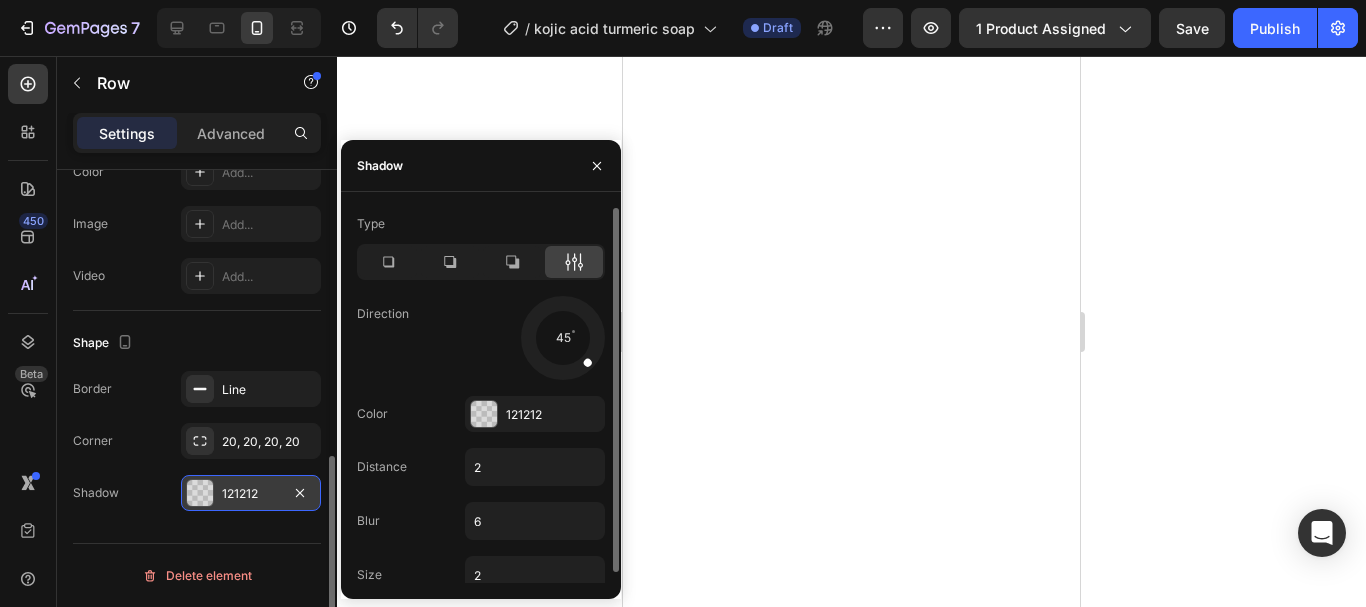 click on "Blur 6" 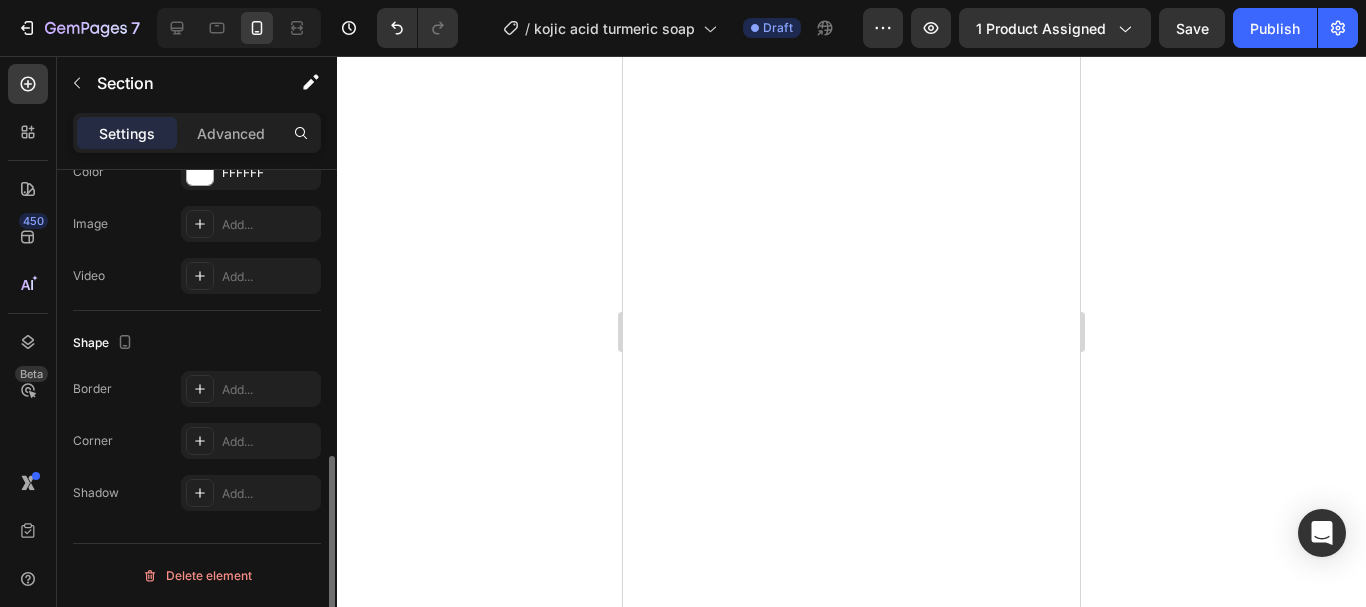 scroll, scrollTop: 0, scrollLeft: 0, axis: both 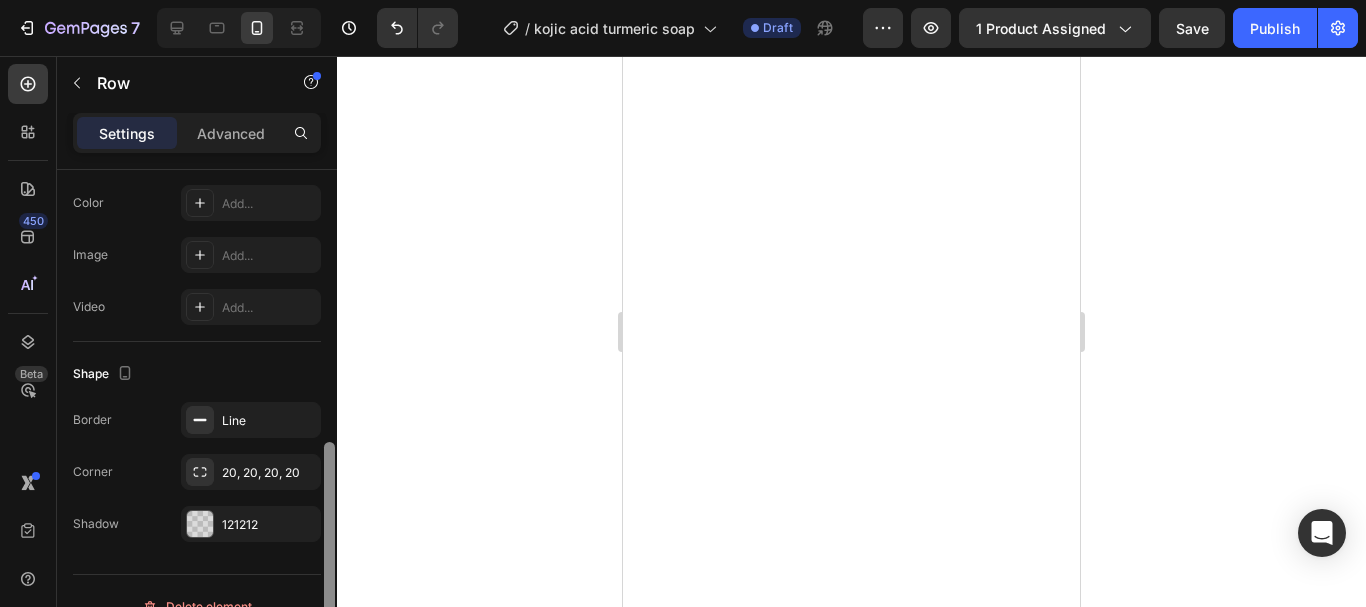 drag, startPoint x: 333, startPoint y: 221, endPoint x: 292, endPoint y: 494, distance: 276.06158 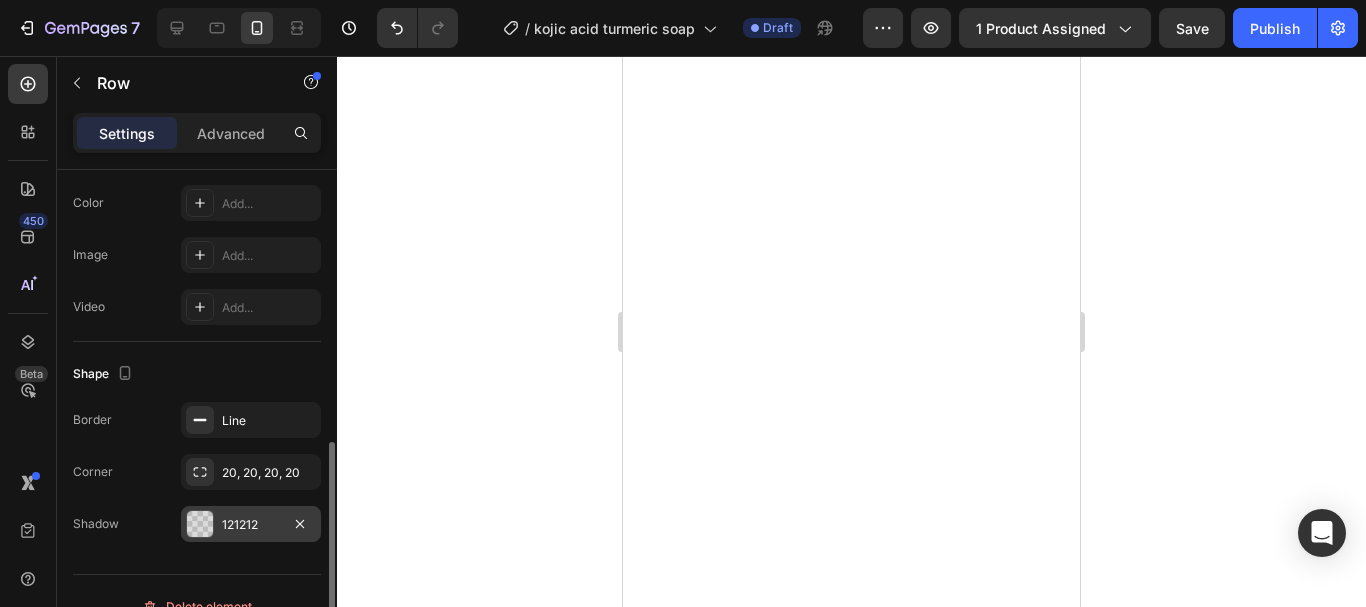 click on "121212" at bounding box center [251, 524] 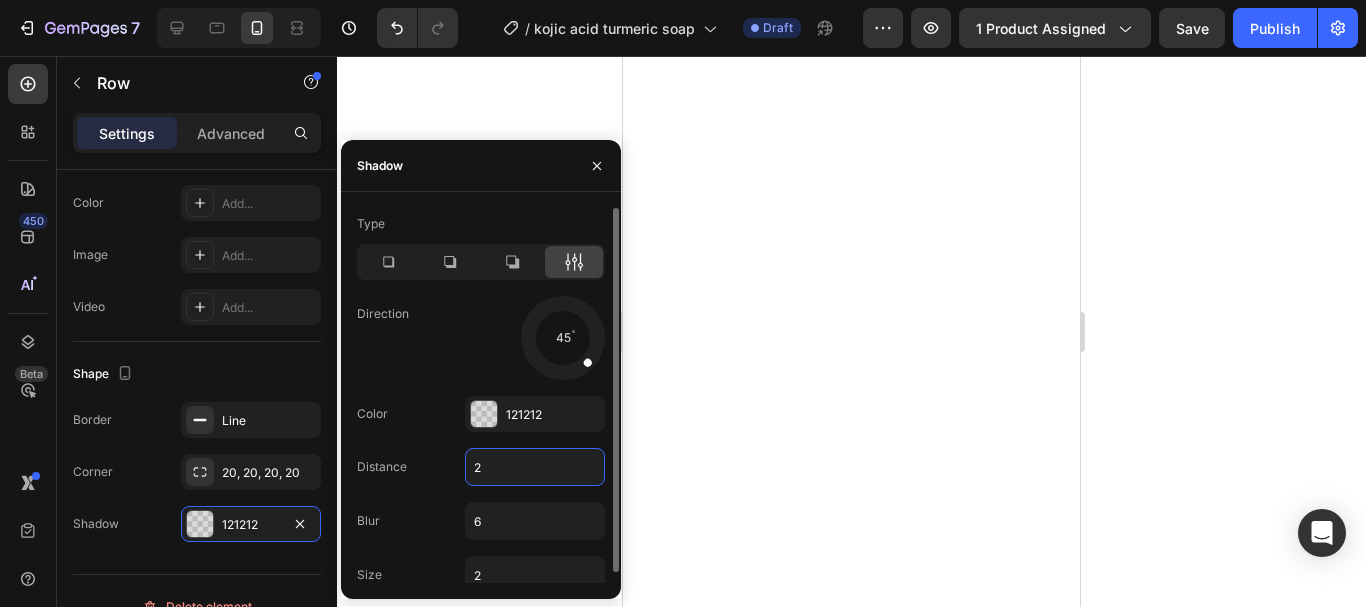 click on "2" at bounding box center [535, 467] 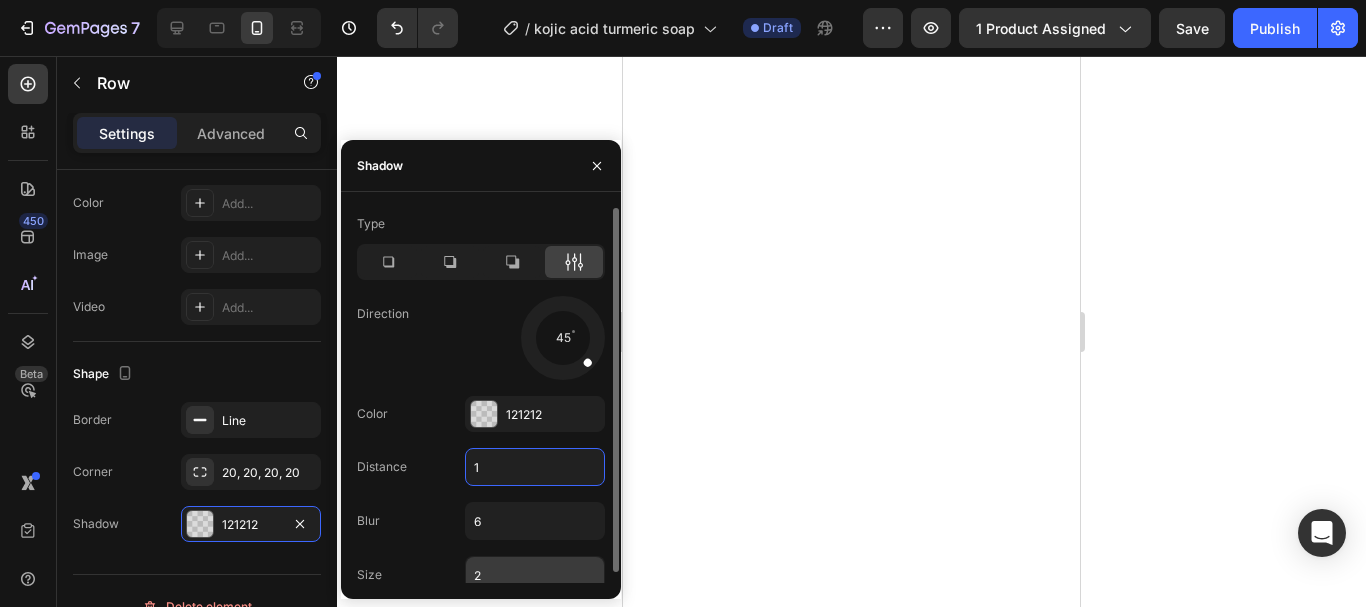 type on "1" 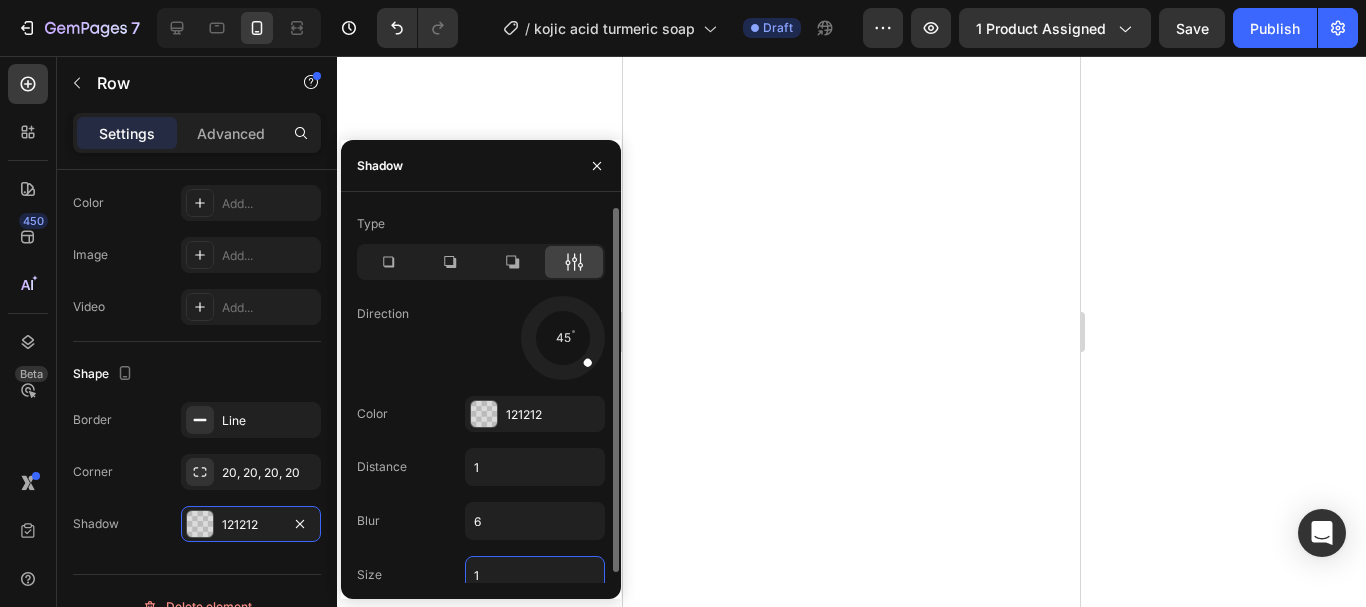 type on "1" 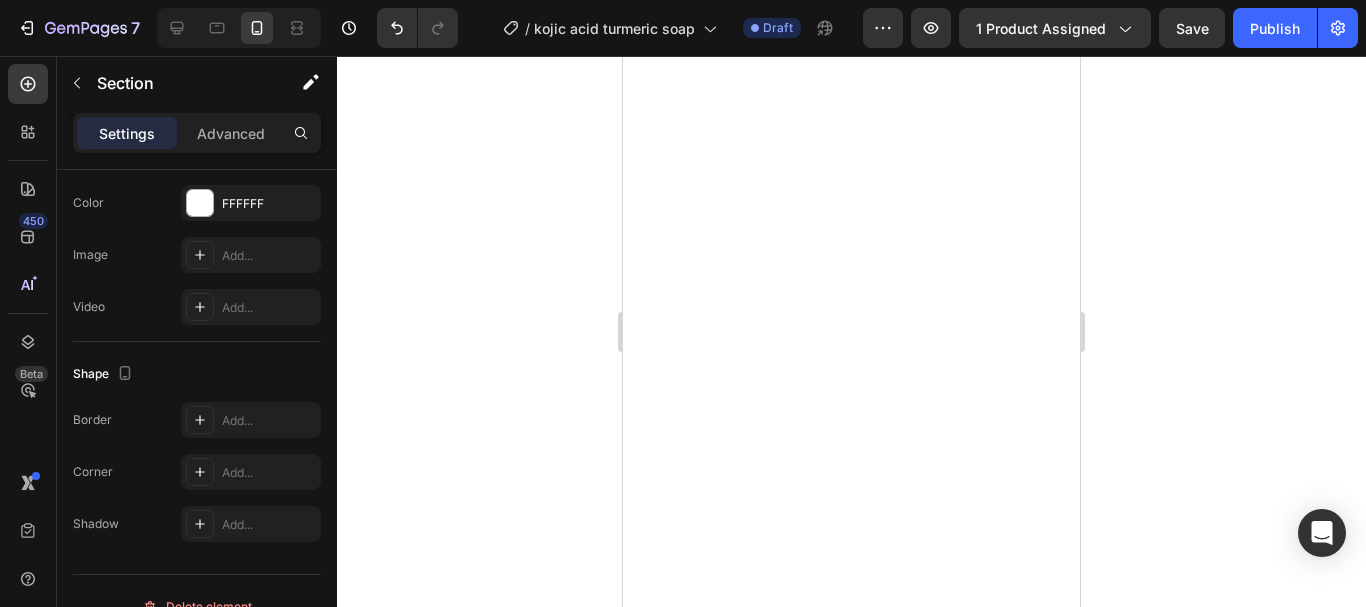 scroll, scrollTop: 0, scrollLeft: 0, axis: both 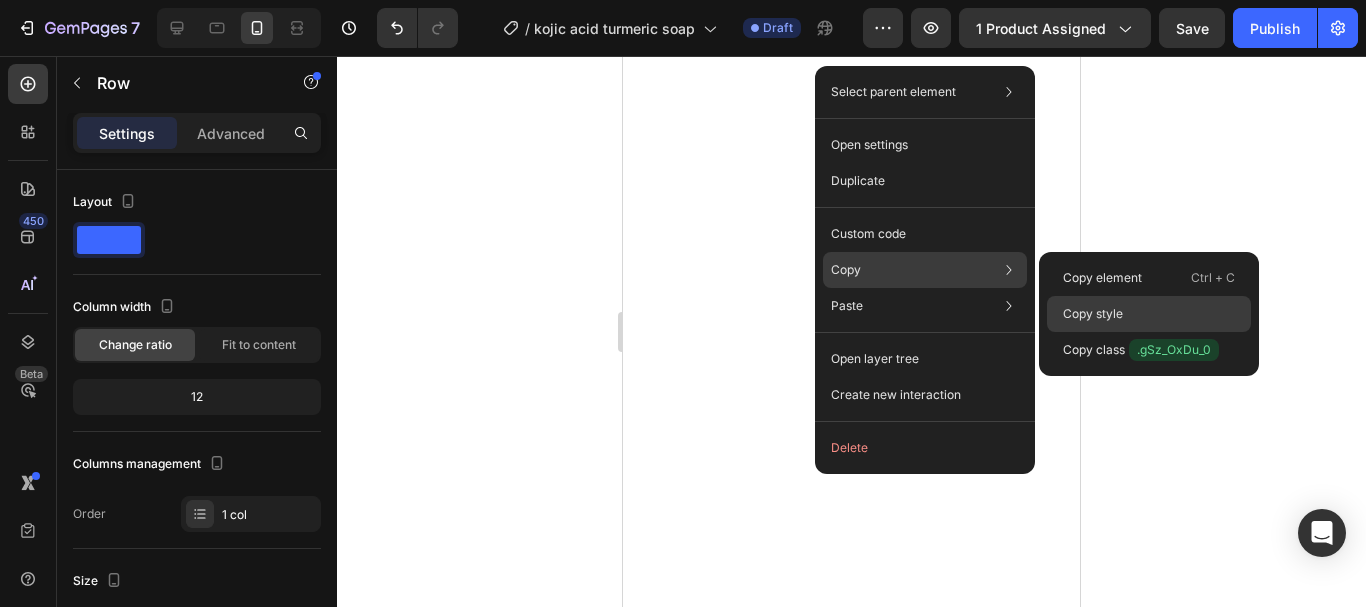 click on "Copy style" 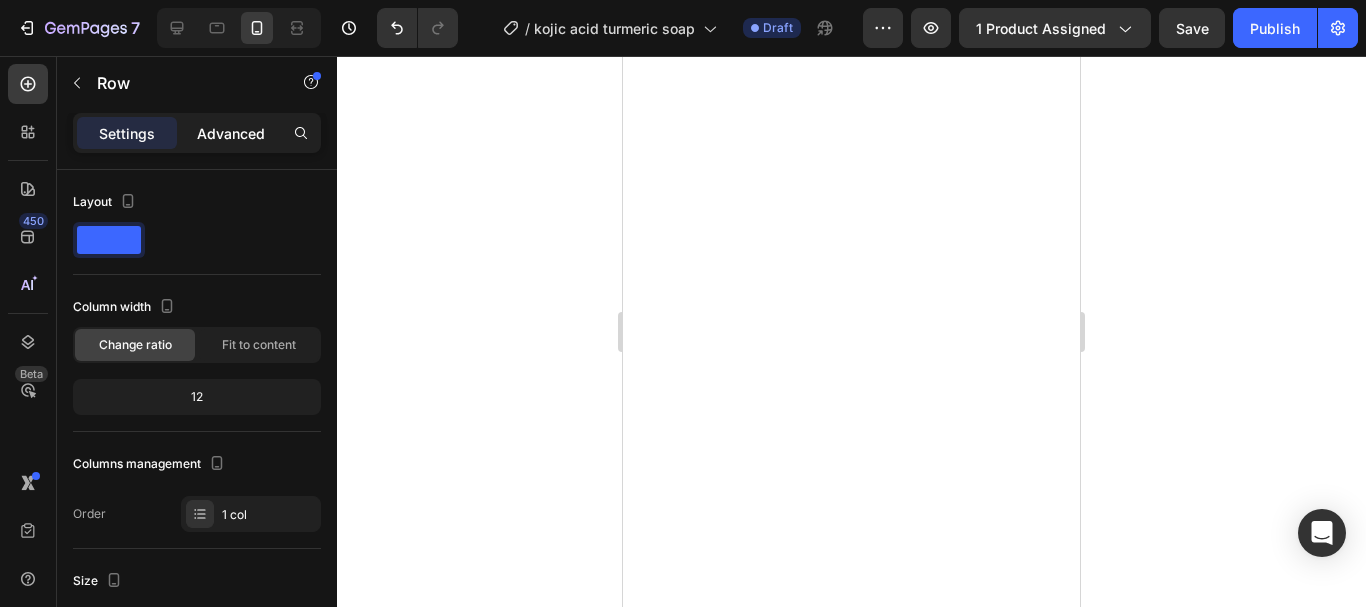 click on "Advanced" 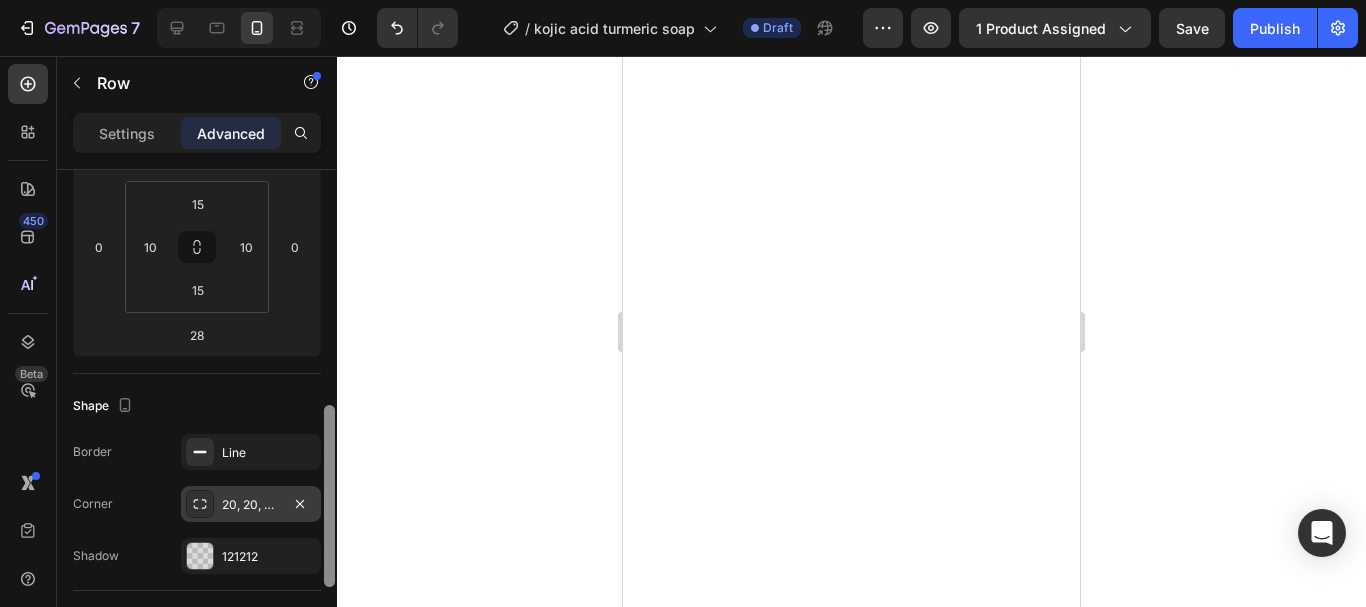 scroll, scrollTop: 431, scrollLeft: 0, axis: vertical 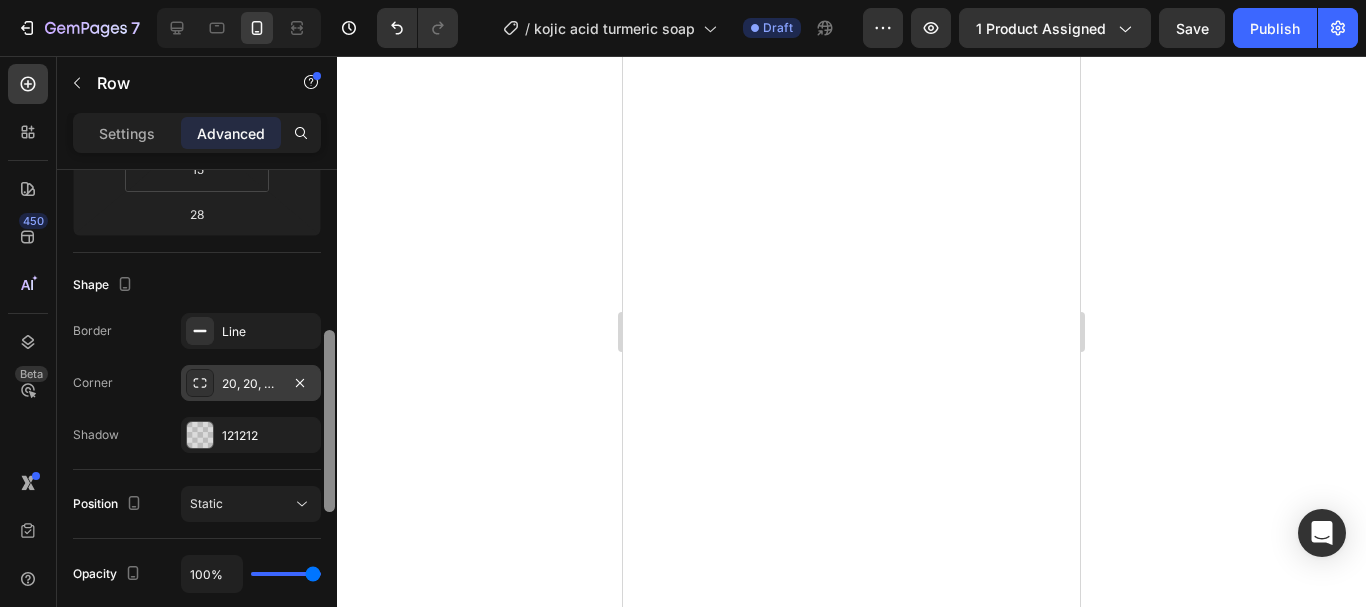 drag, startPoint x: 329, startPoint y: 254, endPoint x: 315, endPoint y: 388, distance: 134.72935 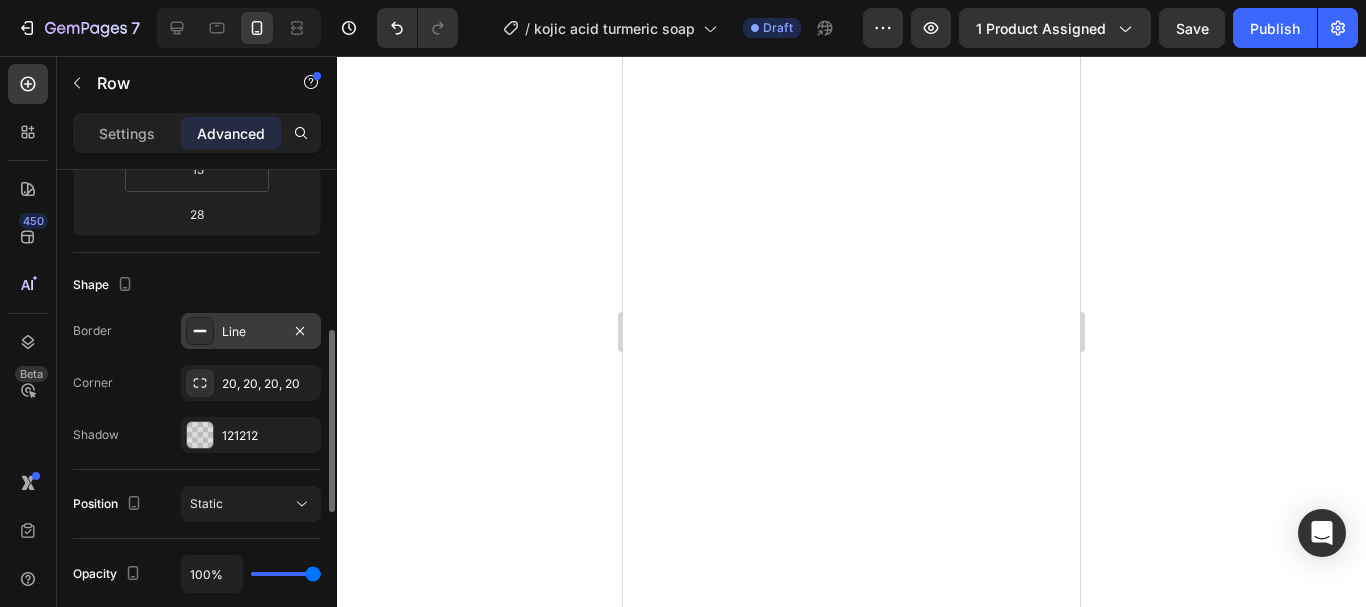 click on "Line" at bounding box center [251, 332] 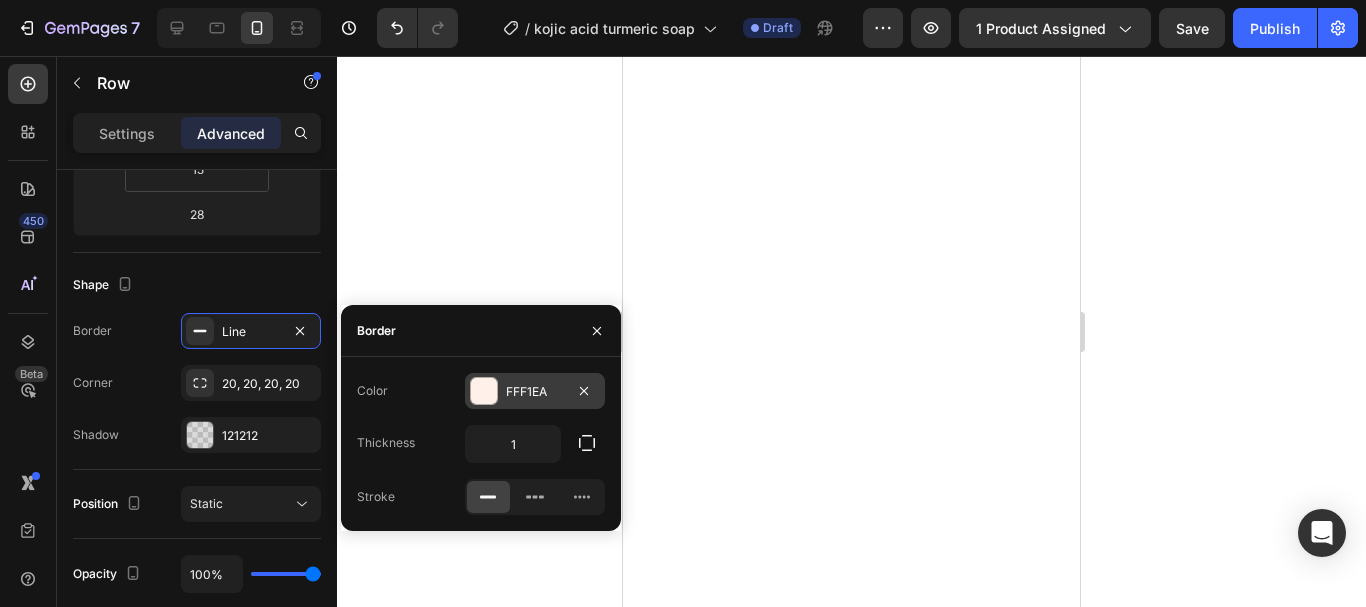 click at bounding box center [484, 391] 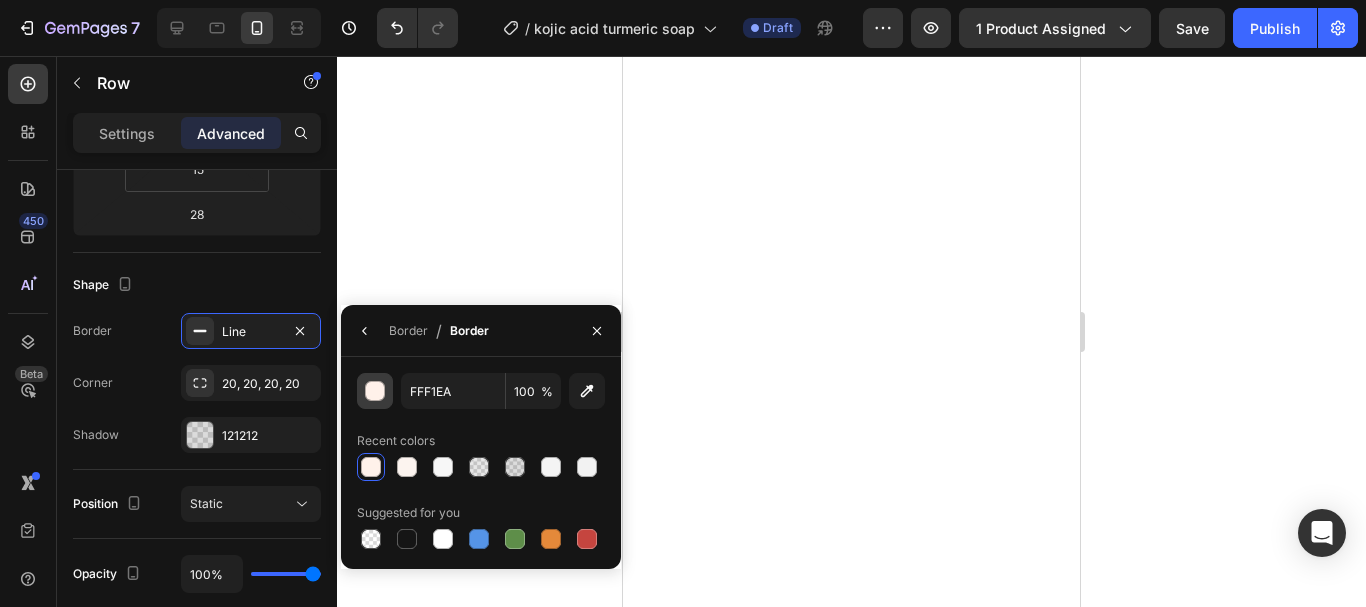 click at bounding box center (375, 391) 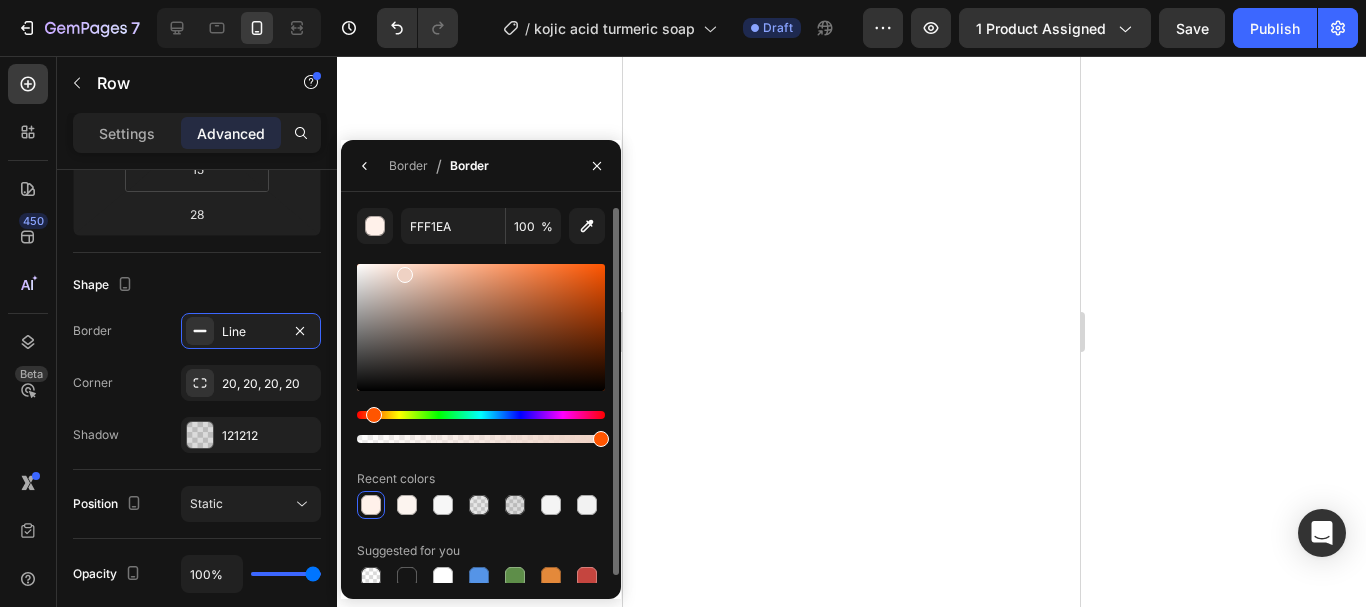 drag, startPoint x: 385, startPoint y: 274, endPoint x: 406, endPoint y: 271, distance: 21.213203 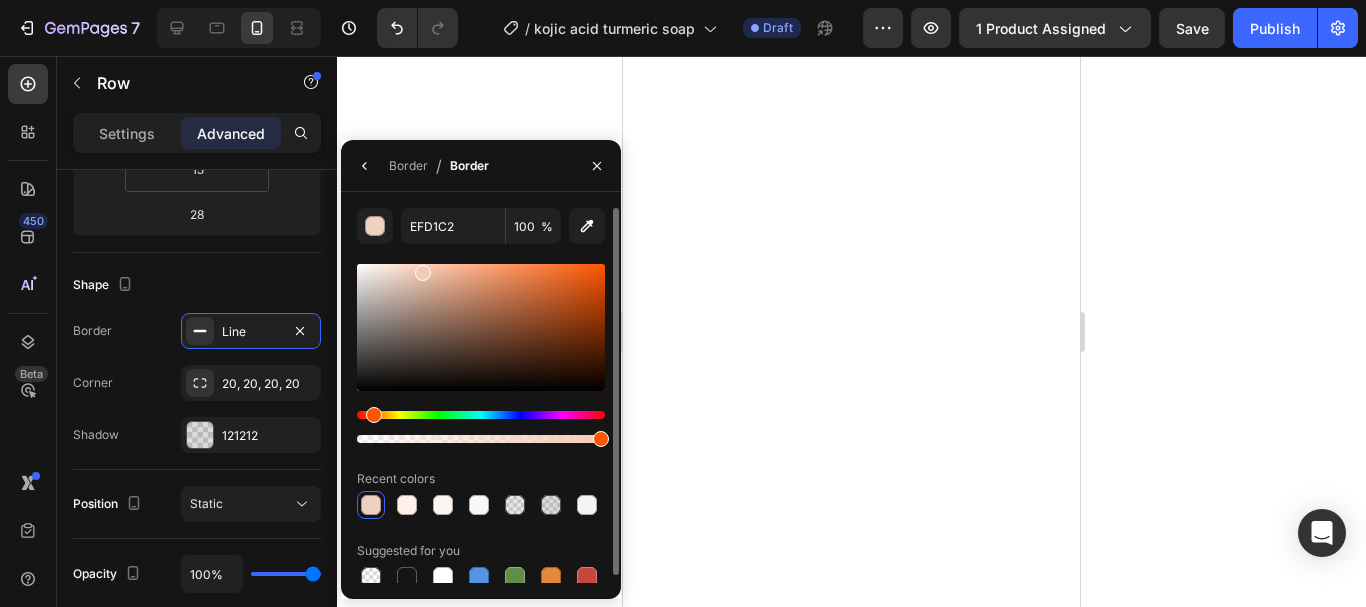 click at bounding box center [423, 273] 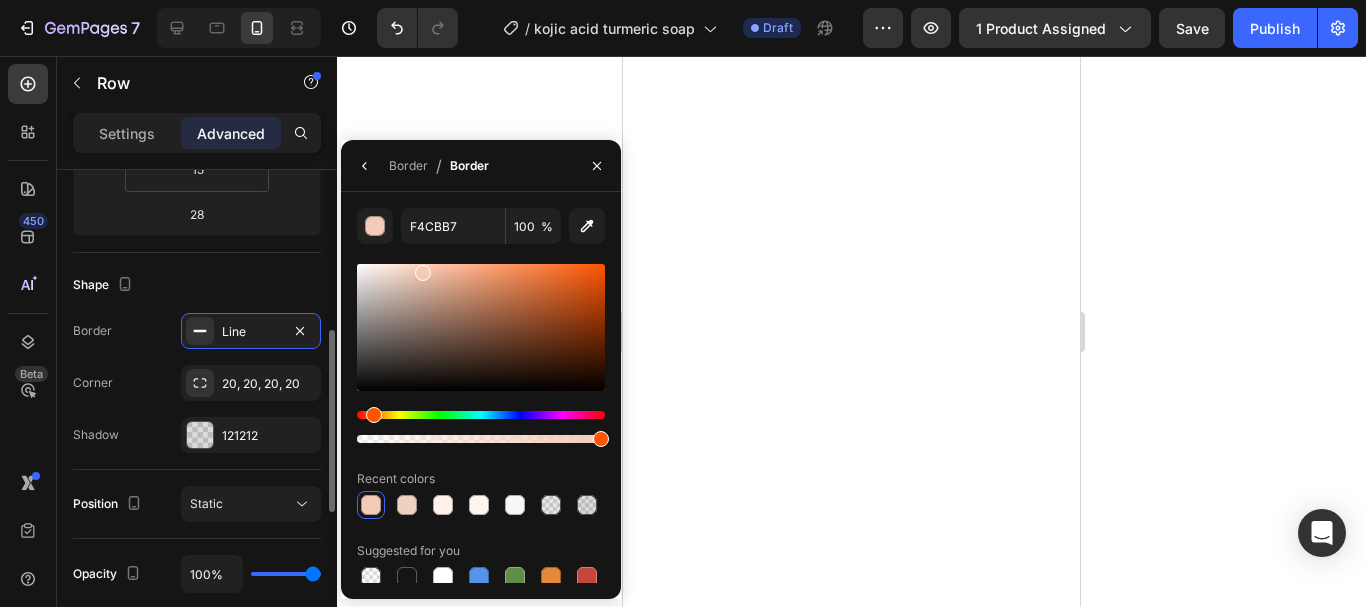 click on "Shape" at bounding box center (197, 285) 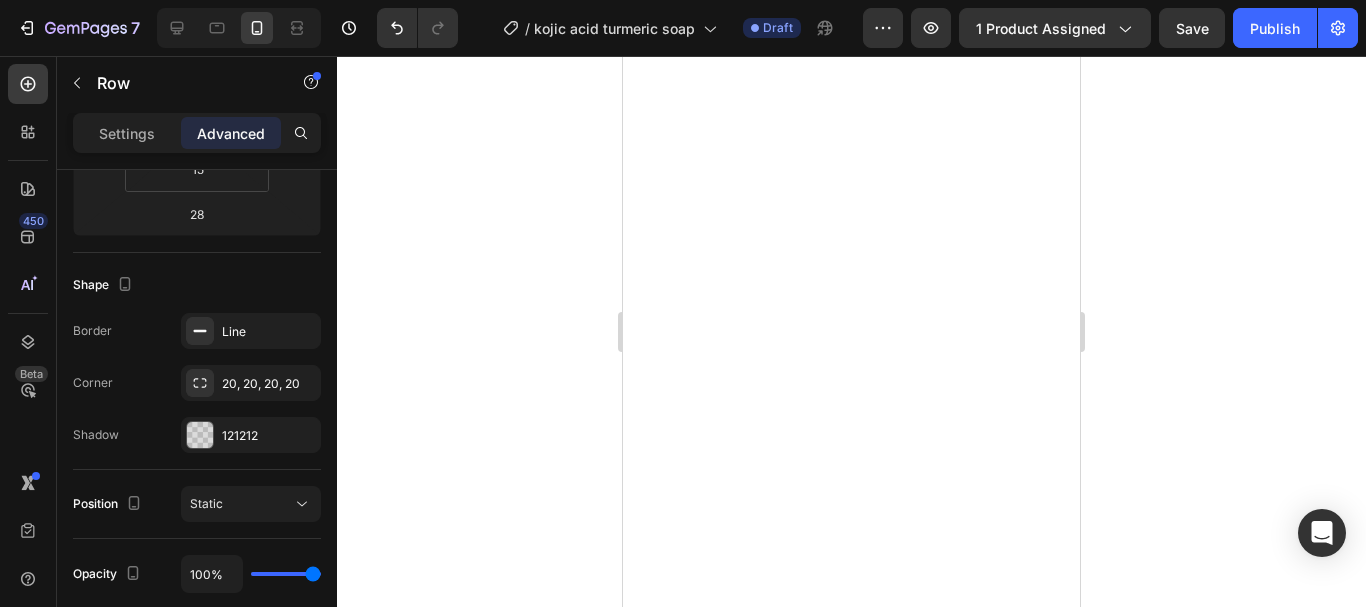 click 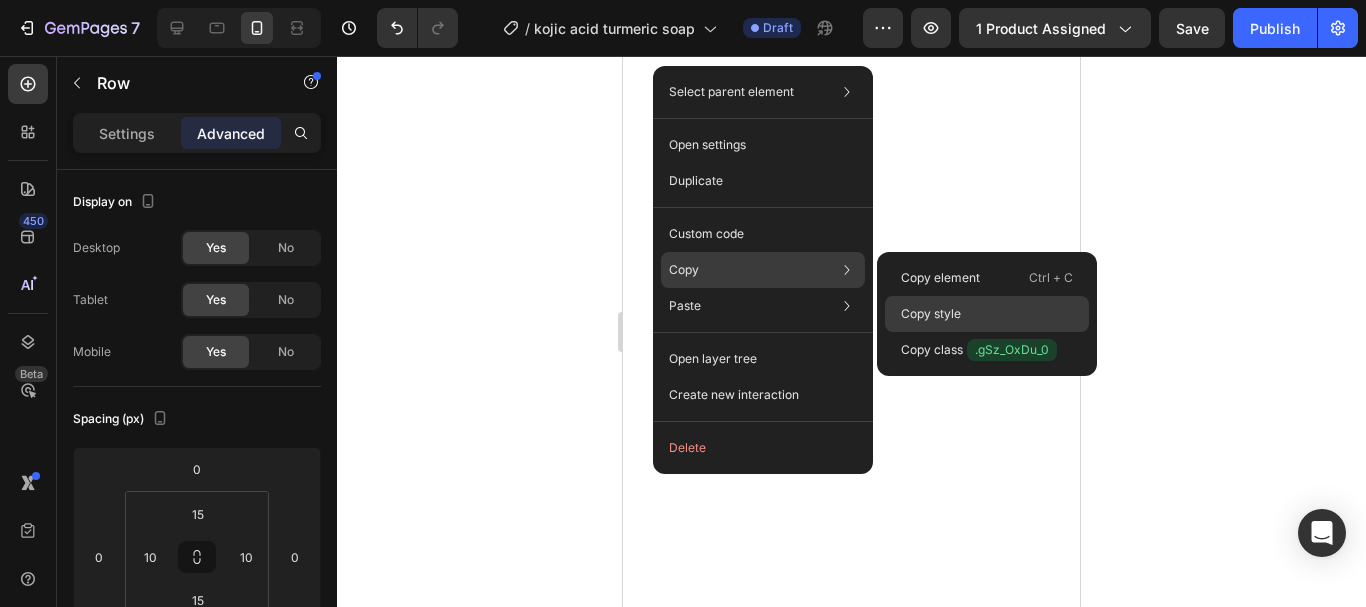 click on "Copy style" at bounding box center (931, 314) 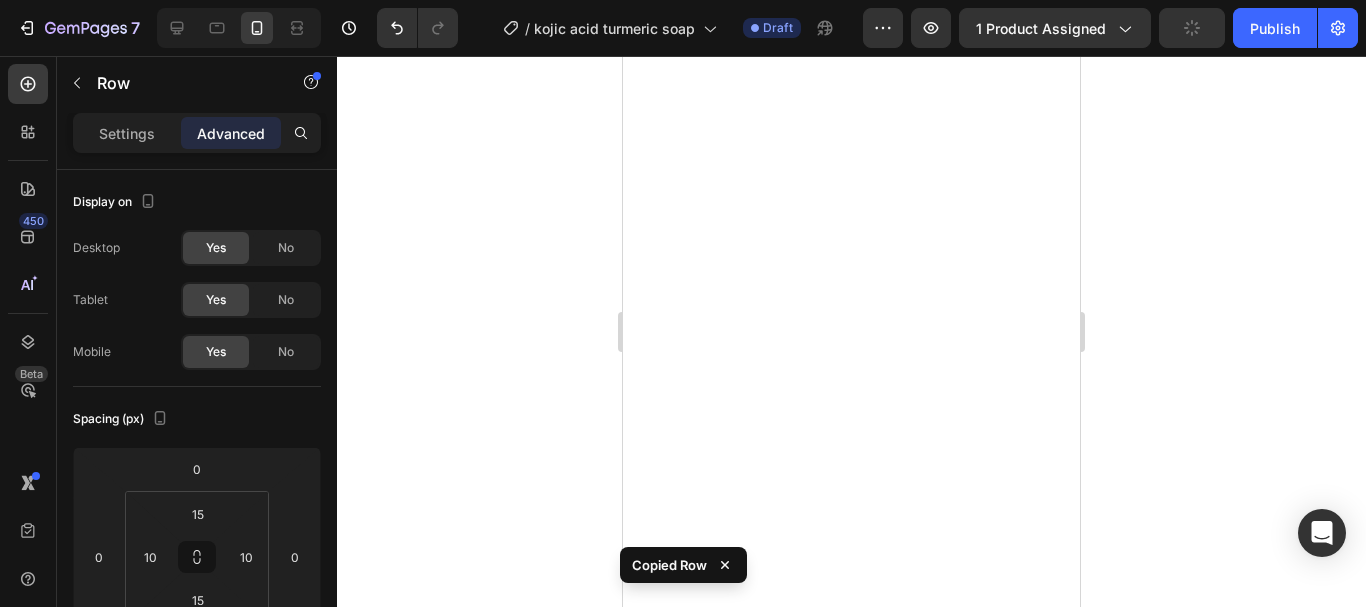 scroll, scrollTop: 431, scrollLeft: 0, axis: vertical 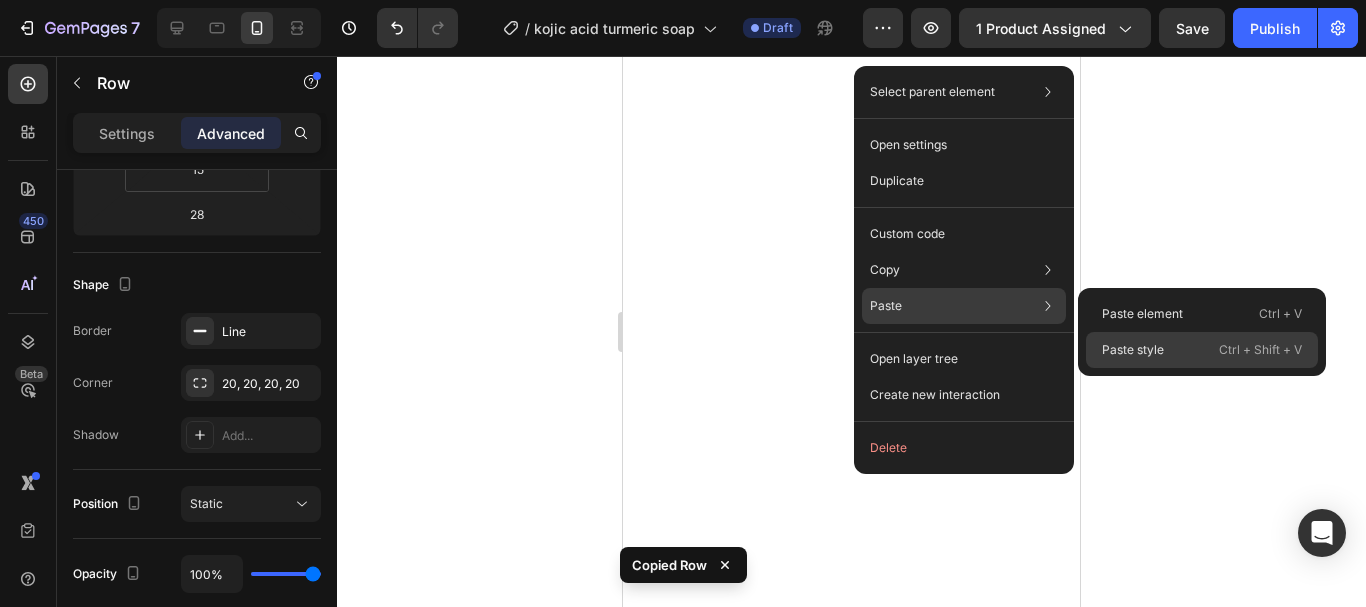 click on "Paste style  Ctrl + Shift + V" 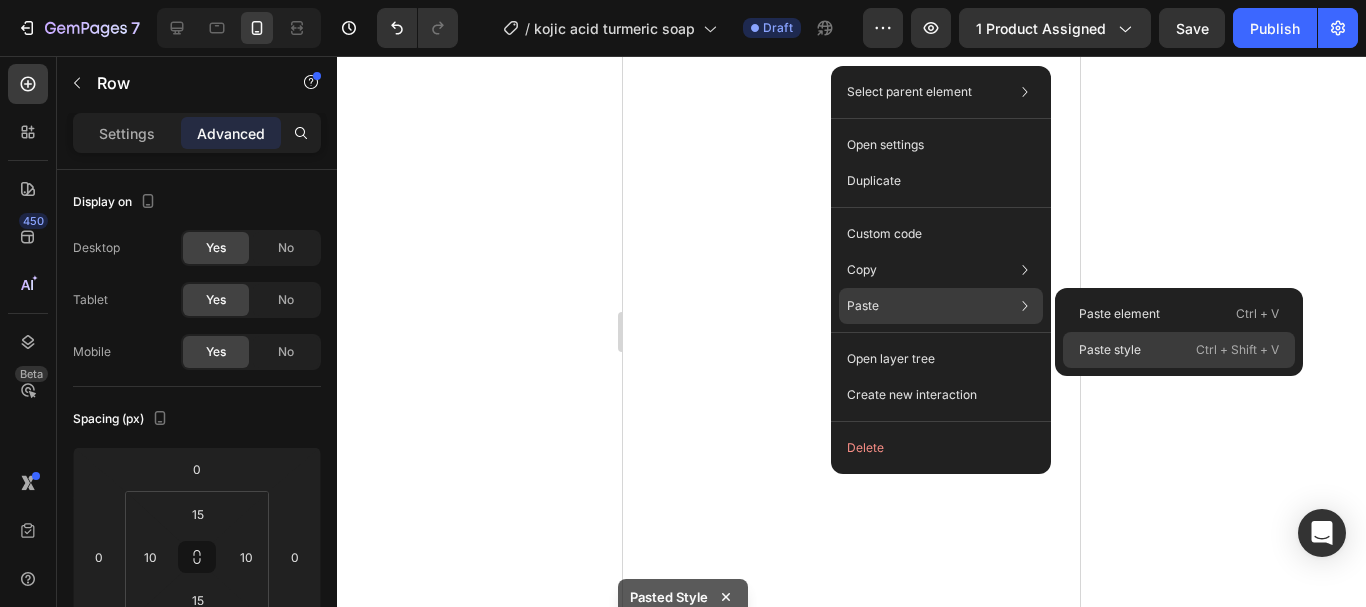 click on "Paste style" at bounding box center [1110, 350] 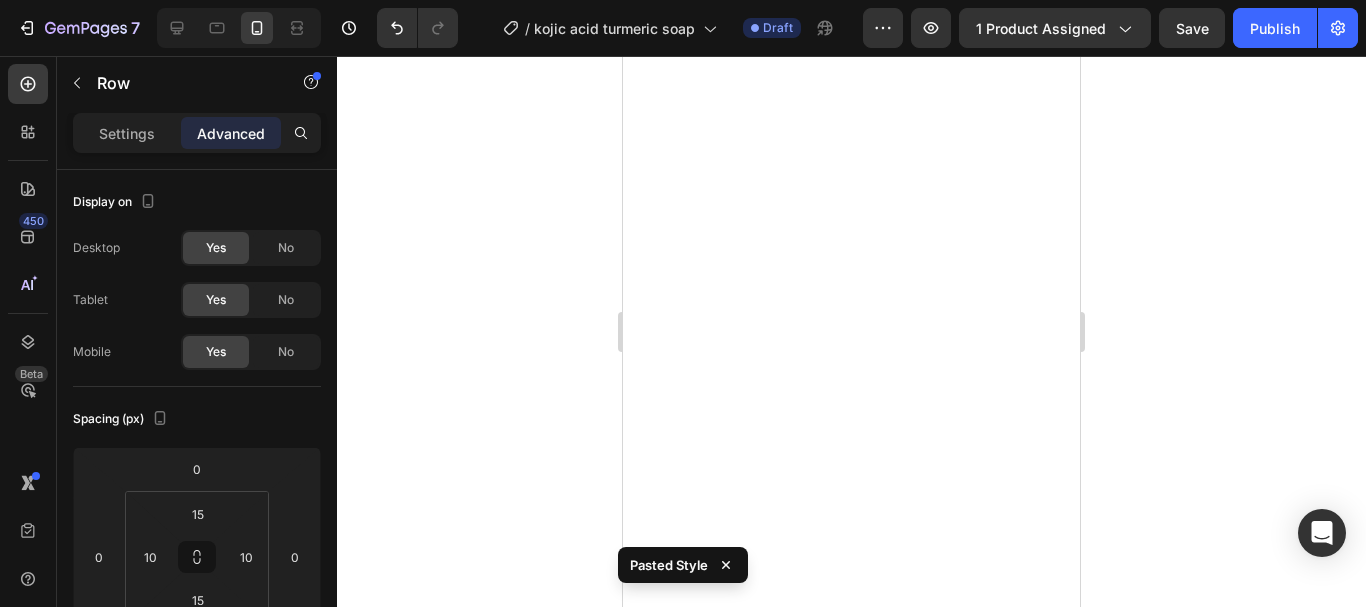 scroll, scrollTop: 431, scrollLeft: 0, axis: vertical 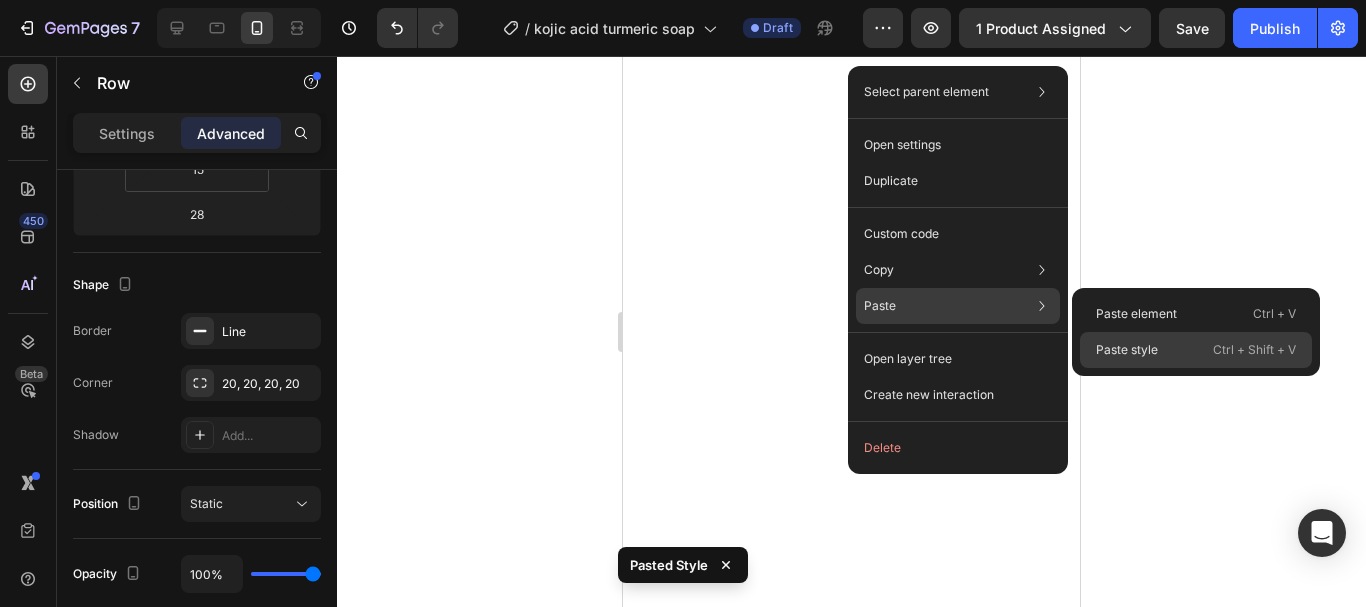 click on "Paste style  Ctrl + Shift + V" 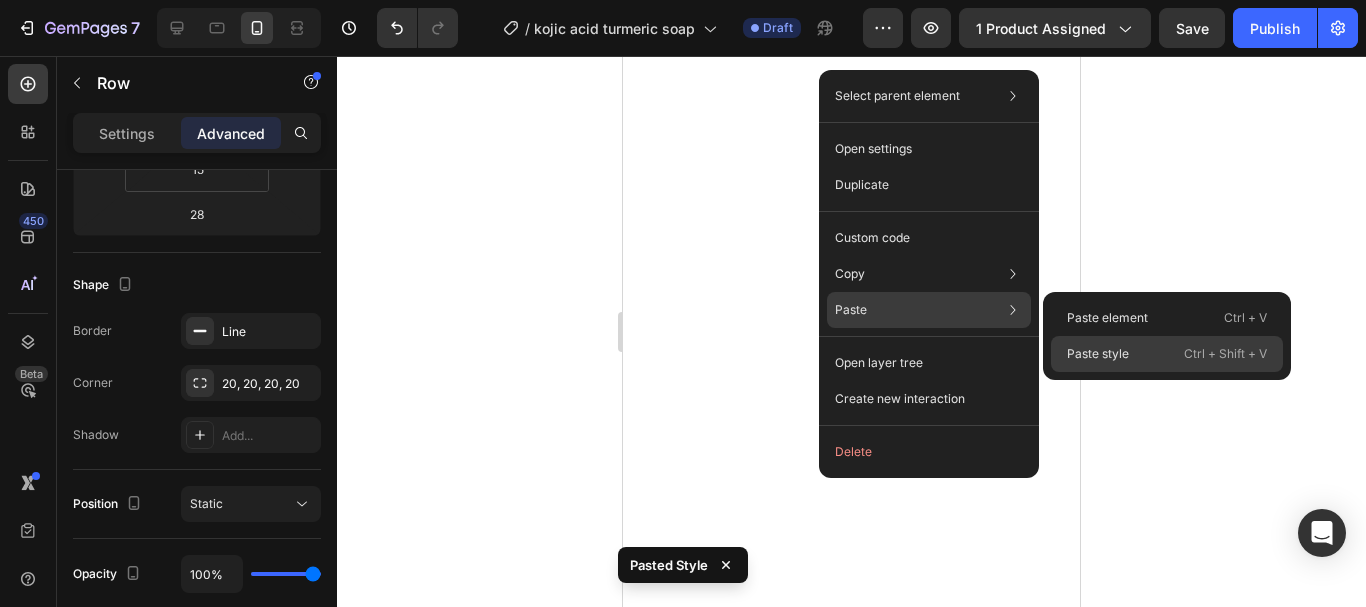 click on "Paste style" at bounding box center (1098, 354) 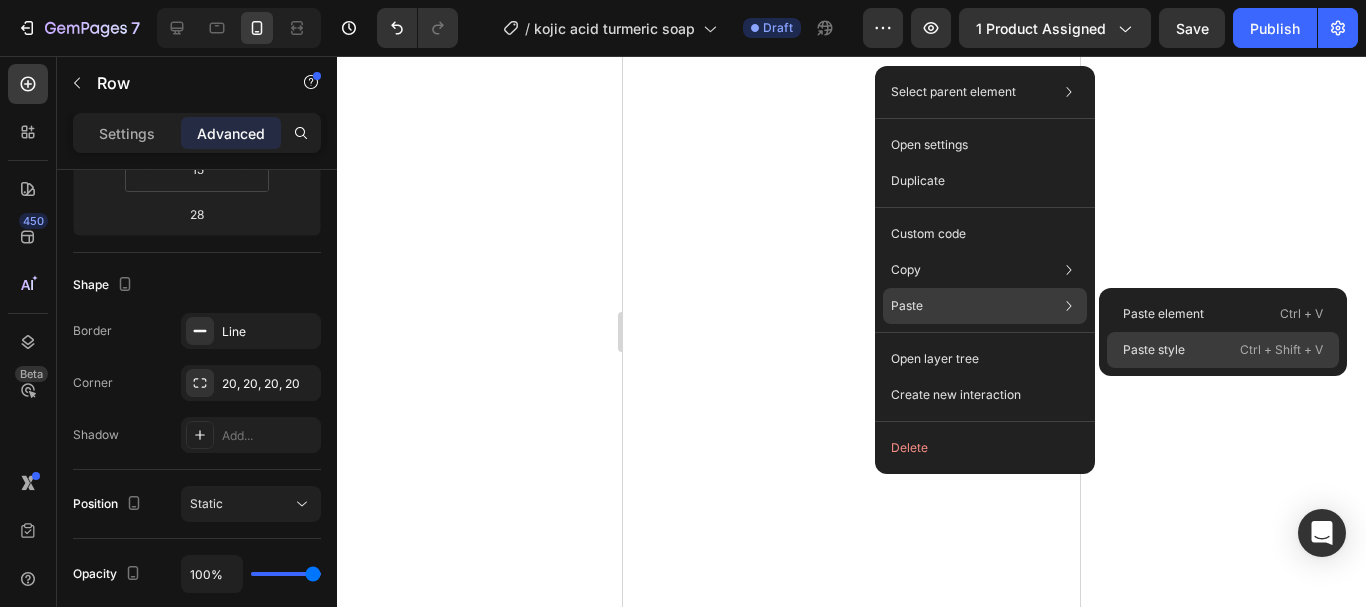 click on "Paste style  Ctrl + Shift + V" 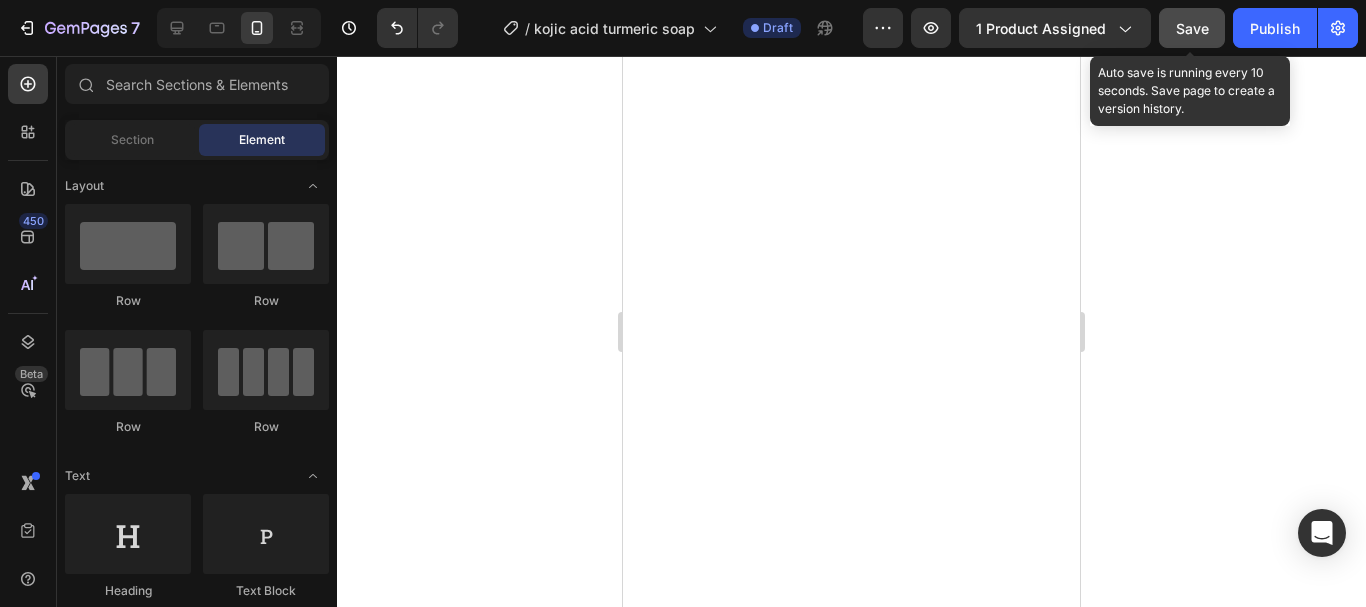 click on "Save" at bounding box center (1192, 28) 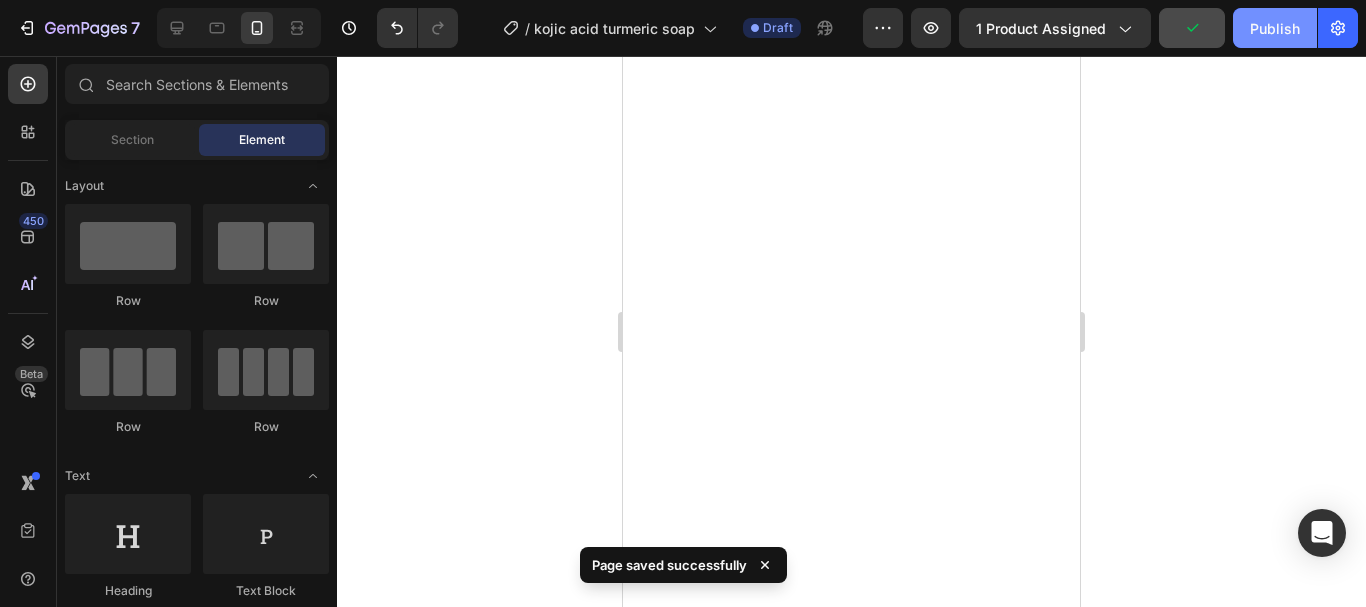 click on "Publish" 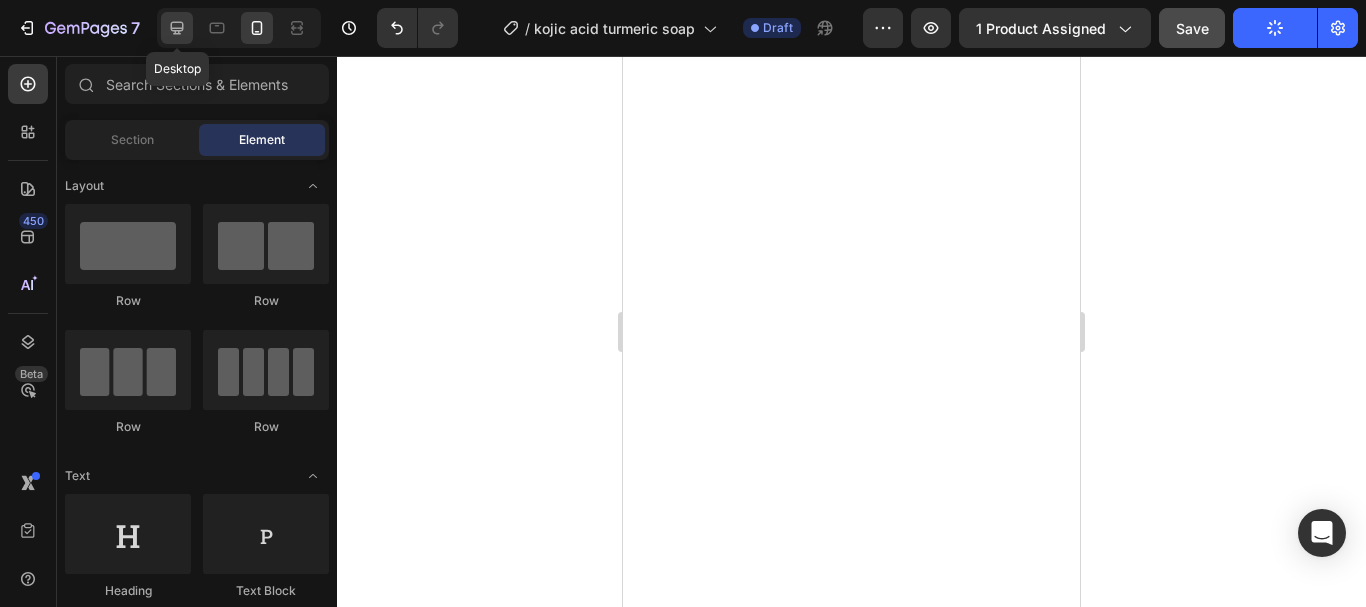 click 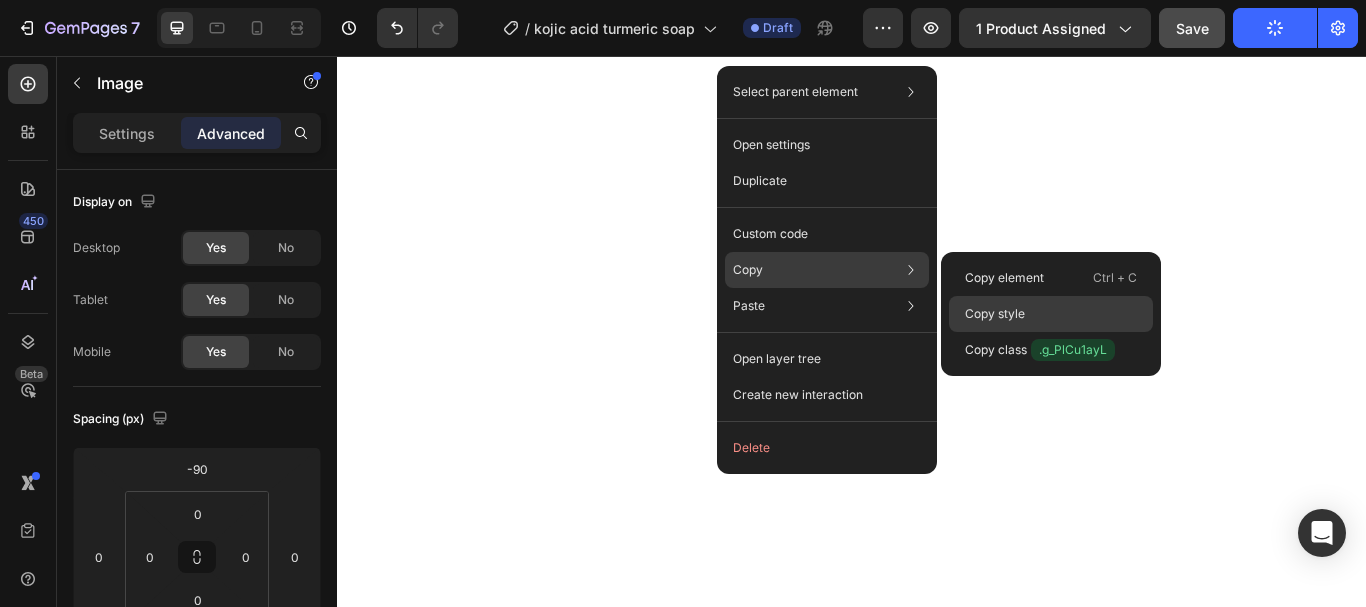 click on "Copy style" at bounding box center [995, 314] 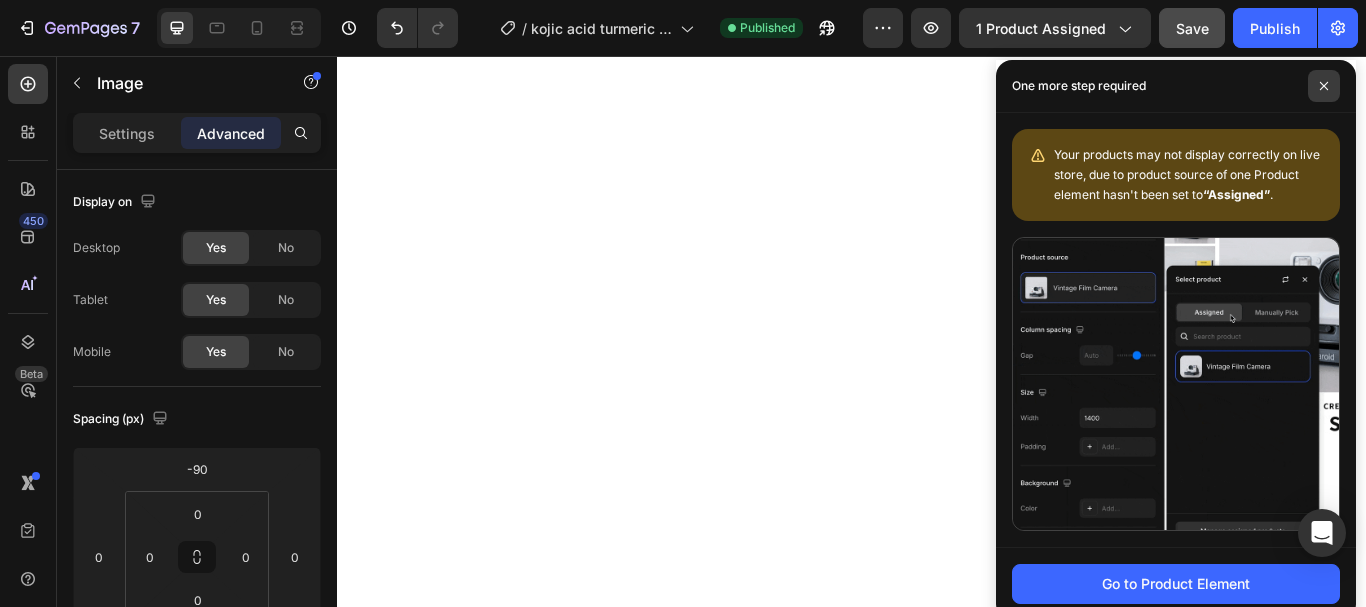 click 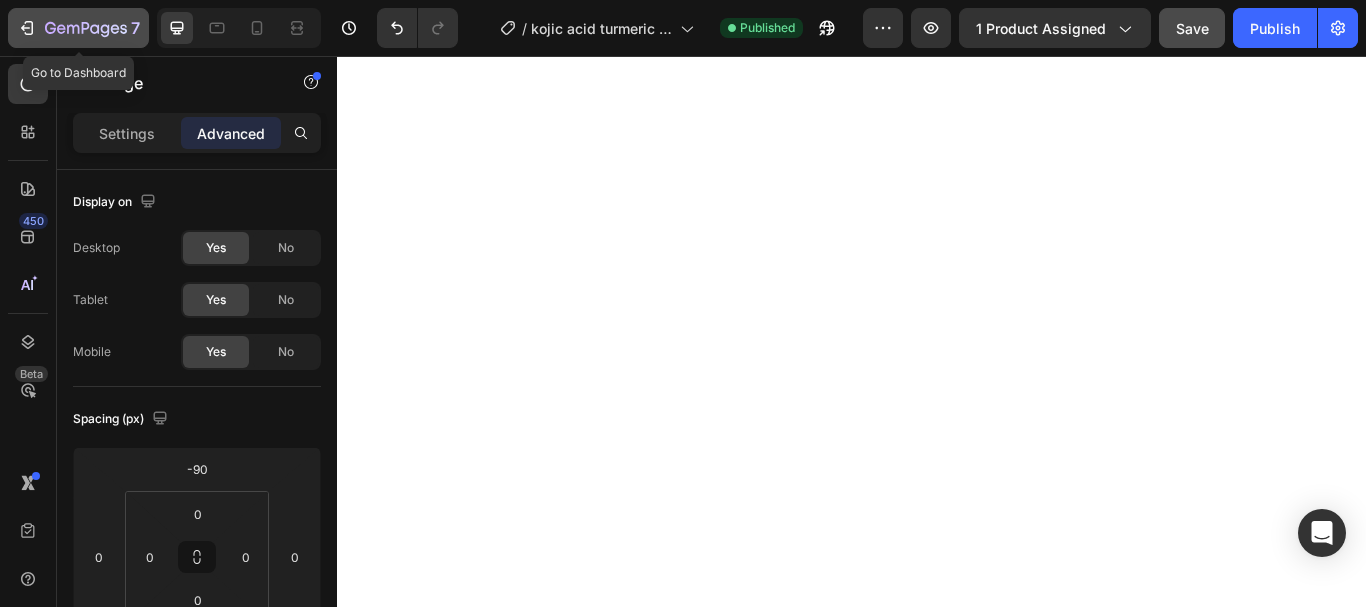 click 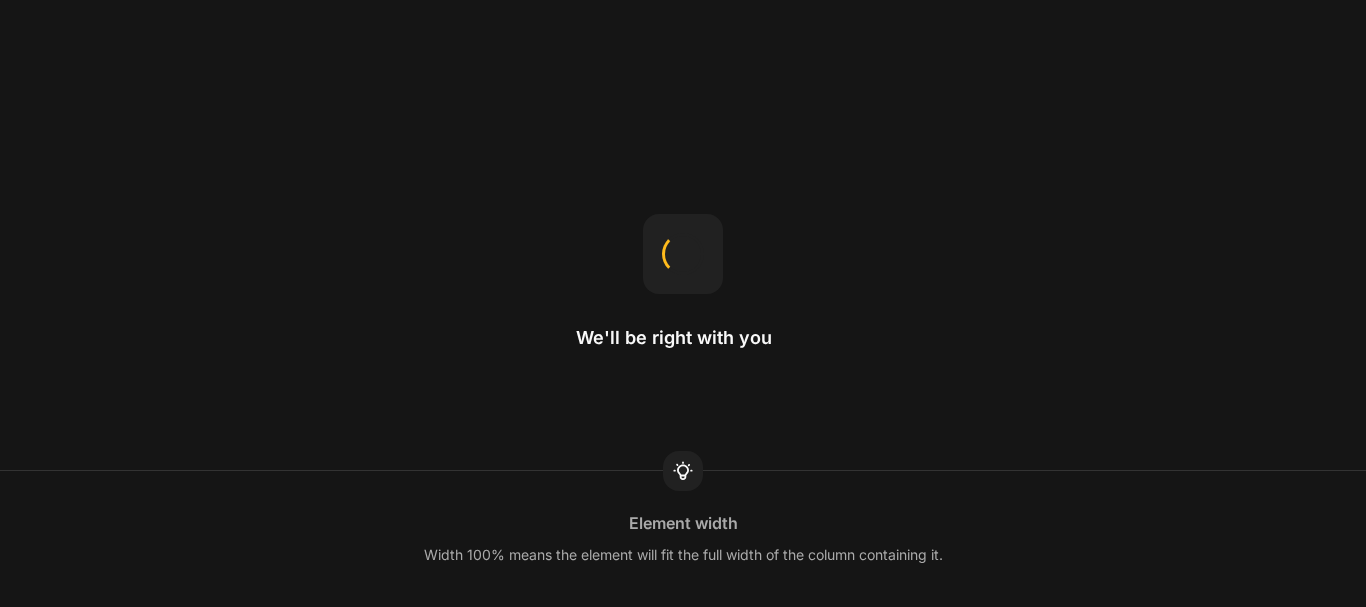 scroll, scrollTop: 0, scrollLeft: 0, axis: both 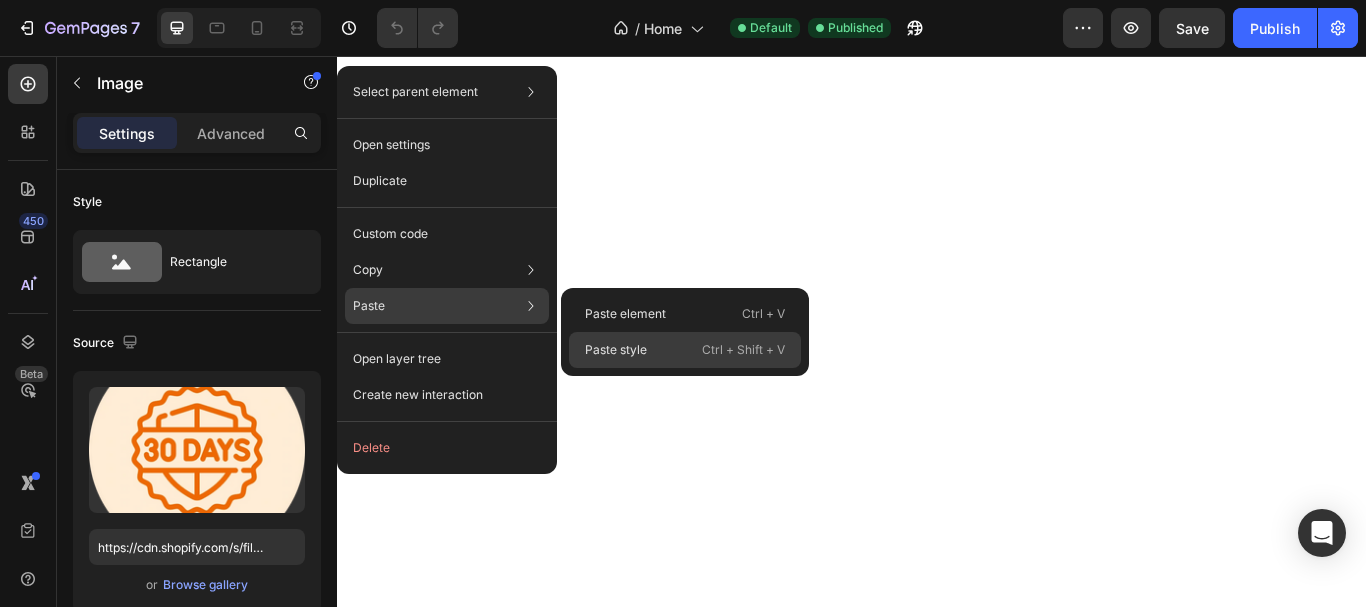 click on "Paste style" at bounding box center (616, 350) 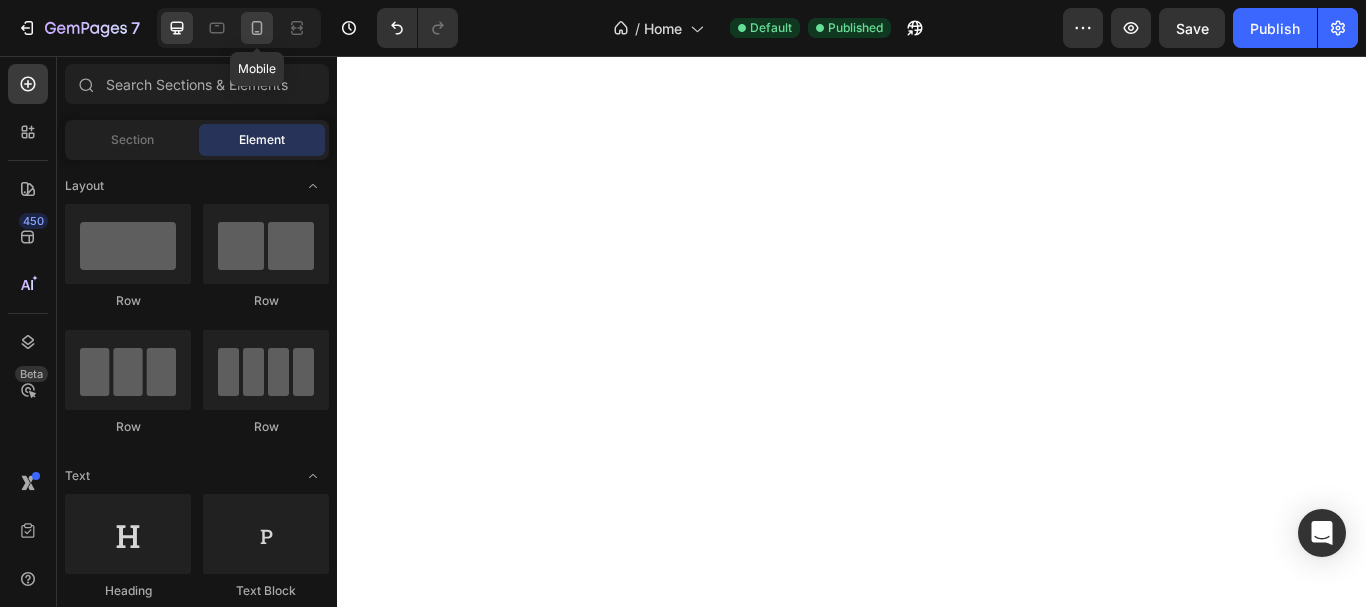click 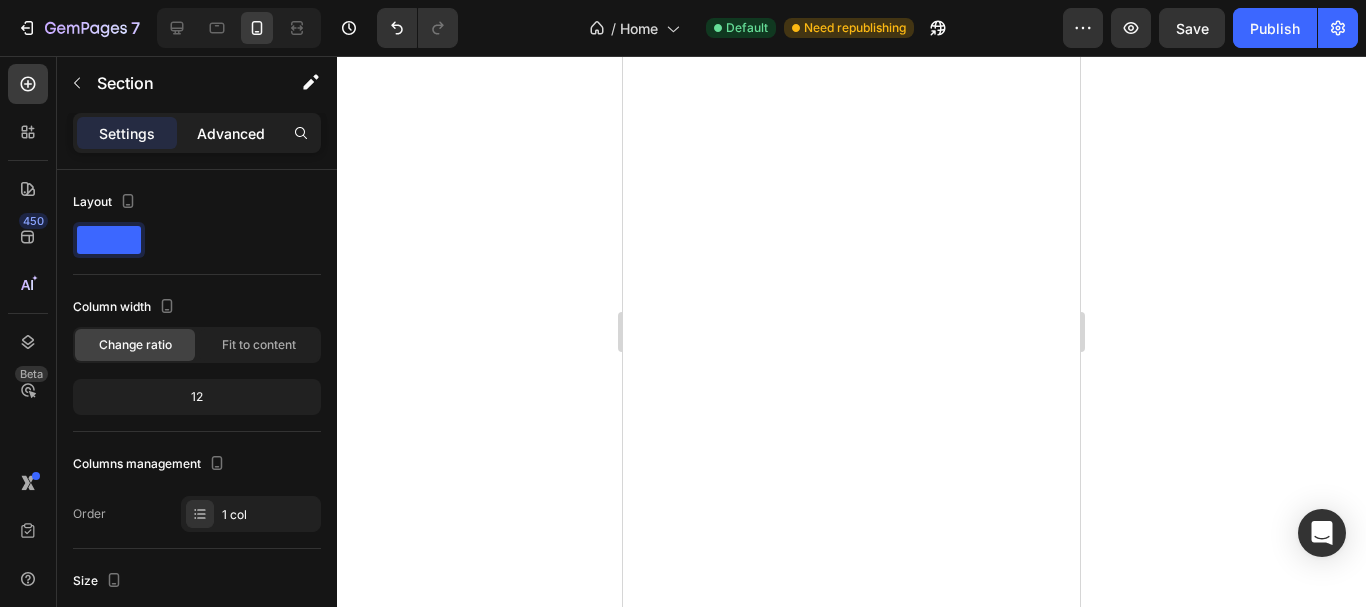 click on "Advanced" at bounding box center (231, 133) 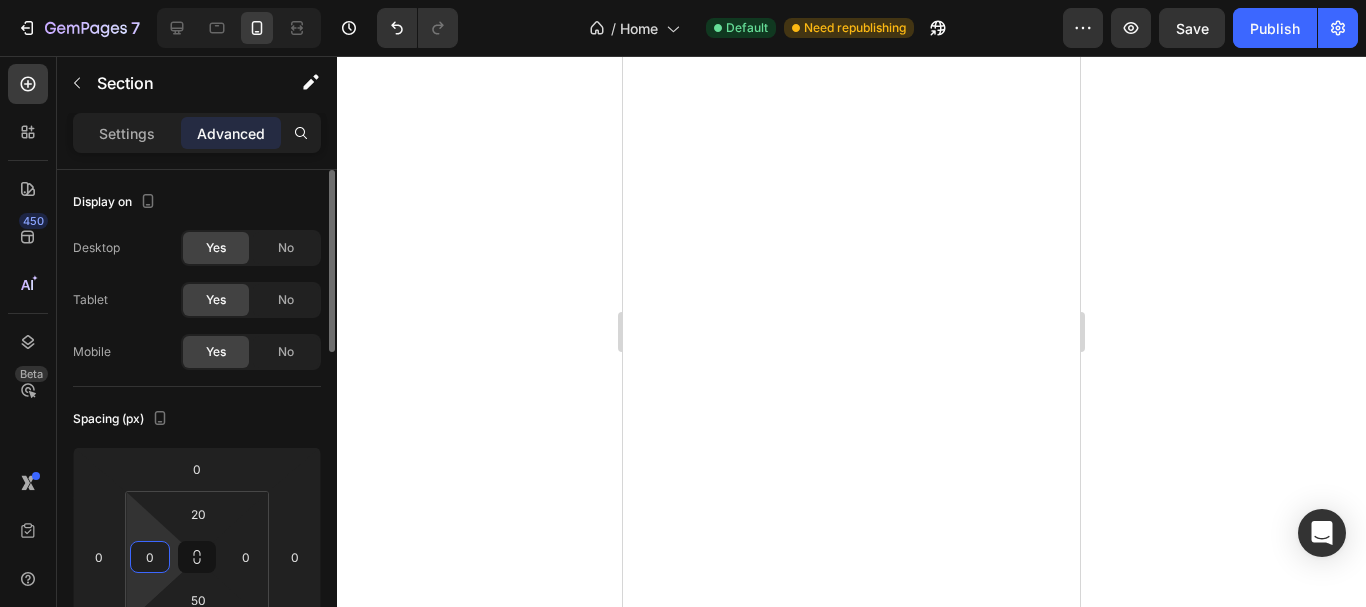 click on "0" at bounding box center (150, 557) 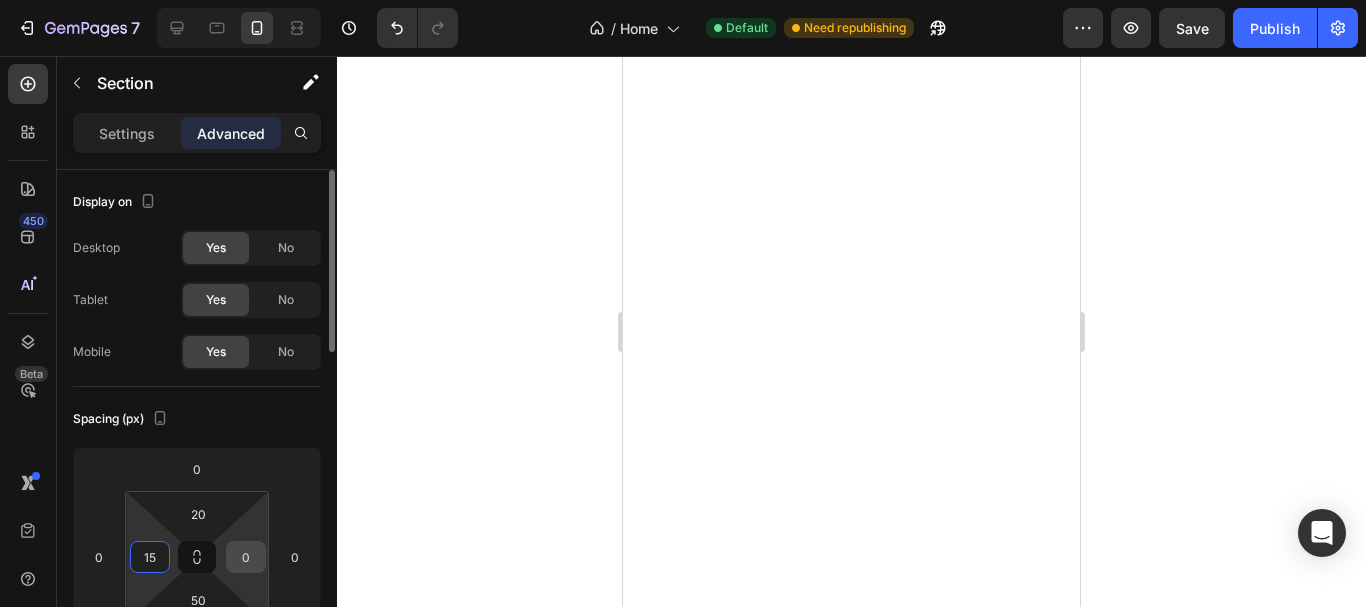 type on "15" 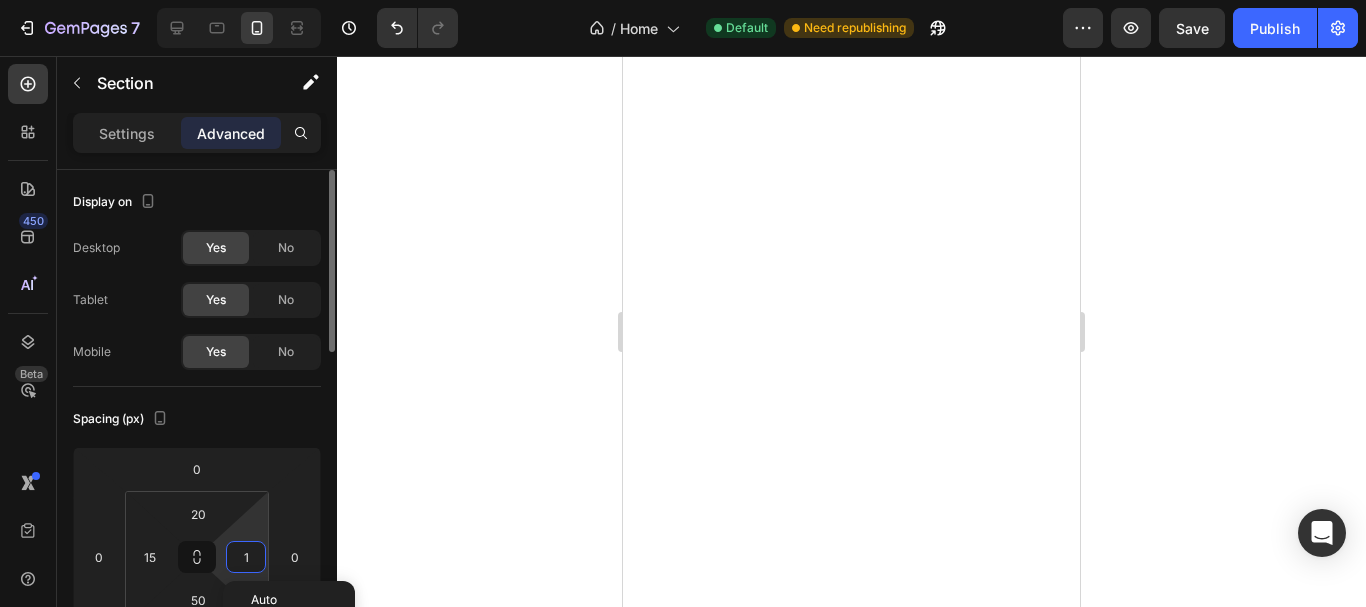 type on "15" 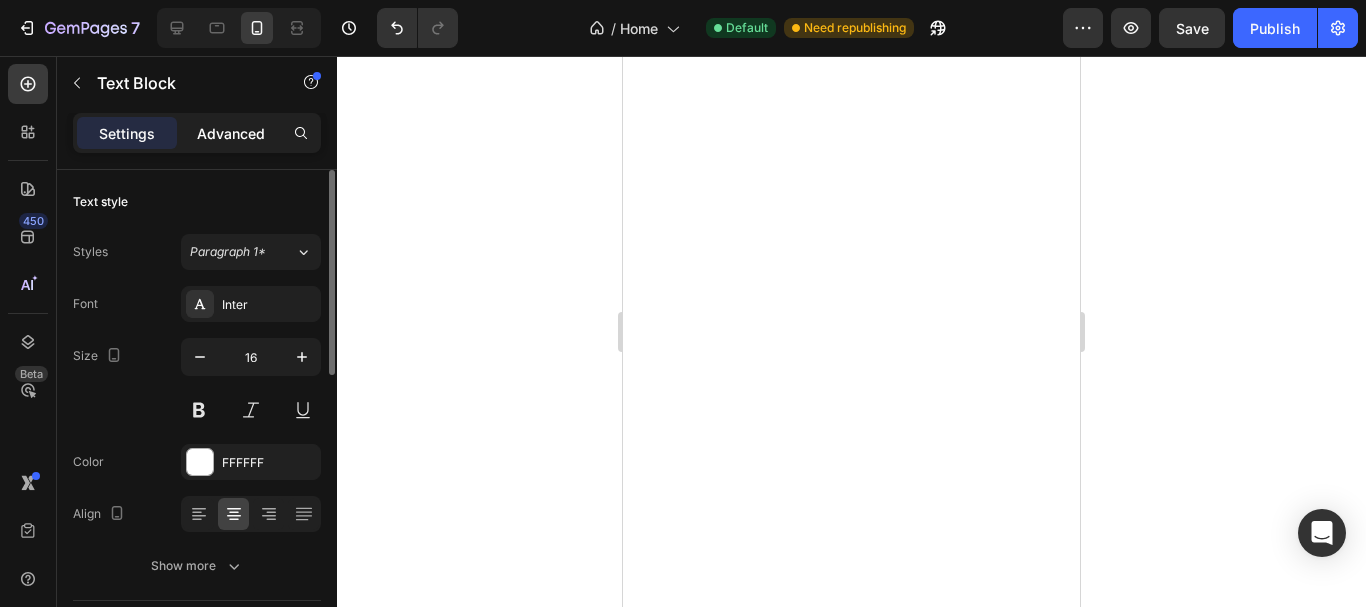 click on "Advanced" at bounding box center (231, 133) 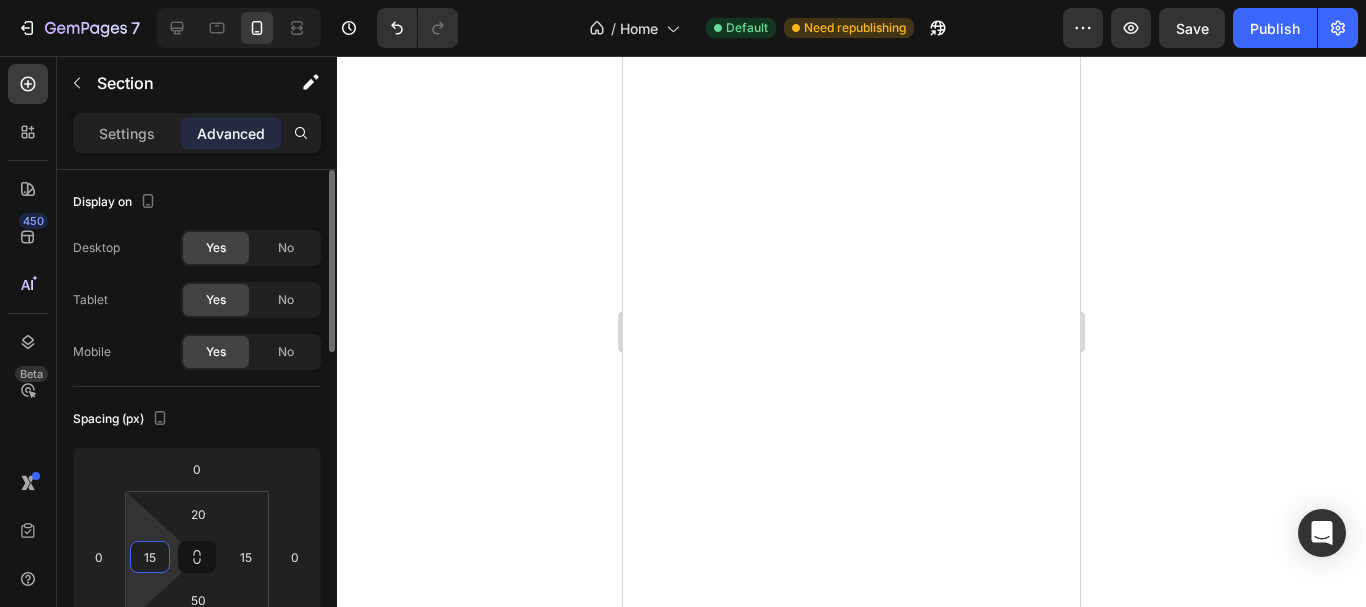 click on "15" at bounding box center (150, 557) 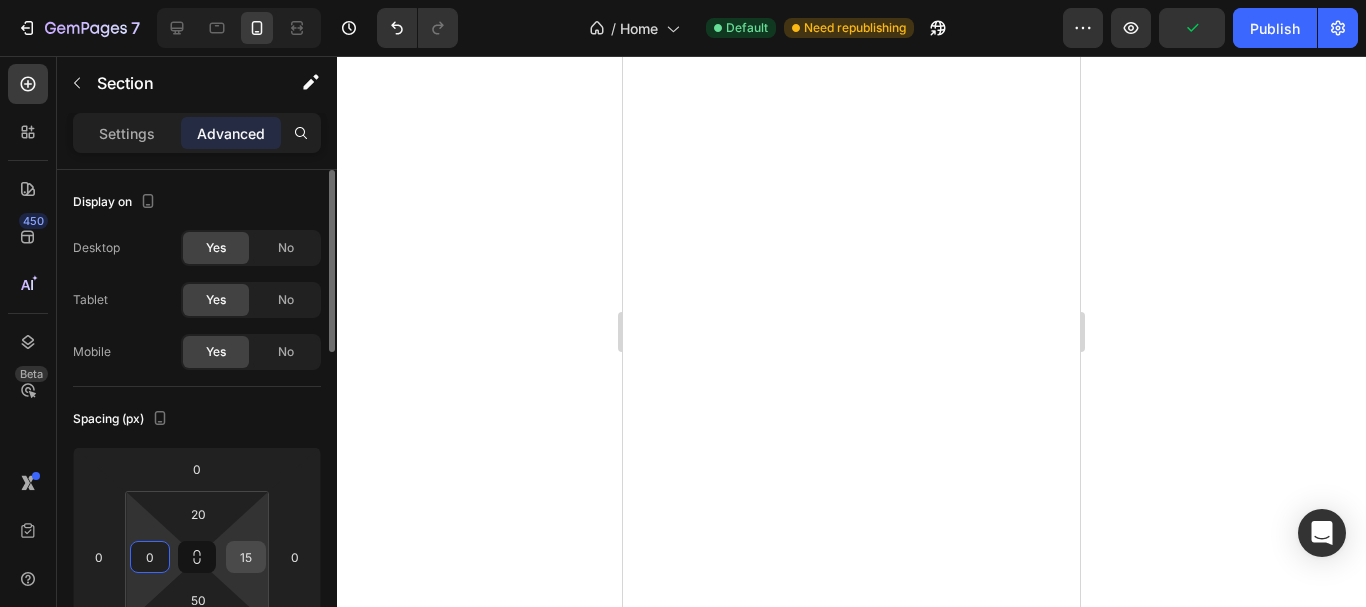 type on "0" 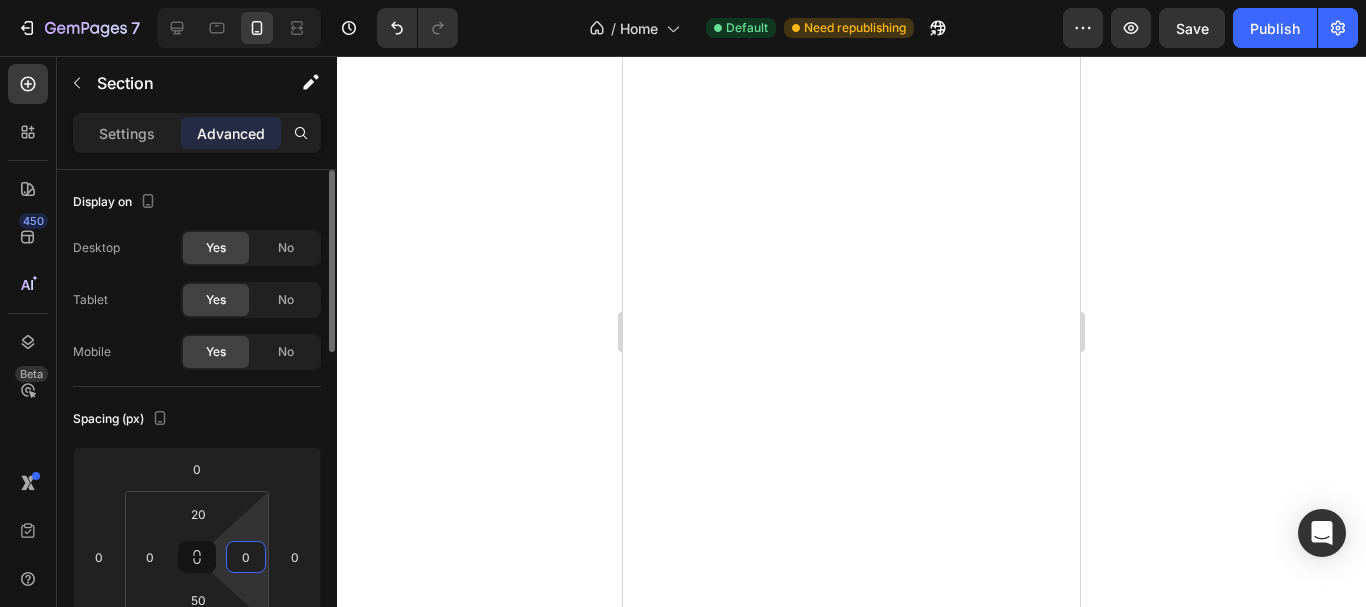 type on "0" 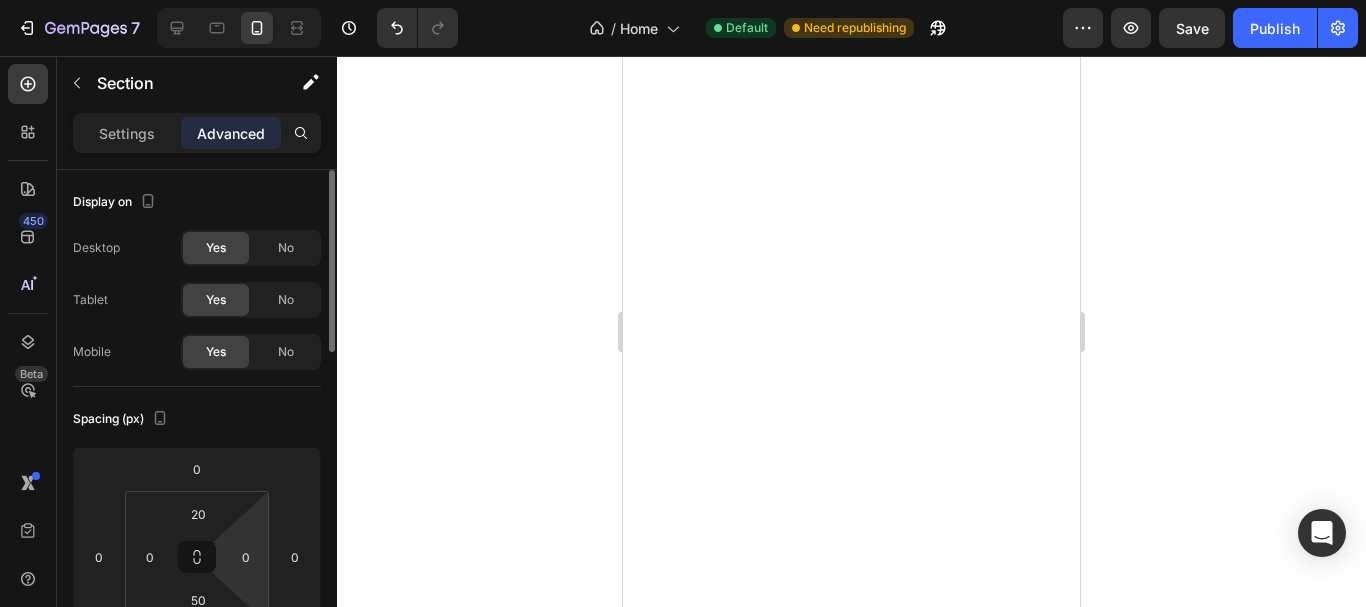click on "Spacing (px)" at bounding box center (197, 419) 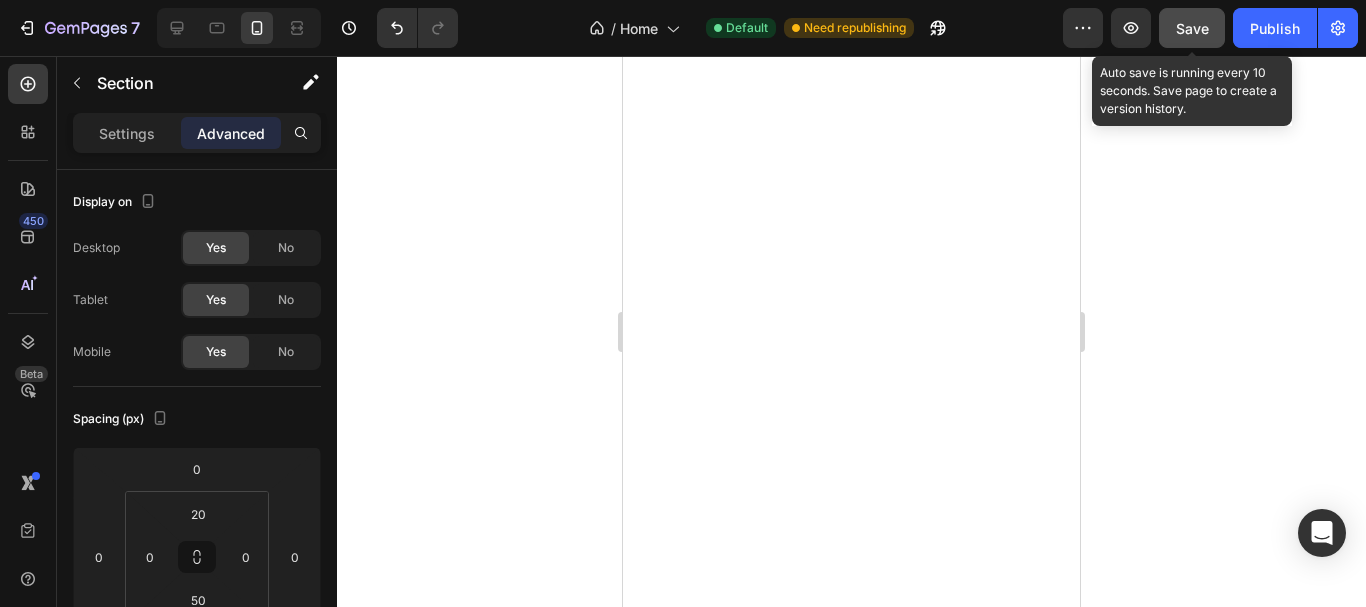 click on "Save" at bounding box center (1192, 28) 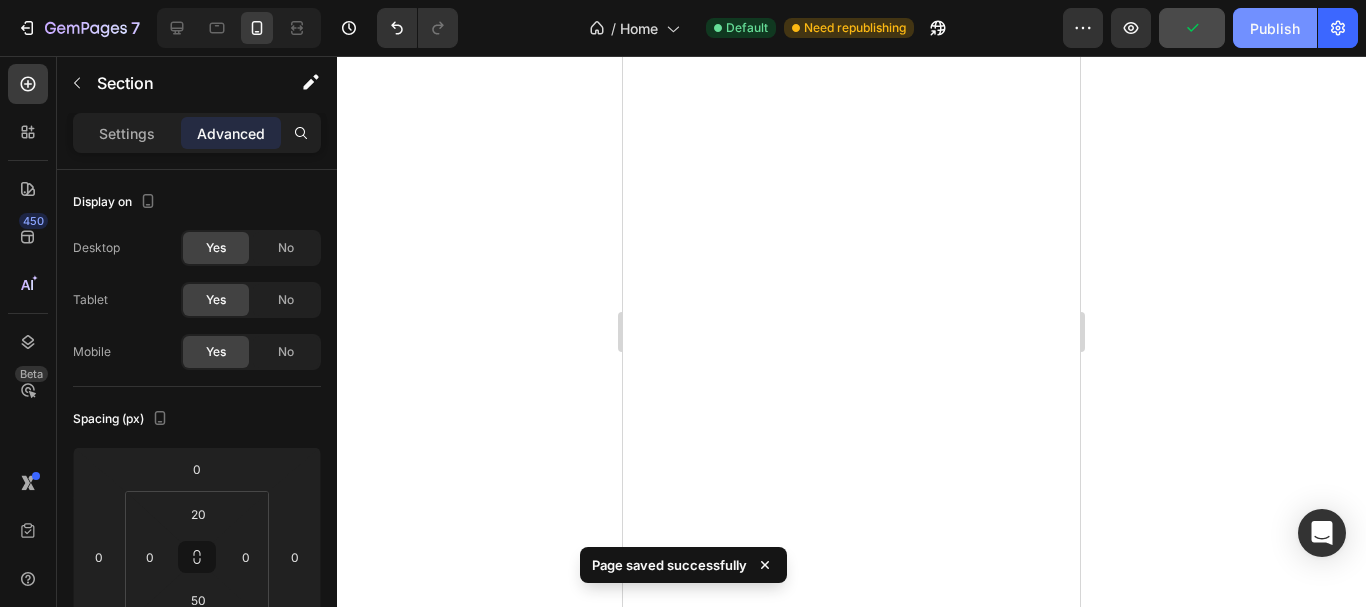 click on "Publish" at bounding box center (1275, 28) 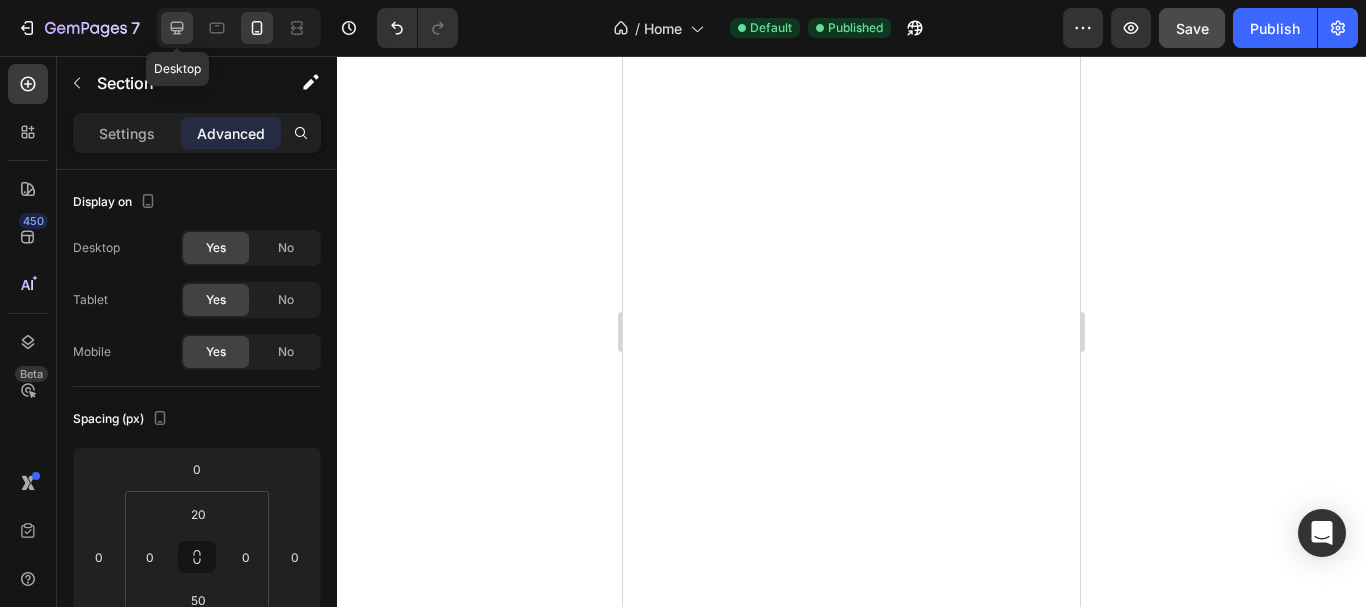 click 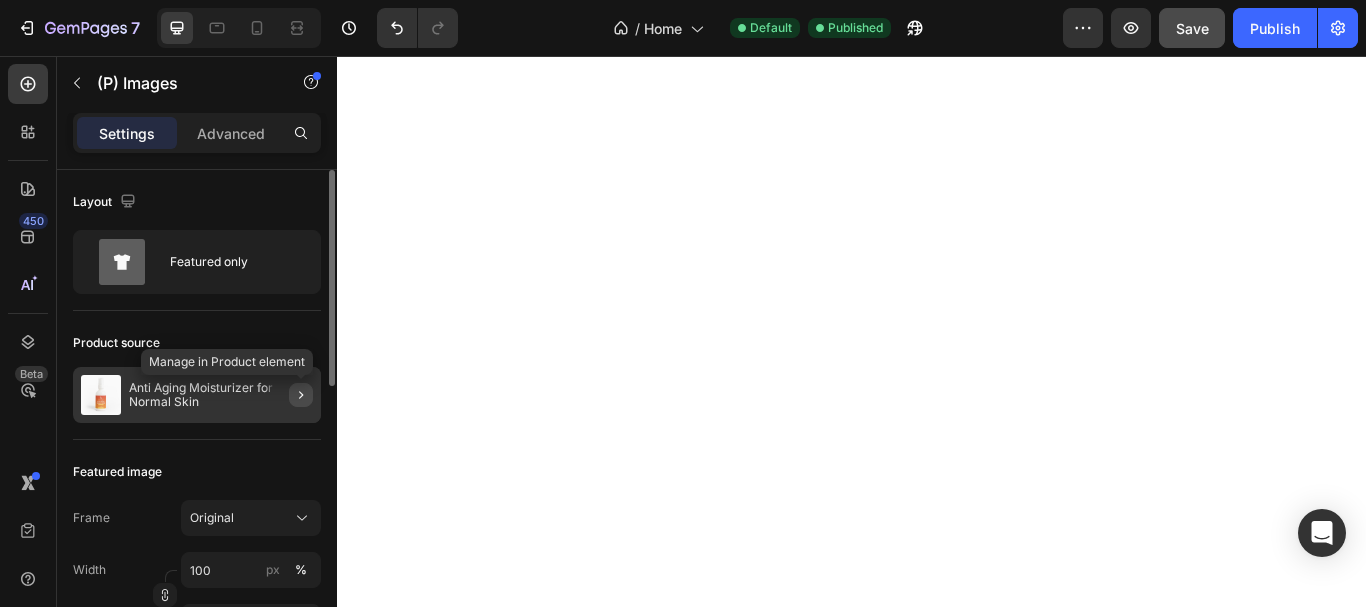 click 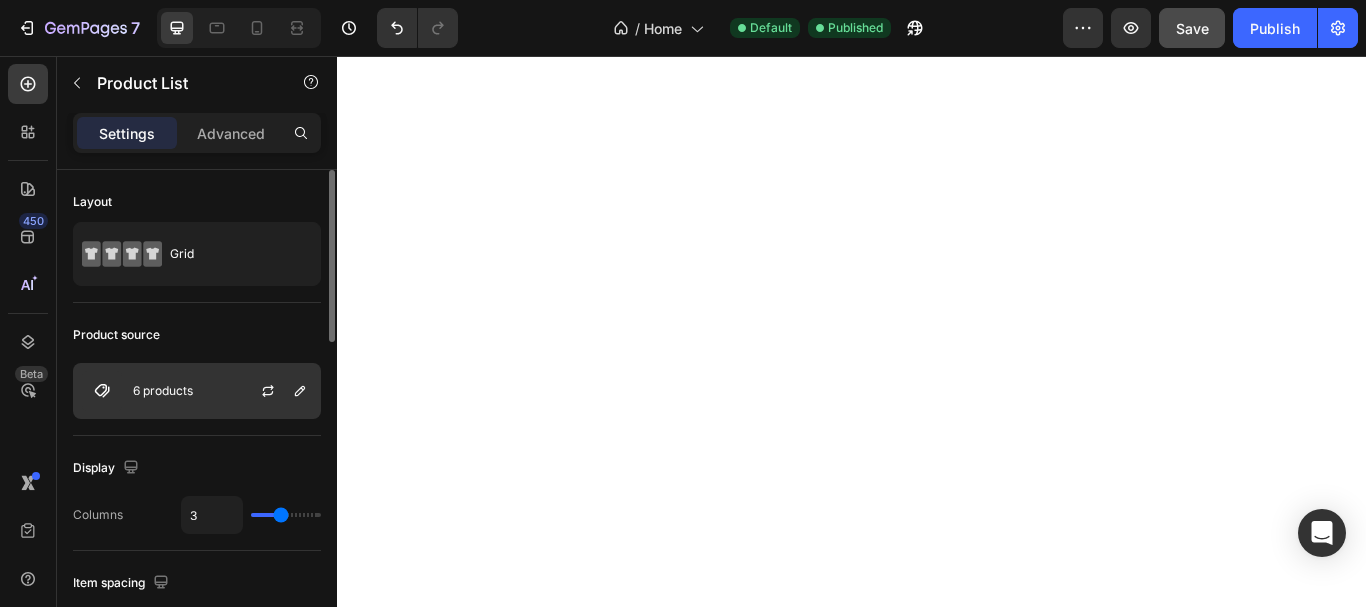 click at bounding box center (276, 391) 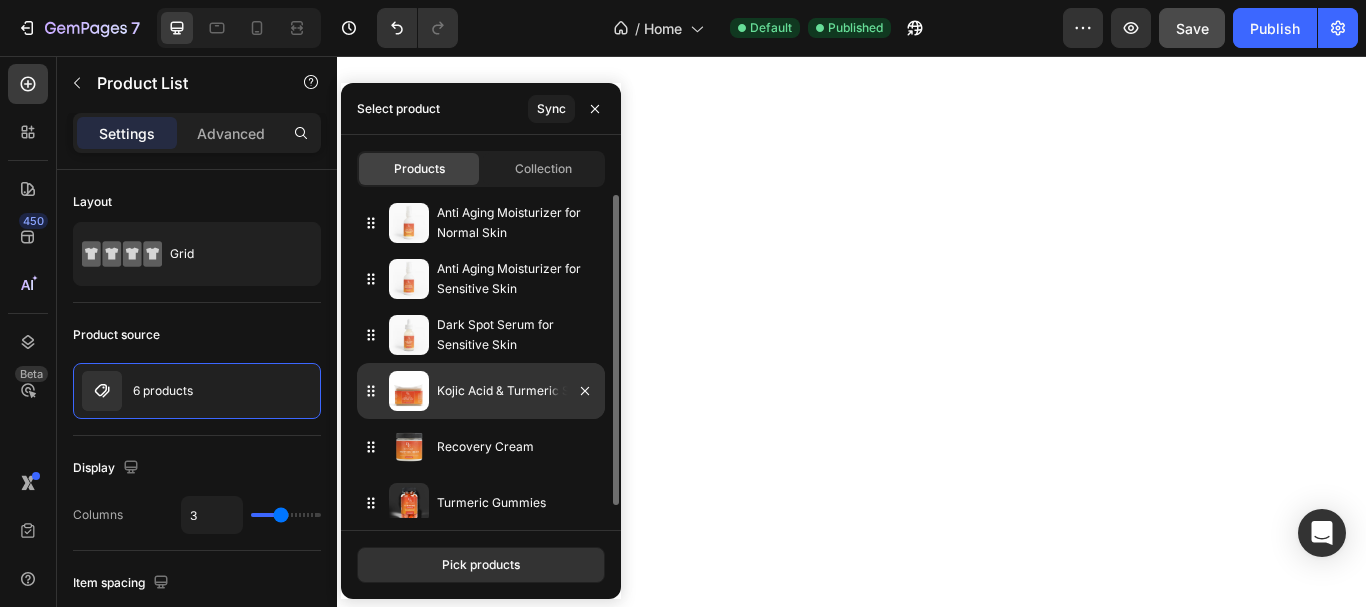 click on "Kojic Acid & Turmeric Soap" 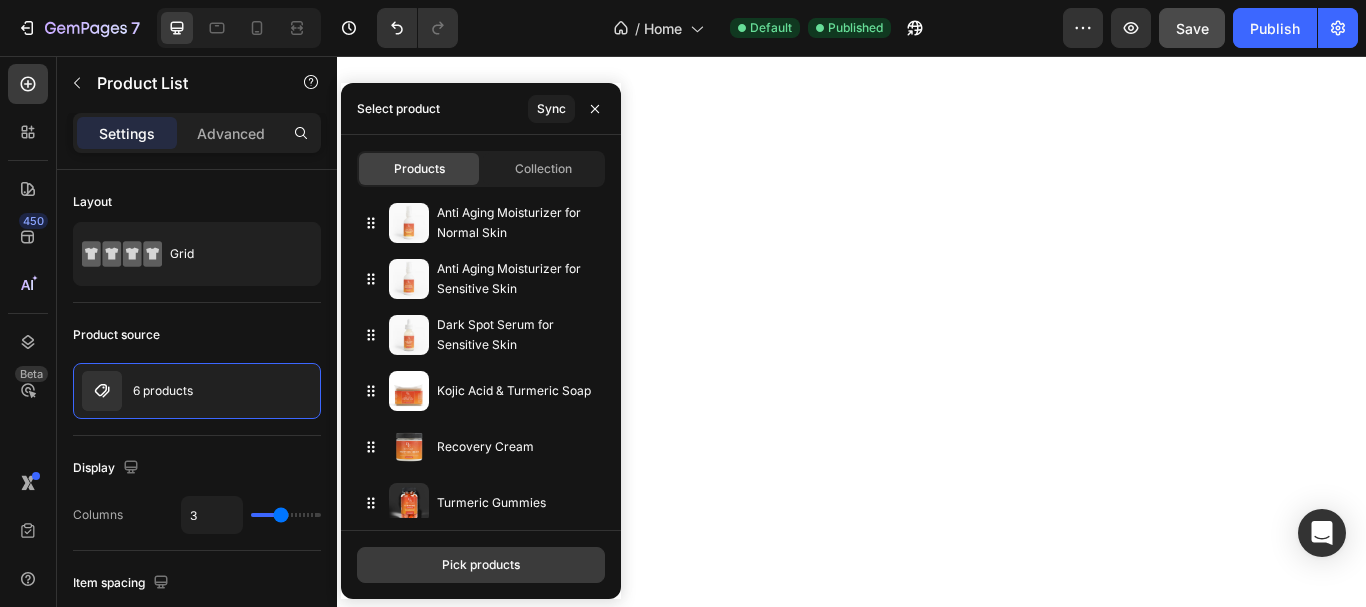 click on "Pick products" at bounding box center (481, 565) 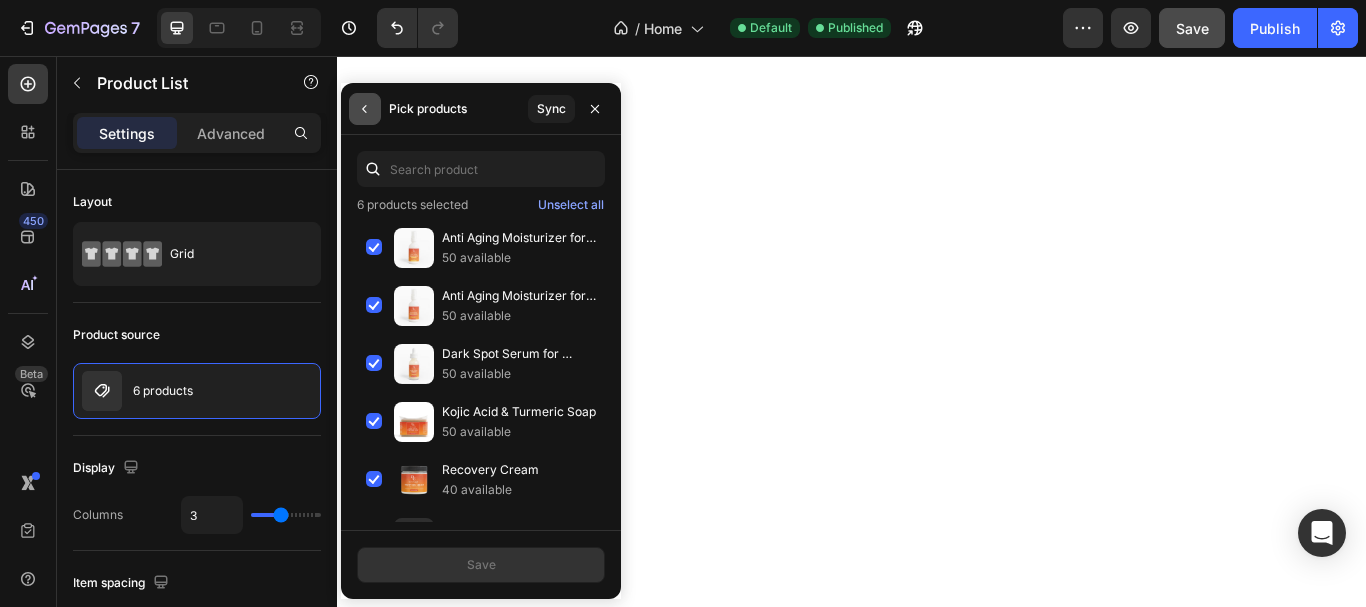 click 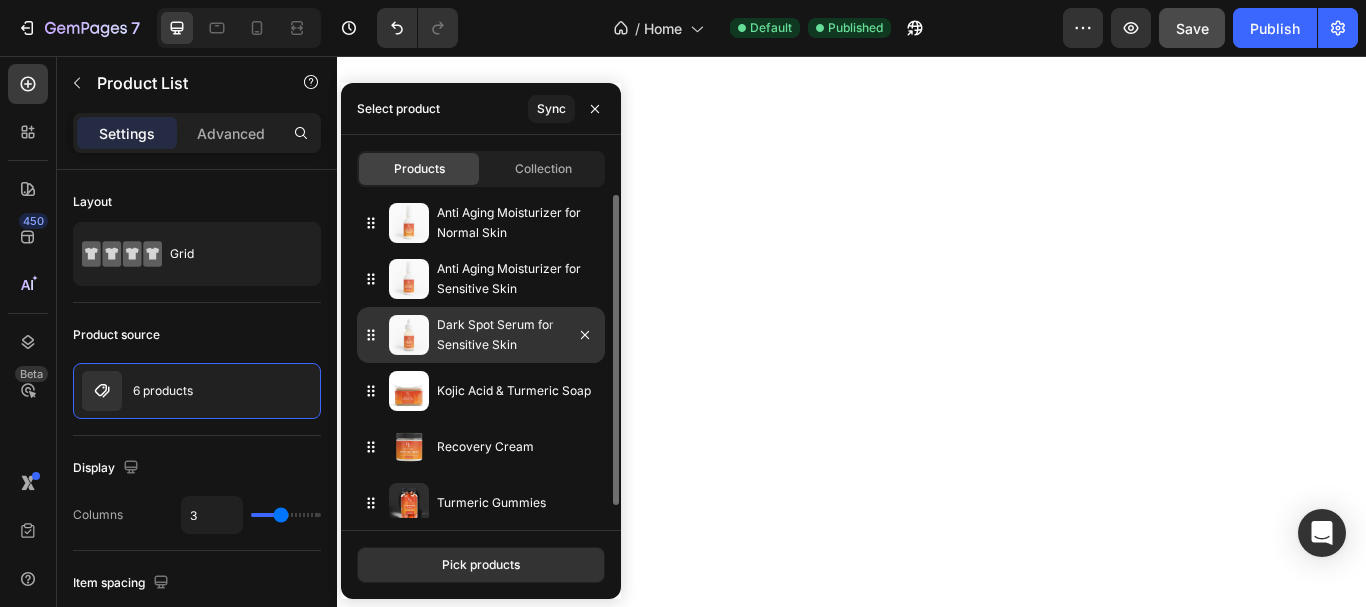 type 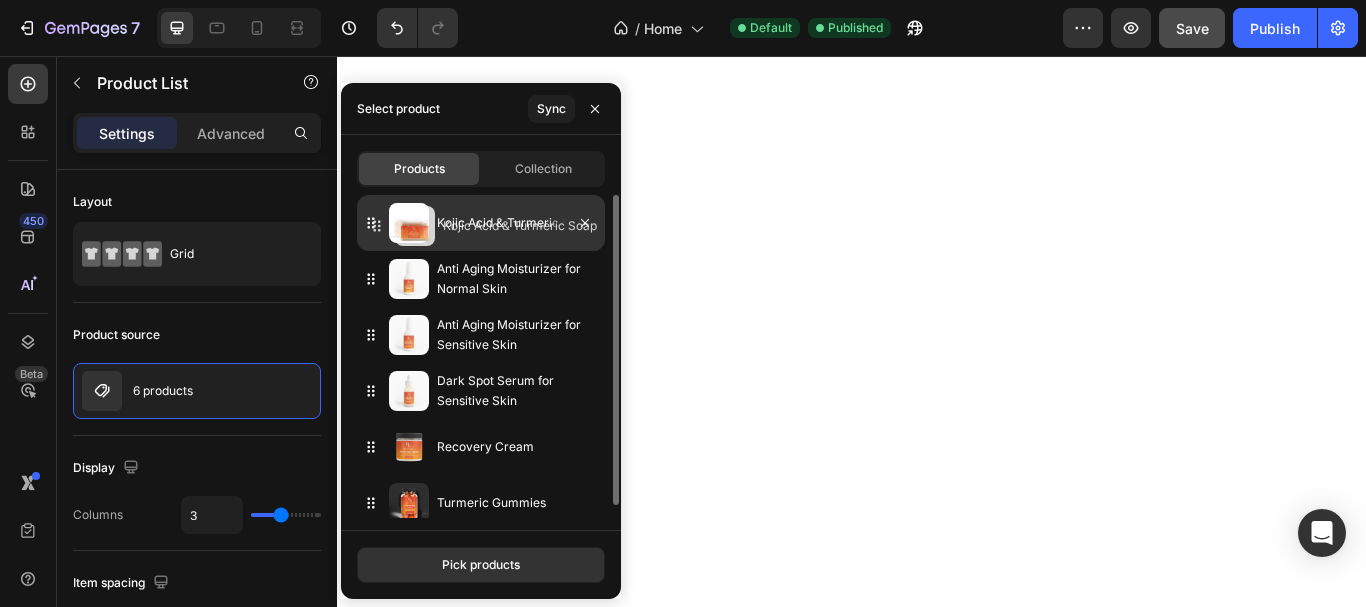 drag, startPoint x: 369, startPoint y: 392, endPoint x: 376, endPoint y: 229, distance: 163.15024 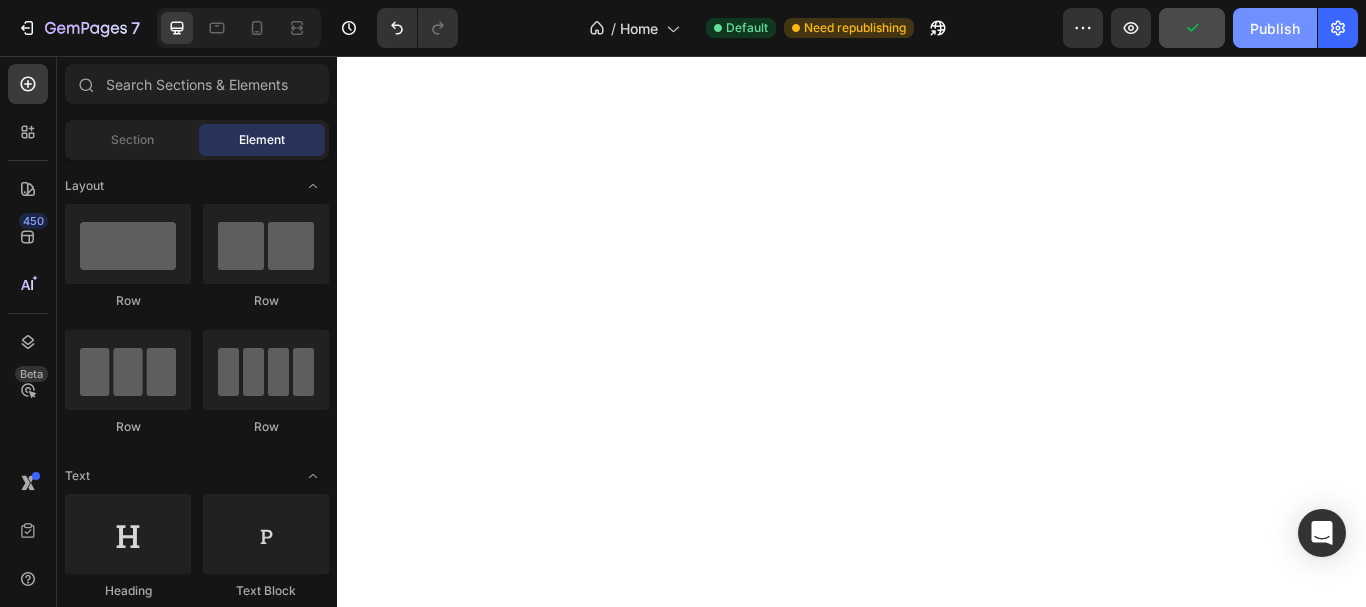 click on "Publish" at bounding box center [1275, 28] 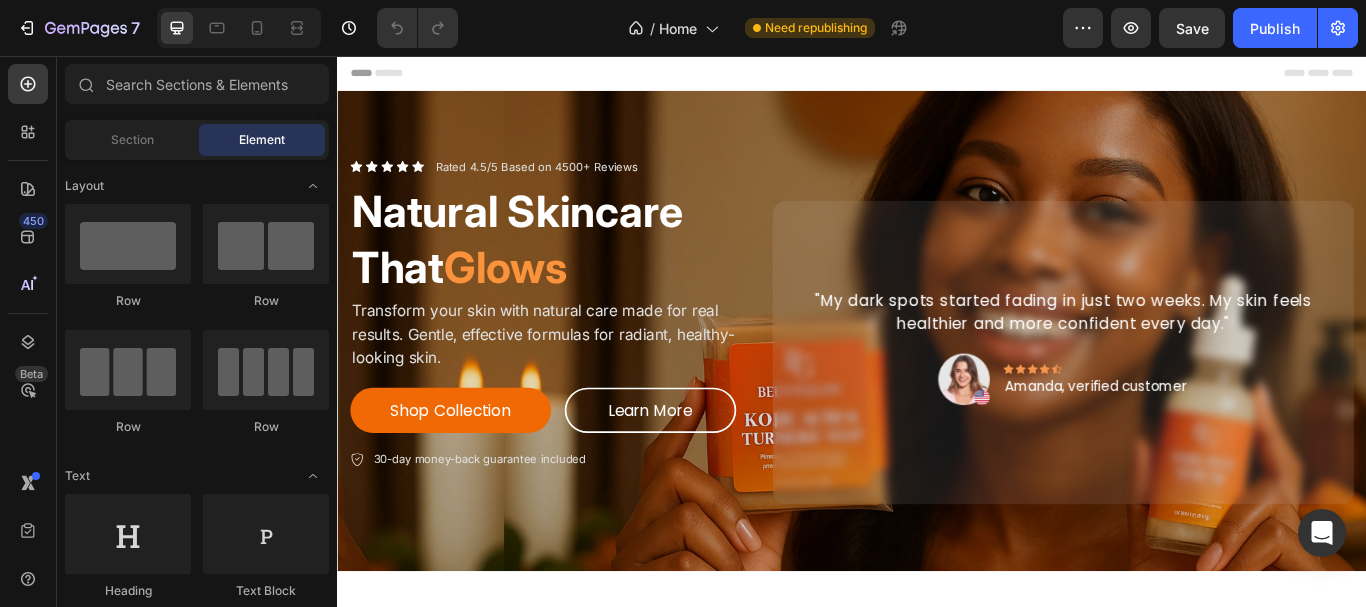 scroll, scrollTop: 0, scrollLeft: 0, axis: both 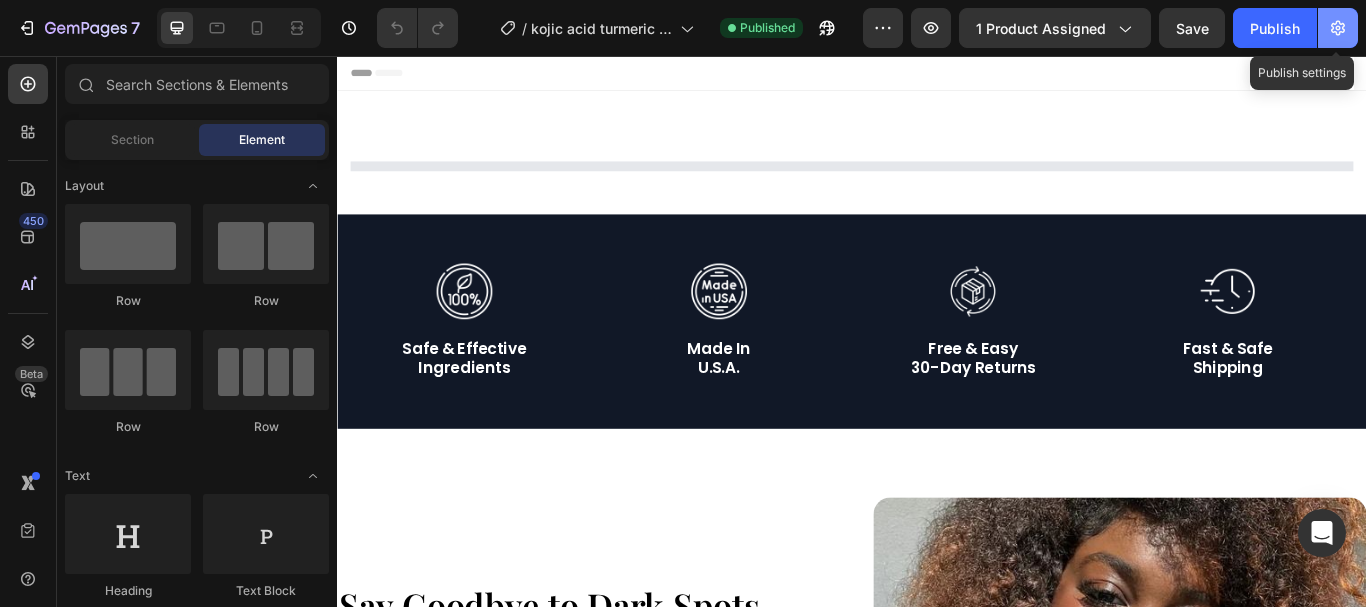 click 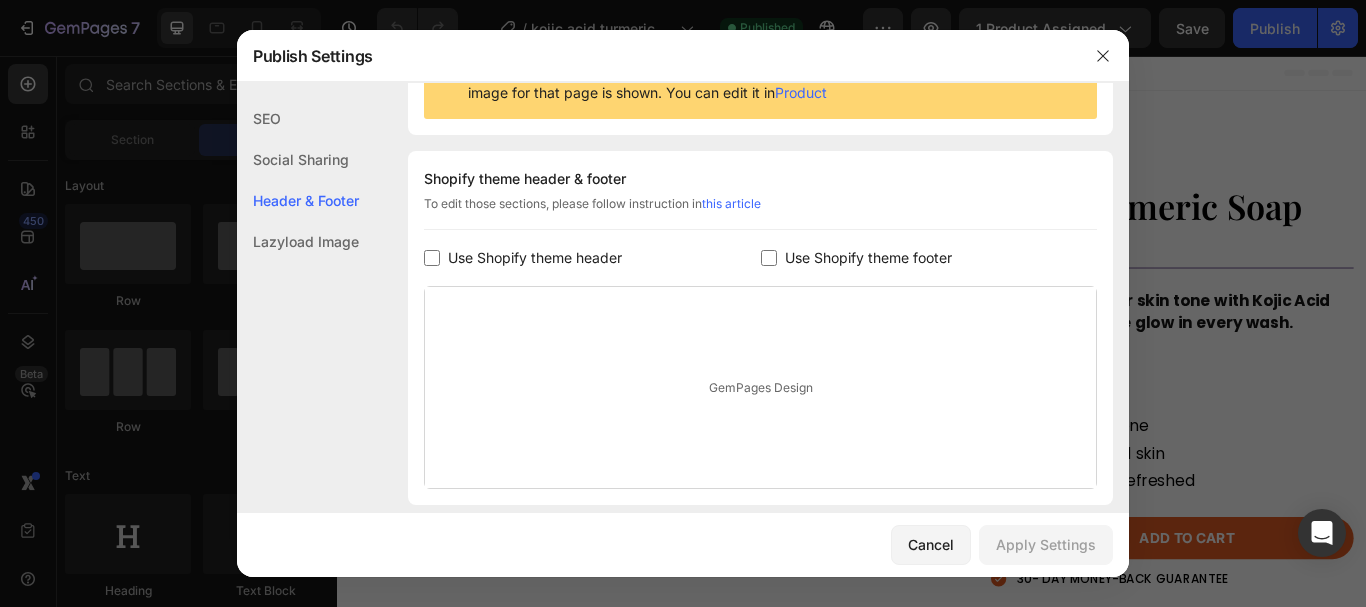scroll, scrollTop: 298, scrollLeft: 0, axis: vertical 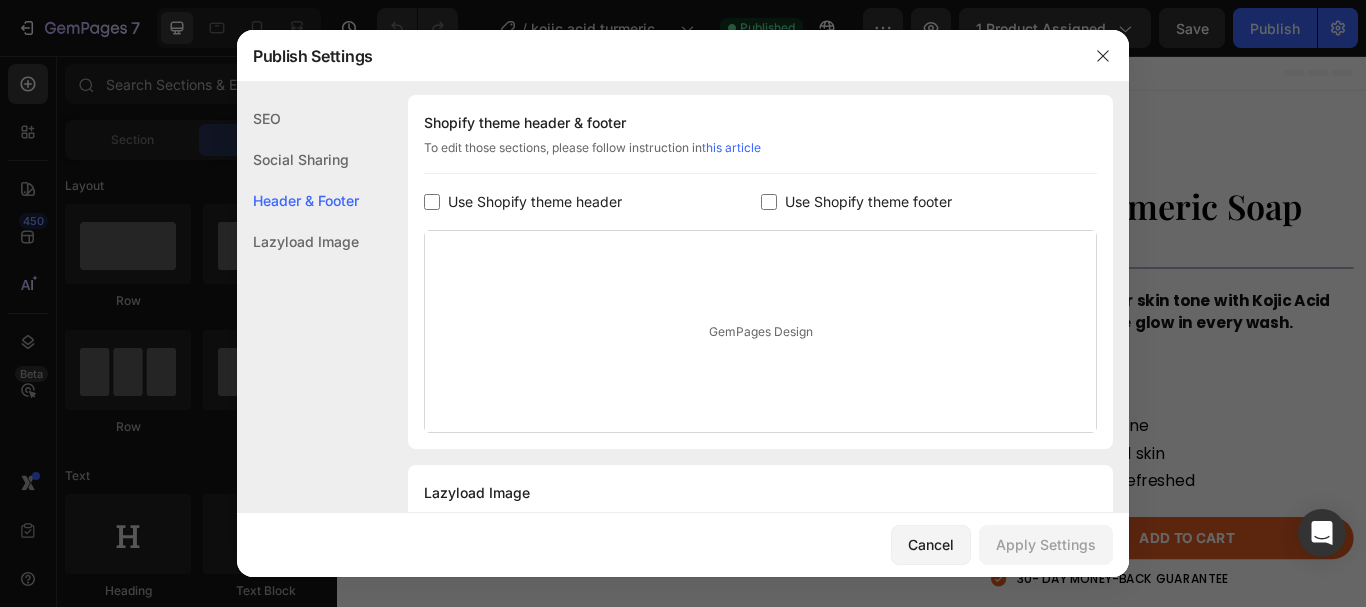 click at bounding box center (769, 202) 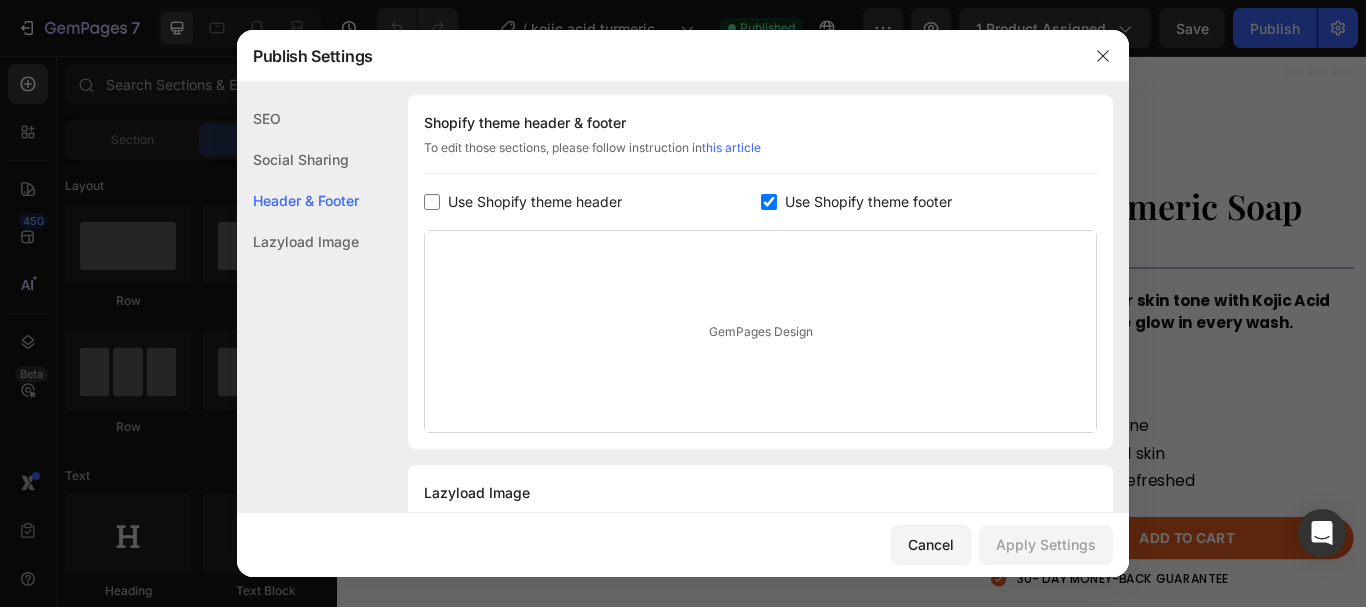 checkbox on "true" 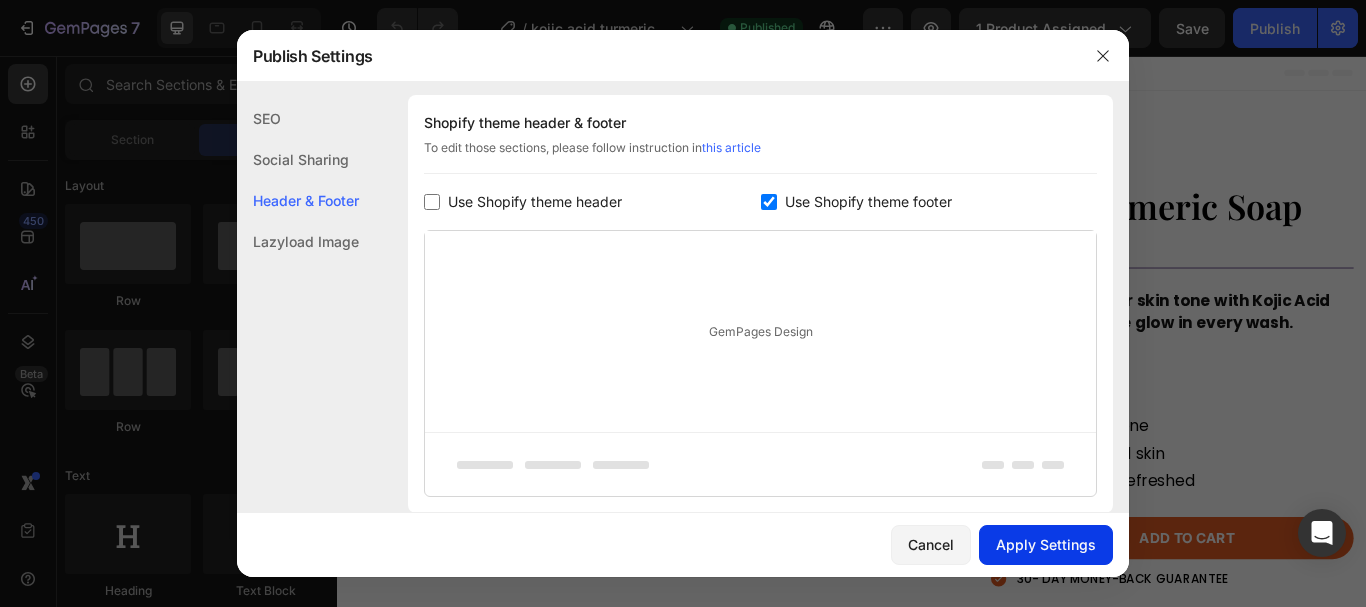 click on "Apply Settings" at bounding box center [1046, 544] 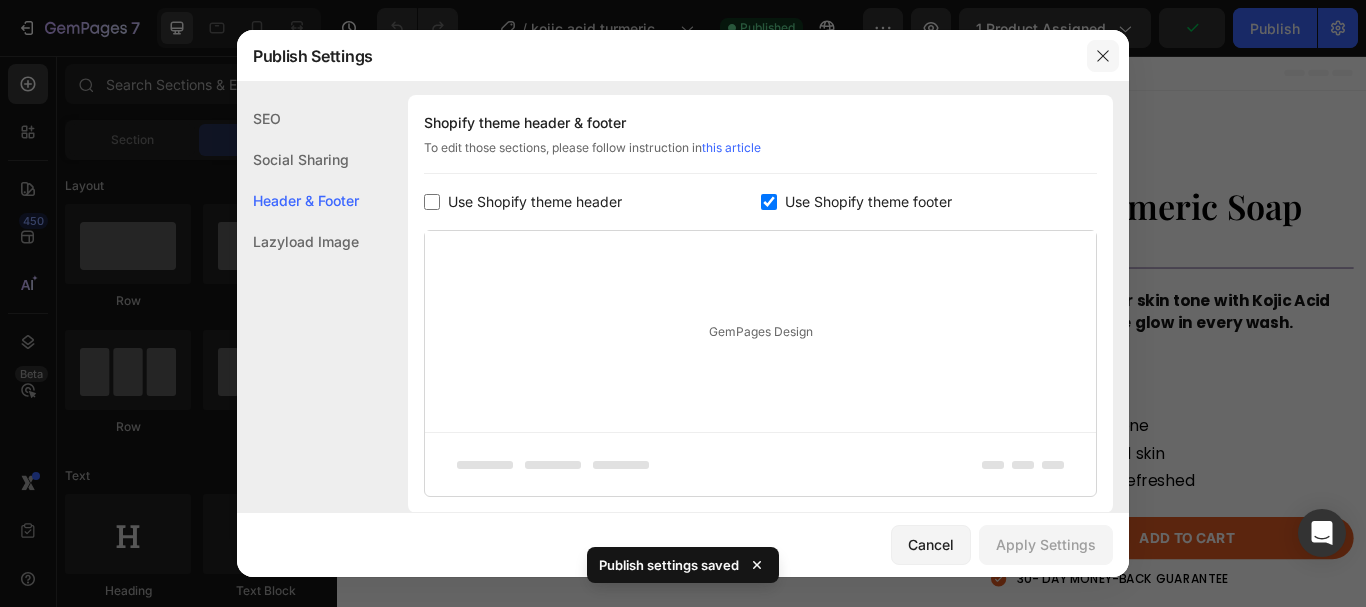 click at bounding box center (1103, 56) 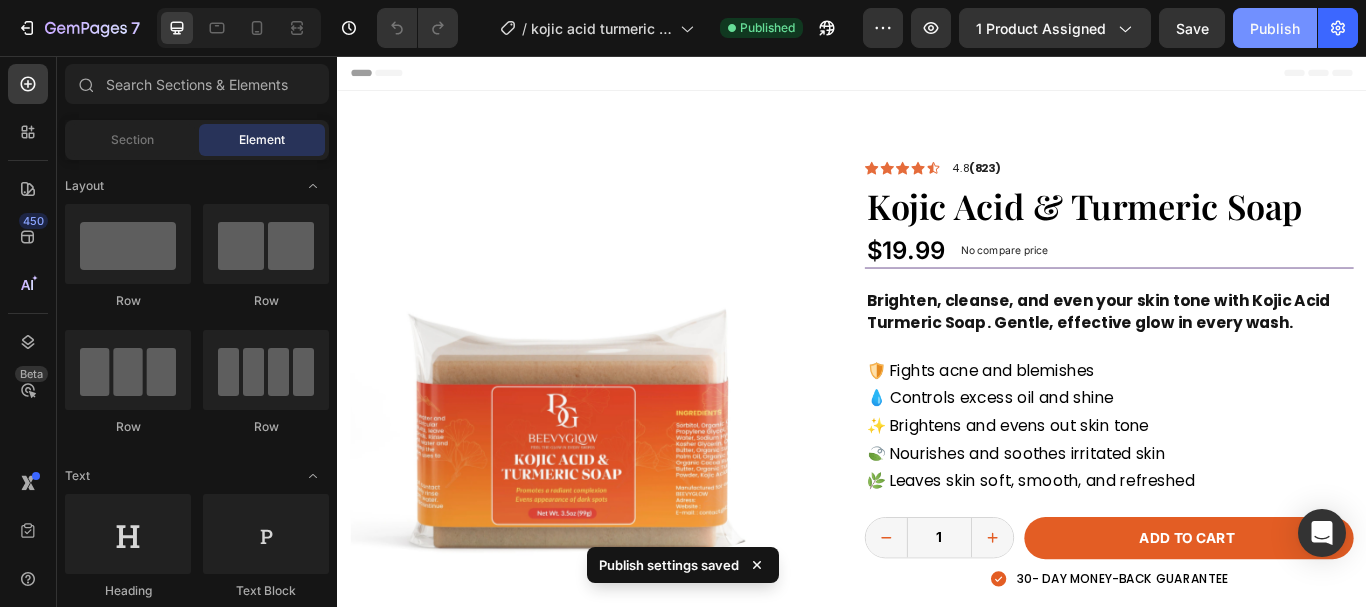 click on "Publish" 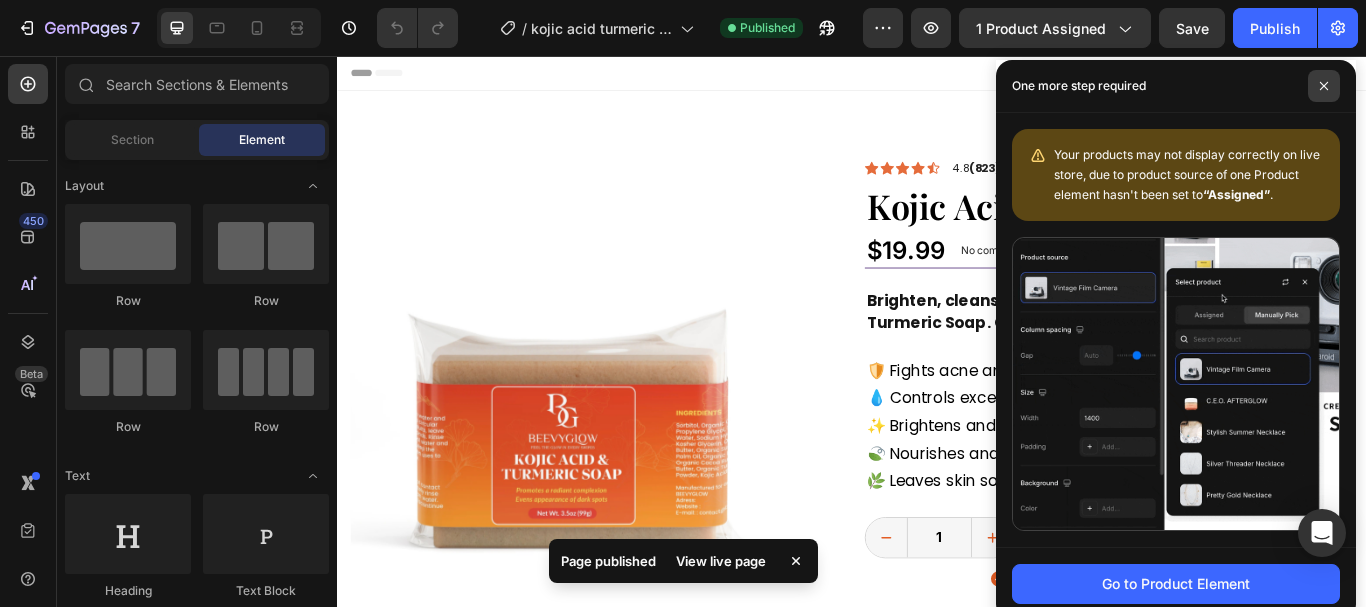 click at bounding box center (1324, 86) 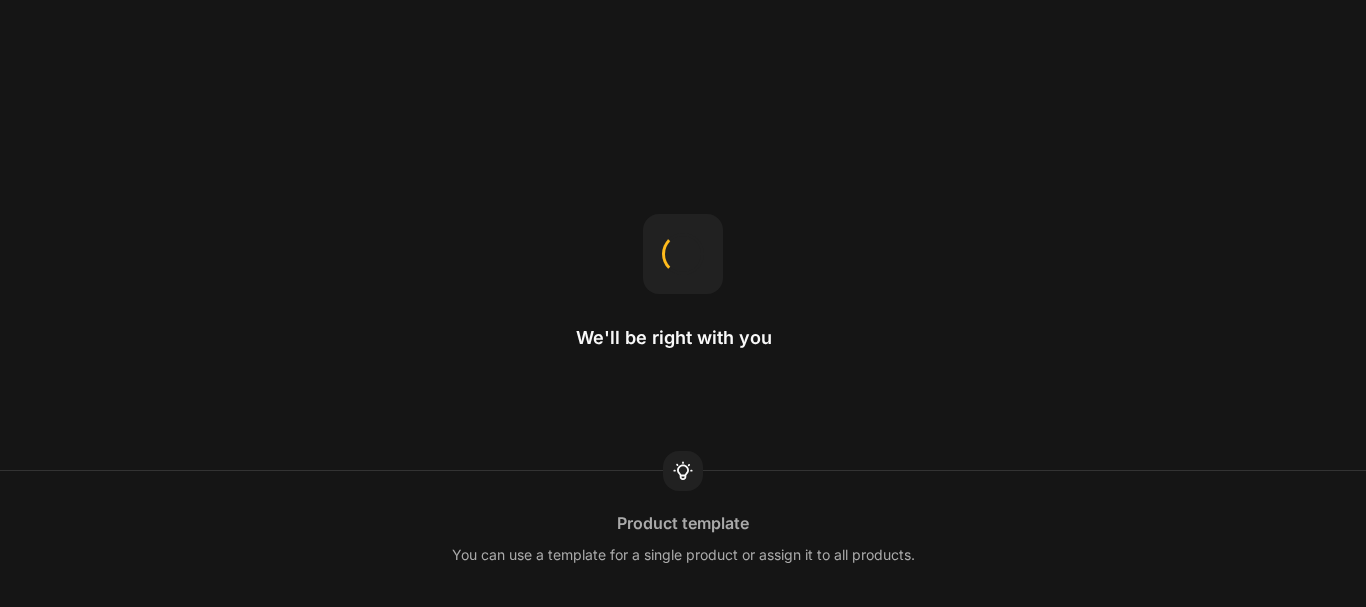scroll, scrollTop: 0, scrollLeft: 0, axis: both 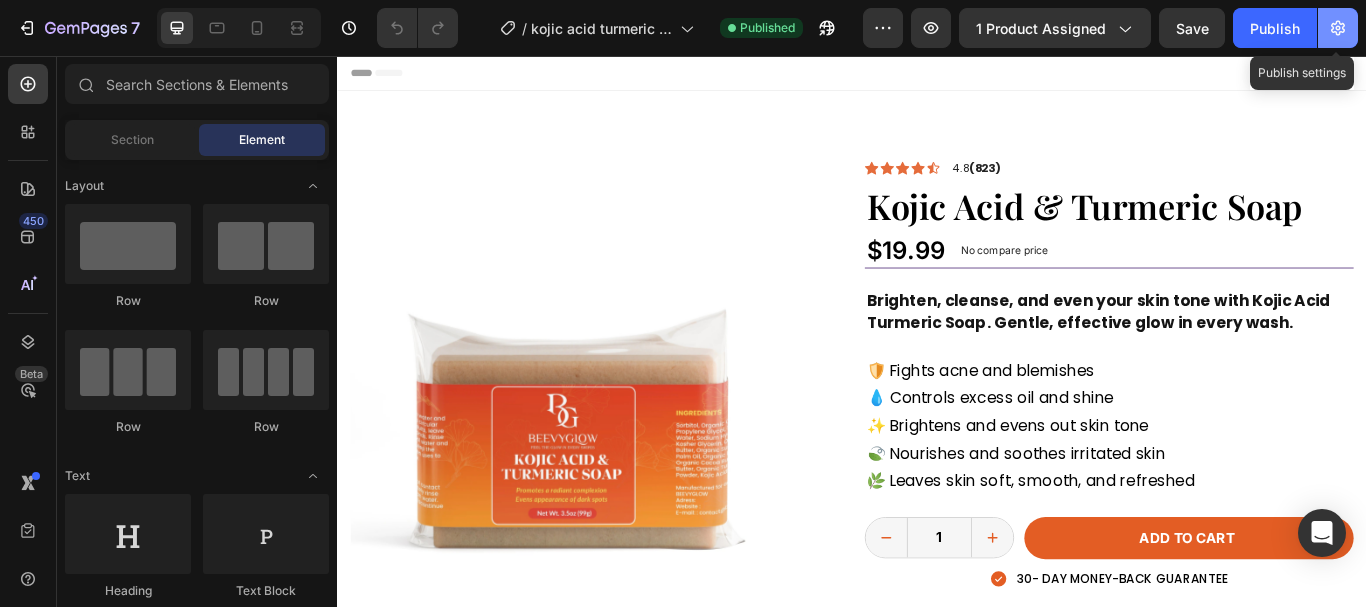 click 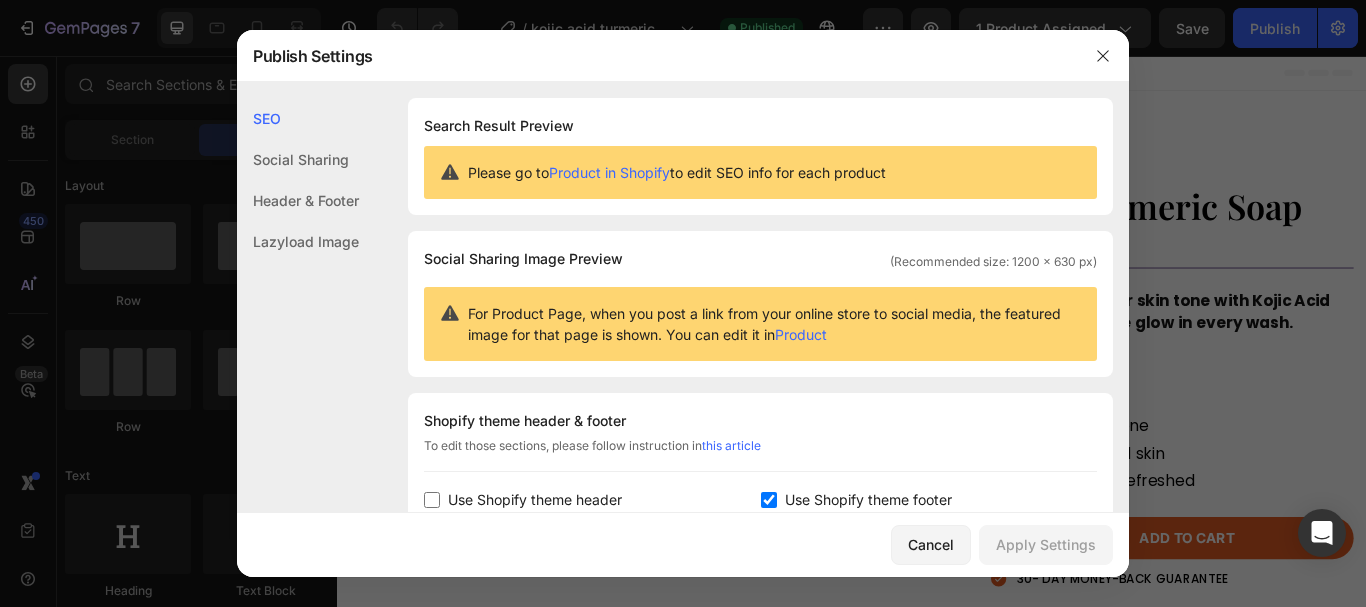 click at bounding box center [769, 500] 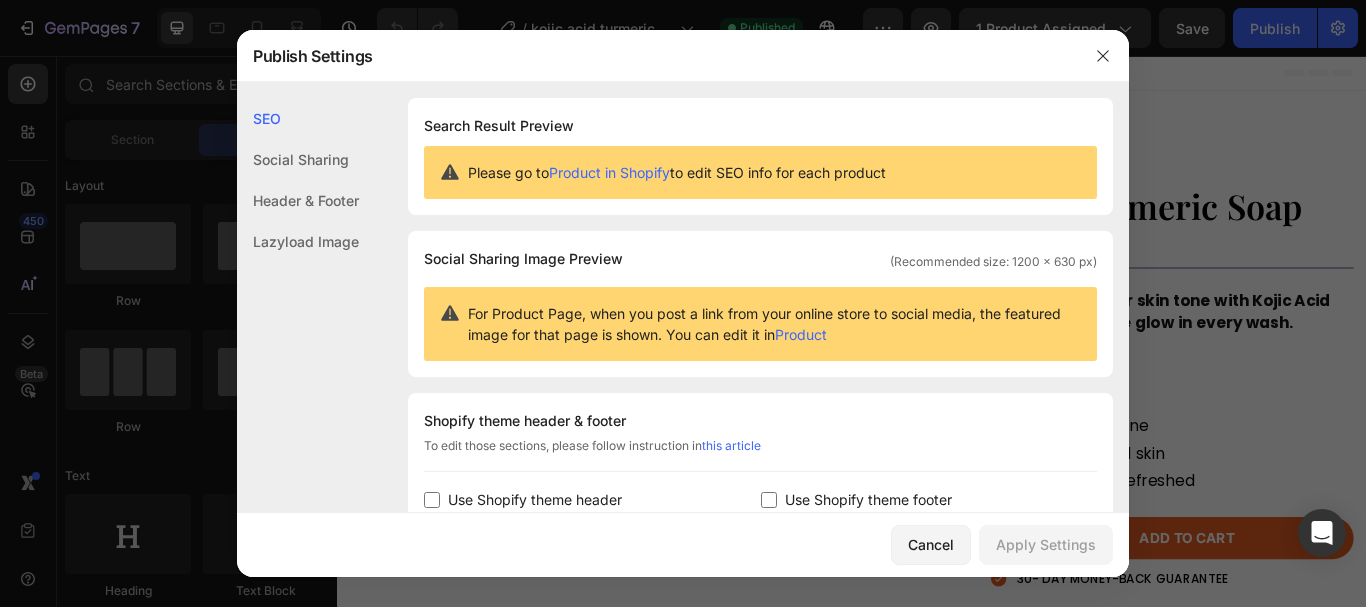 checkbox on "false" 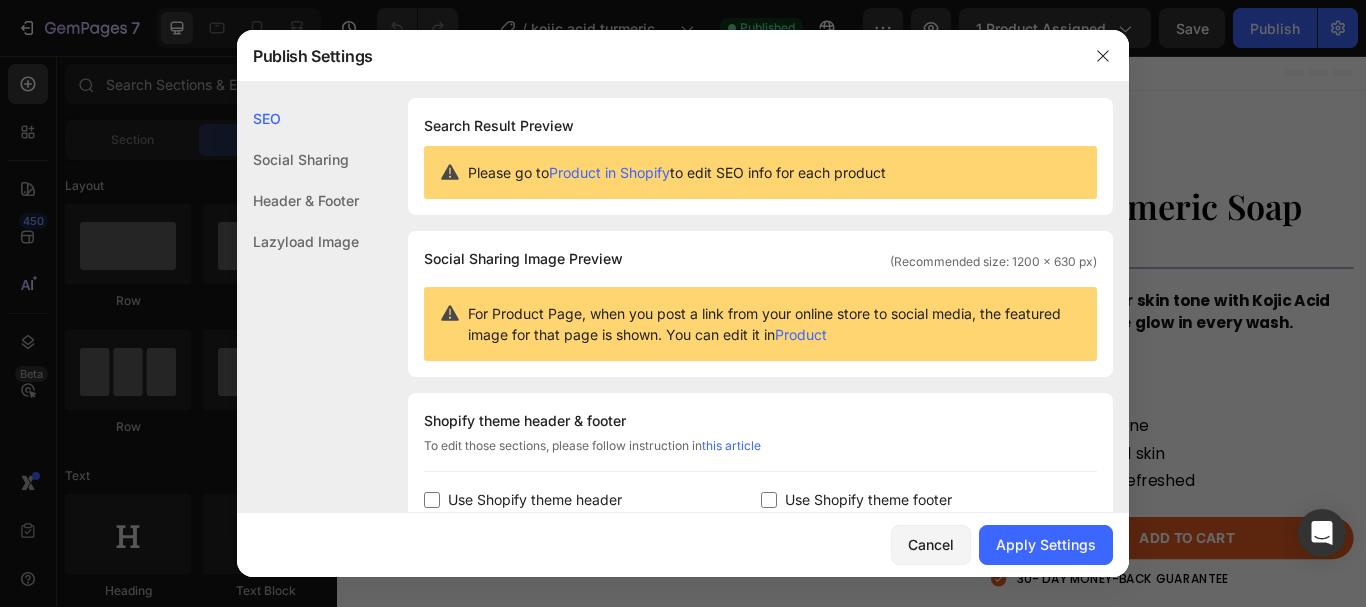 click at bounding box center [432, 500] 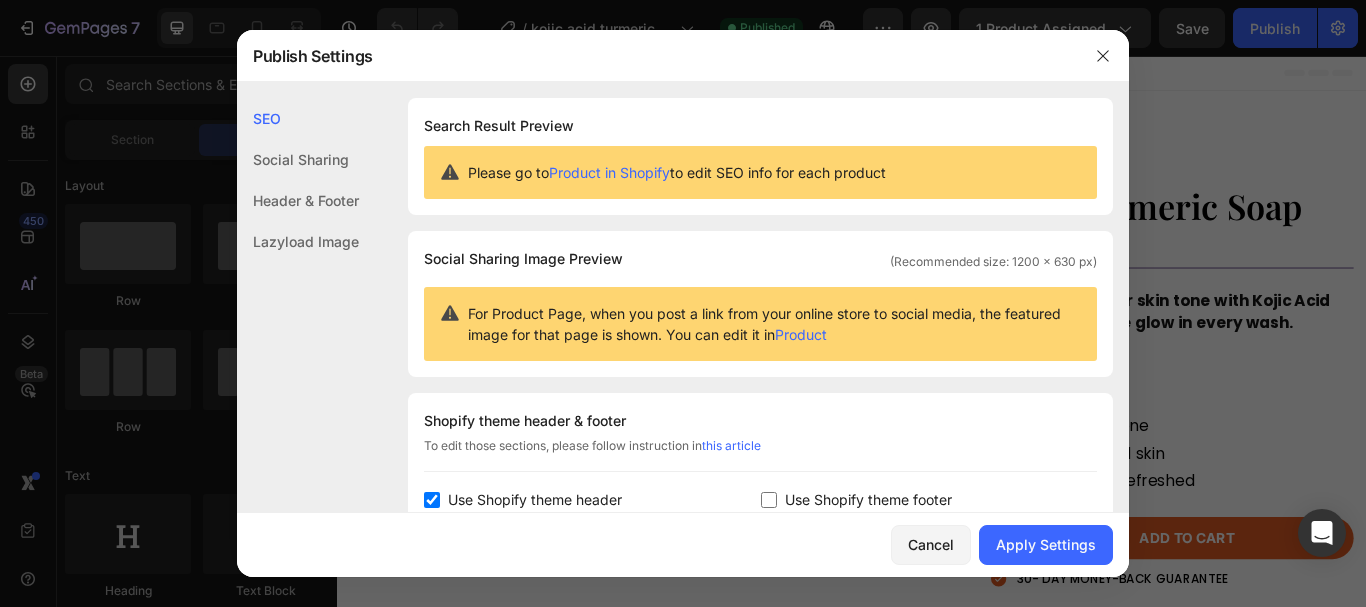 checkbox on "true" 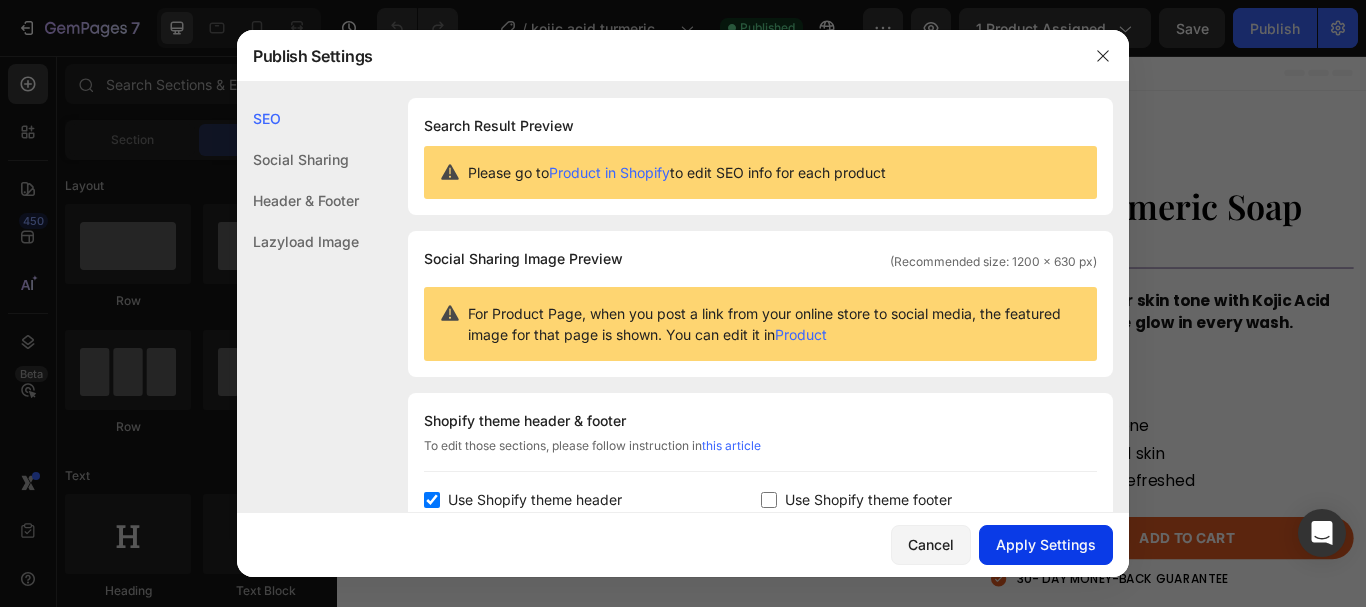 click on "Apply Settings" at bounding box center (1046, 544) 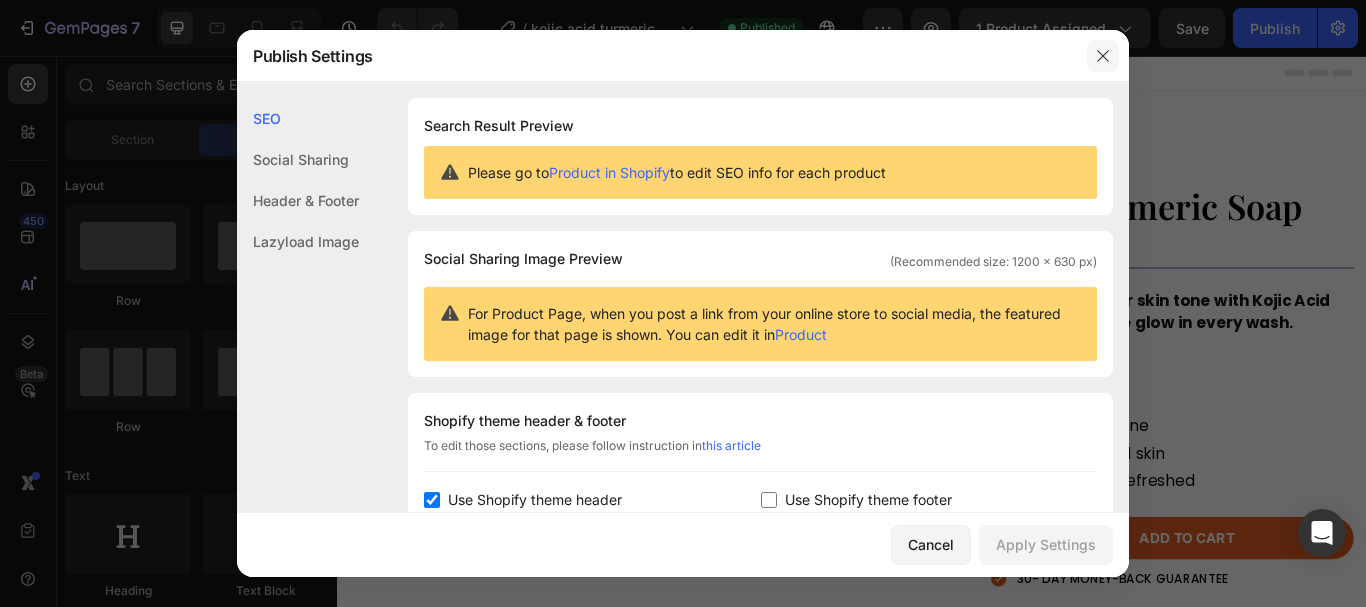 click 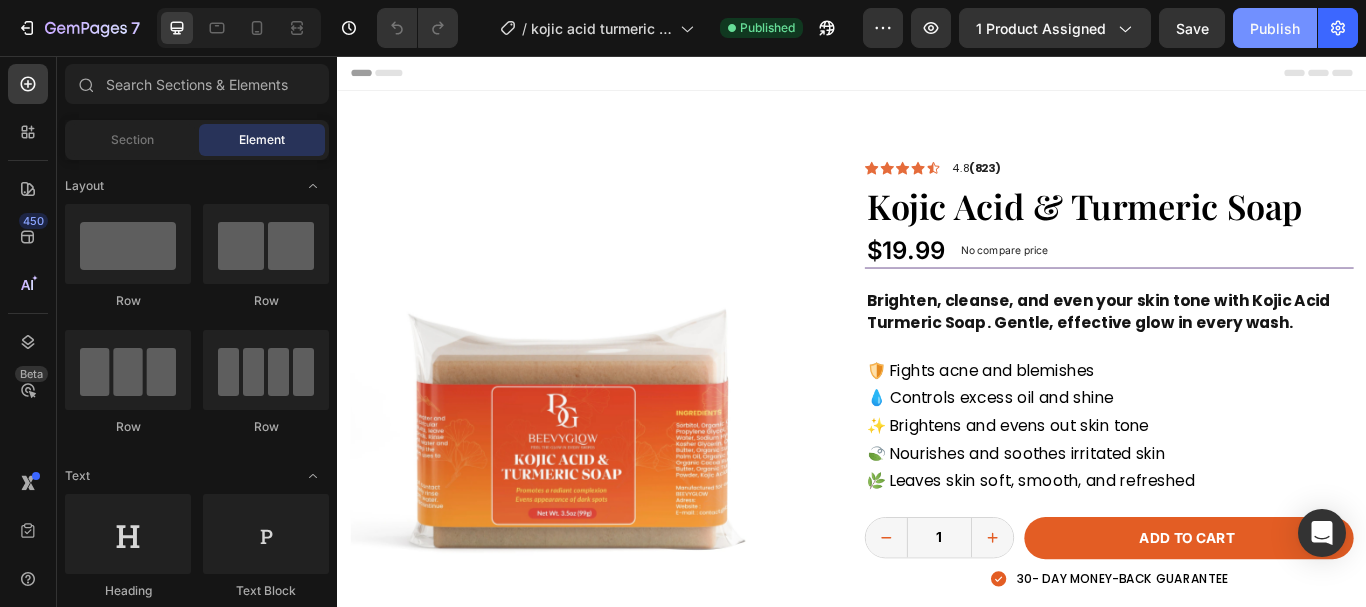 click on "Publish" 